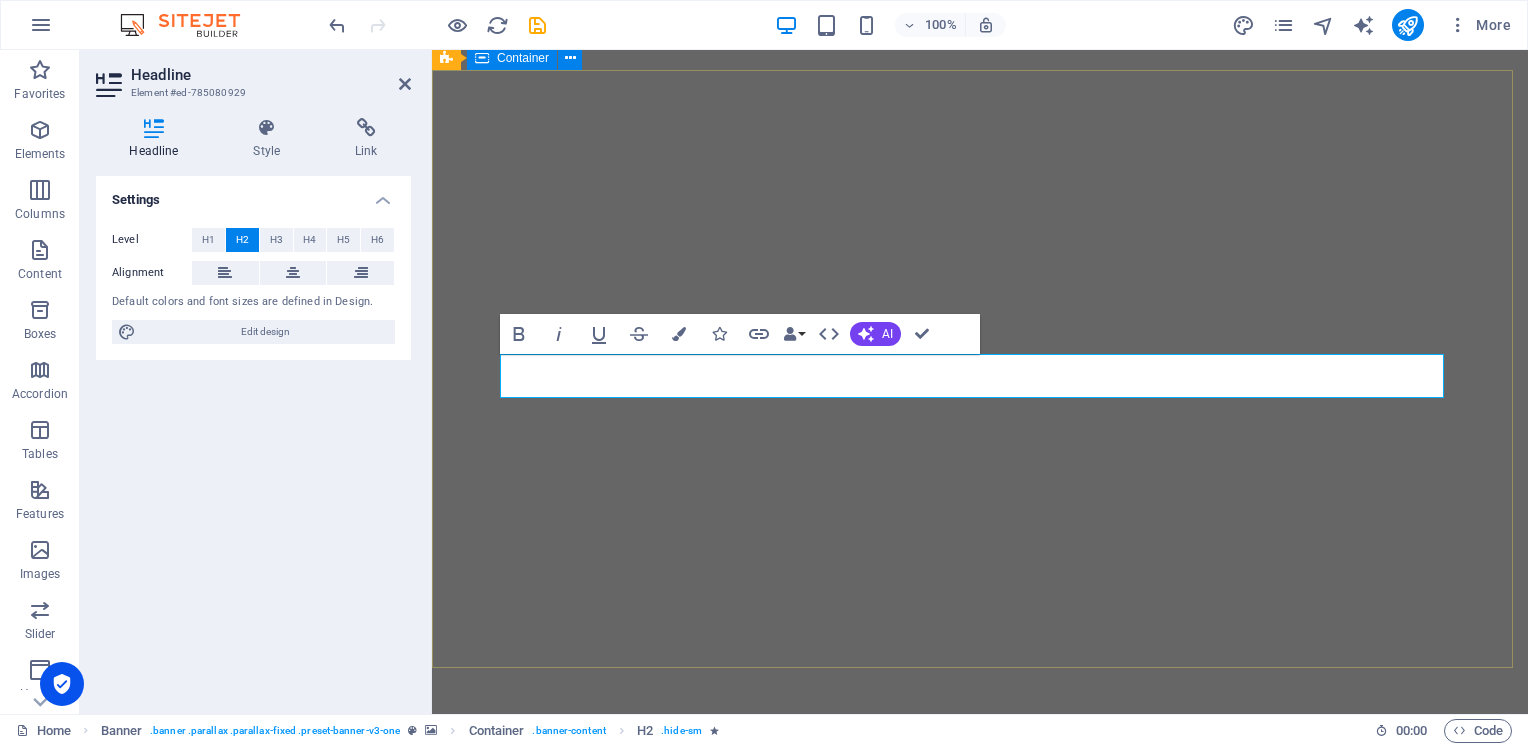 scroll, scrollTop: 0, scrollLeft: 0, axis: both 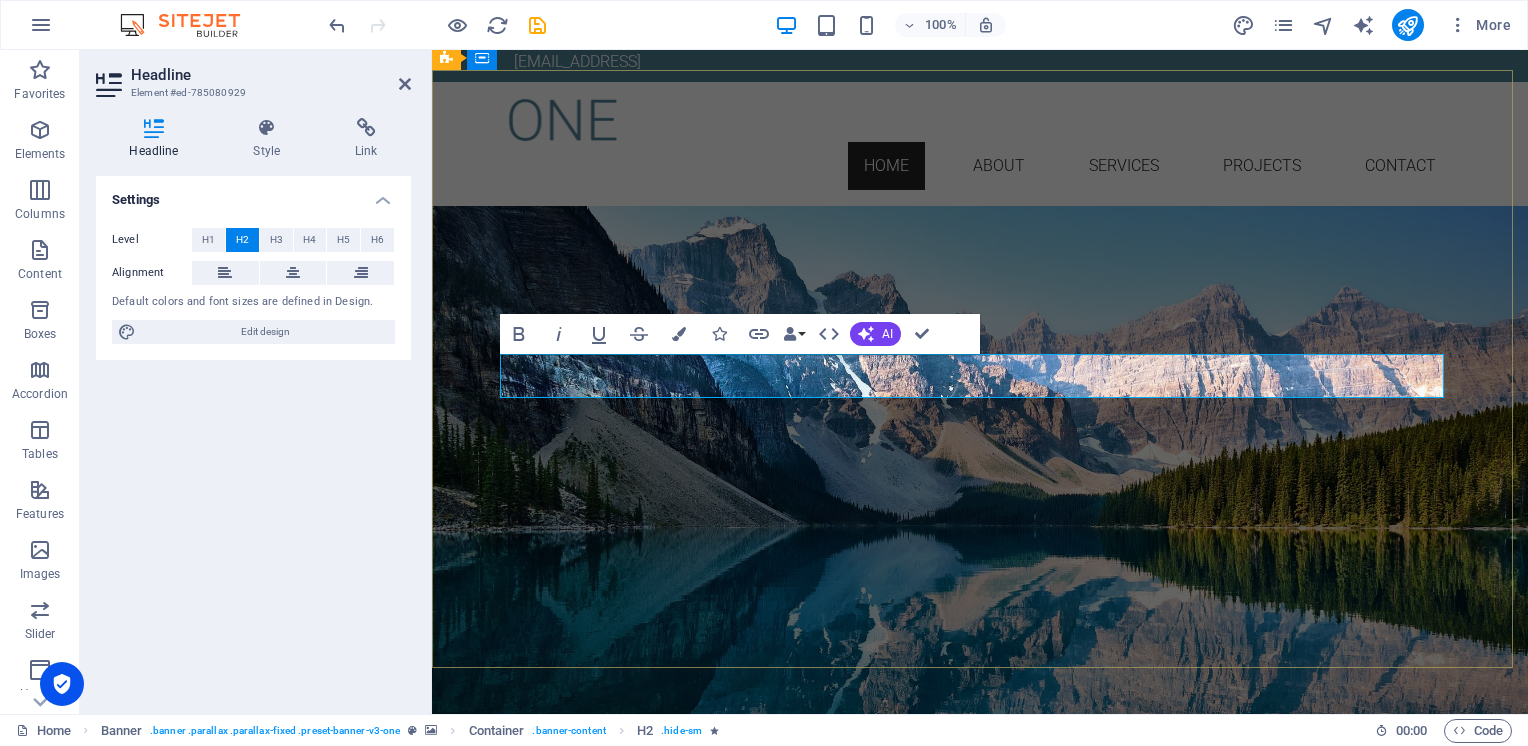 drag, startPoint x: 1174, startPoint y: 384, endPoint x: 980, endPoint y: 371, distance: 194.43507 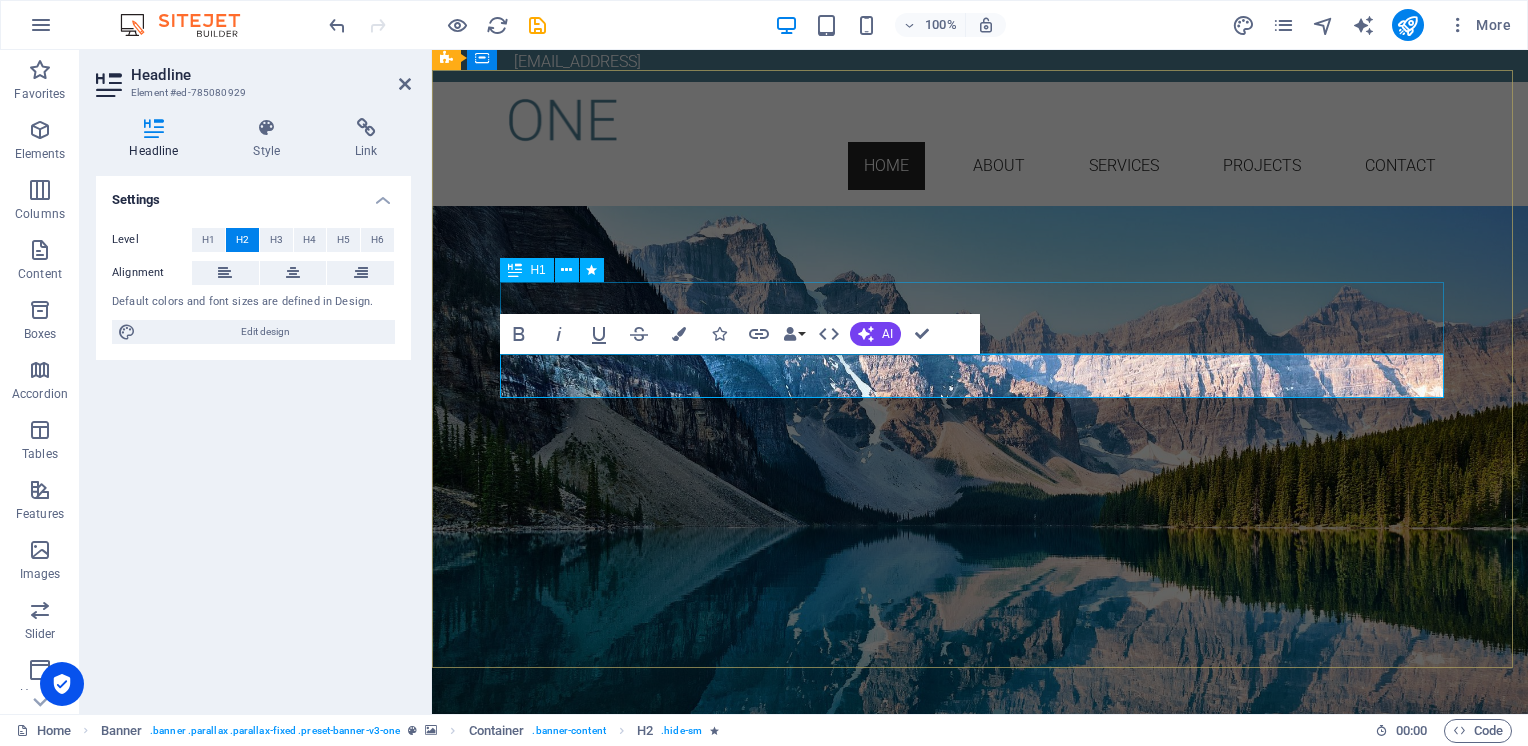 drag, startPoint x: 1094, startPoint y: 349, endPoint x: 1000, endPoint y: 355, distance: 94.19129 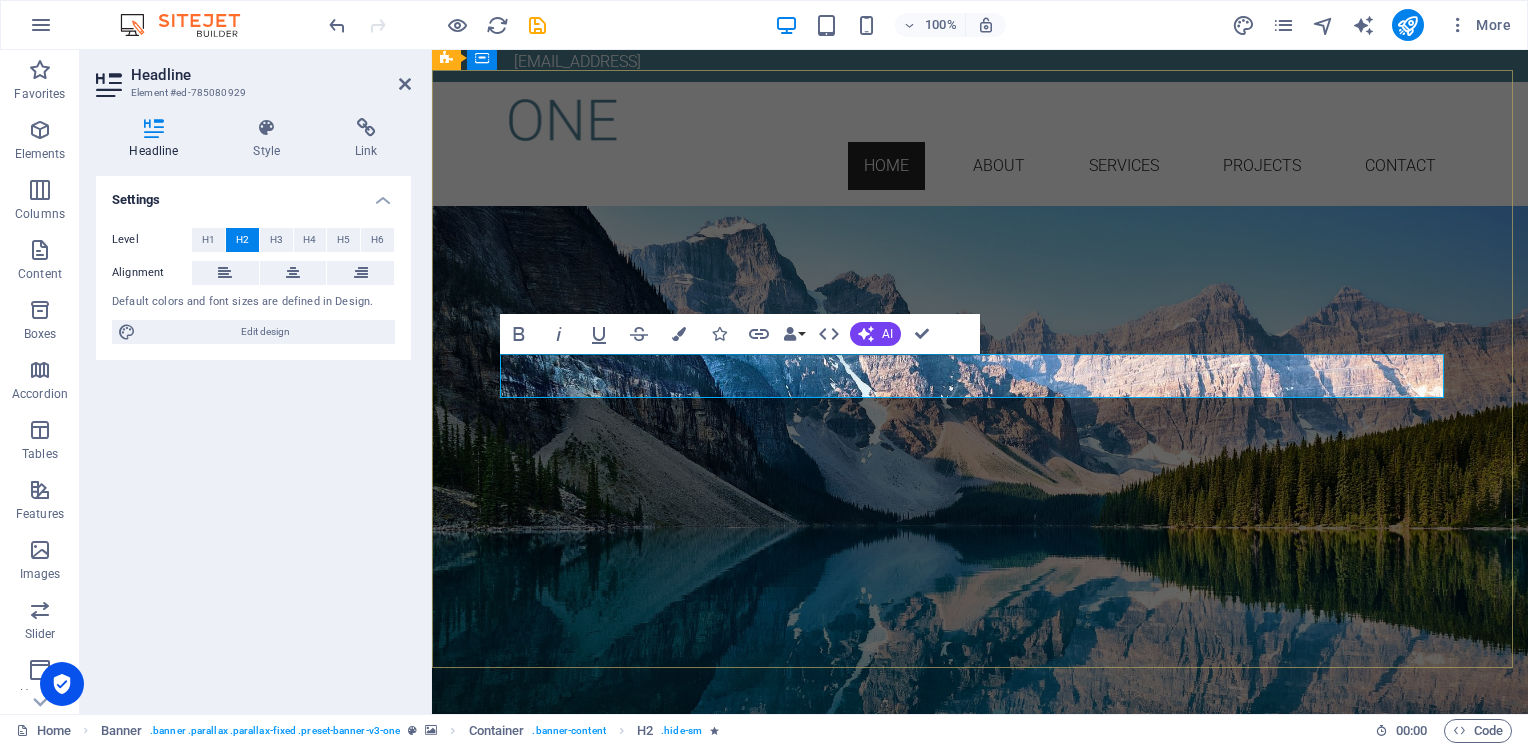 drag, startPoint x: 1159, startPoint y: 376, endPoint x: 766, endPoint y: 380, distance: 393.02036 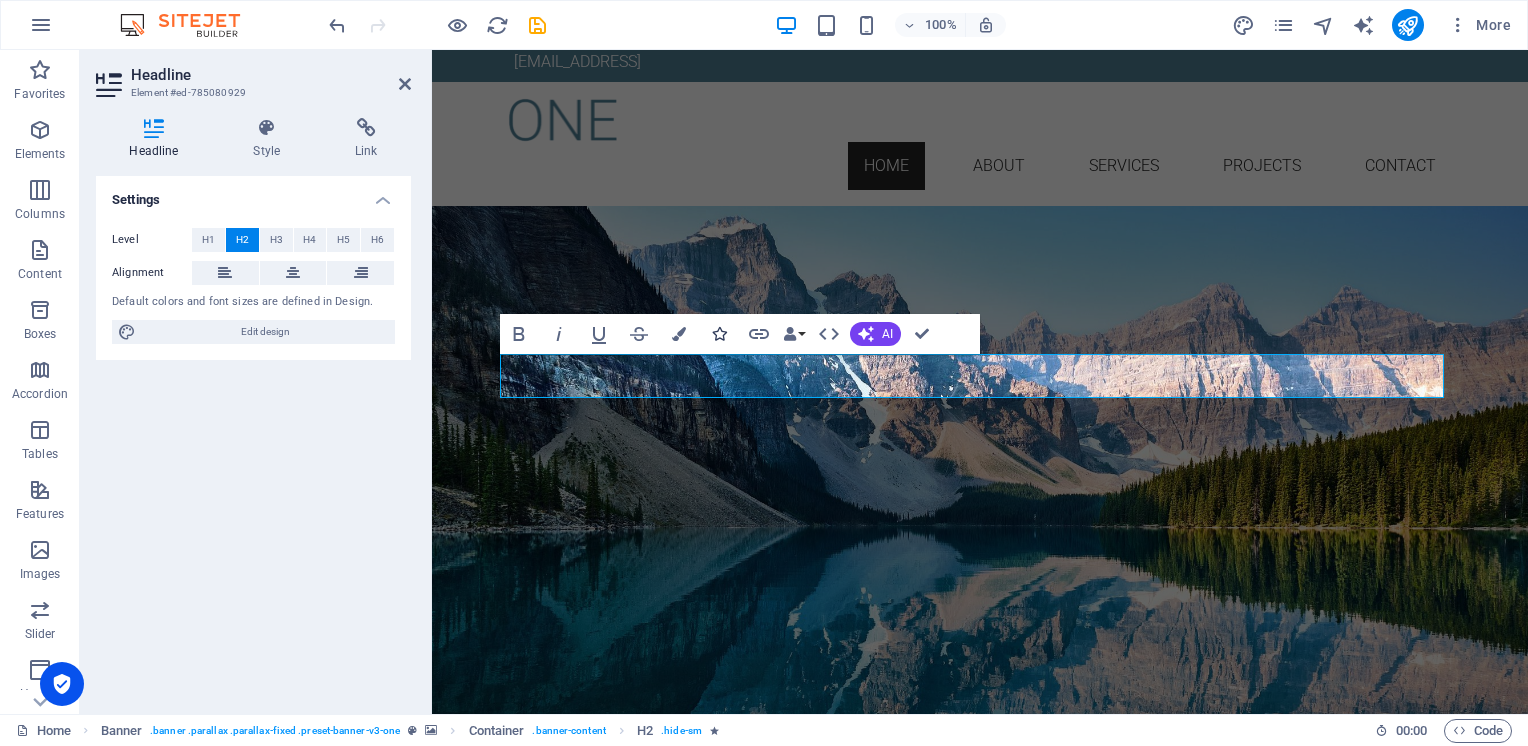 click at bounding box center [719, 334] 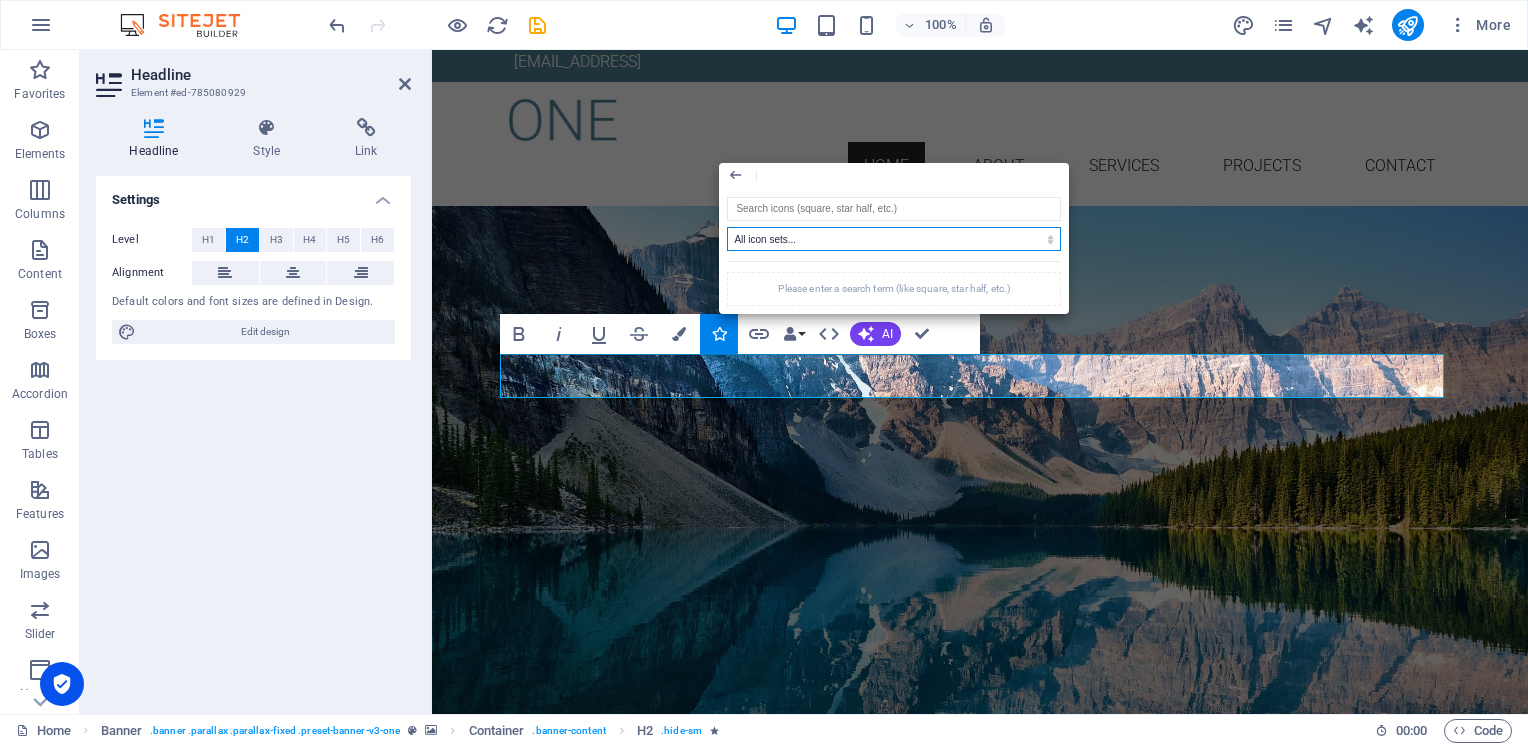 click on "All icon sets... IcoFont Ionicons FontAwesome Brands FontAwesome Duotone FontAwesome Solid FontAwesome Regular FontAwesome Light FontAwesome Thin FontAwesome Sharp Solid FontAwesome Sharp Regular FontAwesome Sharp Light FontAwesome Sharp Thin" at bounding box center (894, 239) 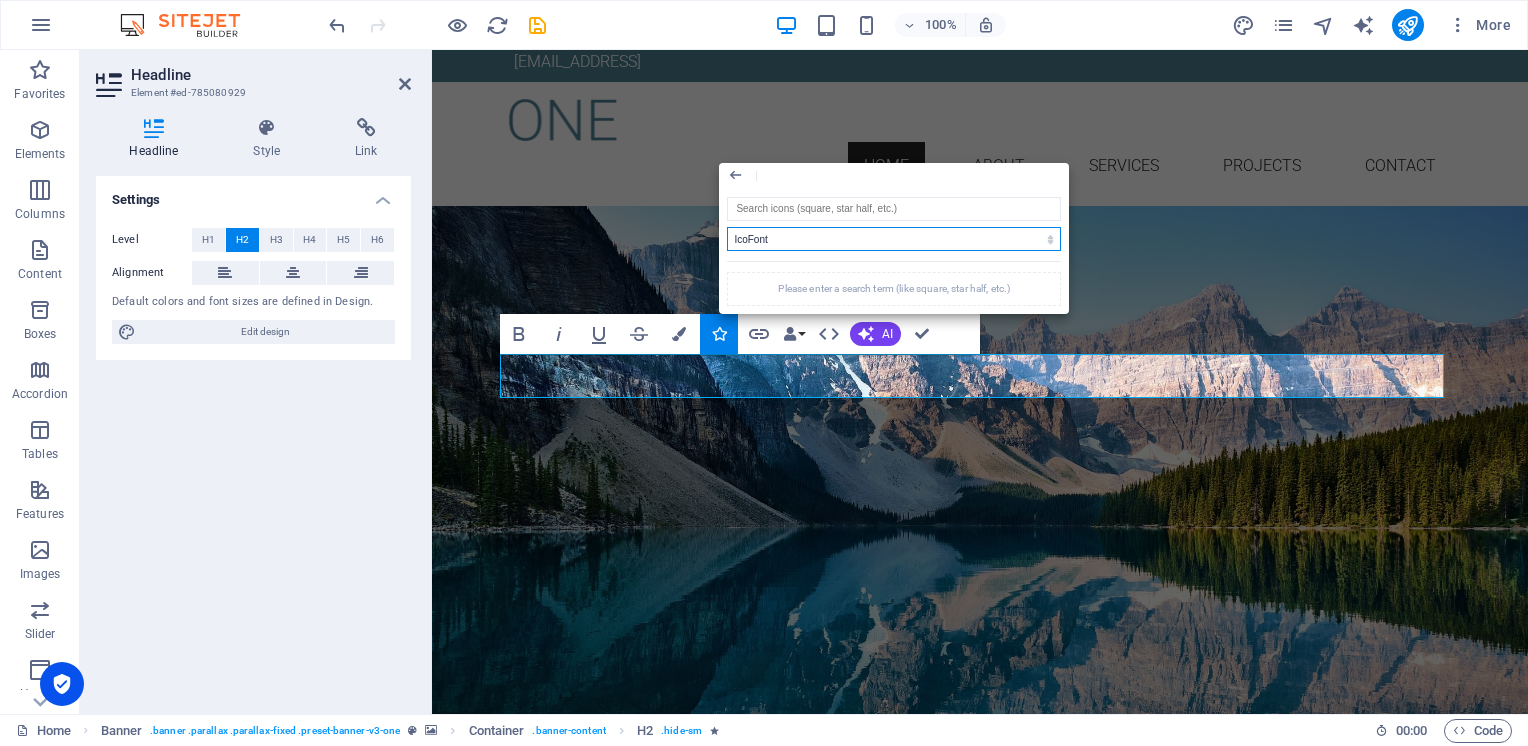 click on "All icon sets... IcoFont Ionicons FontAwesome Brands FontAwesome Duotone FontAwesome Solid FontAwesome Regular FontAwesome Light FontAwesome Thin FontAwesome Sharp Solid FontAwesome Sharp Regular FontAwesome Sharp Light FontAwesome Sharp Thin" at bounding box center (894, 239) 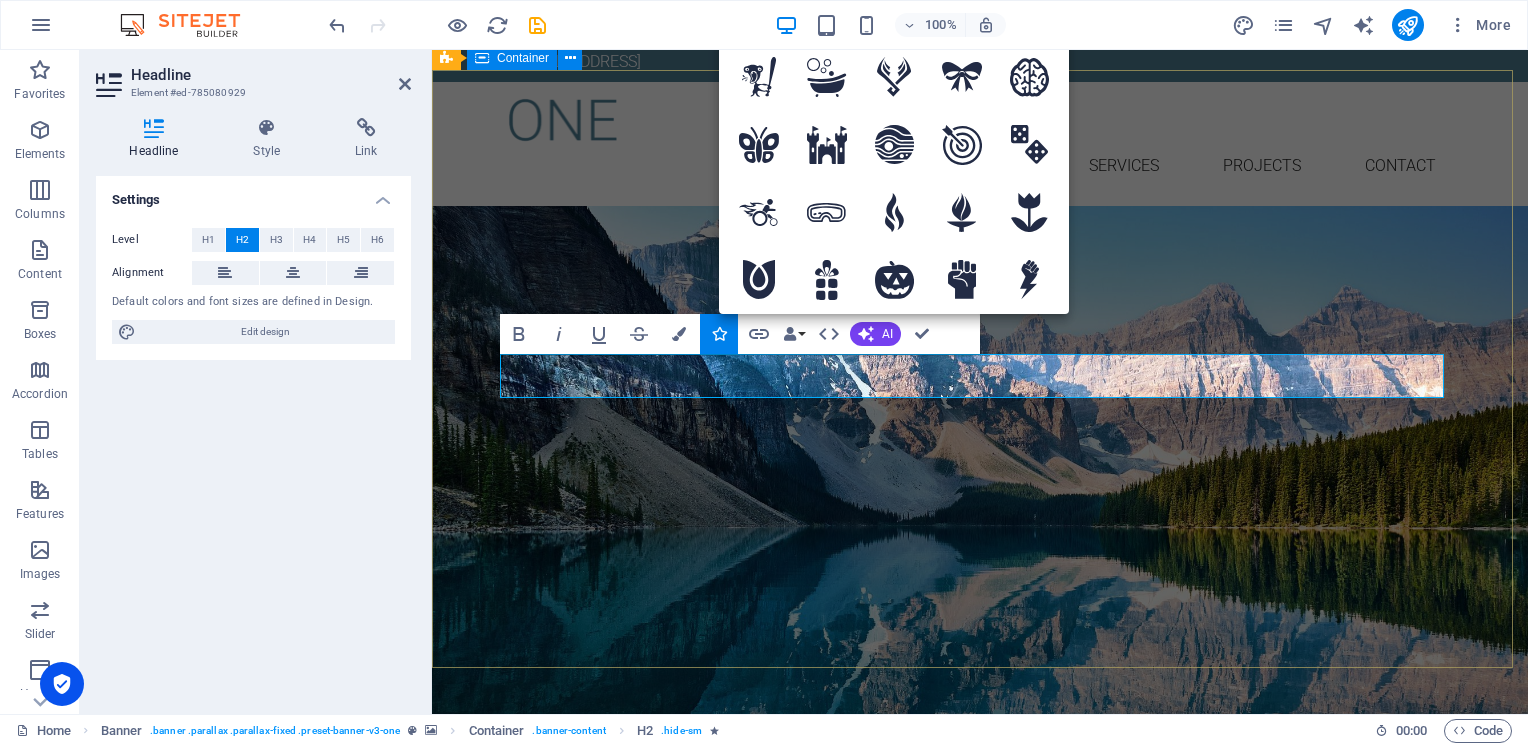 click on "[PERSON_NAME] PUR Simple   Learn more" at bounding box center (980, 373) 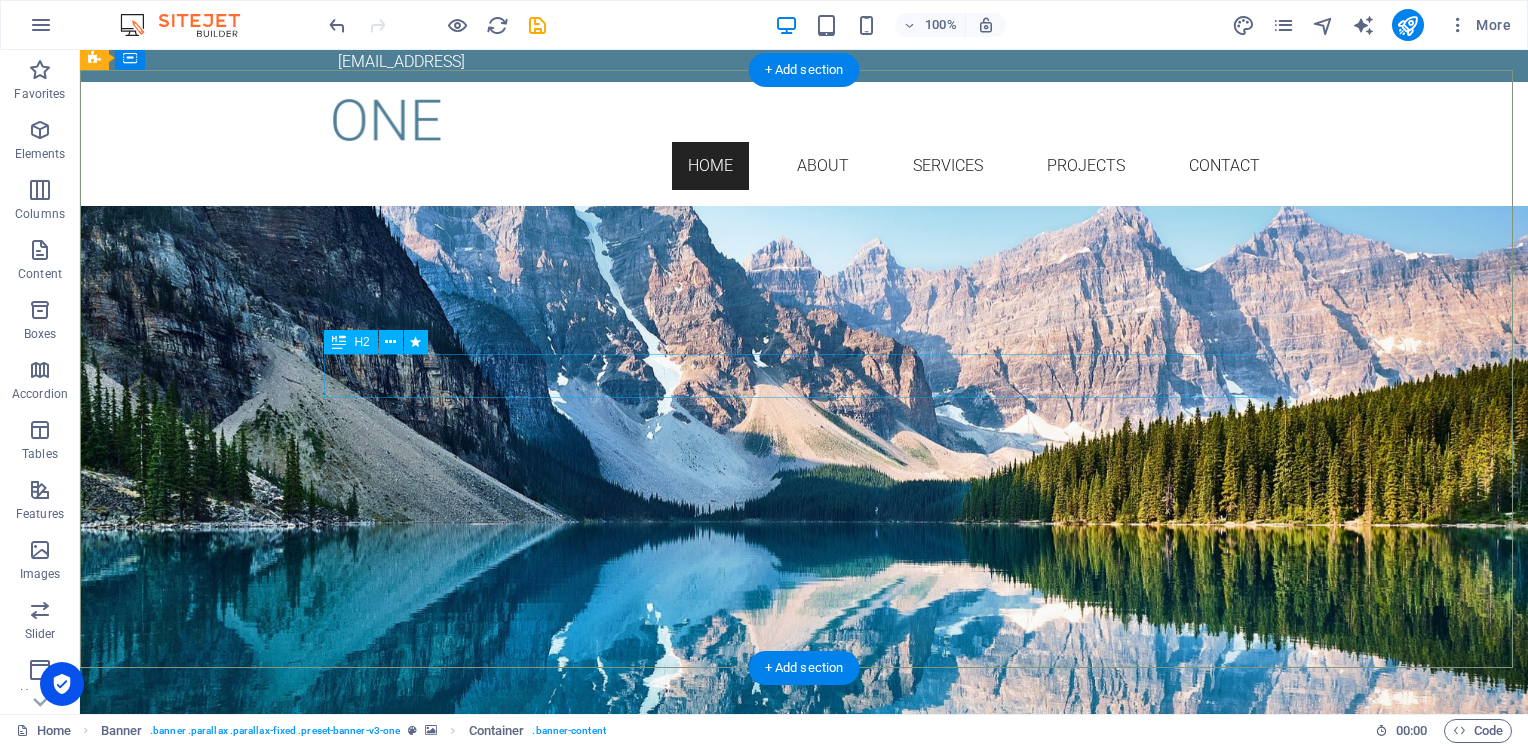 click on "Simple" at bounding box center (804, 379) 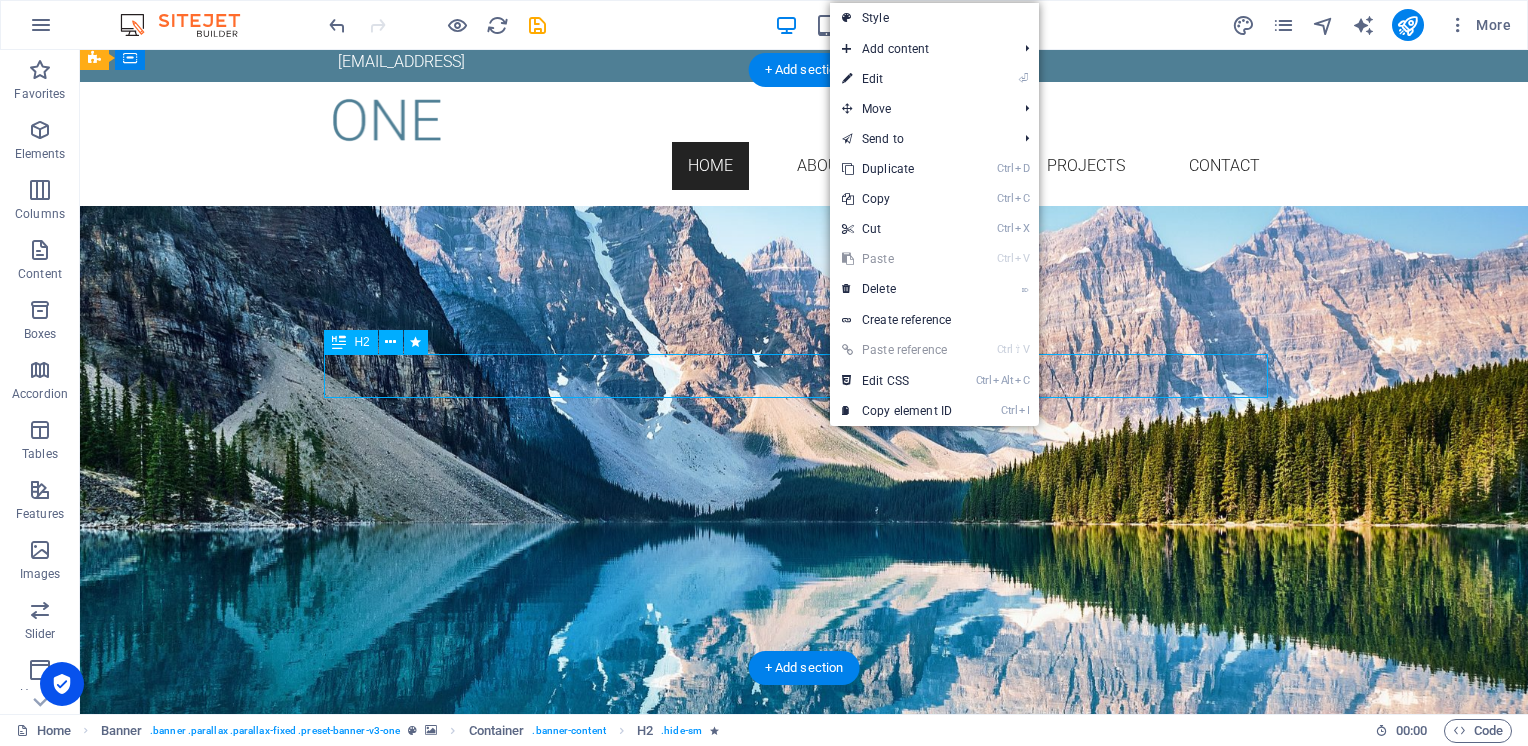 click on "Simple" at bounding box center [804, 379] 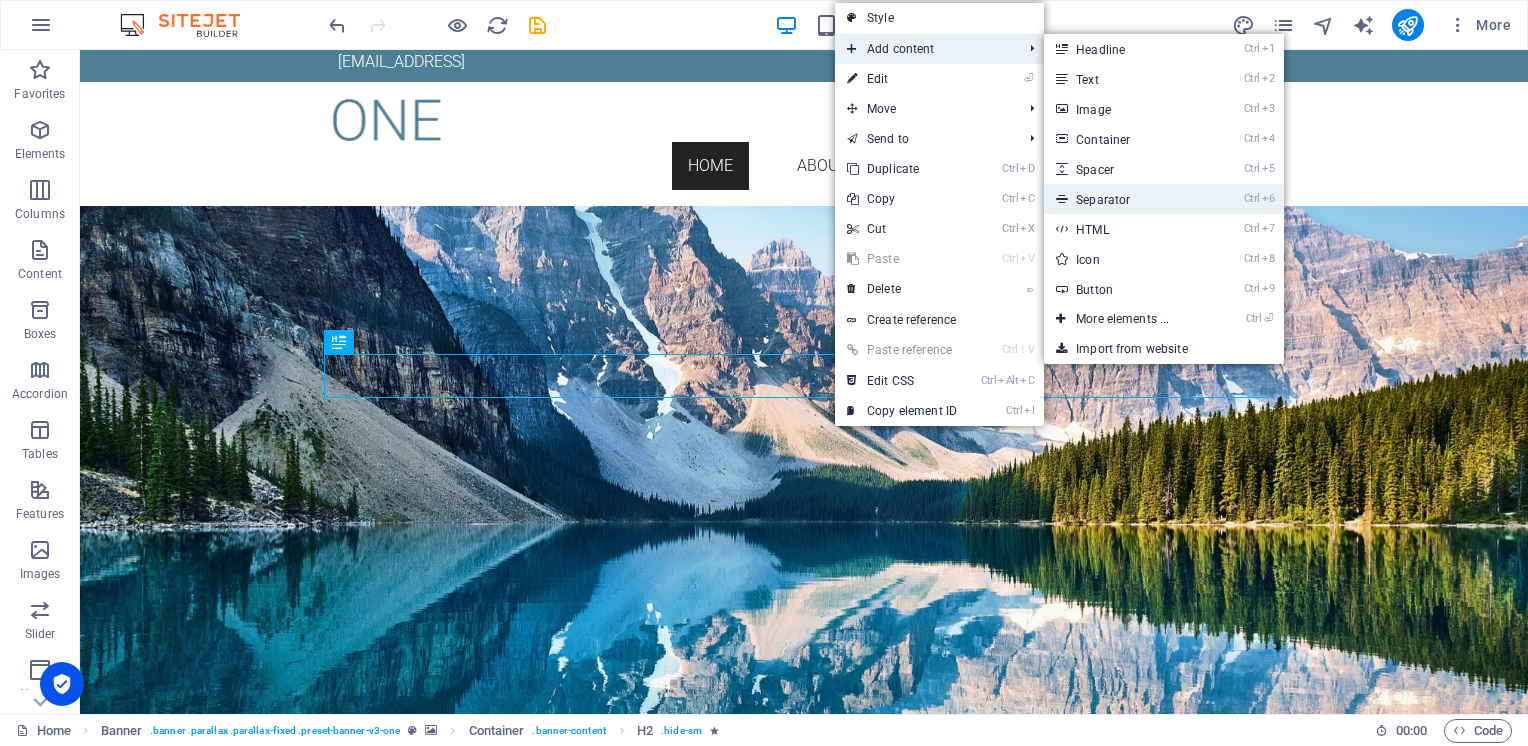 click on "Ctrl 6  Separator" at bounding box center (1126, 199) 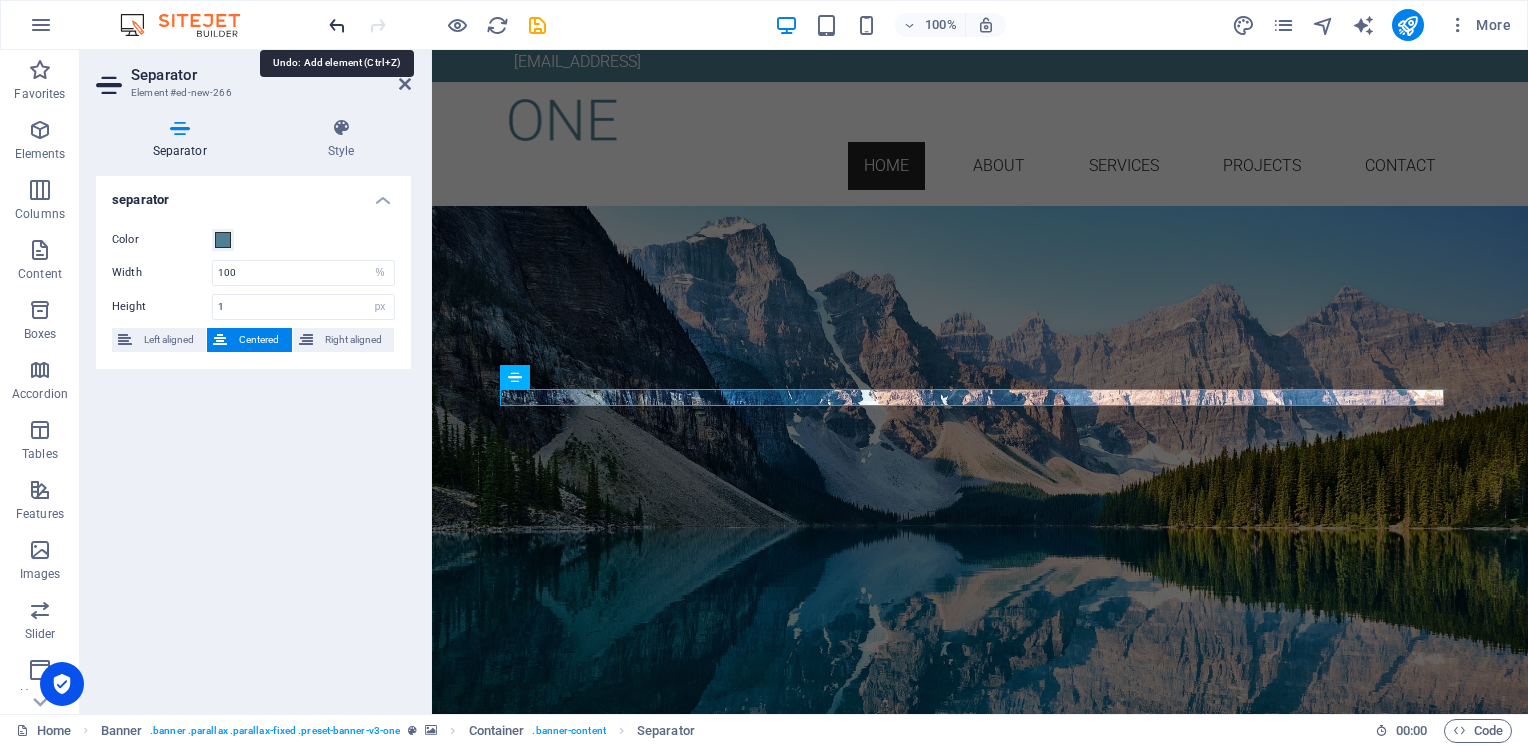 click at bounding box center [337, 25] 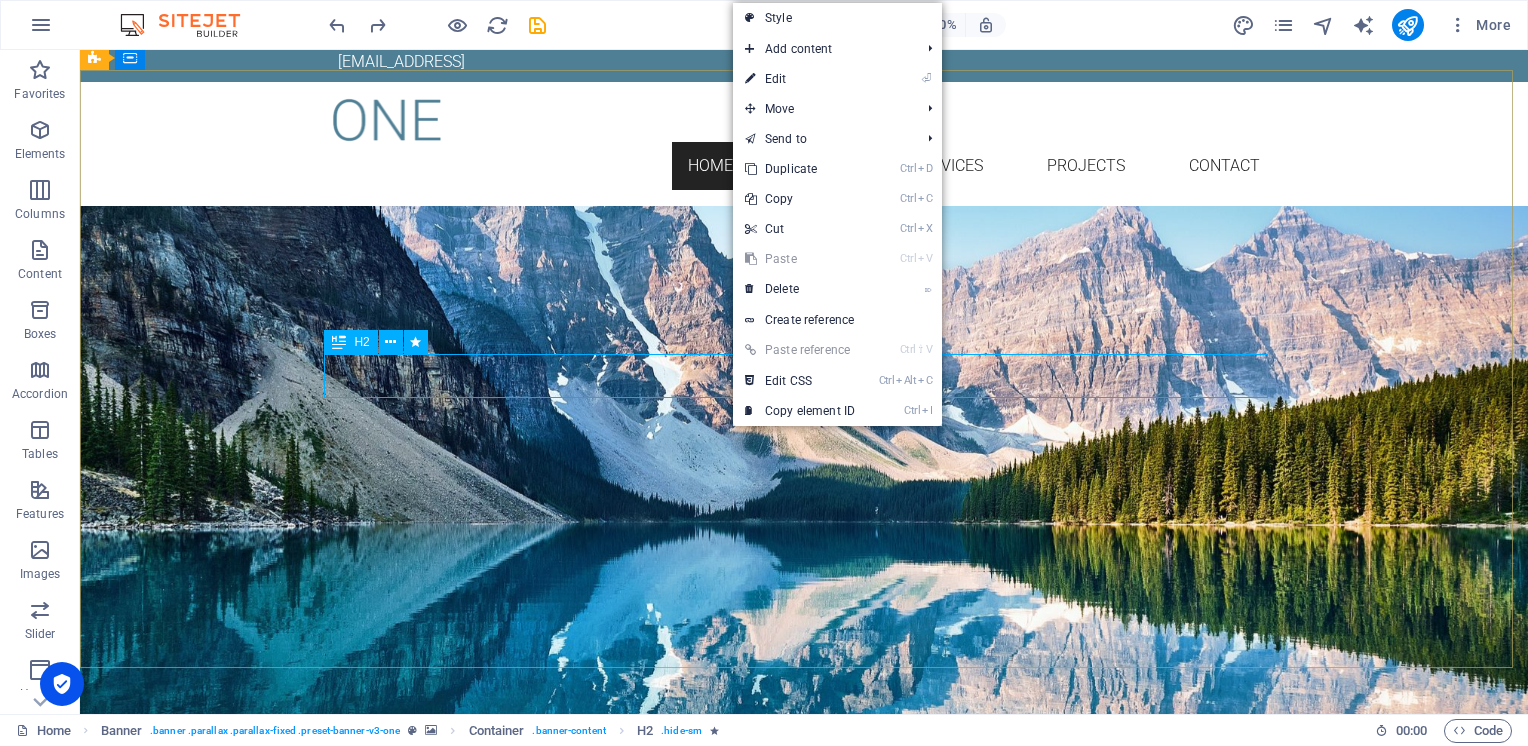 click on "H2" at bounding box center [361, 342] 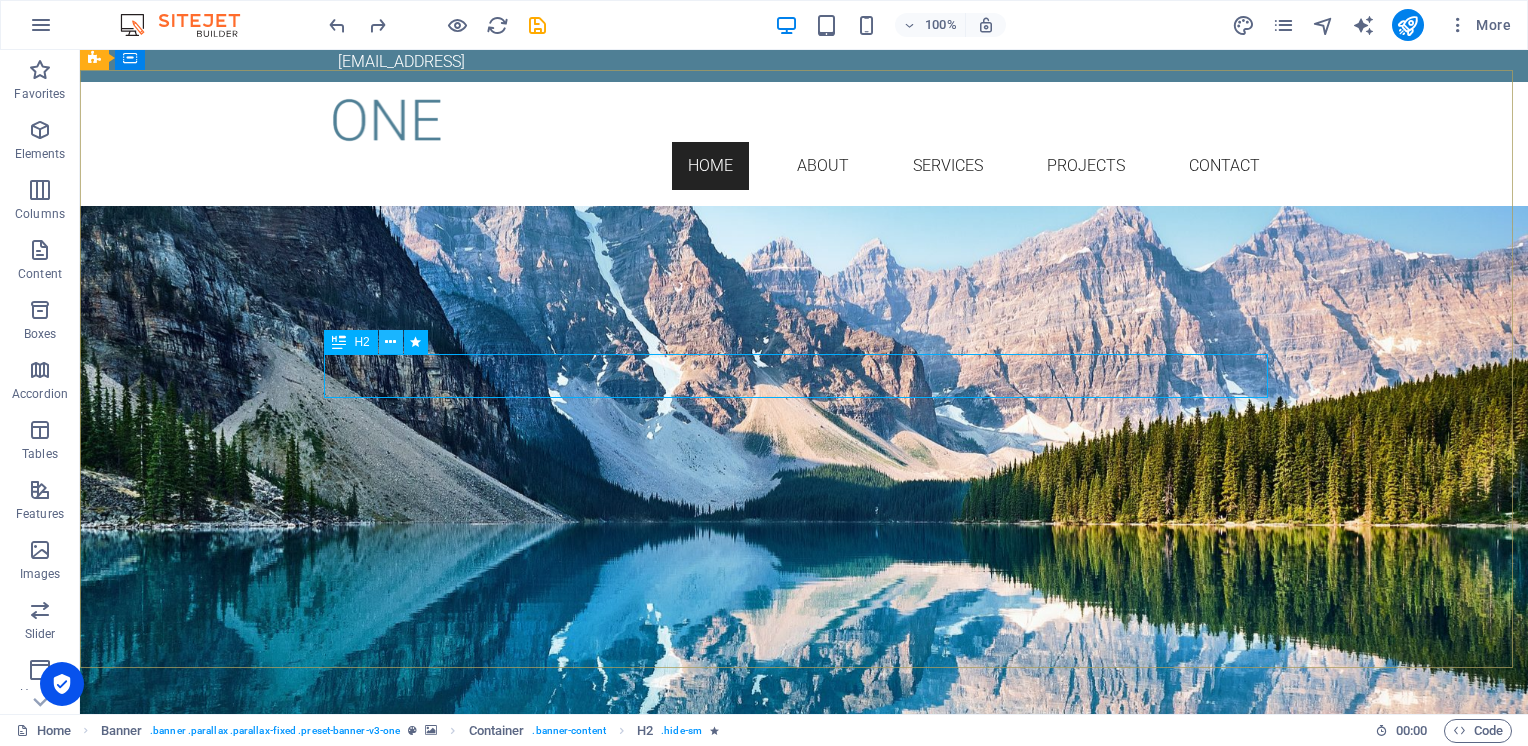 click at bounding box center [390, 342] 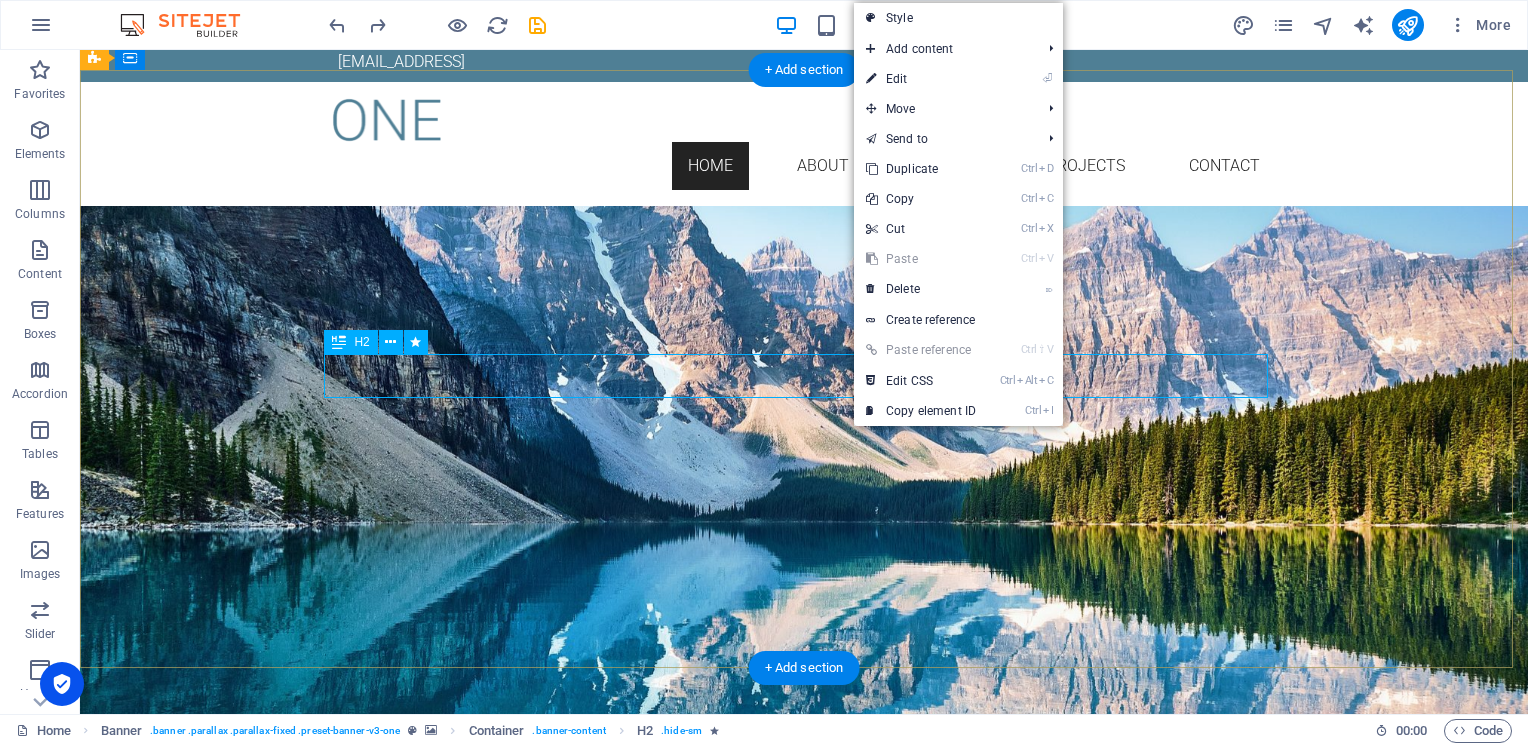 click on "Simple" at bounding box center (804, 379) 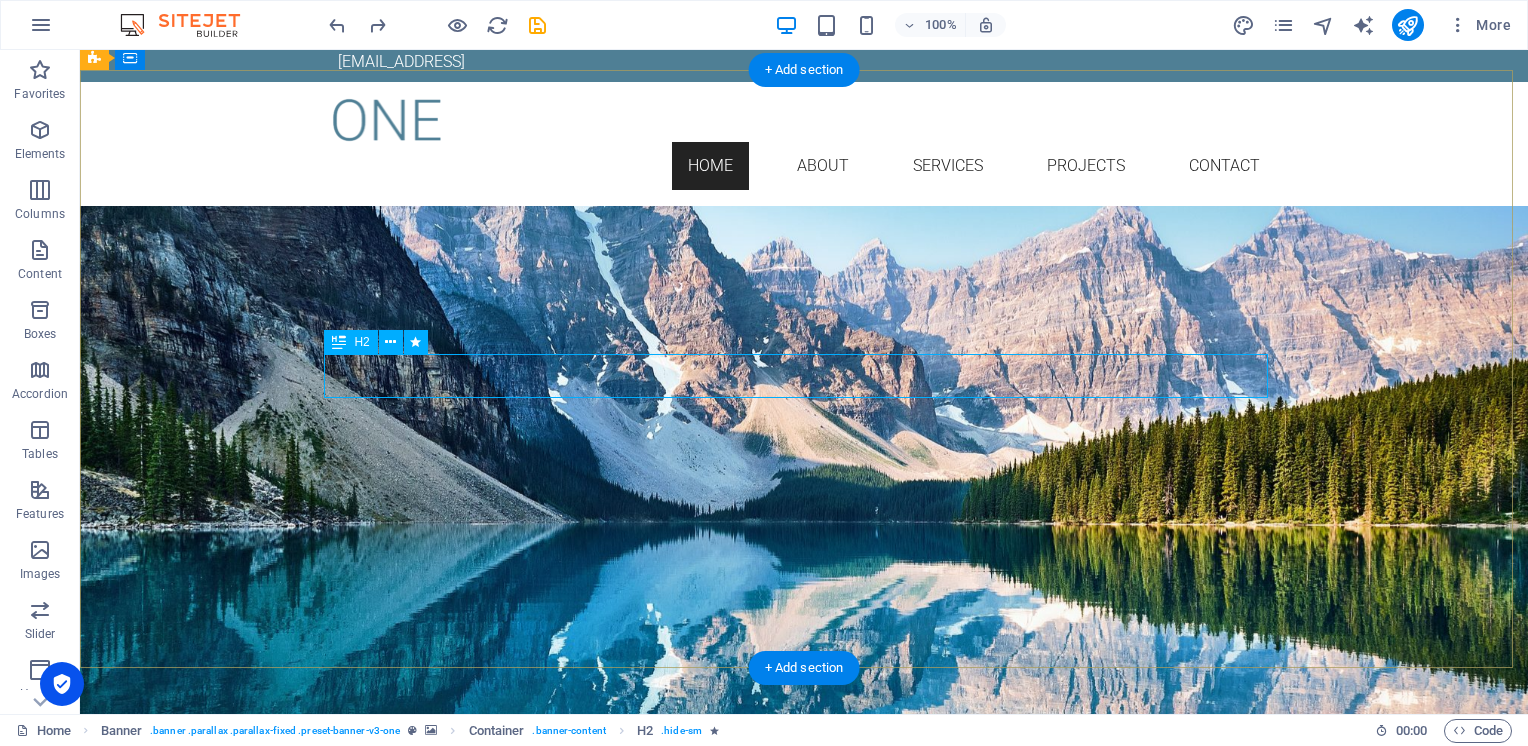 click on "Simple" at bounding box center [804, 379] 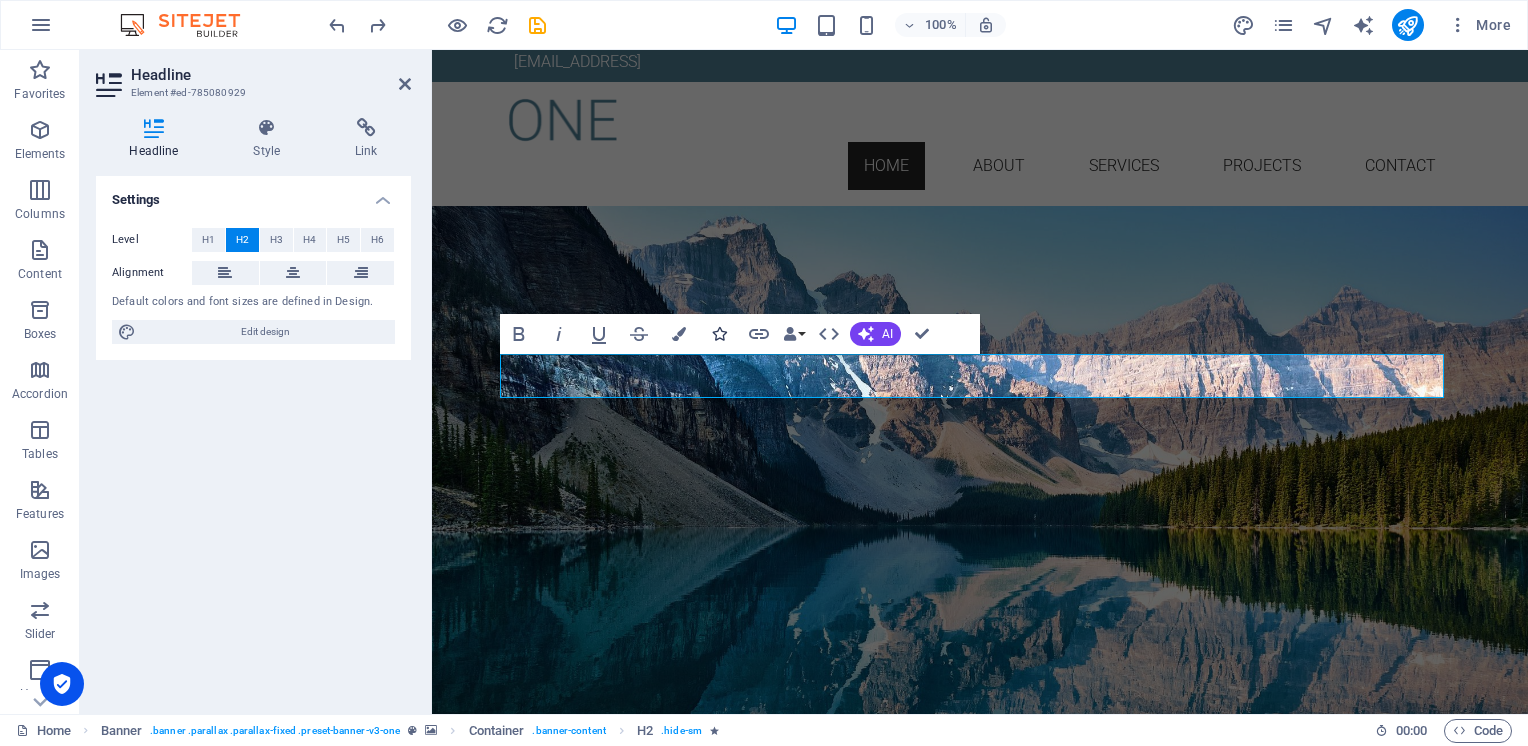 click on "Icons" at bounding box center [719, 334] 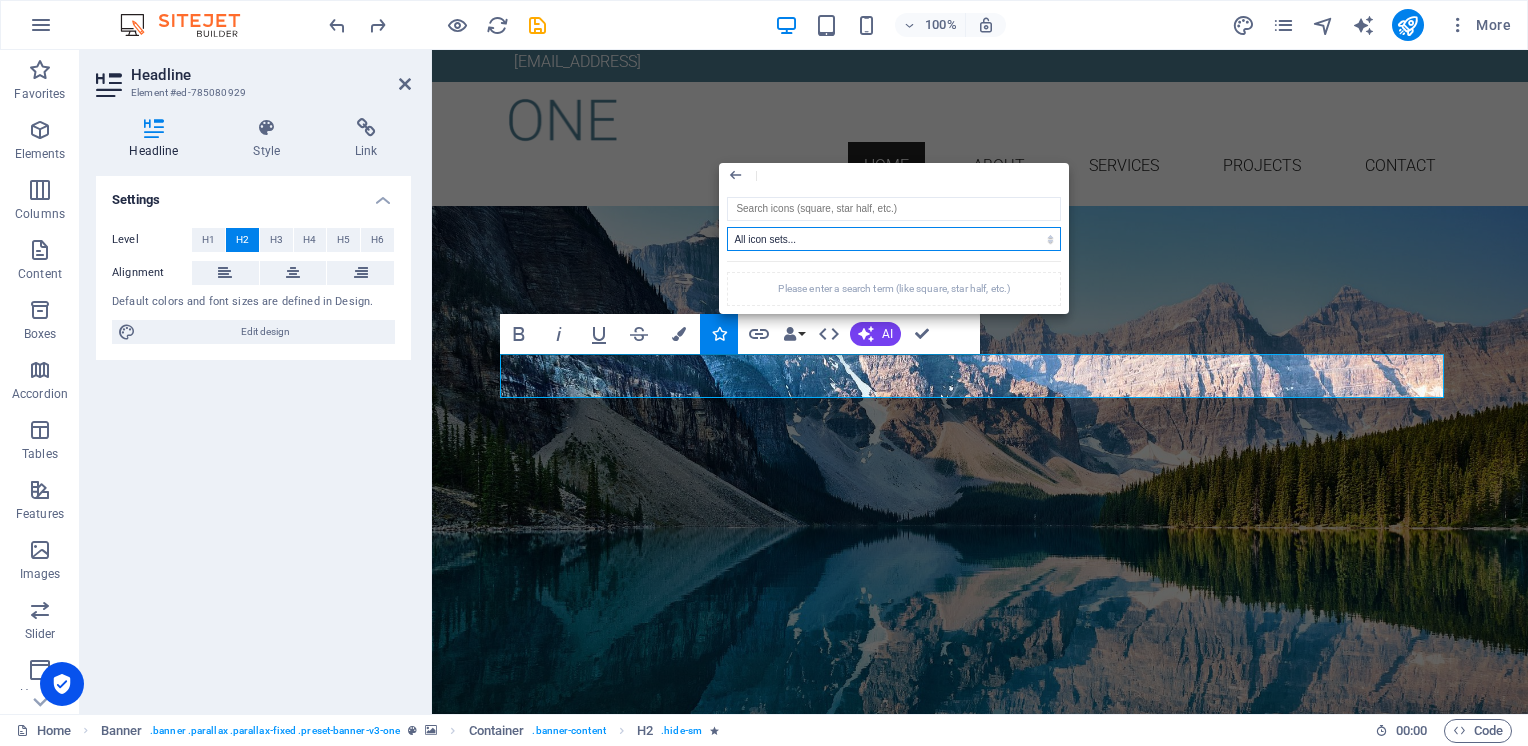 click on "All icon sets... IcoFont Ionicons FontAwesome Brands FontAwesome Duotone FontAwesome Solid FontAwesome Regular FontAwesome Light FontAwesome Thin FontAwesome Sharp Solid FontAwesome Sharp Regular FontAwesome Sharp Light FontAwesome Sharp Thin" at bounding box center [894, 239] 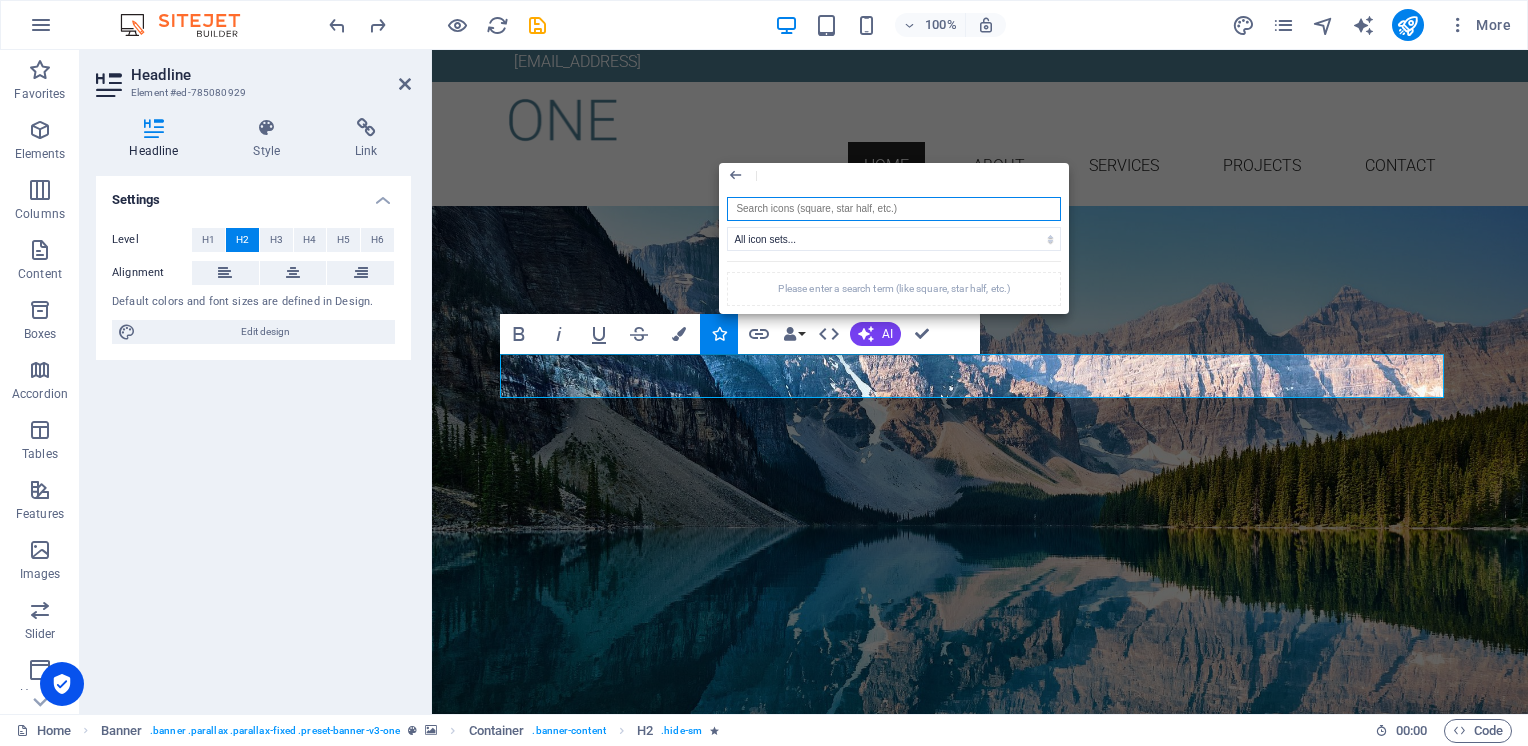 click at bounding box center (894, 209) 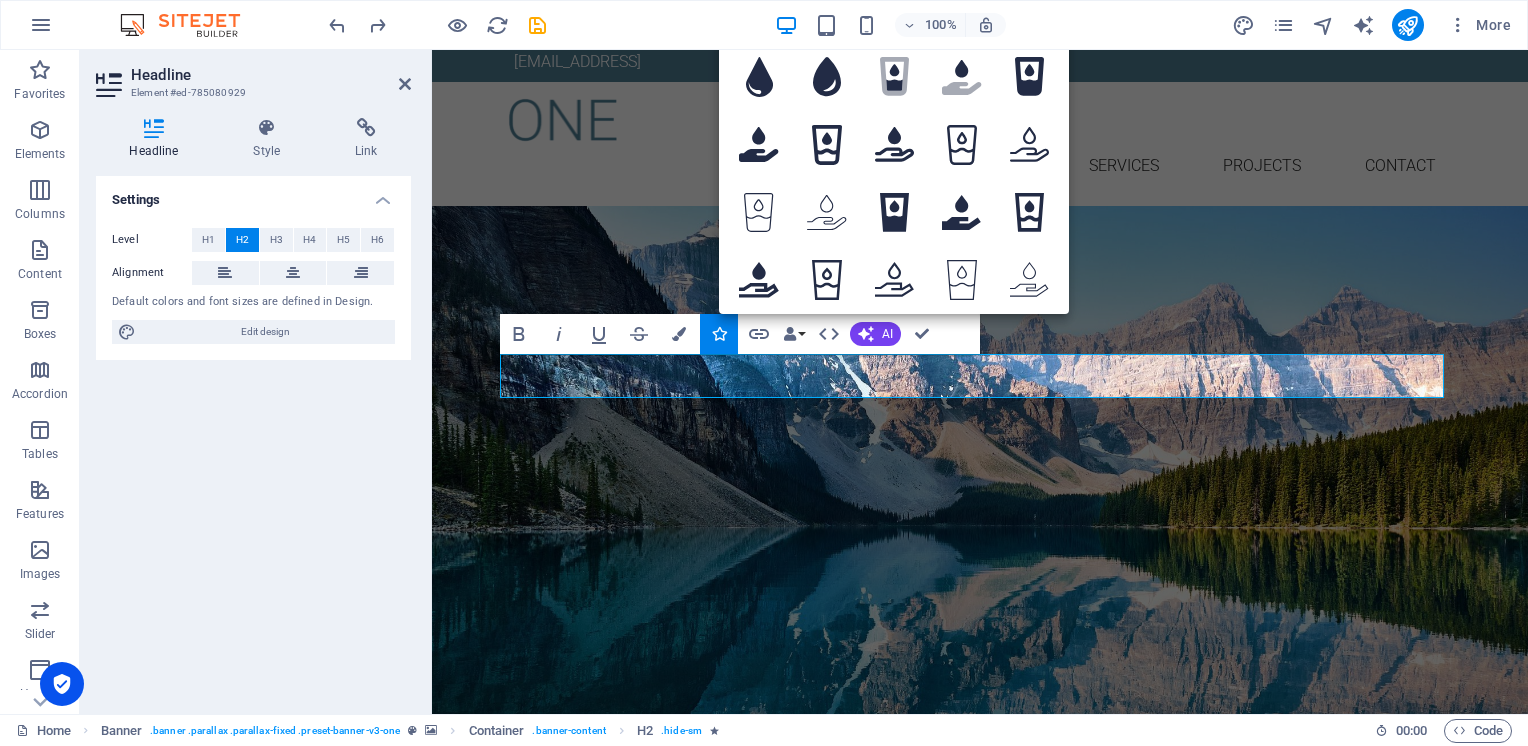 type on "water  drop" 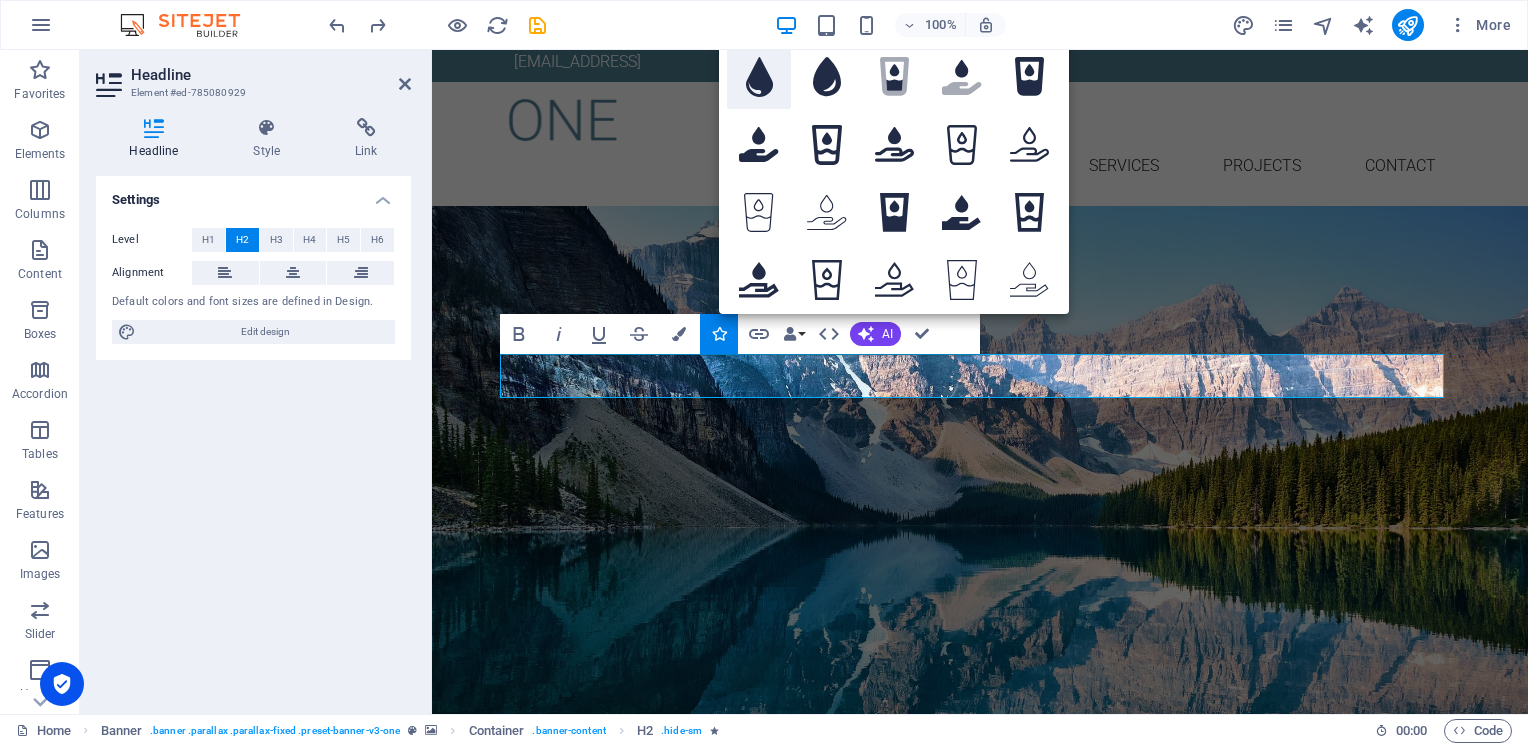 click 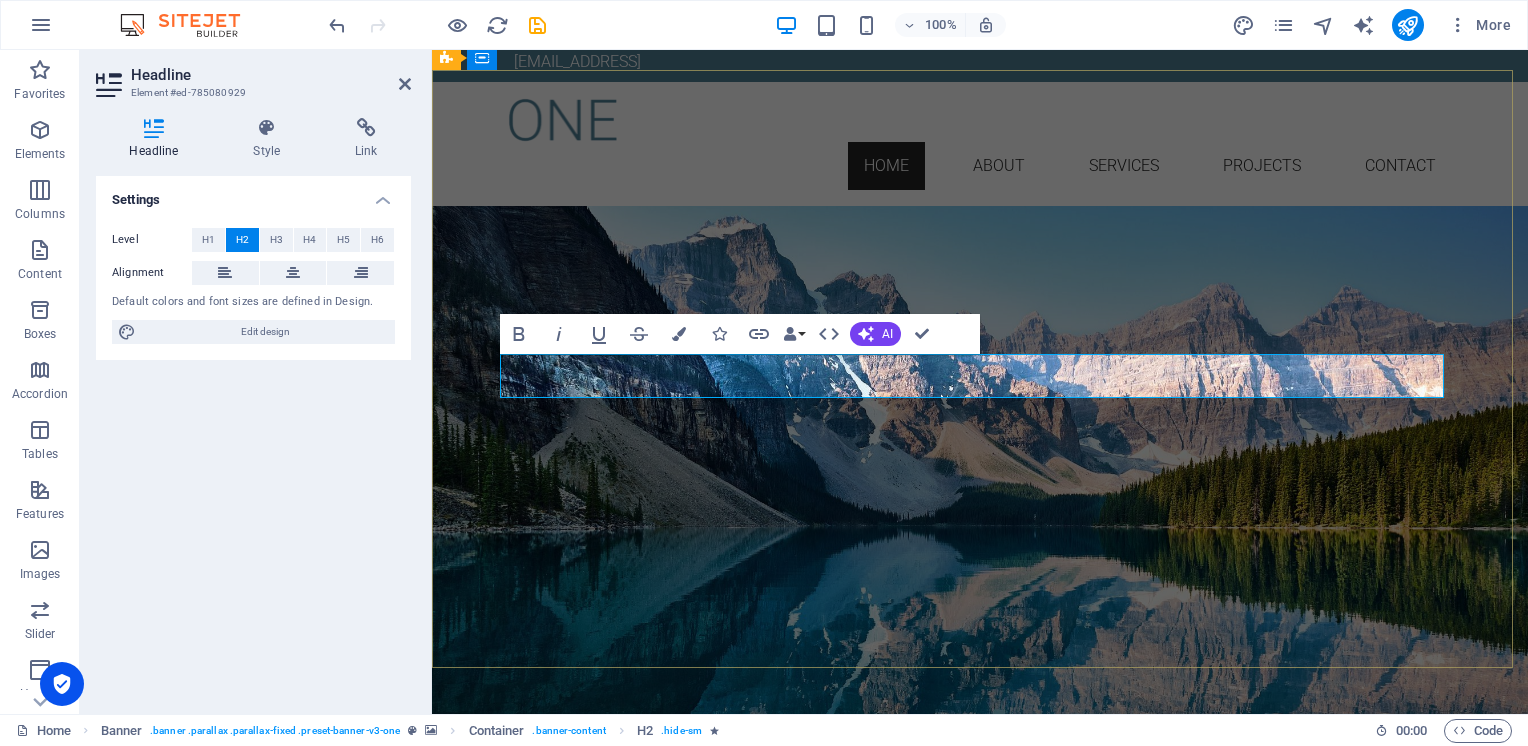 click at bounding box center [980, 1106] 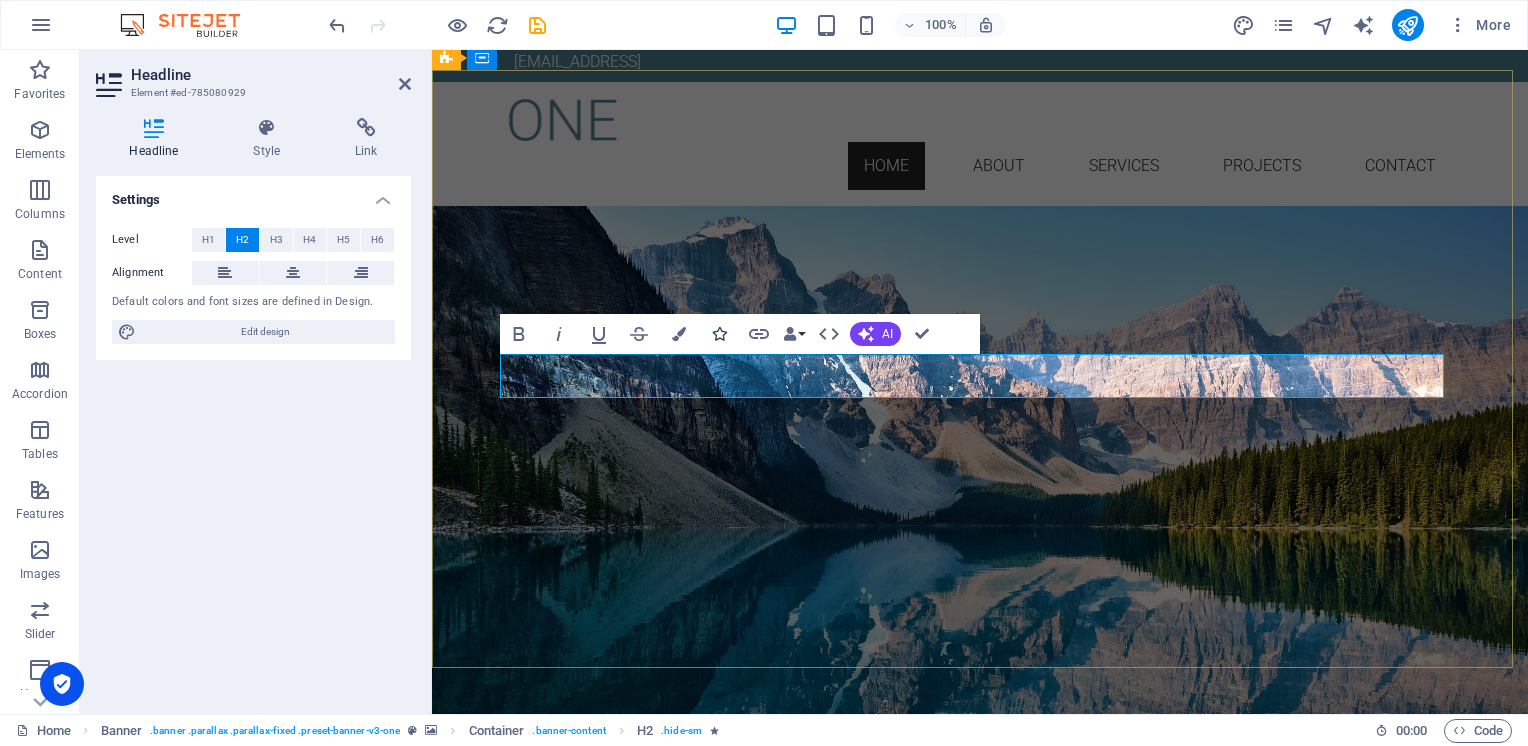 drag, startPoint x: 662, startPoint y: 328, endPoint x: 715, endPoint y: 340, distance: 54.34151 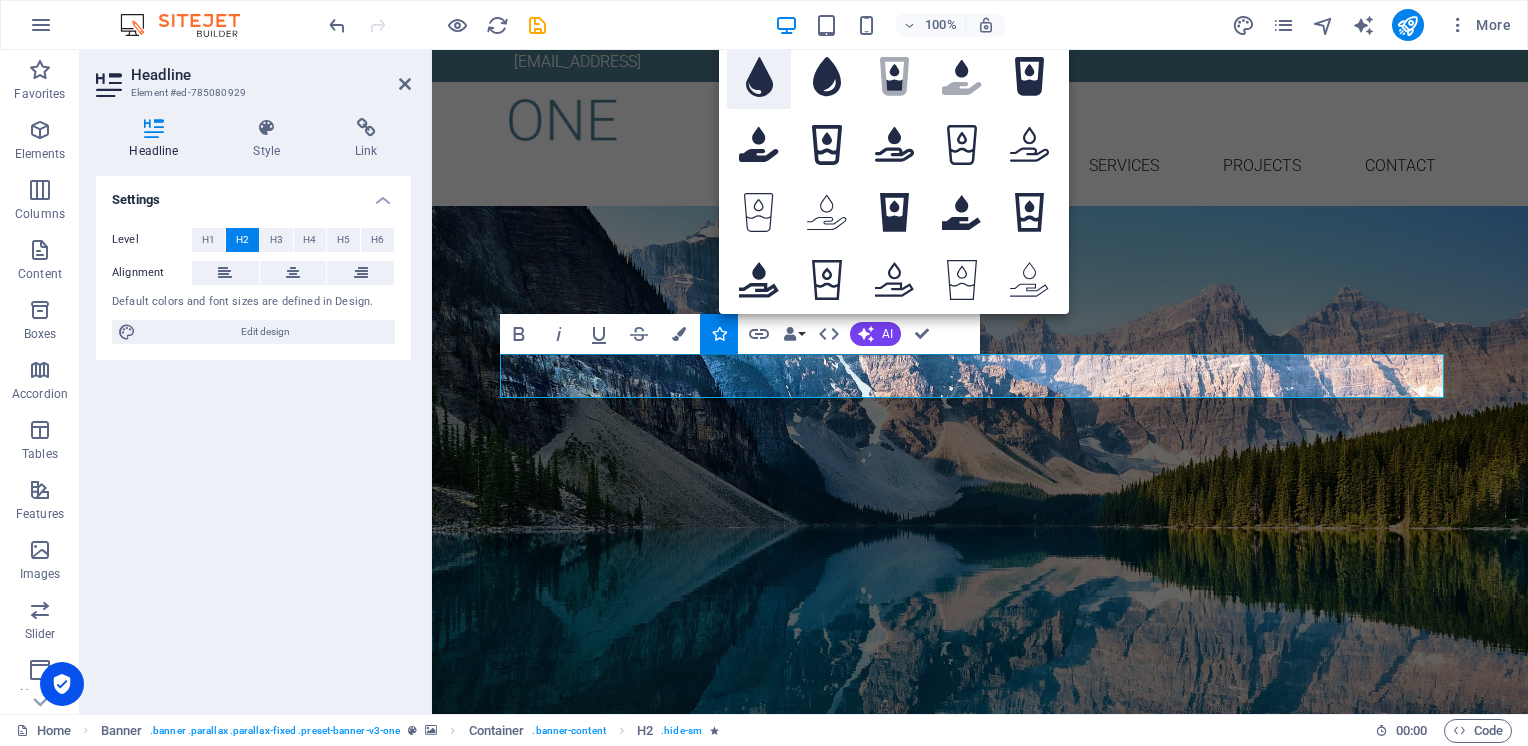 click 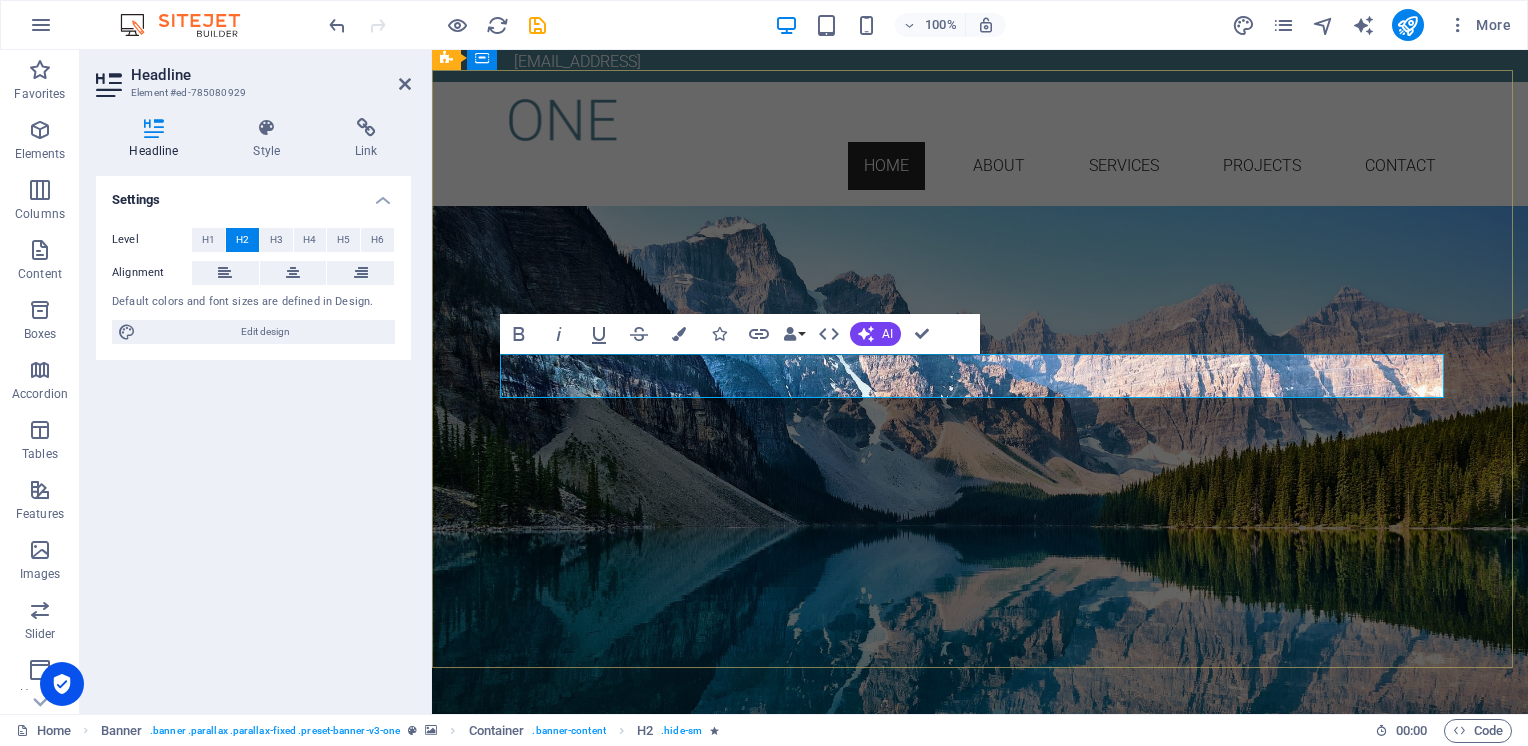 click on "Simple     Local" at bounding box center (980, 1832) 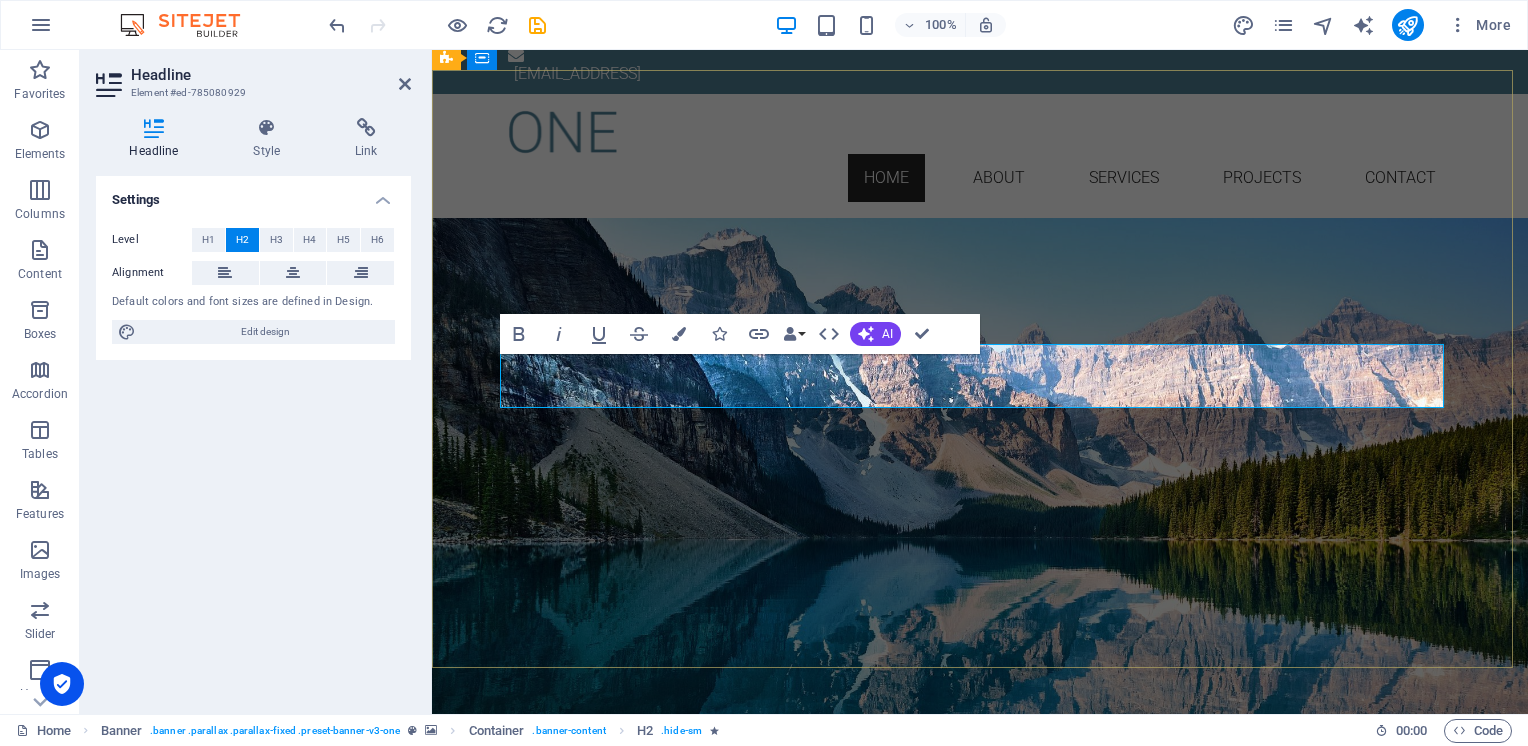 scroll, scrollTop: 100, scrollLeft: 0, axis: vertical 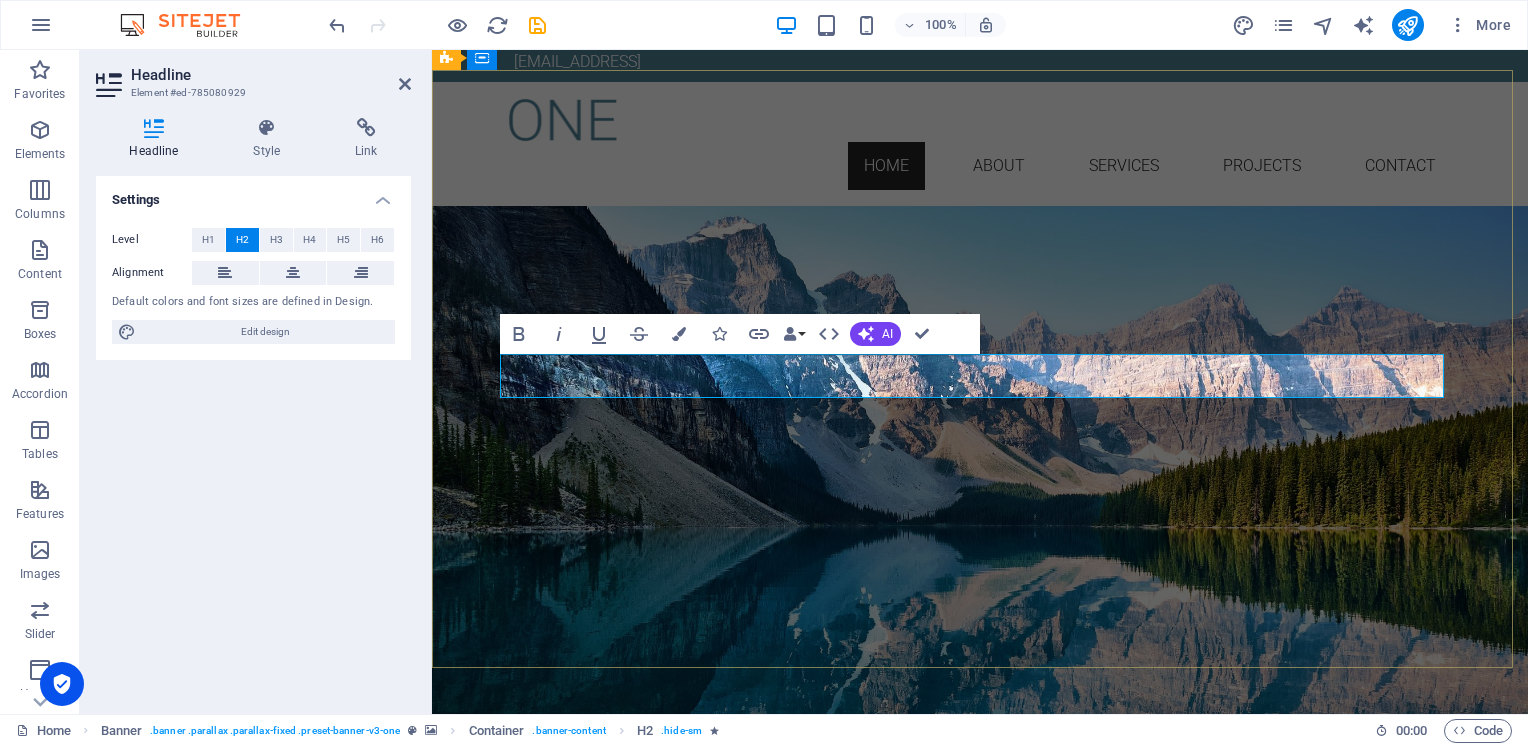 click on "Simple      Local      Sustainable" at bounding box center [980, 1832] 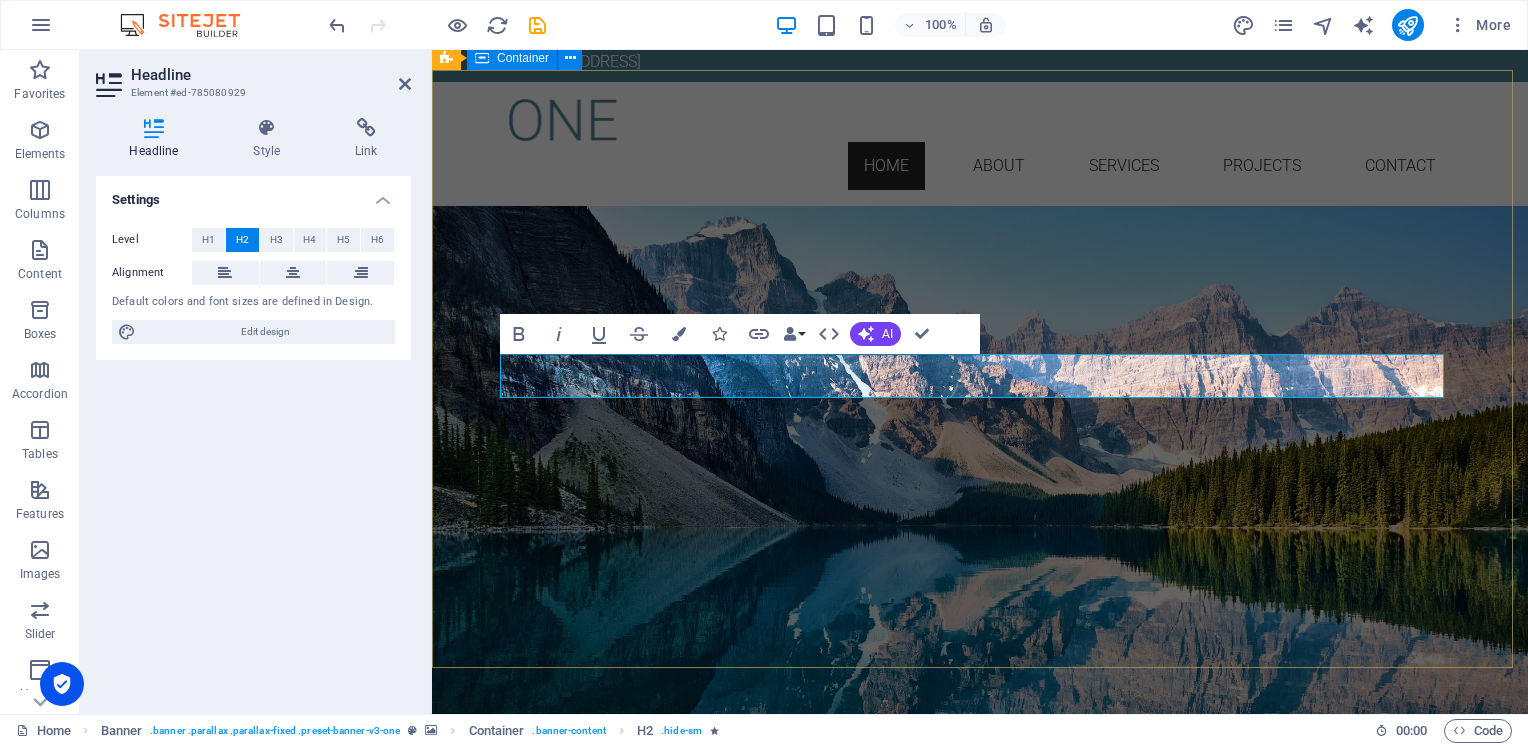 click on "[PERSON_NAME] PUR Simple      Local      Sustainable Learn more" at bounding box center [980, 1826] 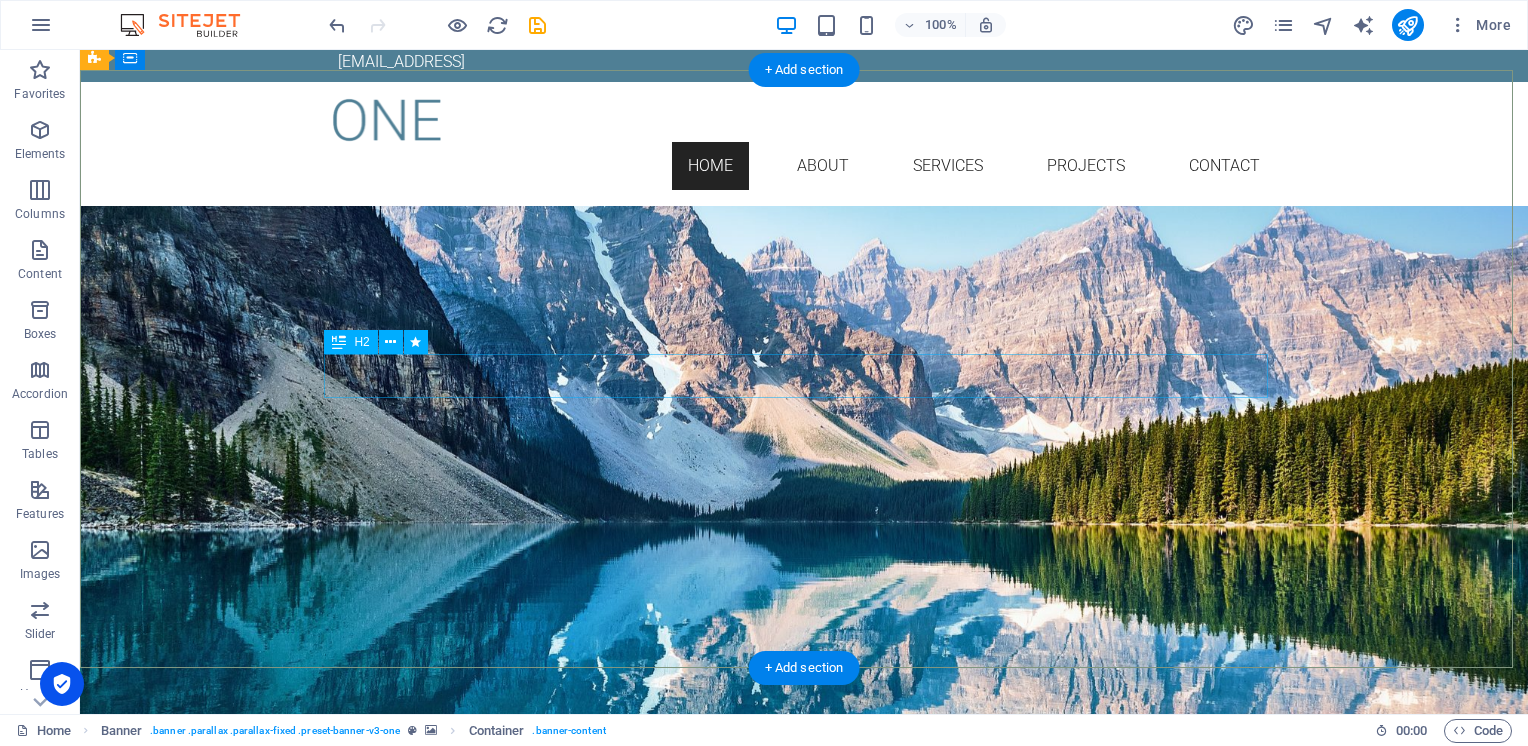 click on "Simple      Local      Sustainable" at bounding box center (804, 1832) 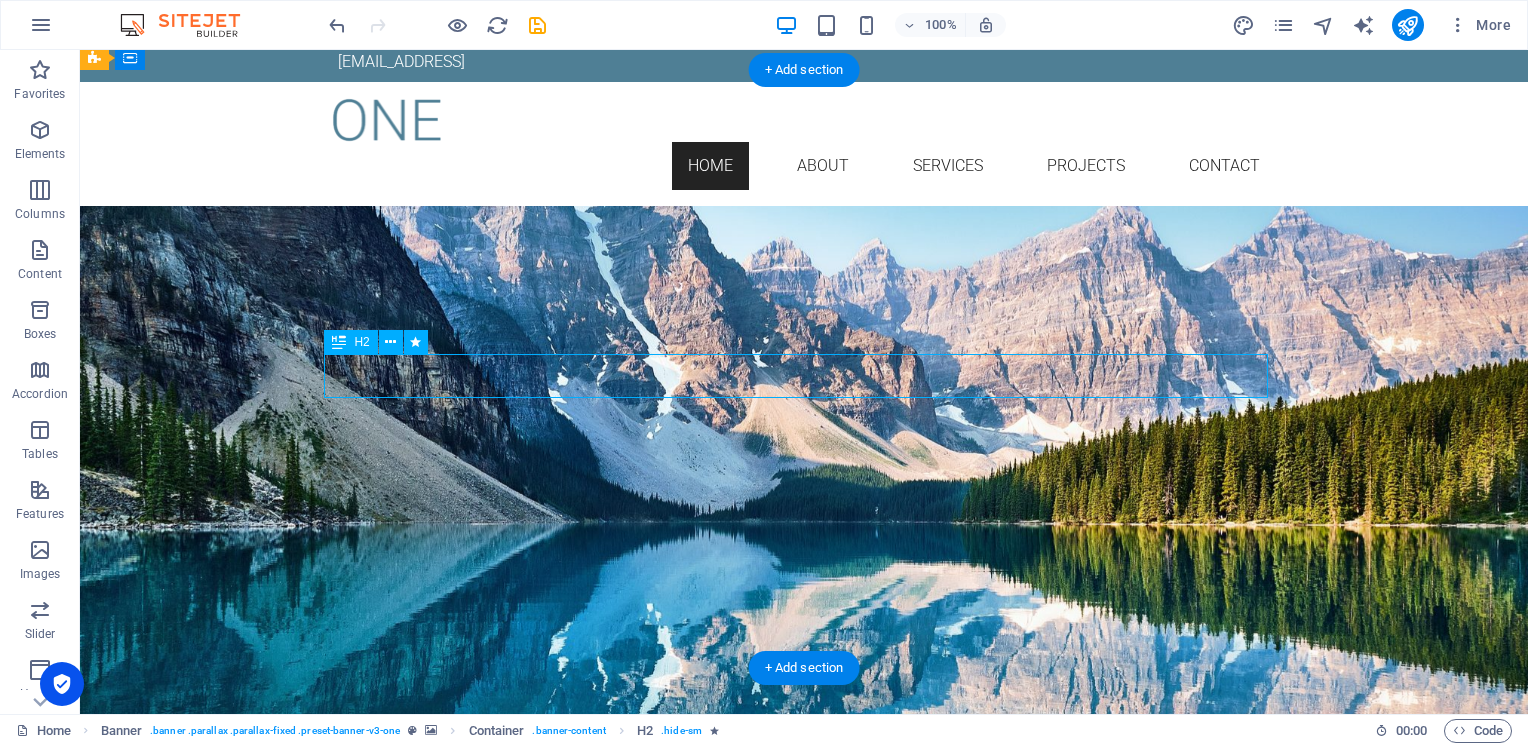 click on "Simple      Local      Sustainable" at bounding box center [804, 1832] 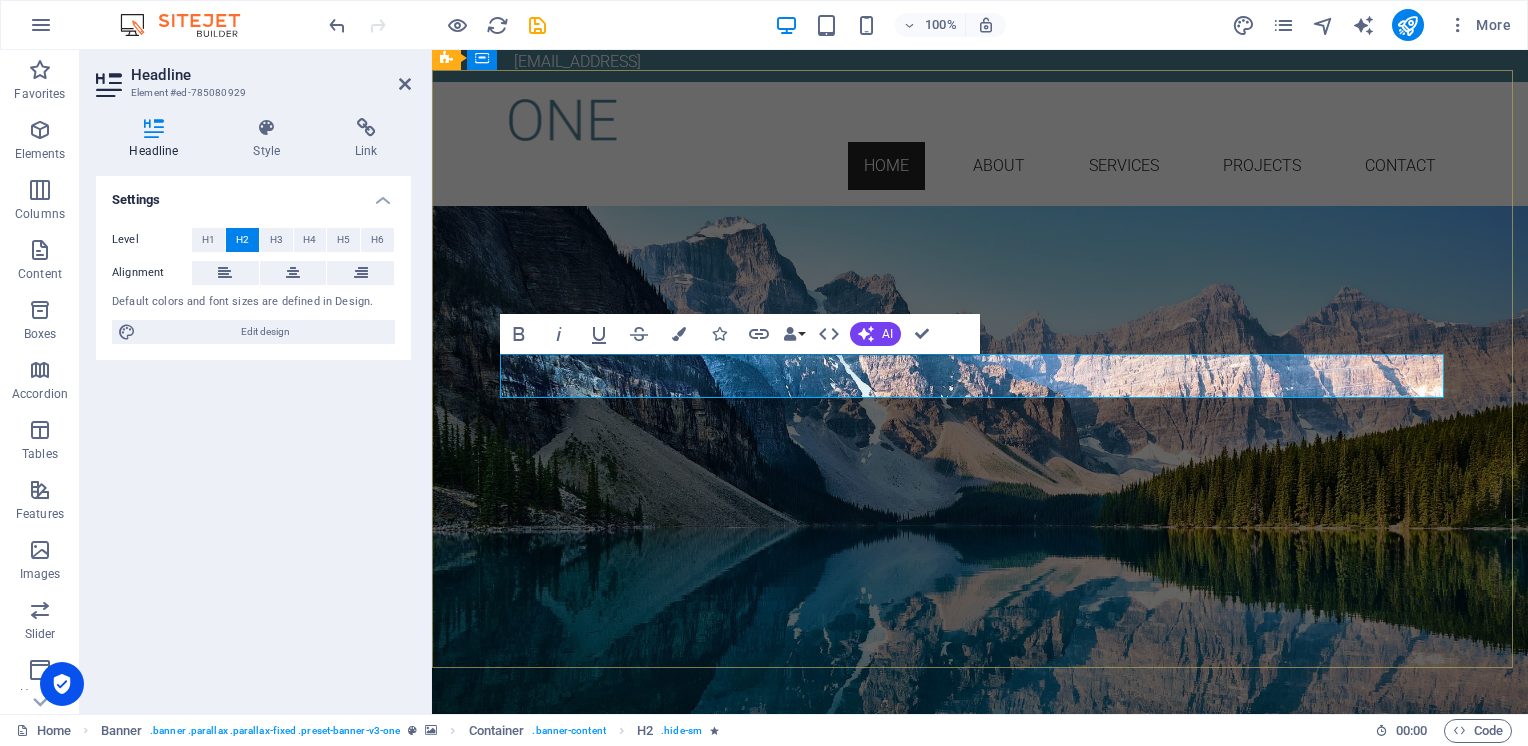 drag, startPoint x: 1160, startPoint y: 379, endPoint x: 1148, endPoint y: 470, distance: 91.787796 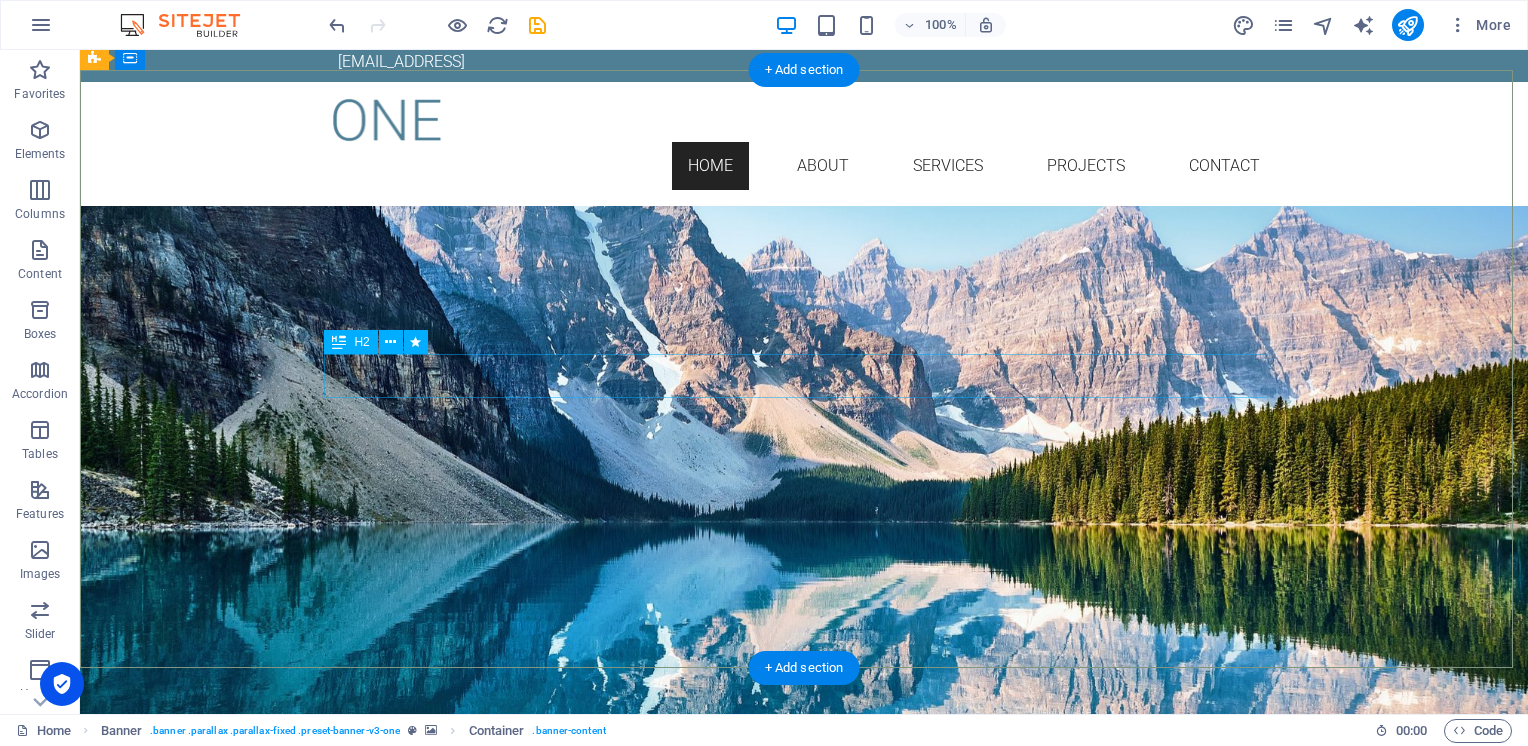 click on "Simple      Local      Sustainable" at bounding box center [804, 1832] 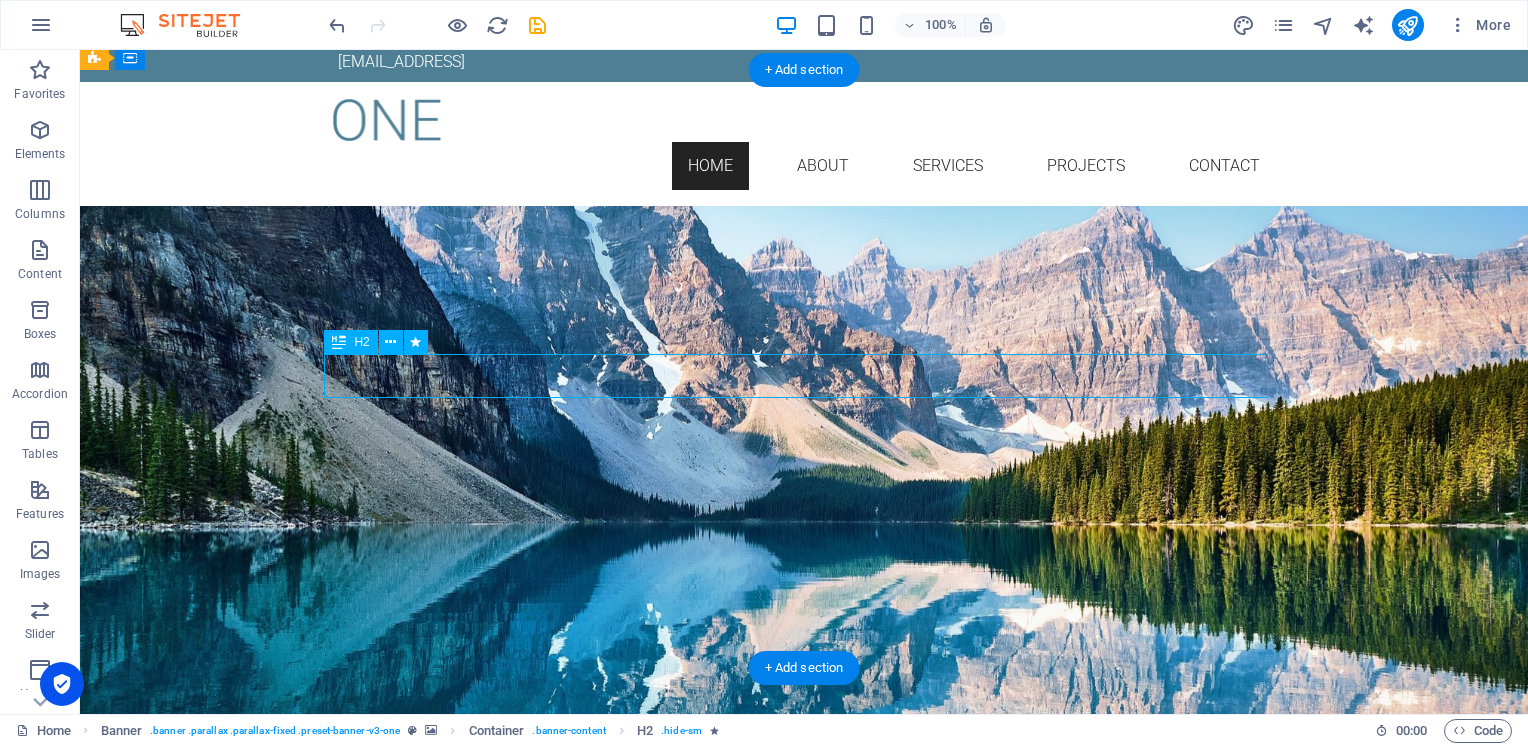 click on "Simple      Local      Sustainable" at bounding box center (804, 1832) 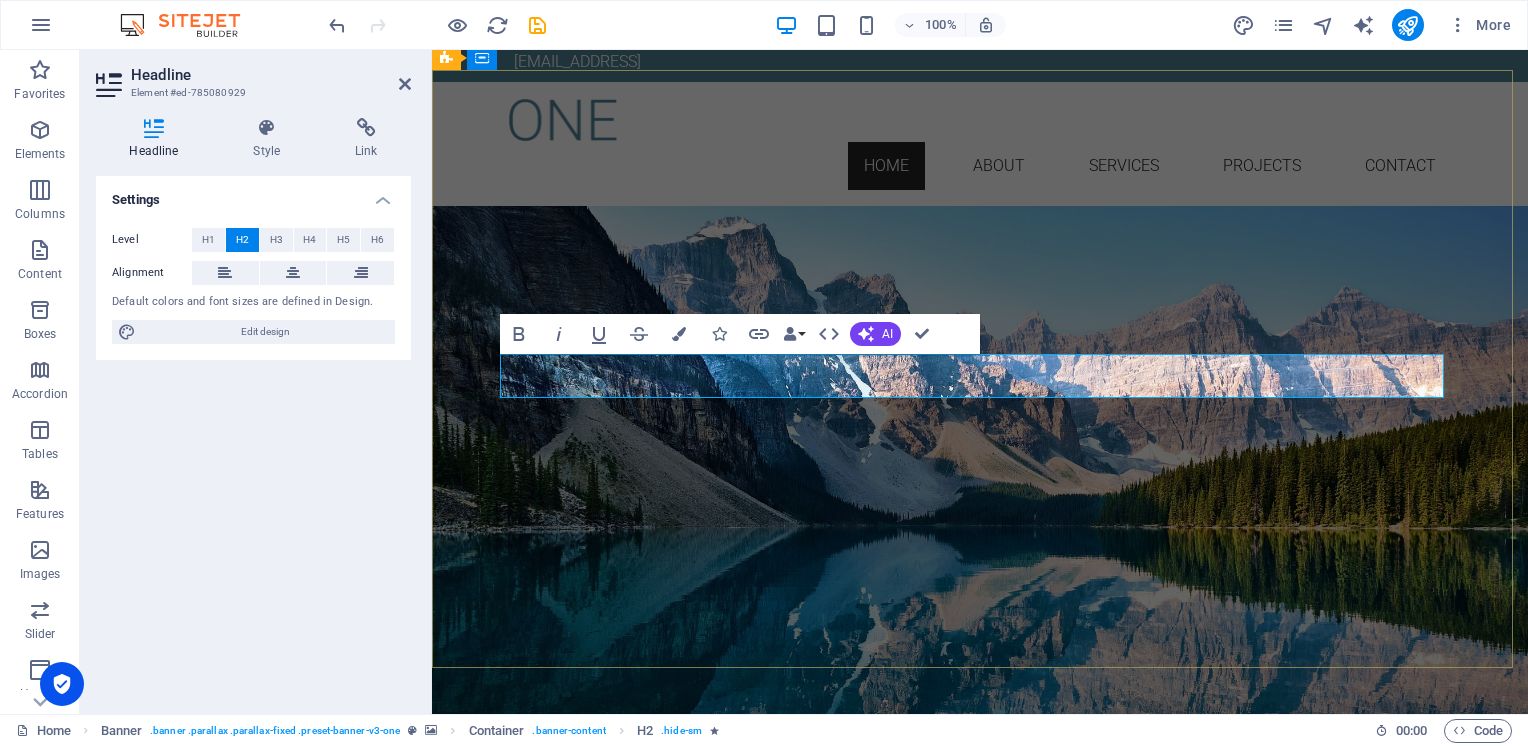 click on "Simple      Local      Sustainable" at bounding box center (980, 1832) 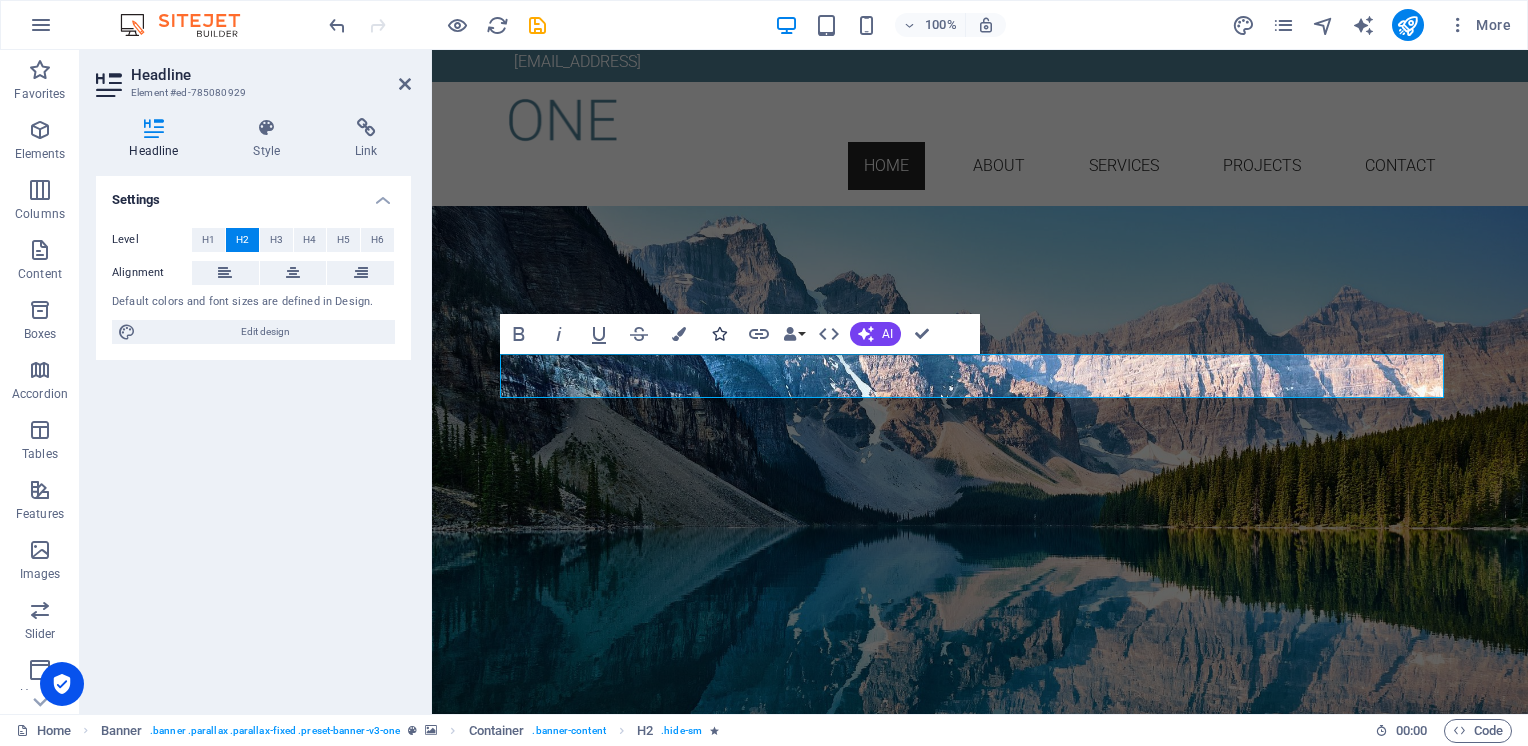 click on "Icons" at bounding box center (719, 334) 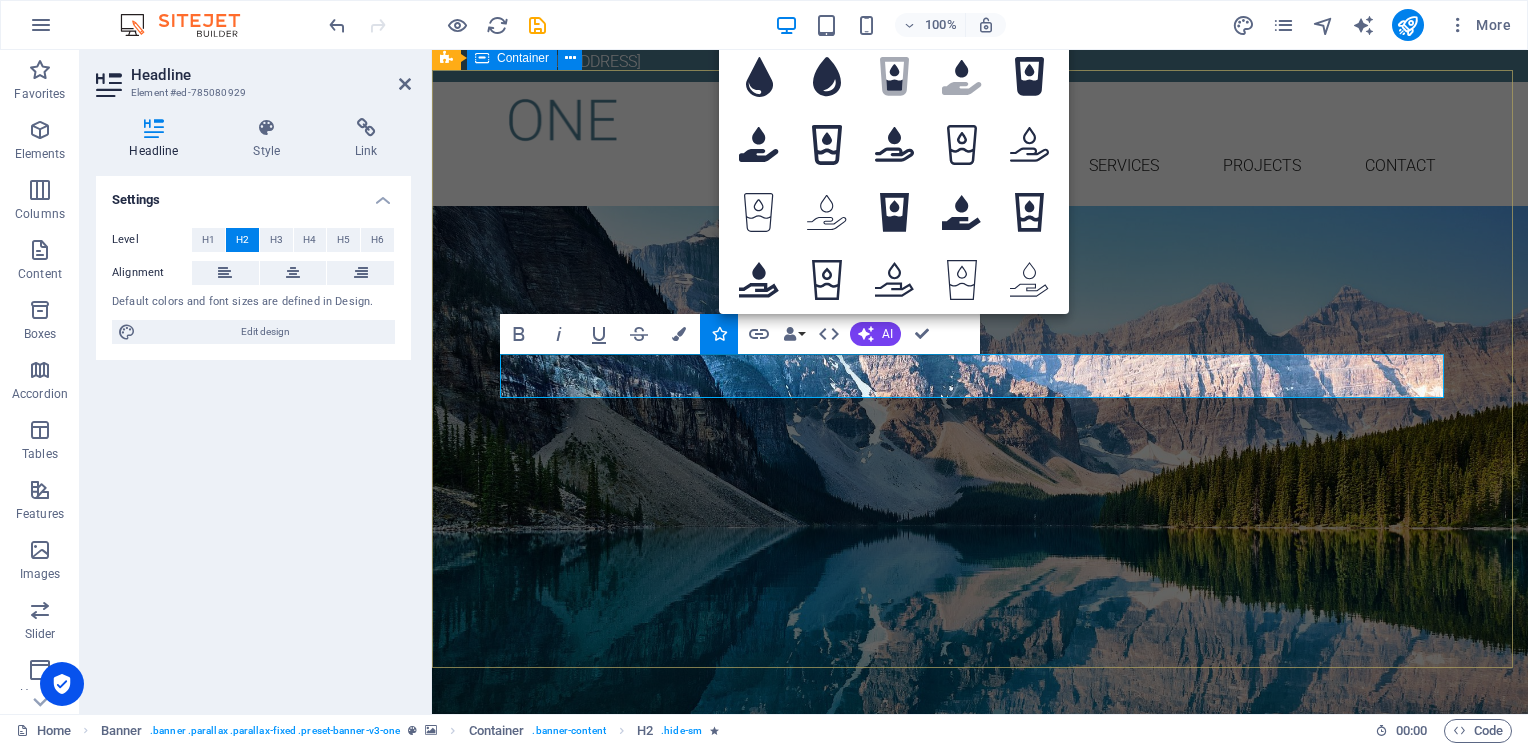type on "water drop" 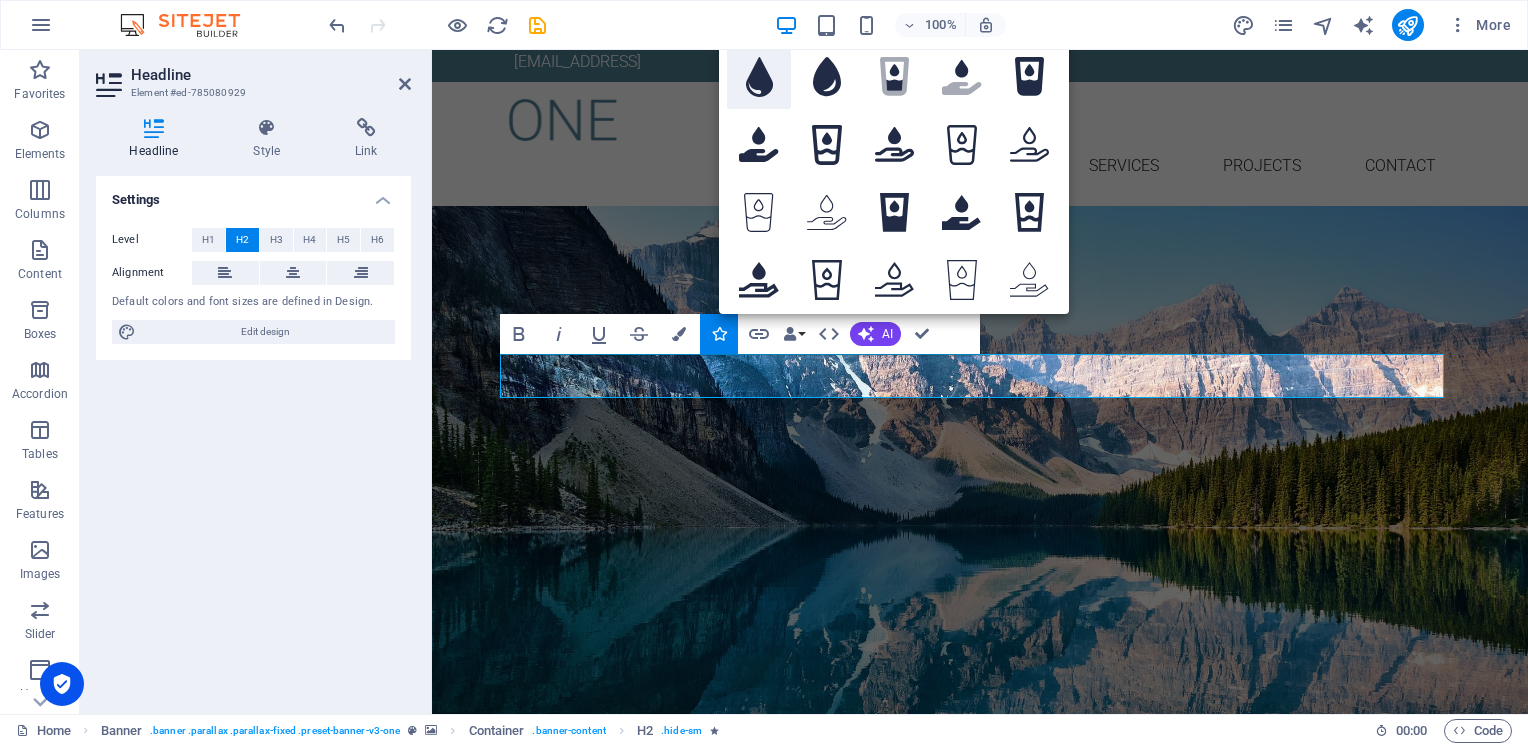 click 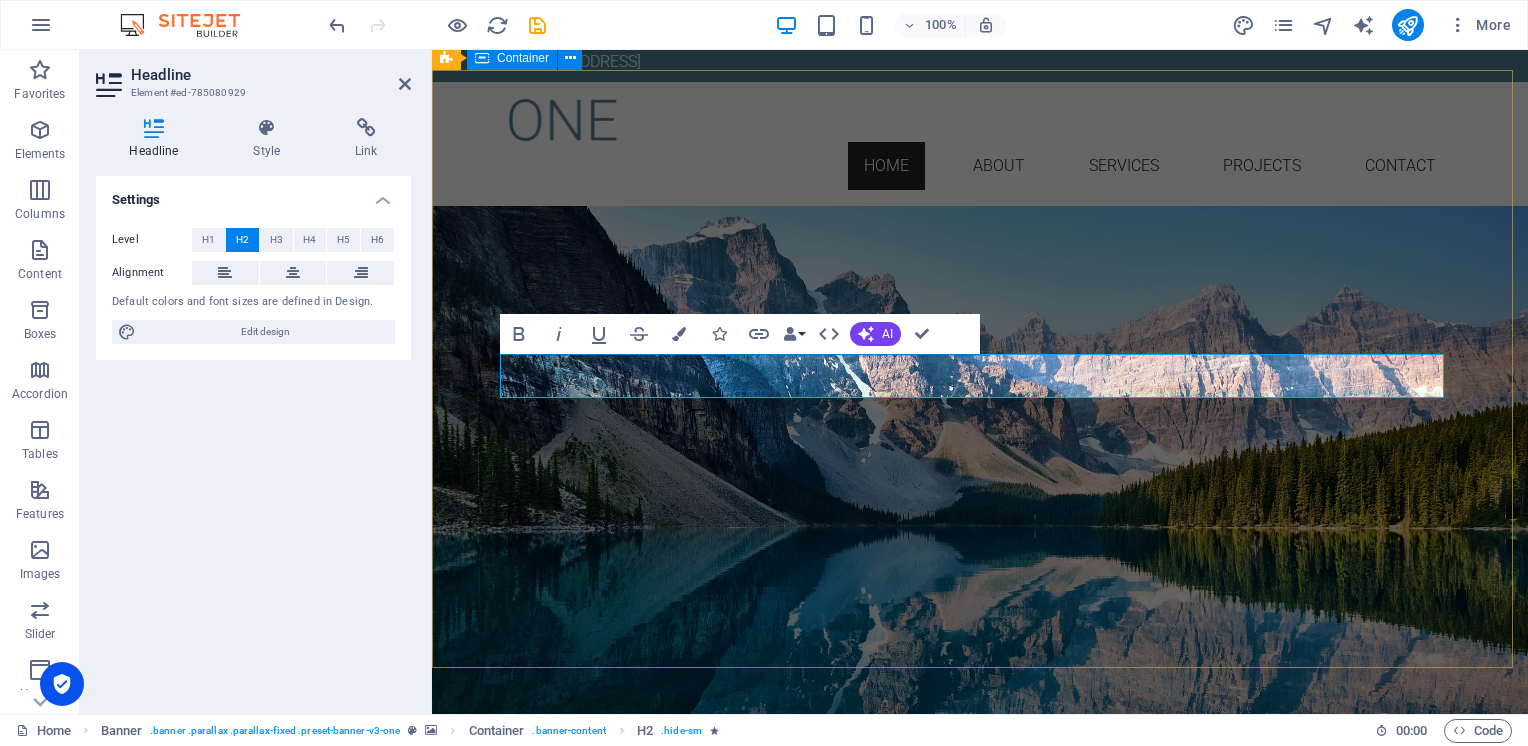 click on "[PERSON_NAME] PUR Simple      Local      Sustainable      Learn more" at bounding box center (980, 2552) 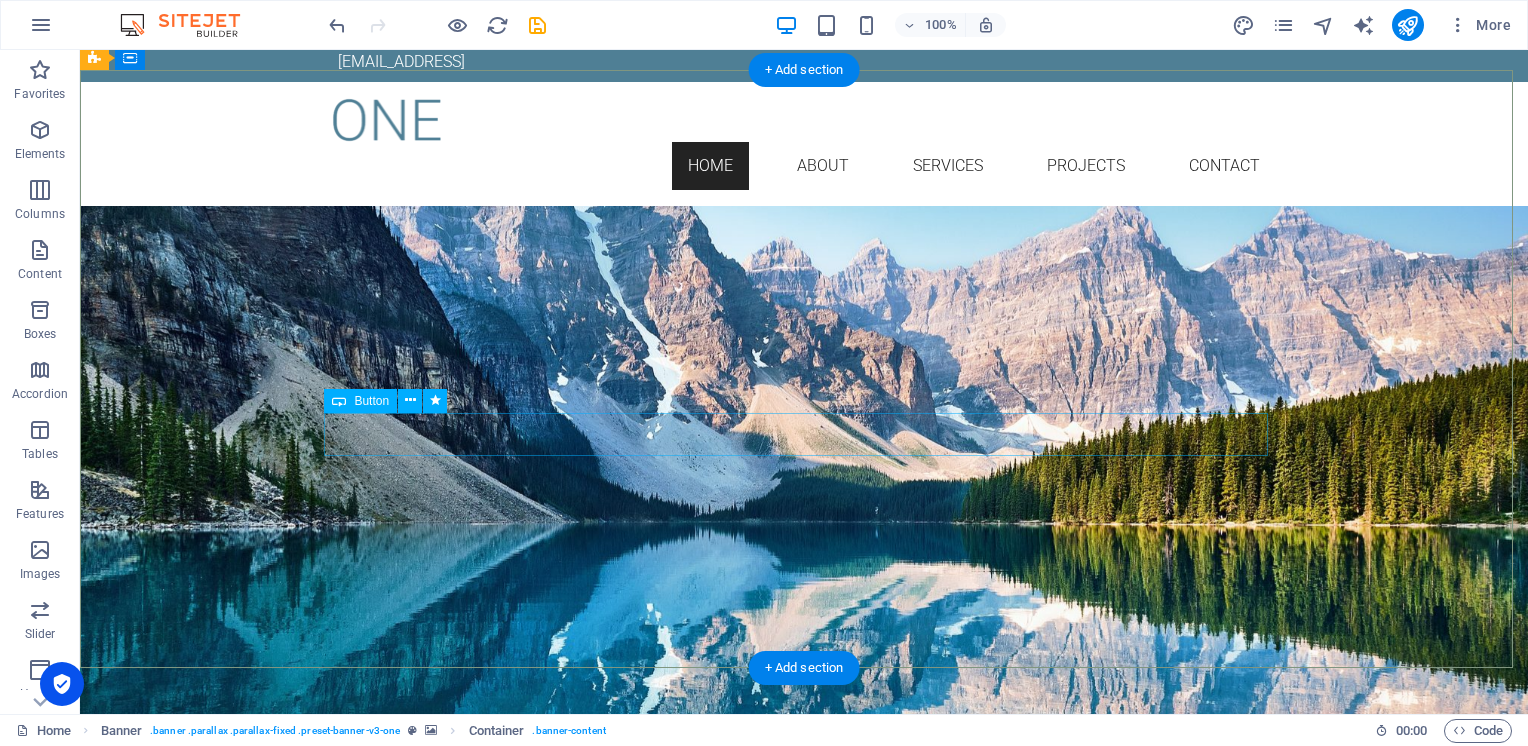drag, startPoint x: 802, startPoint y: 426, endPoint x: 1288, endPoint y: 420, distance: 486.03705 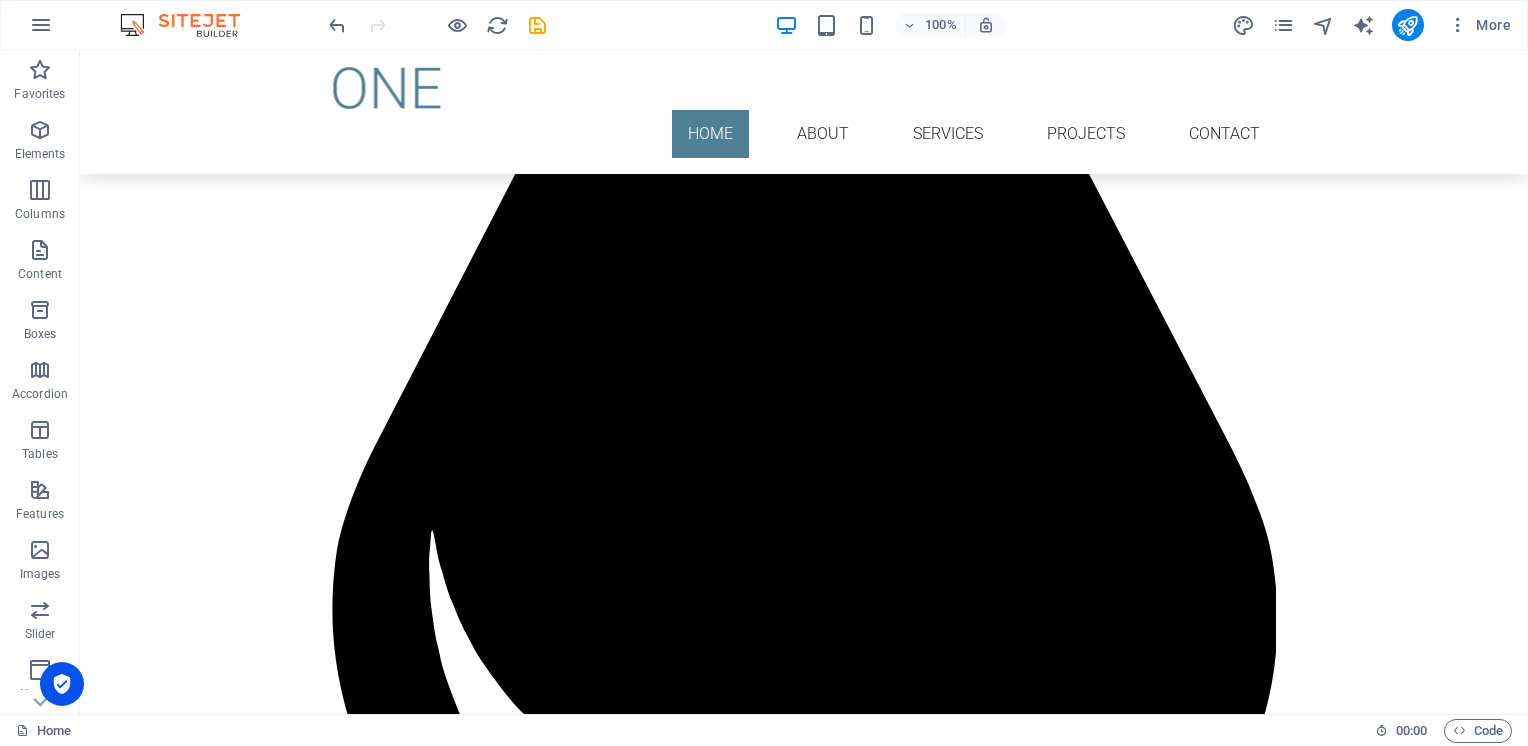 scroll, scrollTop: 896, scrollLeft: 0, axis: vertical 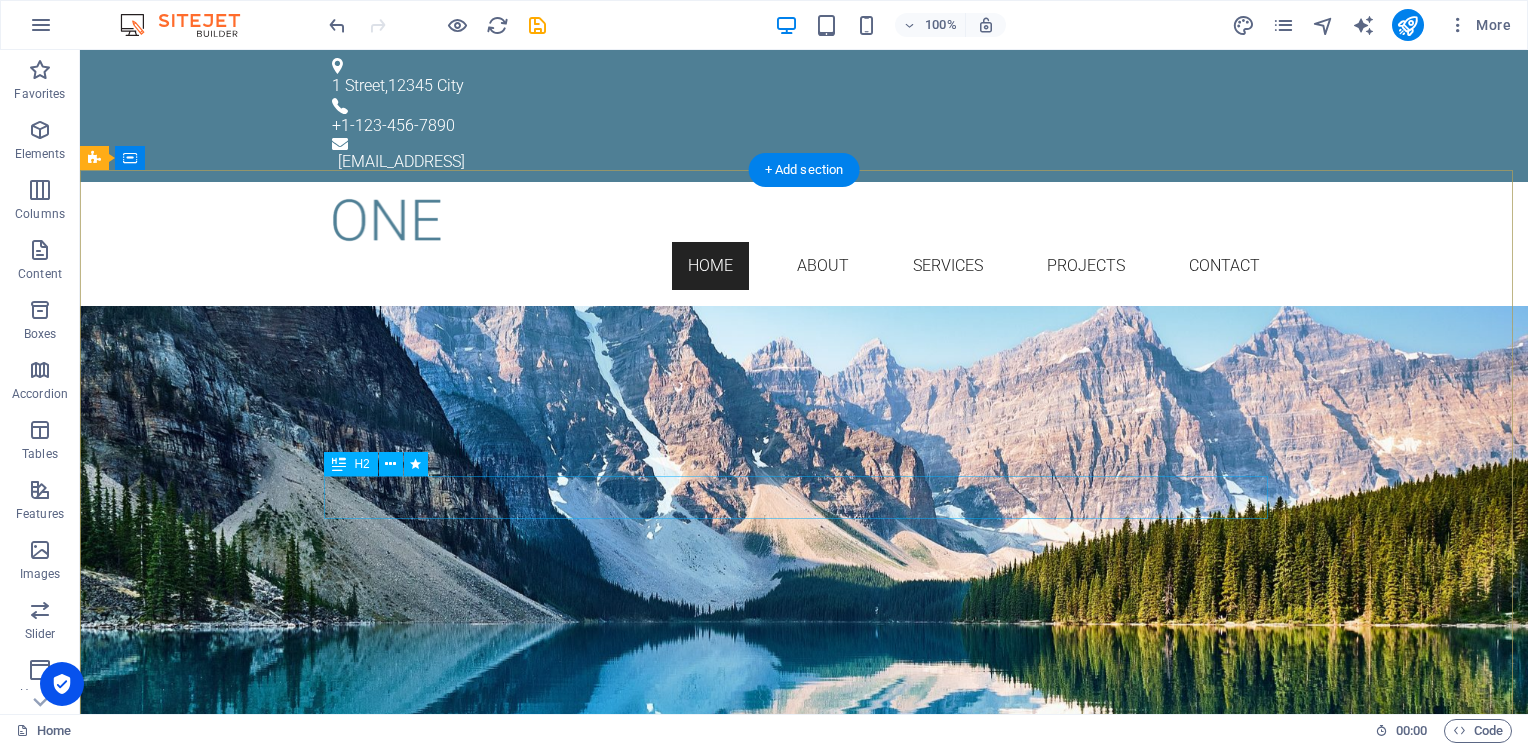 click on "Simple      Local      Sustainable" at bounding box center [804, 2659] 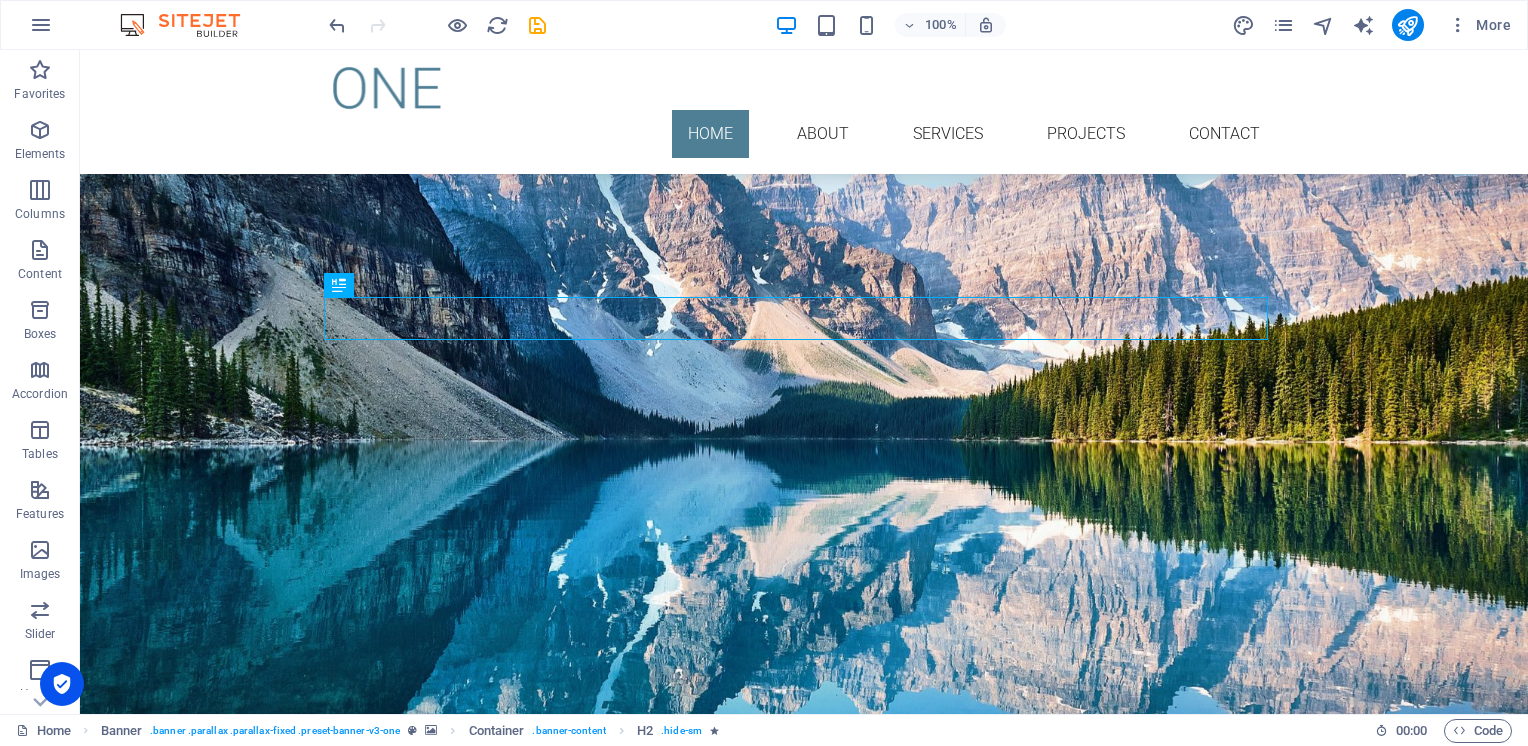 scroll, scrollTop: 120, scrollLeft: 0, axis: vertical 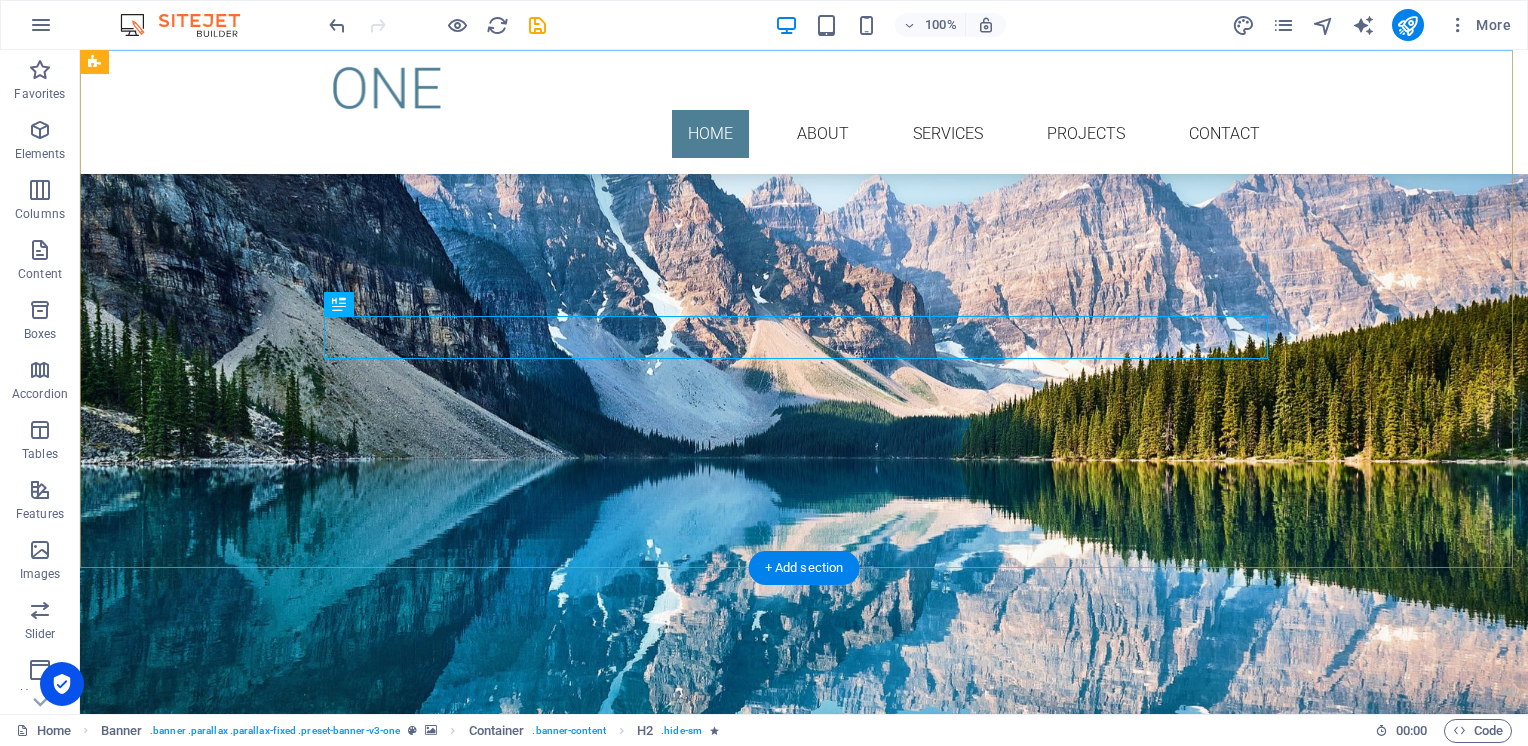 click on "[PERSON_NAME] PUR Simple      Local      Sustainable" at bounding box center (804, 2466) 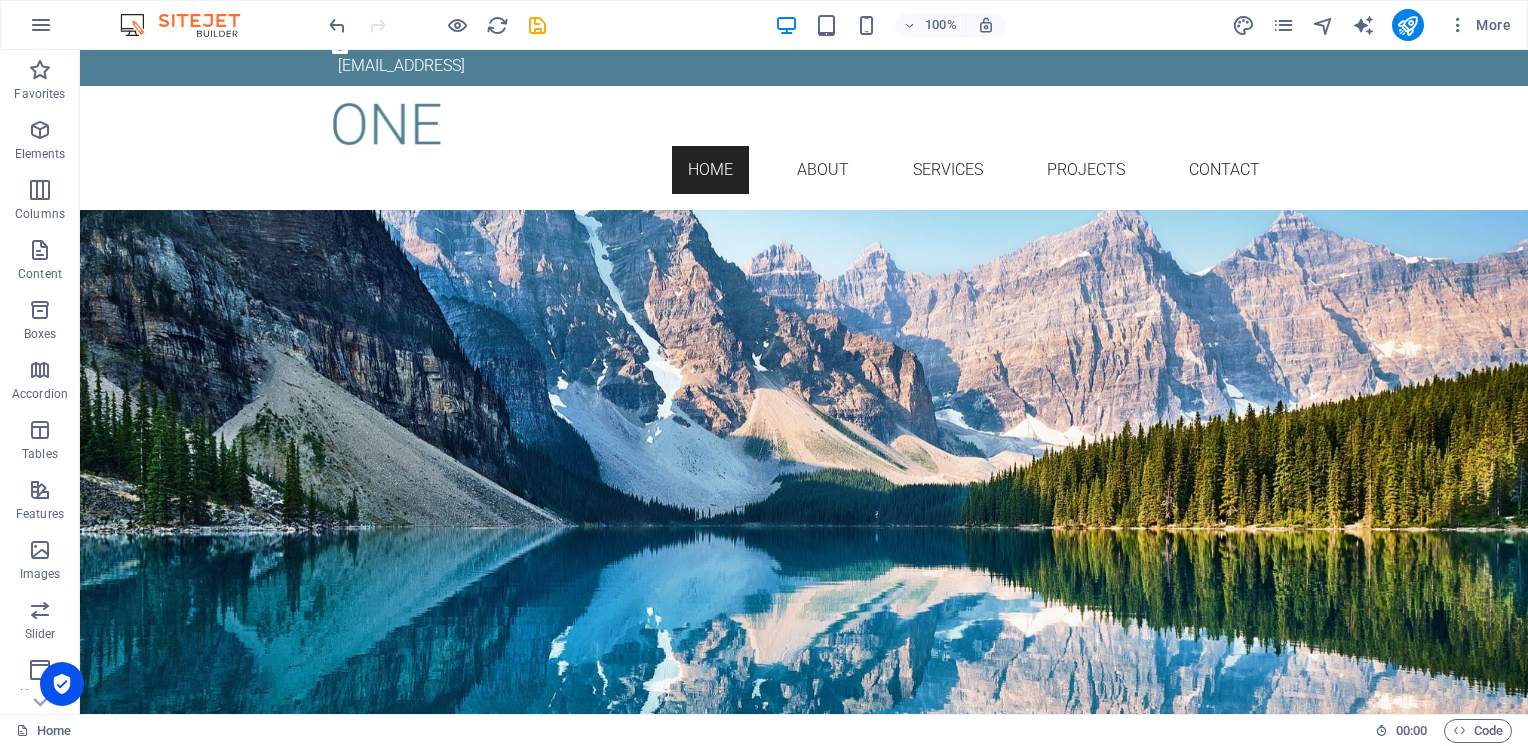scroll, scrollTop: 90, scrollLeft: 0, axis: vertical 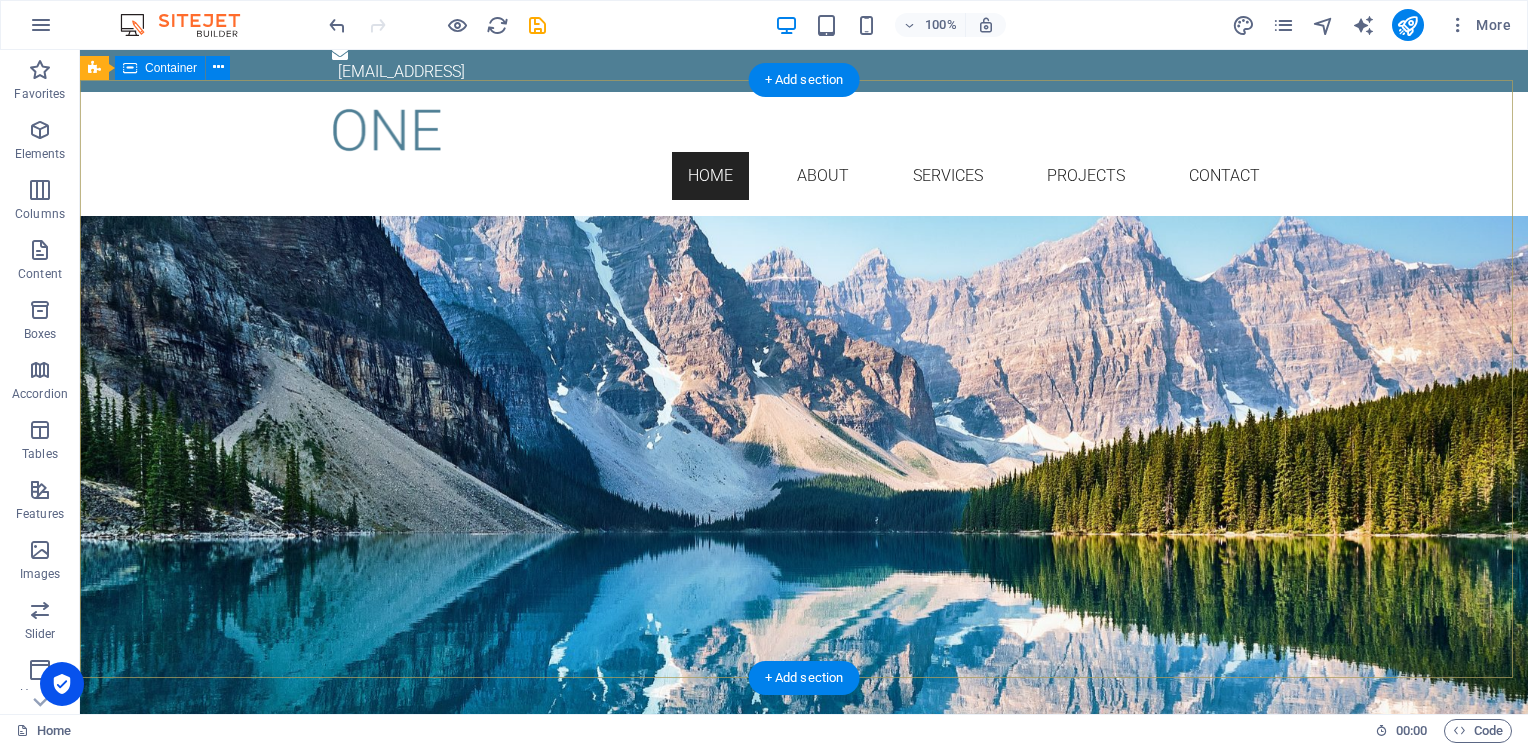 click on "[PERSON_NAME] PUR Simple      Local      Sustainable" at bounding box center [804, 2540] 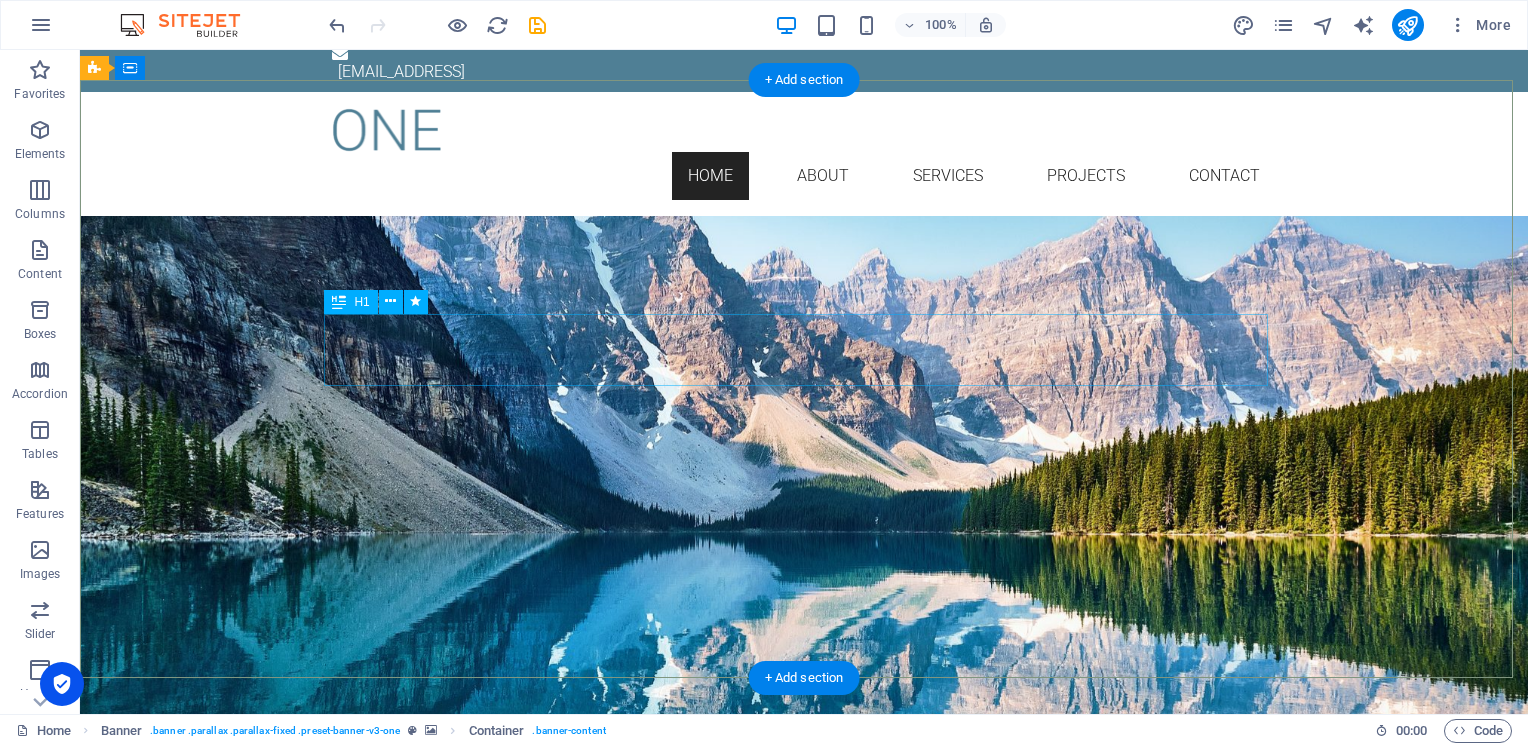 click on "[PERSON_NAME]" at bounding box center [804, 332] 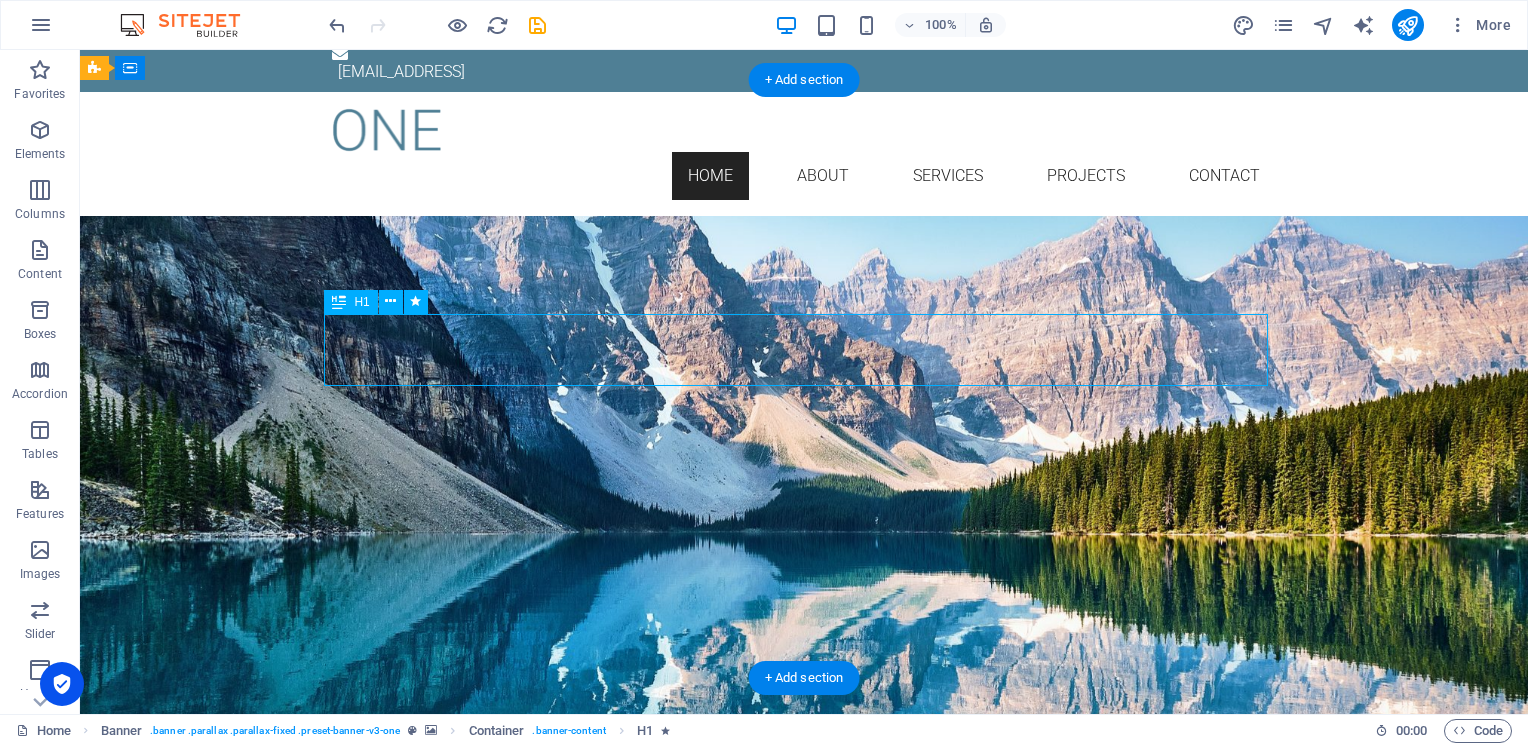 click on "[PERSON_NAME]" at bounding box center [804, 332] 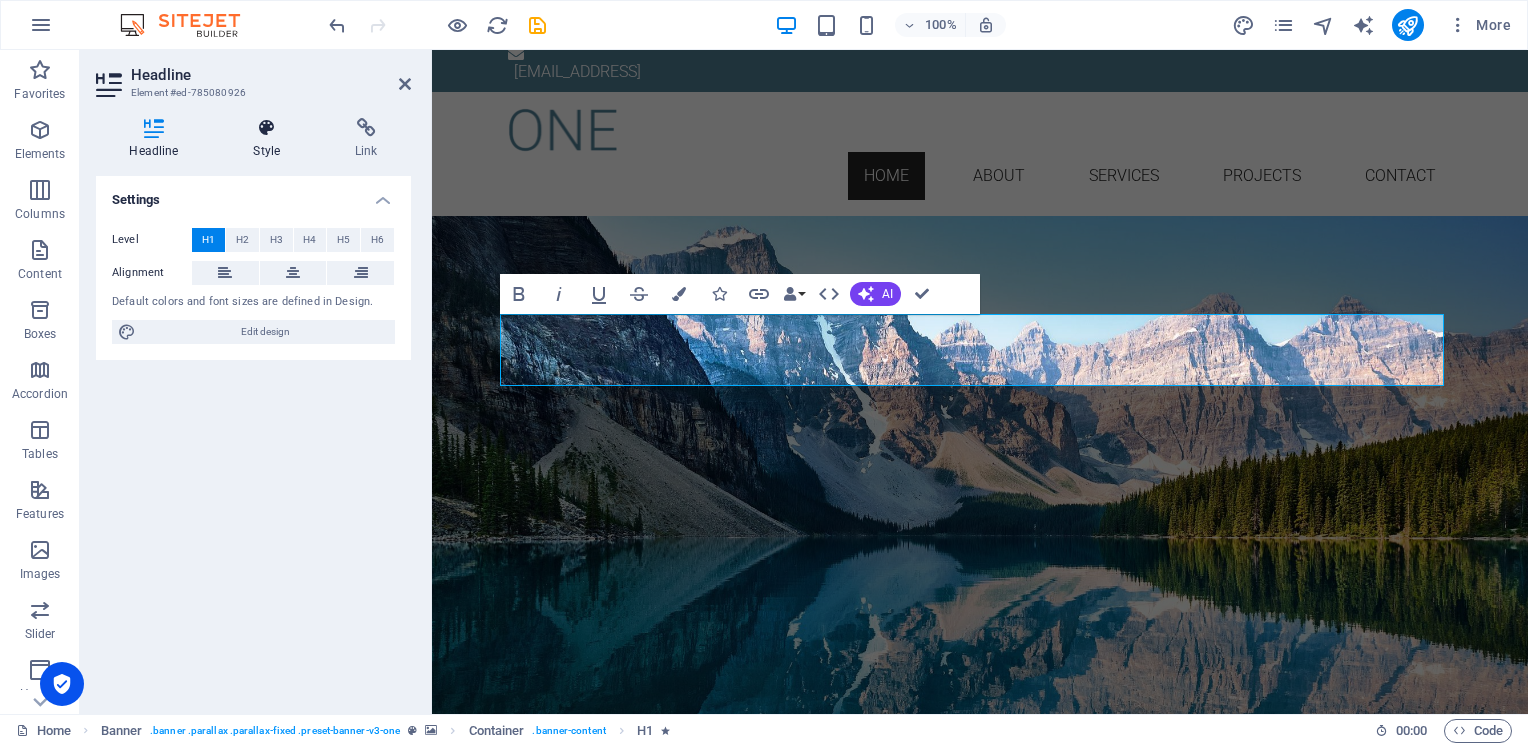 click on "Style" at bounding box center [271, 139] 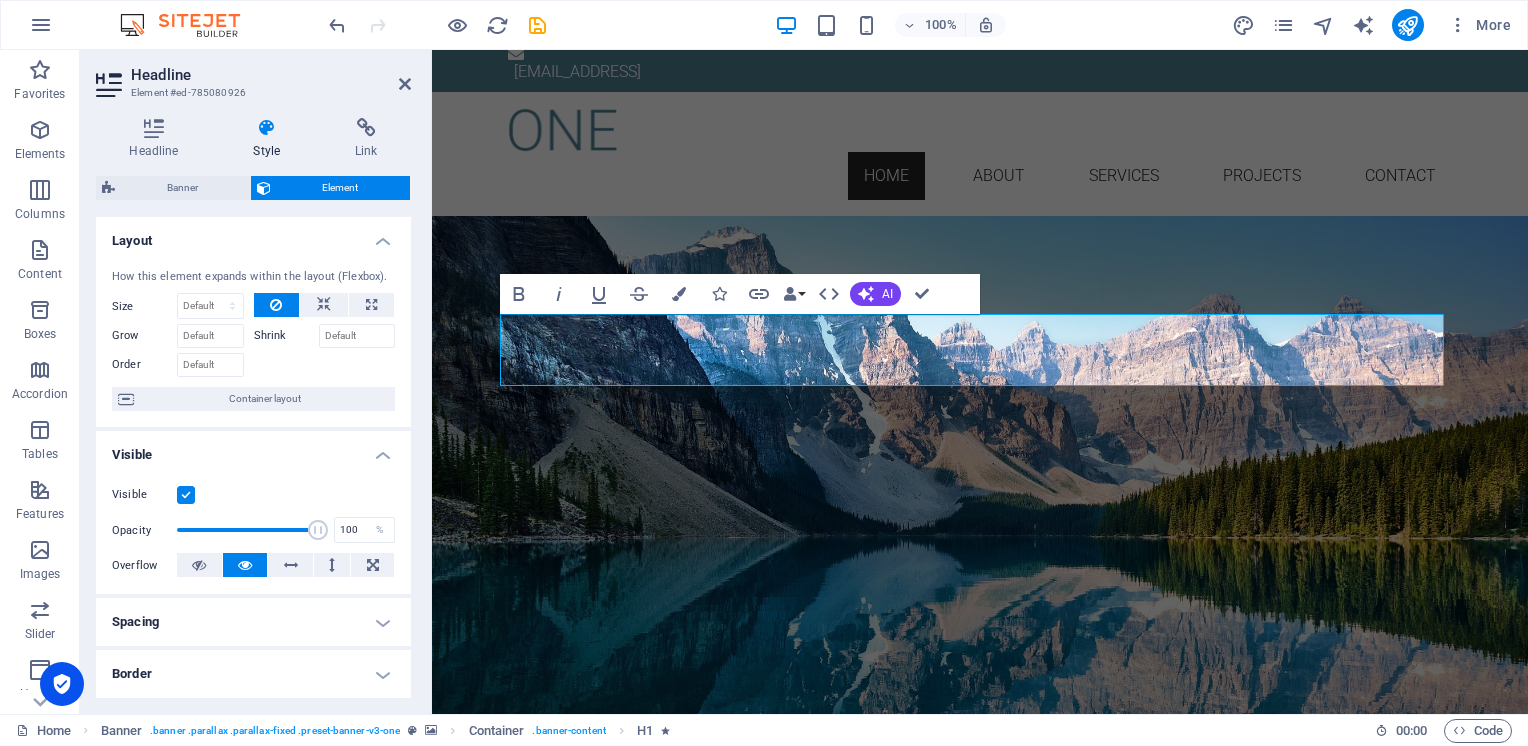 drag, startPoint x: 406, startPoint y: 406, endPoint x: 405, endPoint y: 442, distance: 36.013885 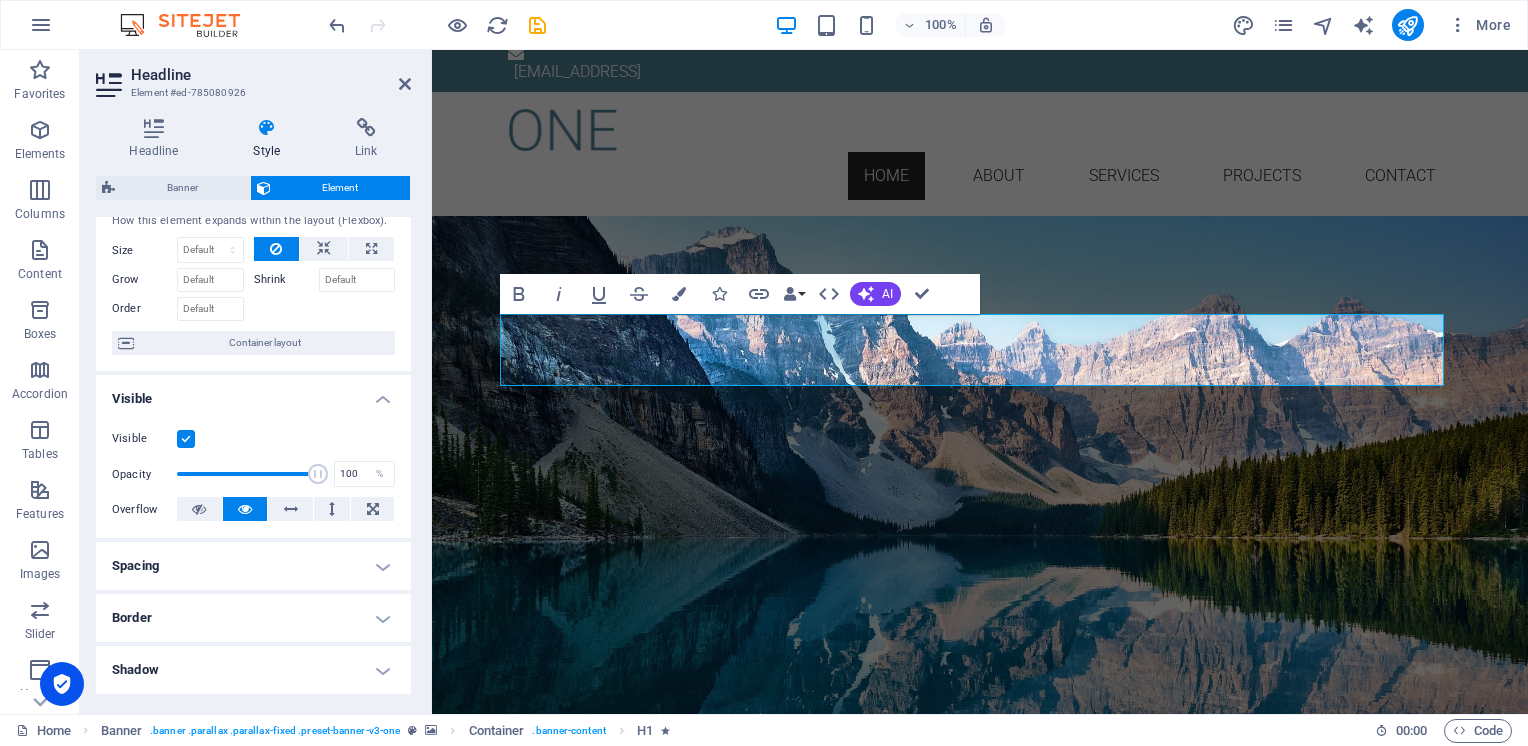 scroll, scrollTop: 0, scrollLeft: 0, axis: both 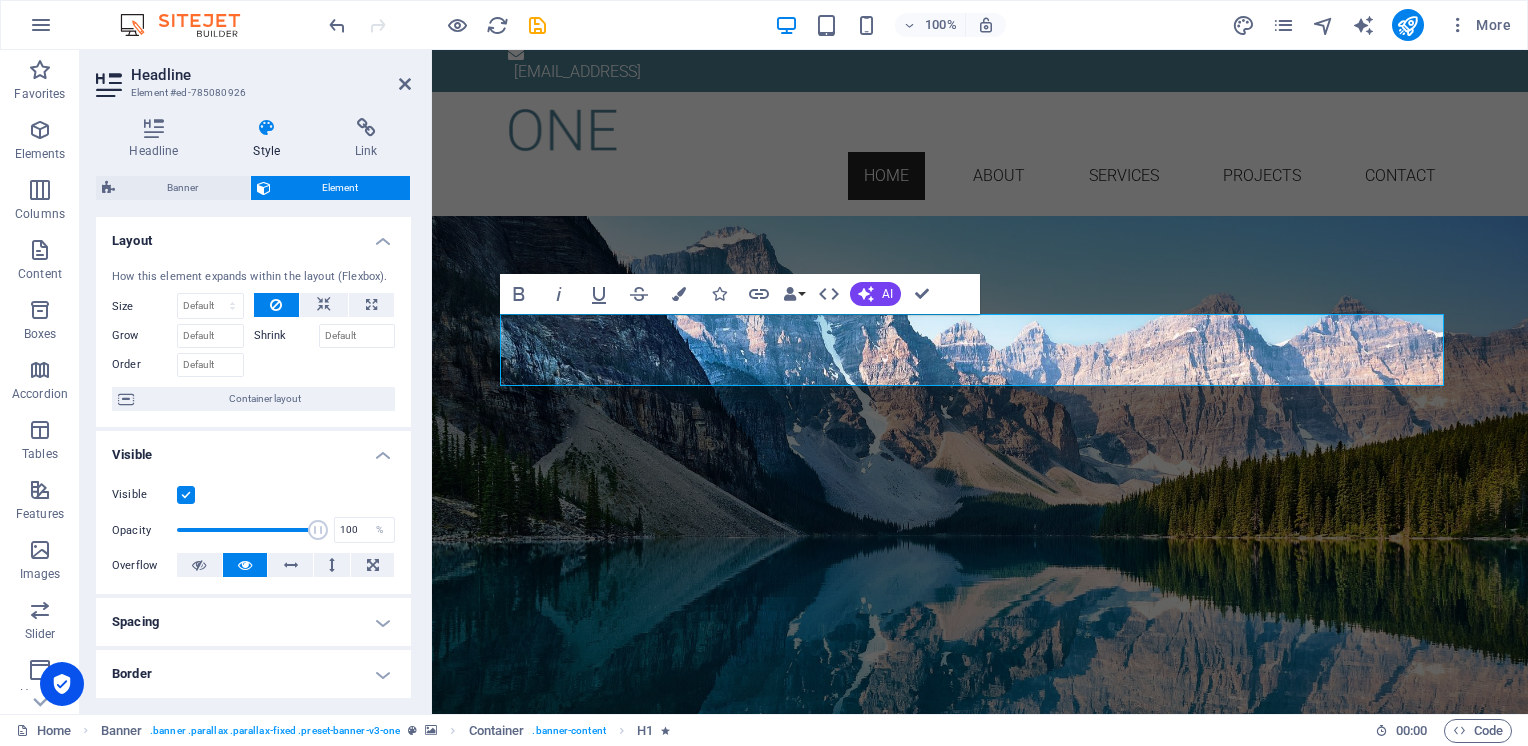 drag, startPoint x: 407, startPoint y: 482, endPoint x: 2, endPoint y: 349, distance: 426.27927 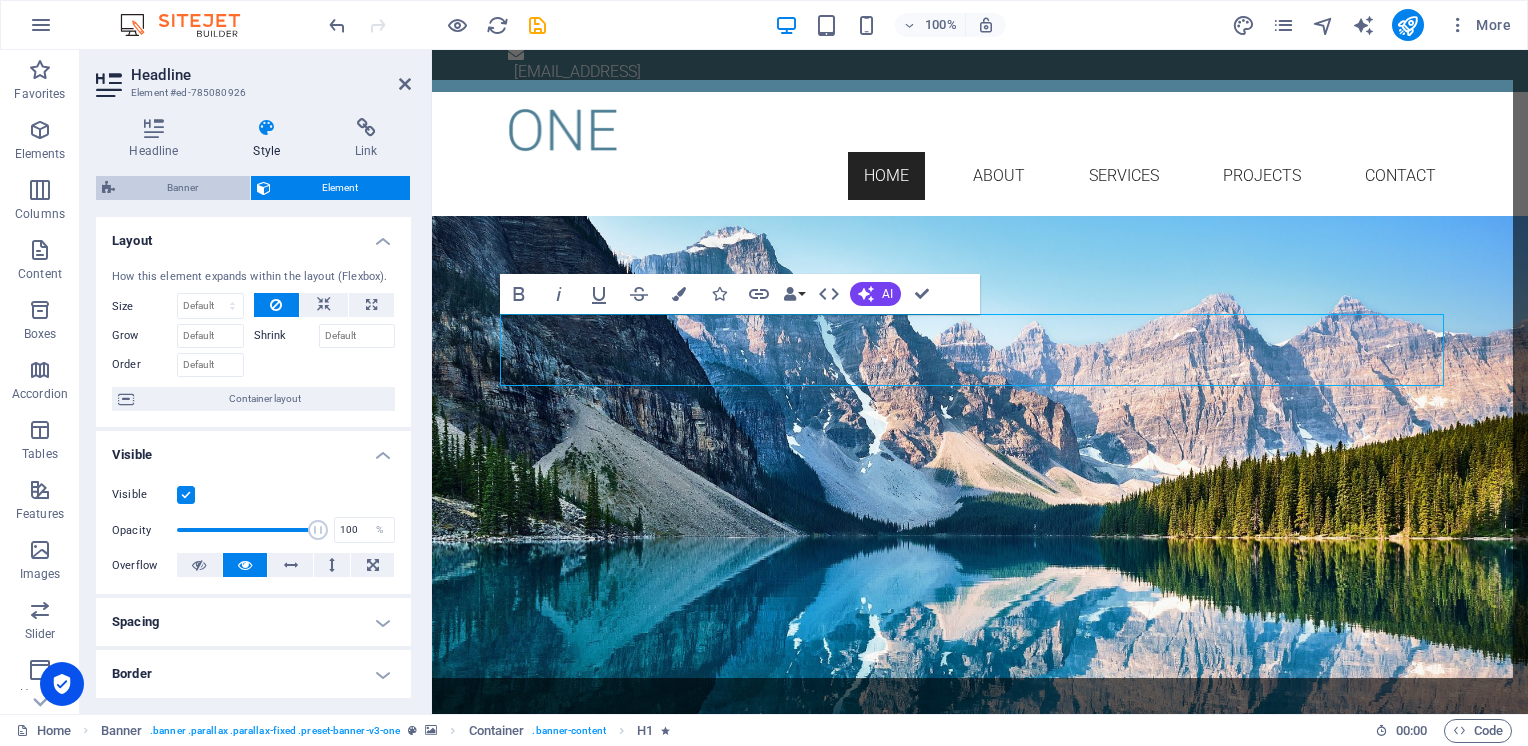 click on "Banner" at bounding box center (182, 188) 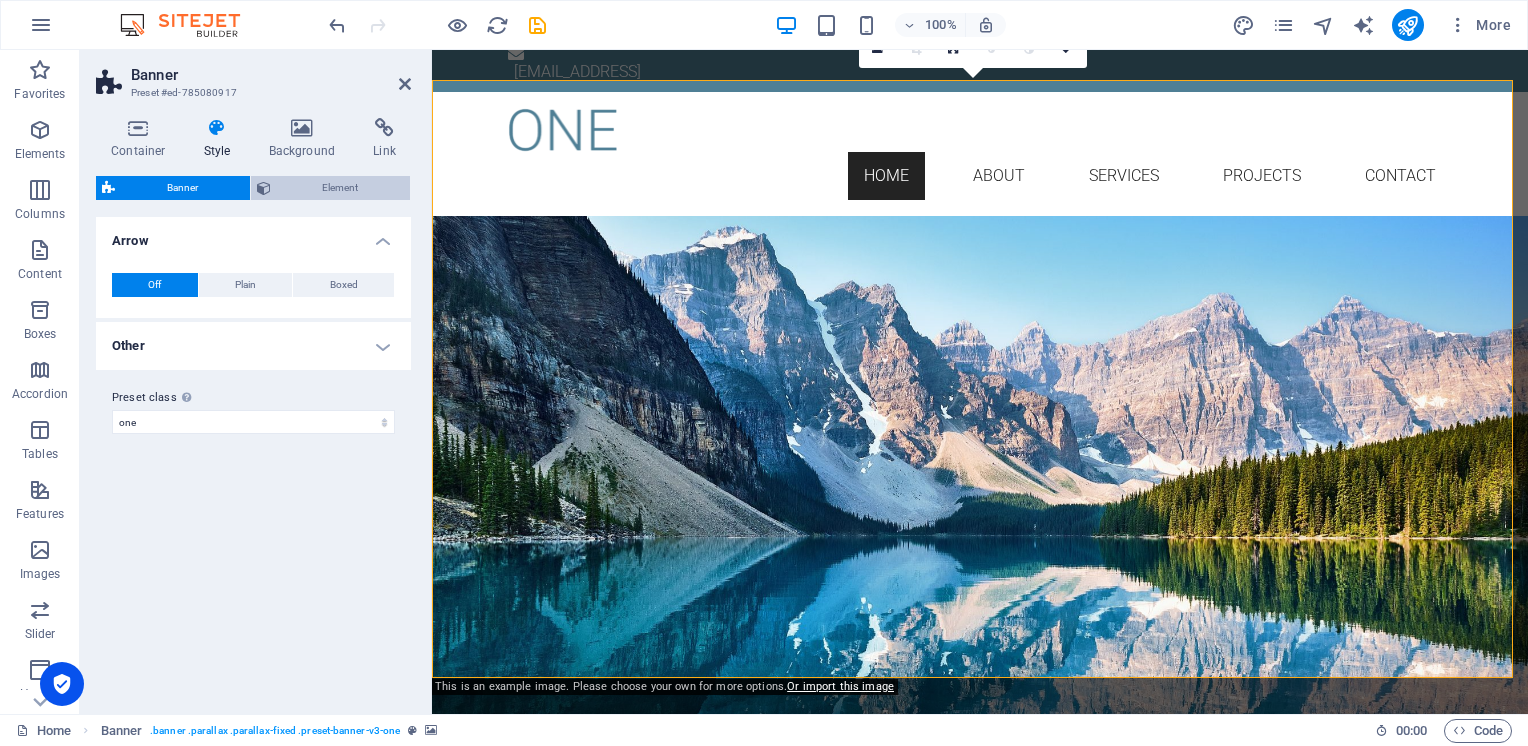click on "Element" at bounding box center (341, 188) 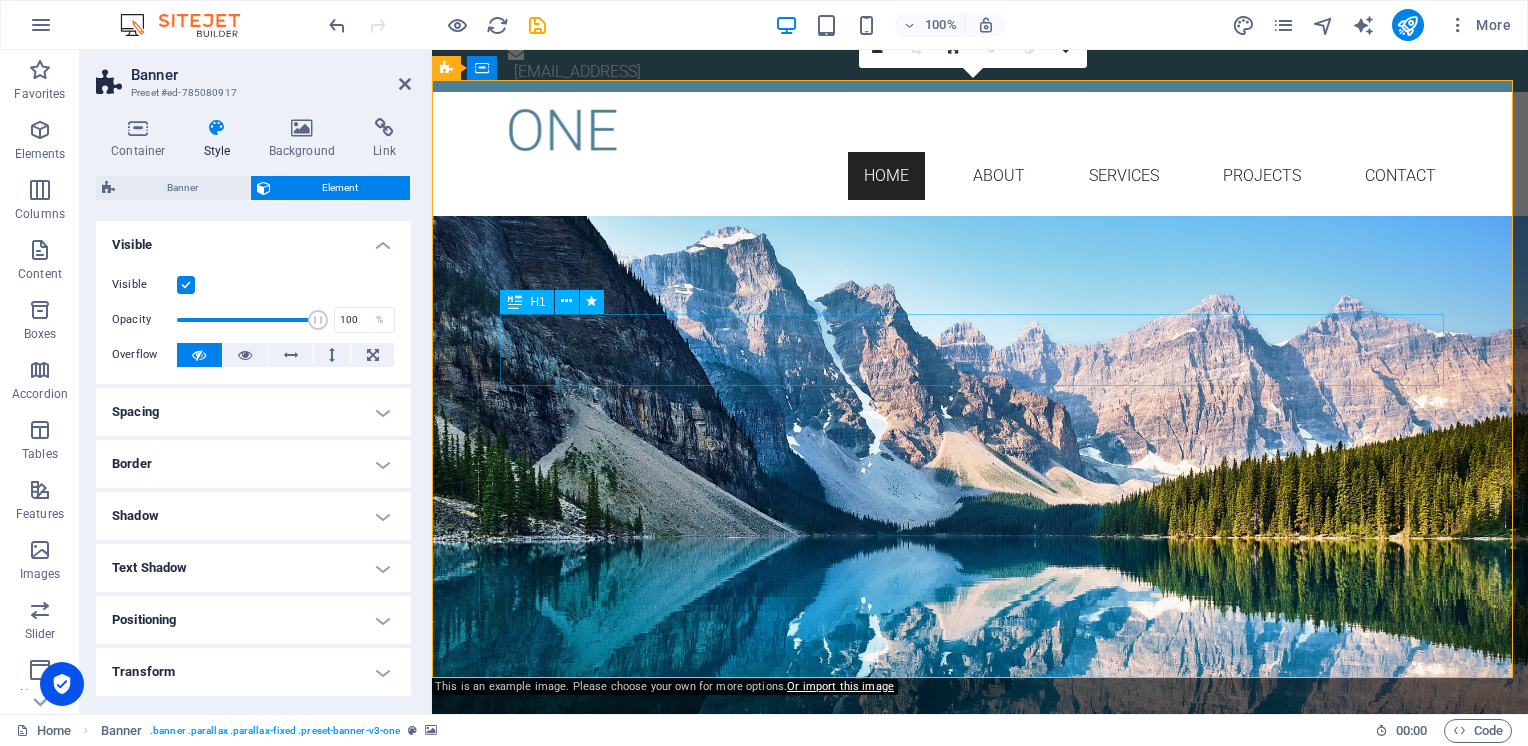 click on "[PERSON_NAME]" at bounding box center (980, 332) 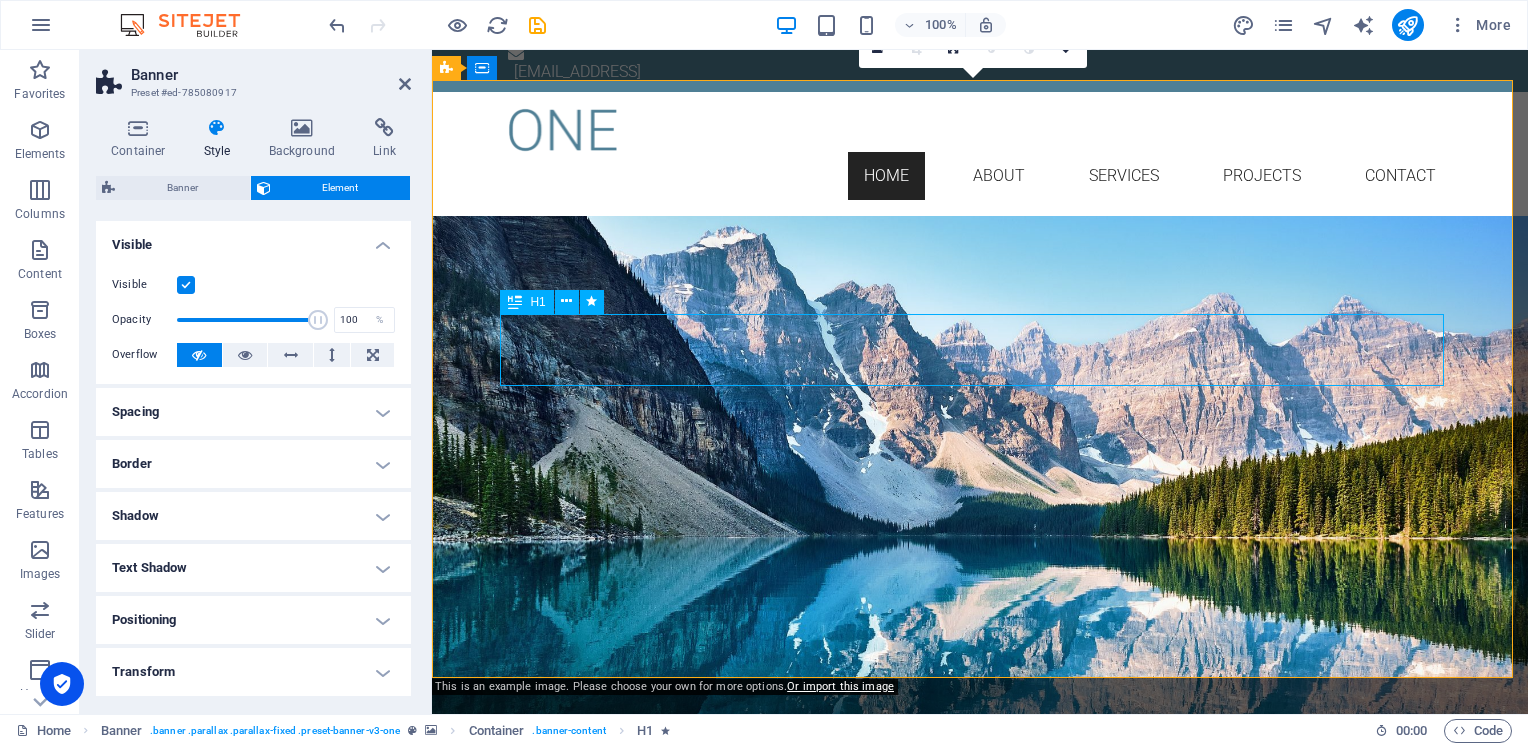 click on "H1" at bounding box center (526, 302) 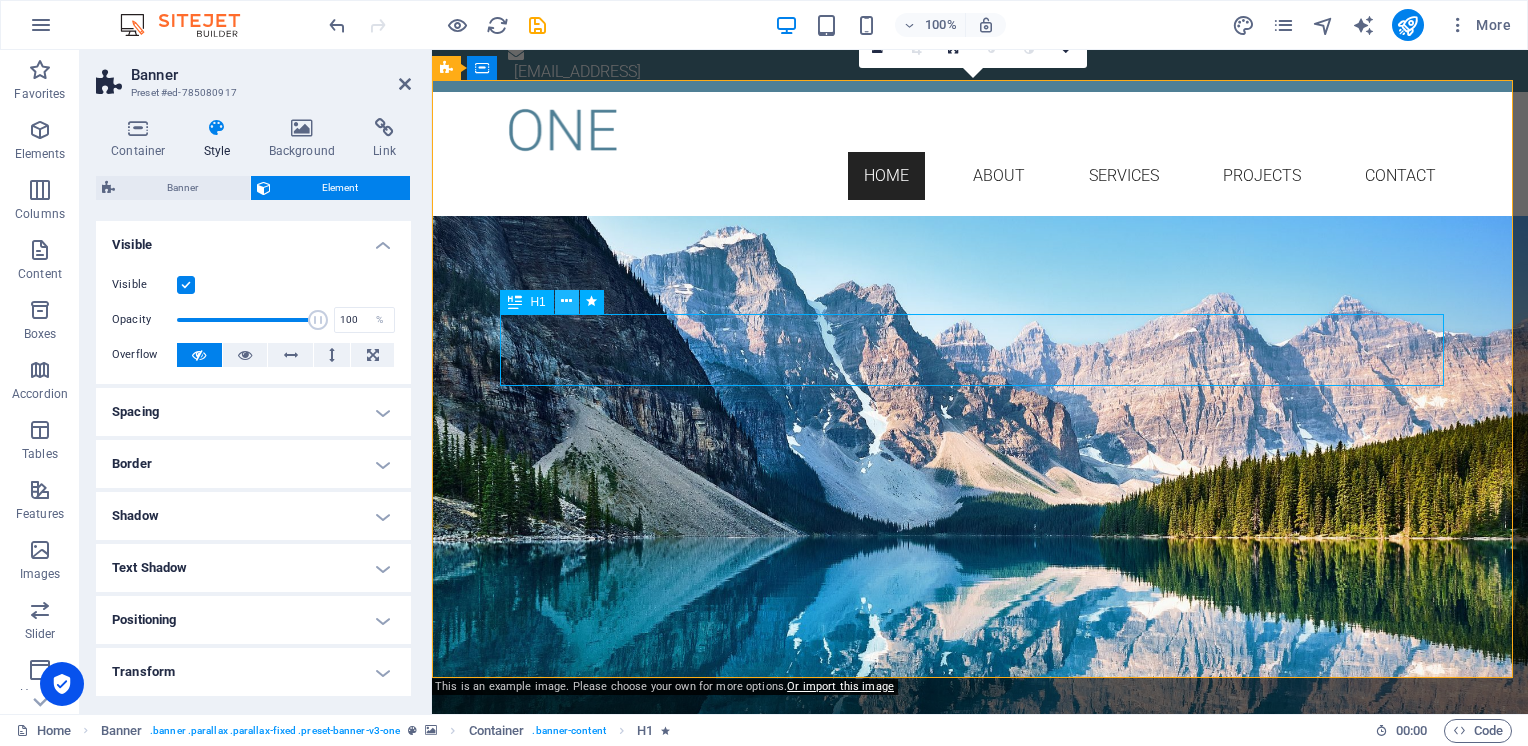 click at bounding box center (566, 301) 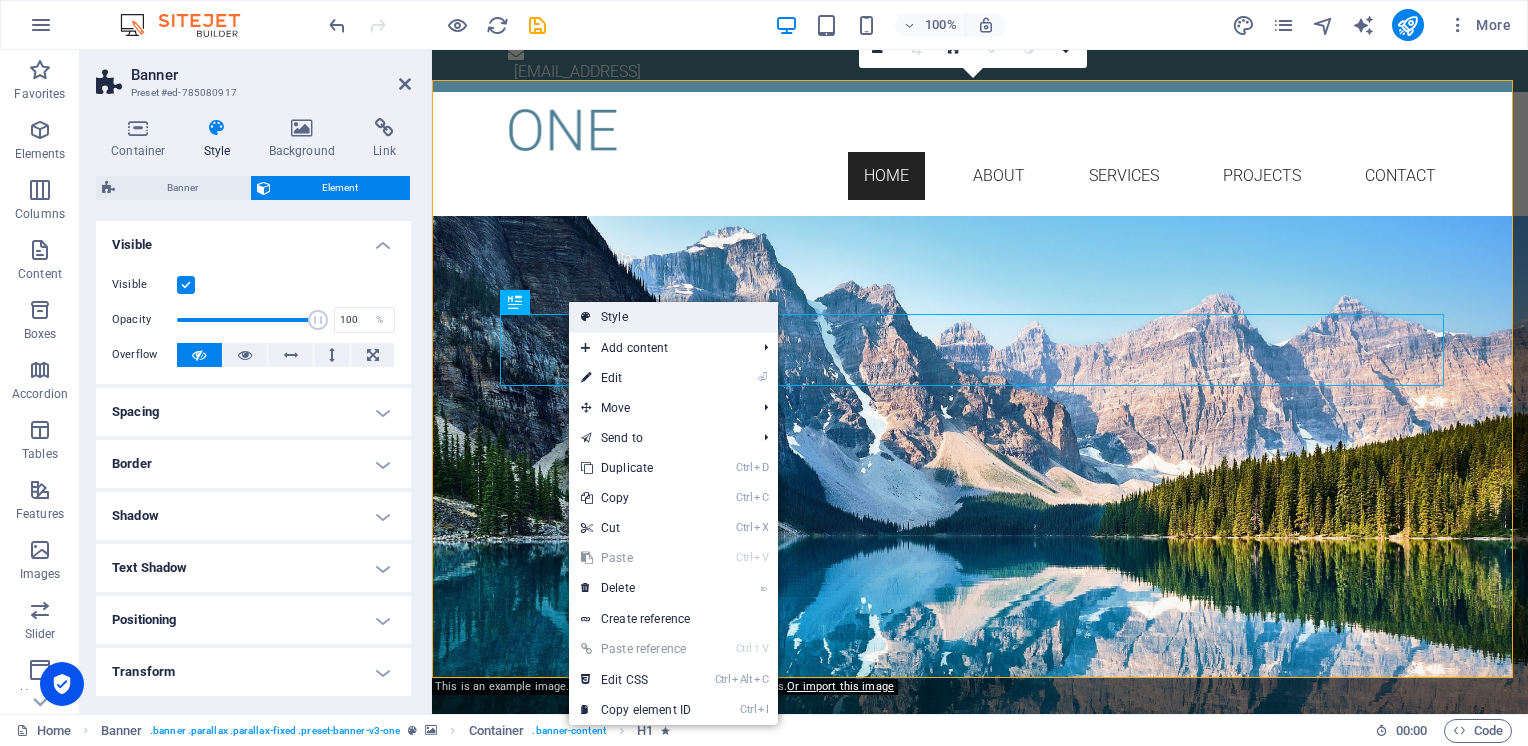 click on "Style" at bounding box center [673, 317] 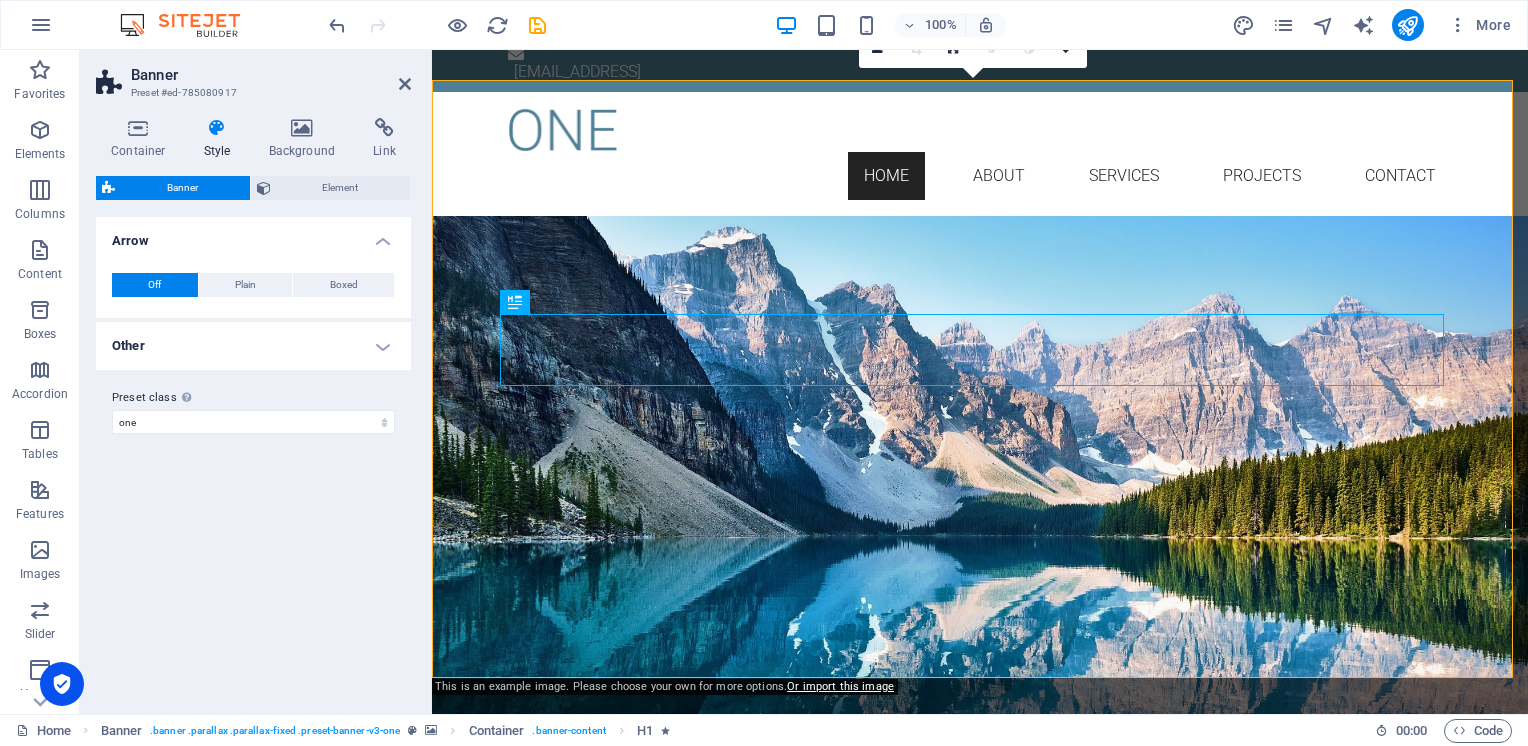 click on "Style" at bounding box center (221, 139) 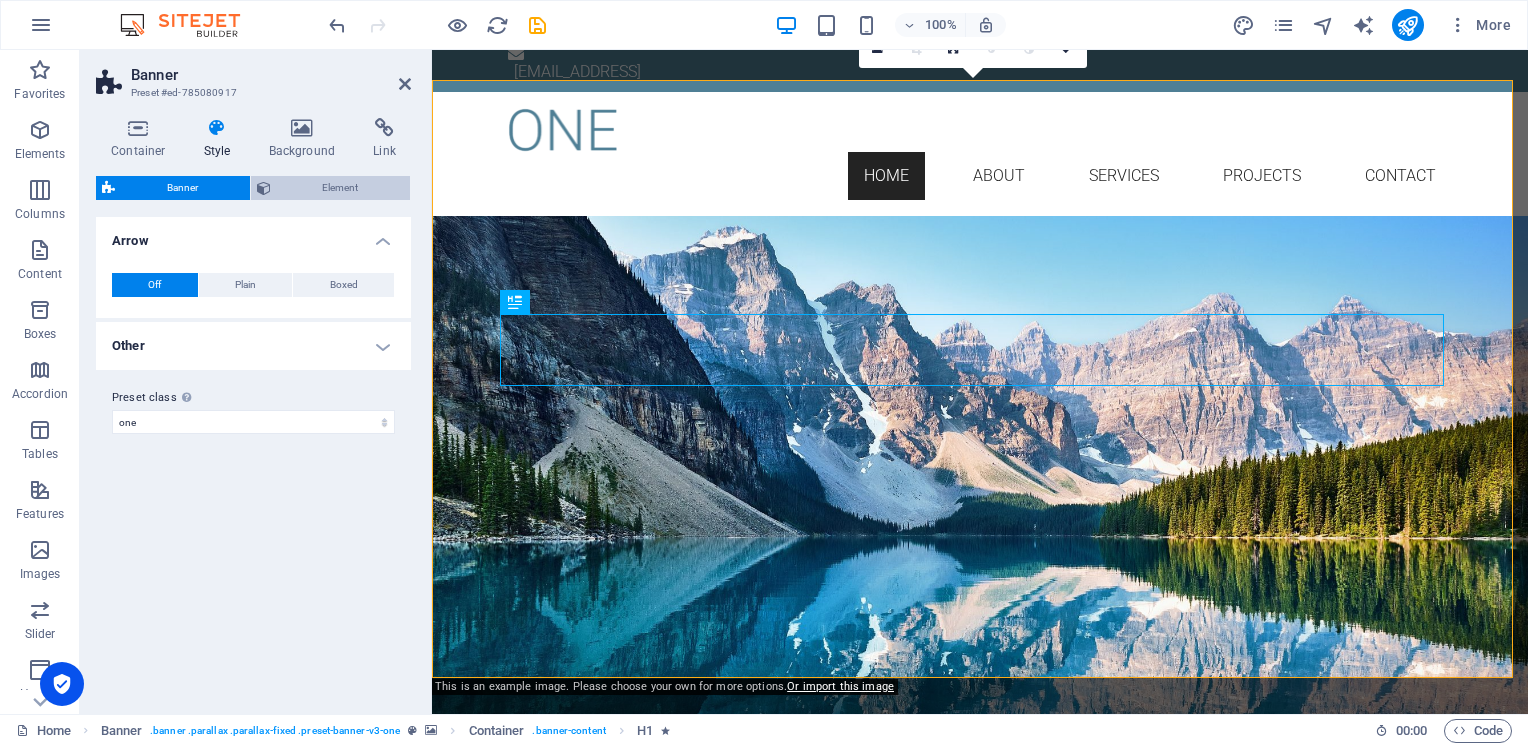 click on "Element" at bounding box center (341, 188) 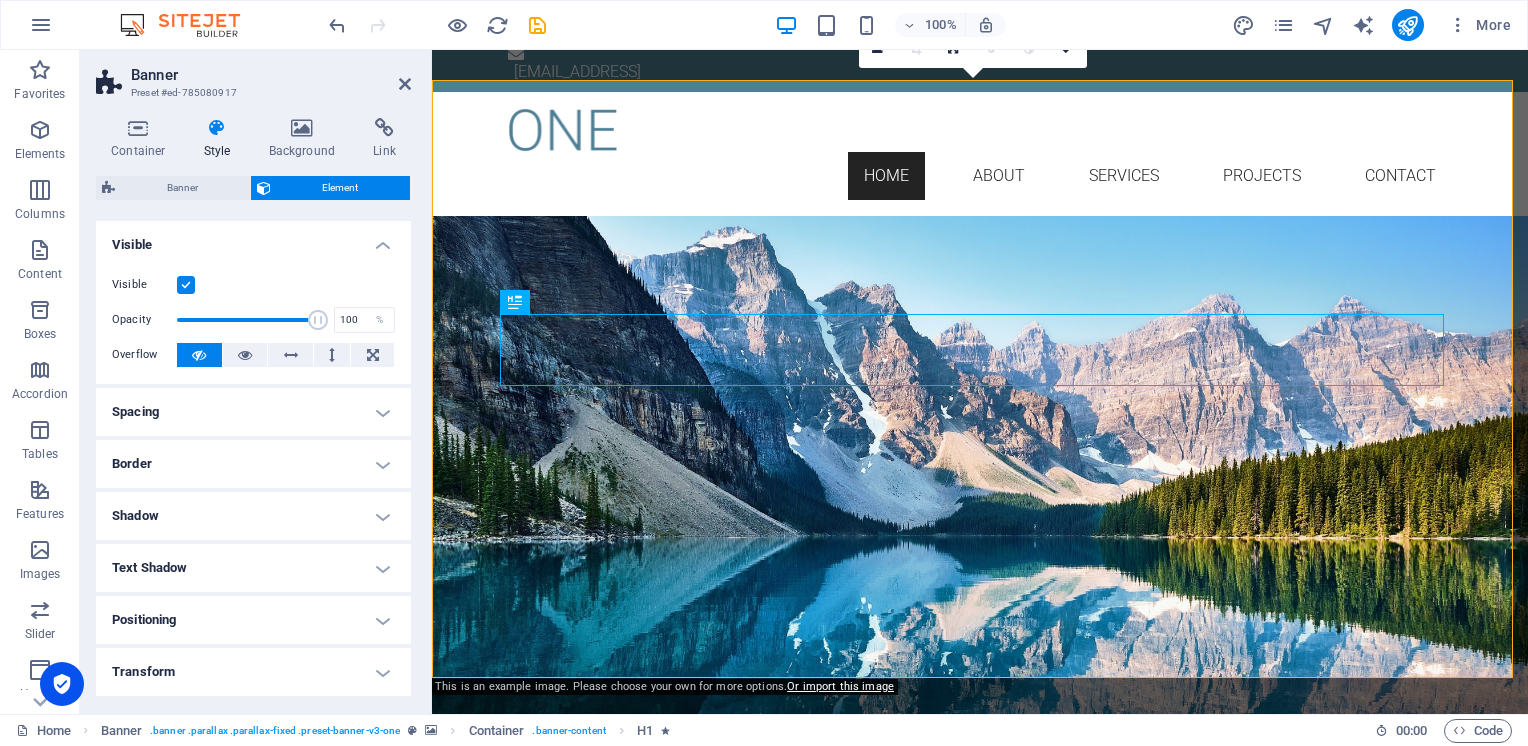 drag, startPoint x: 412, startPoint y: 374, endPoint x: 411, endPoint y: 394, distance: 20.024984 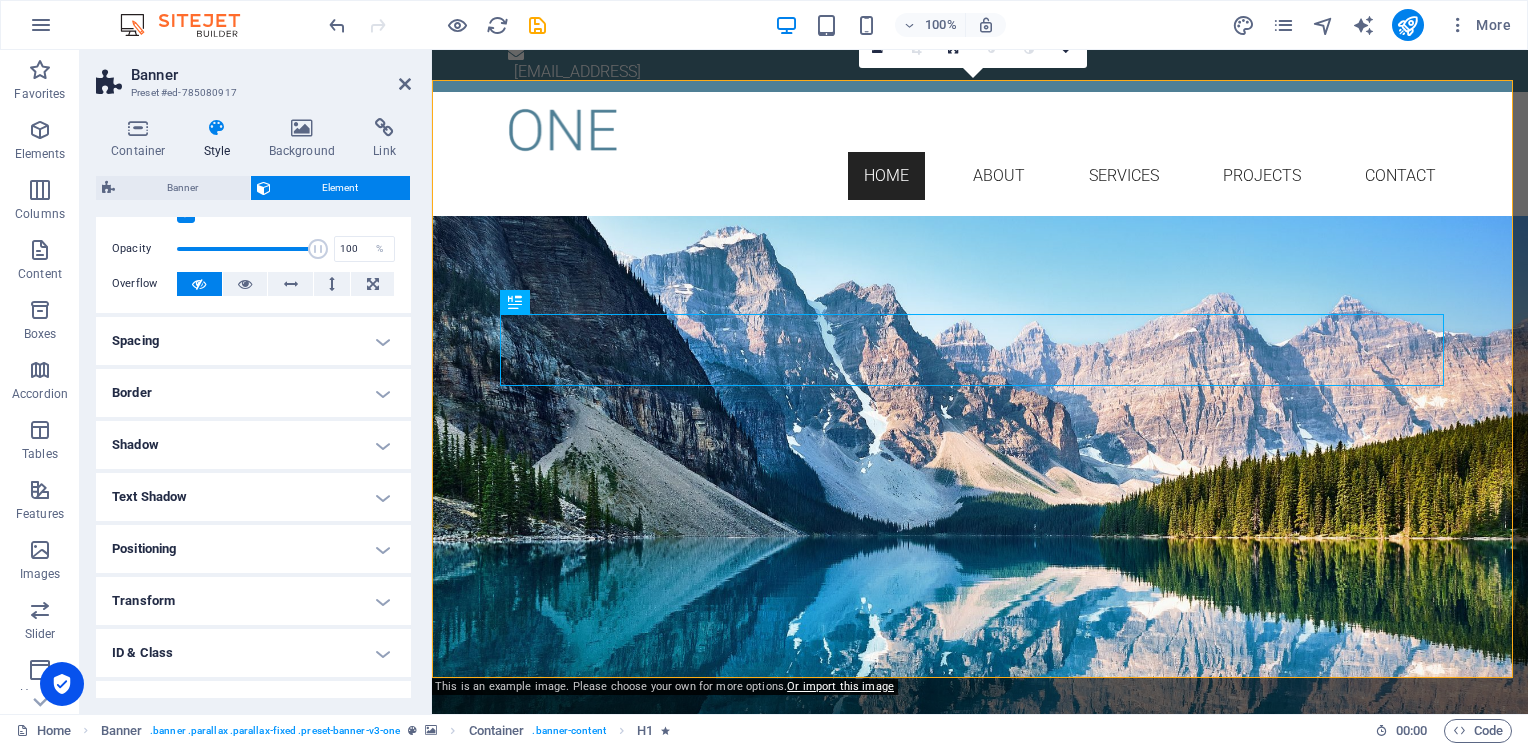 scroll, scrollTop: 40, scrollLeft: 0, axis: vertical 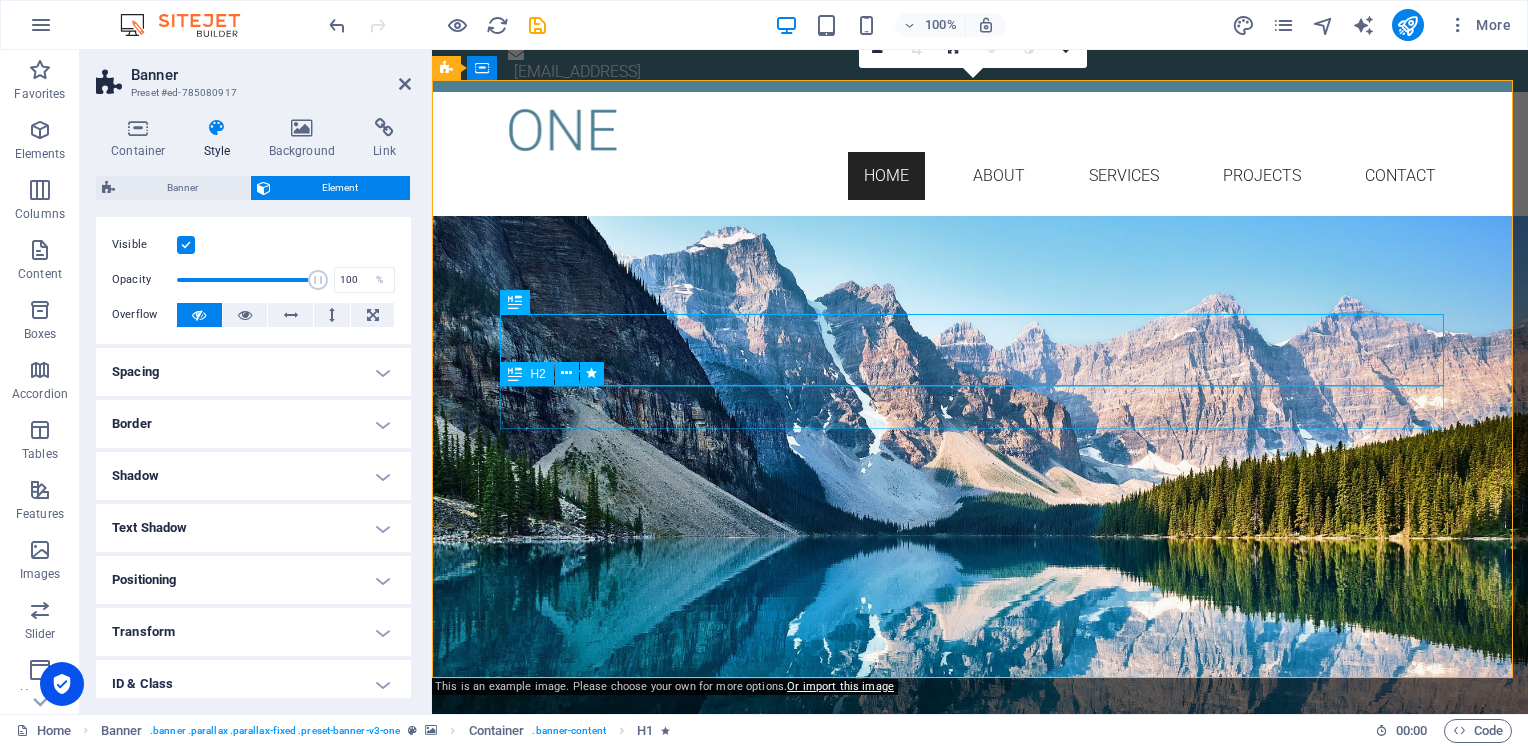 click on "Simple      Local      Sustainable" at bounding box center (980, 2569) 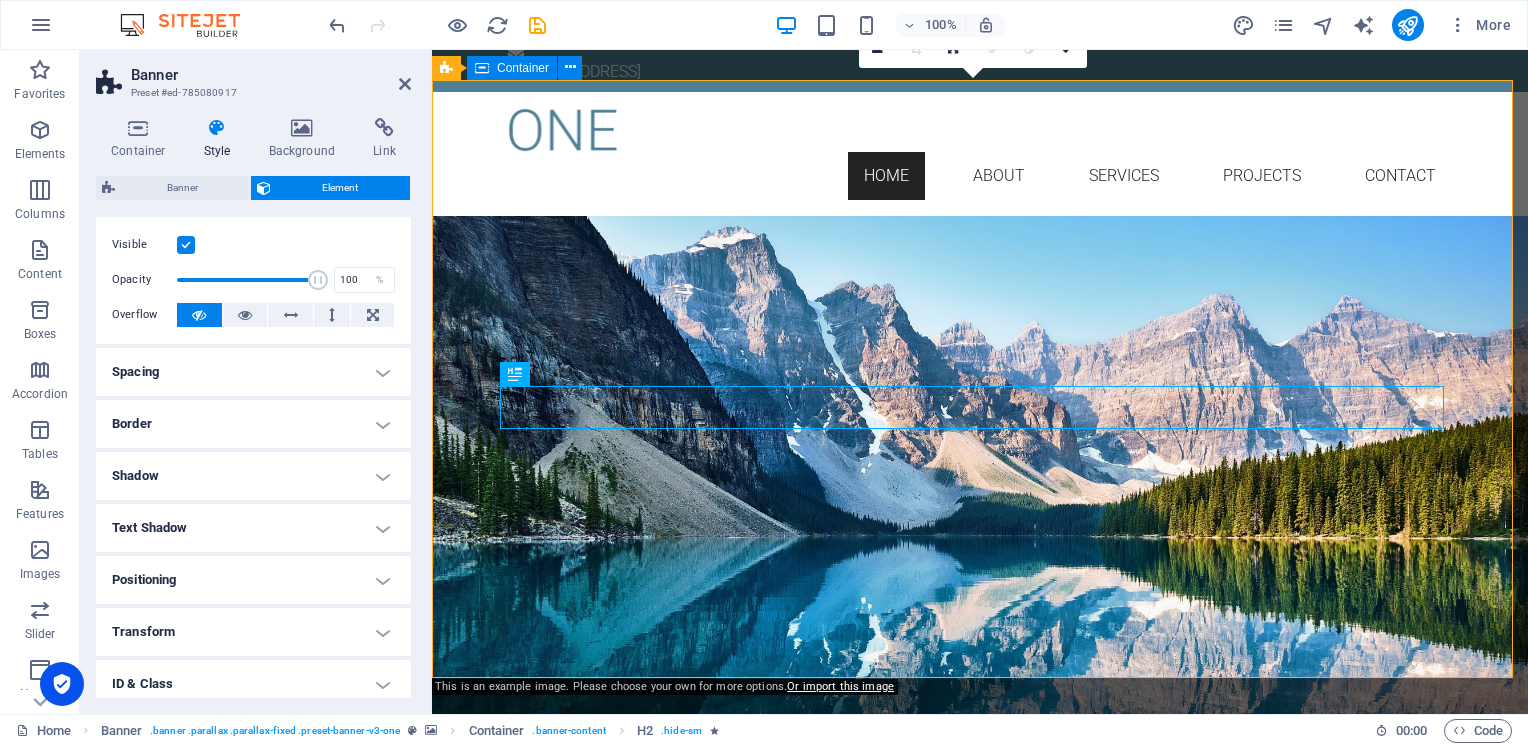 click on "[PERSON_NAME] PUR Simple      Local      Sustainable" at bounding box center (980, 2540) 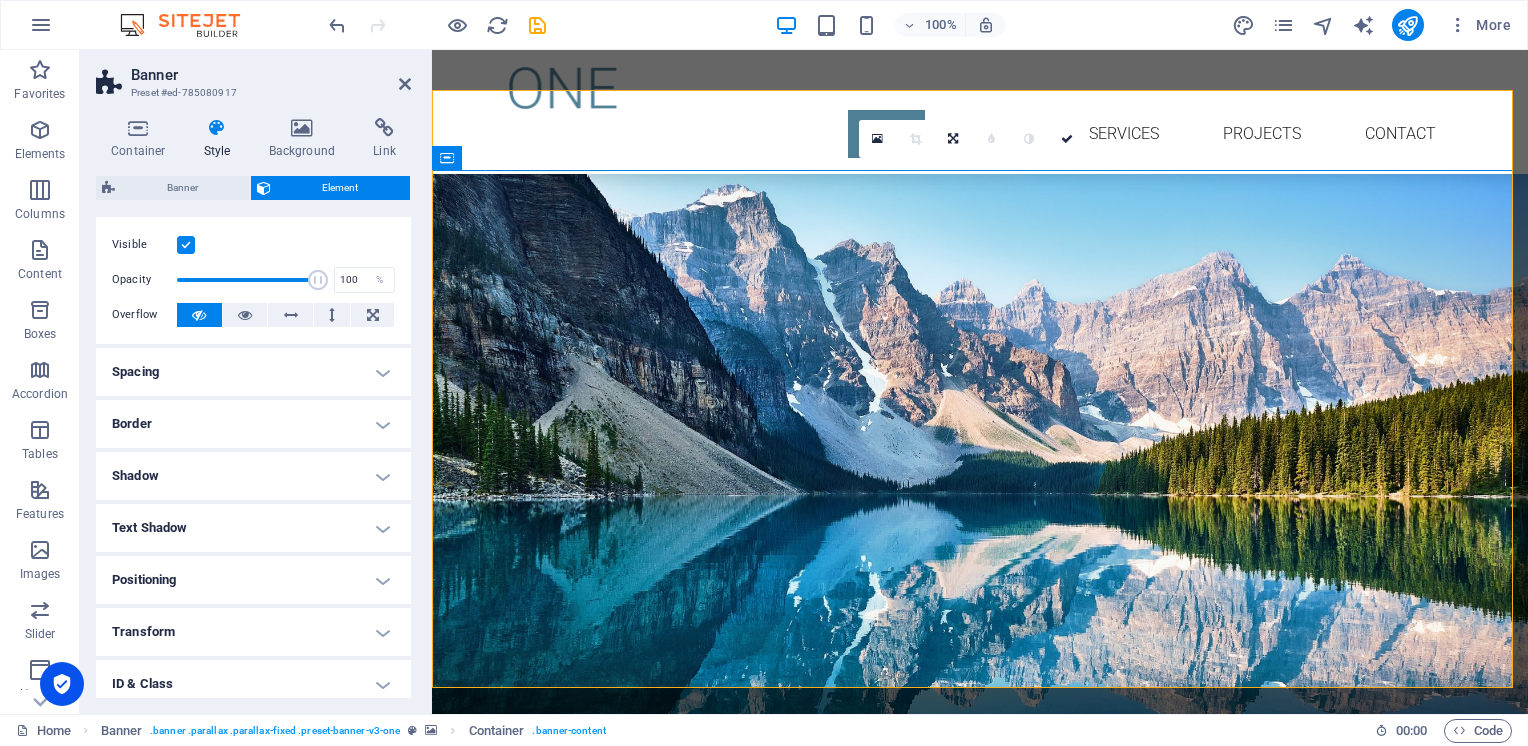 scroll, scrollTop: 0, scrollLeft: 0, axis: both 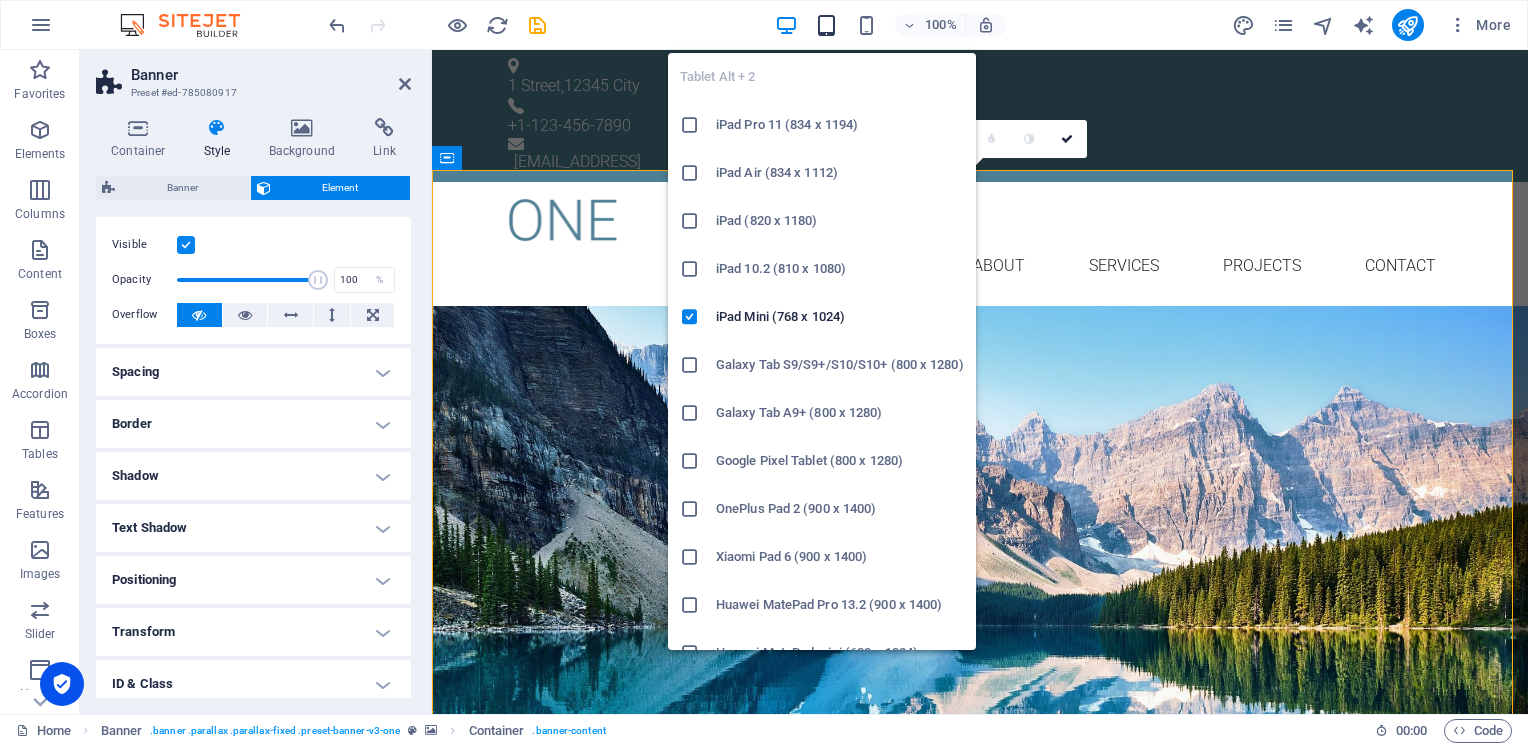 click at bounding box center [826, 25] 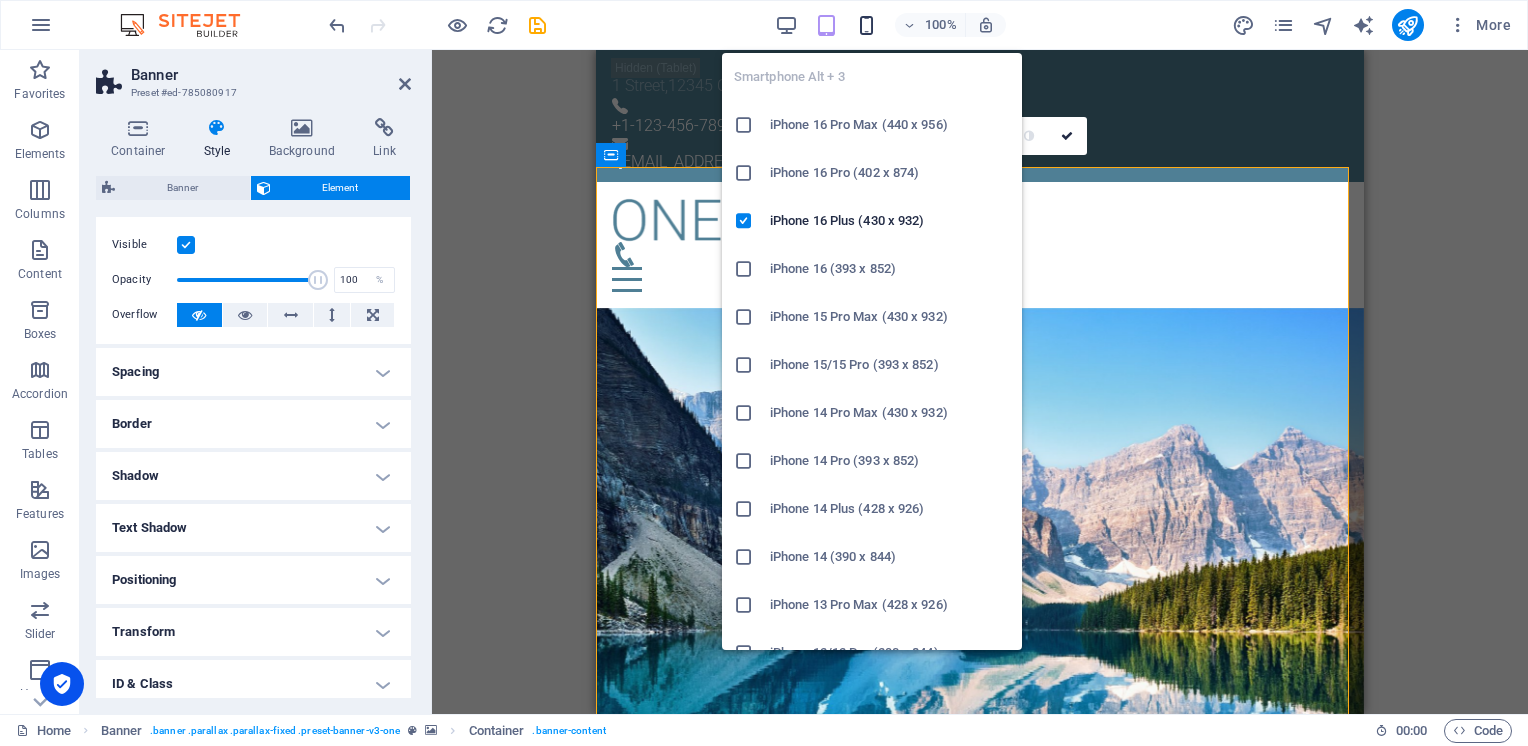 click at bounding box center (866, 25) 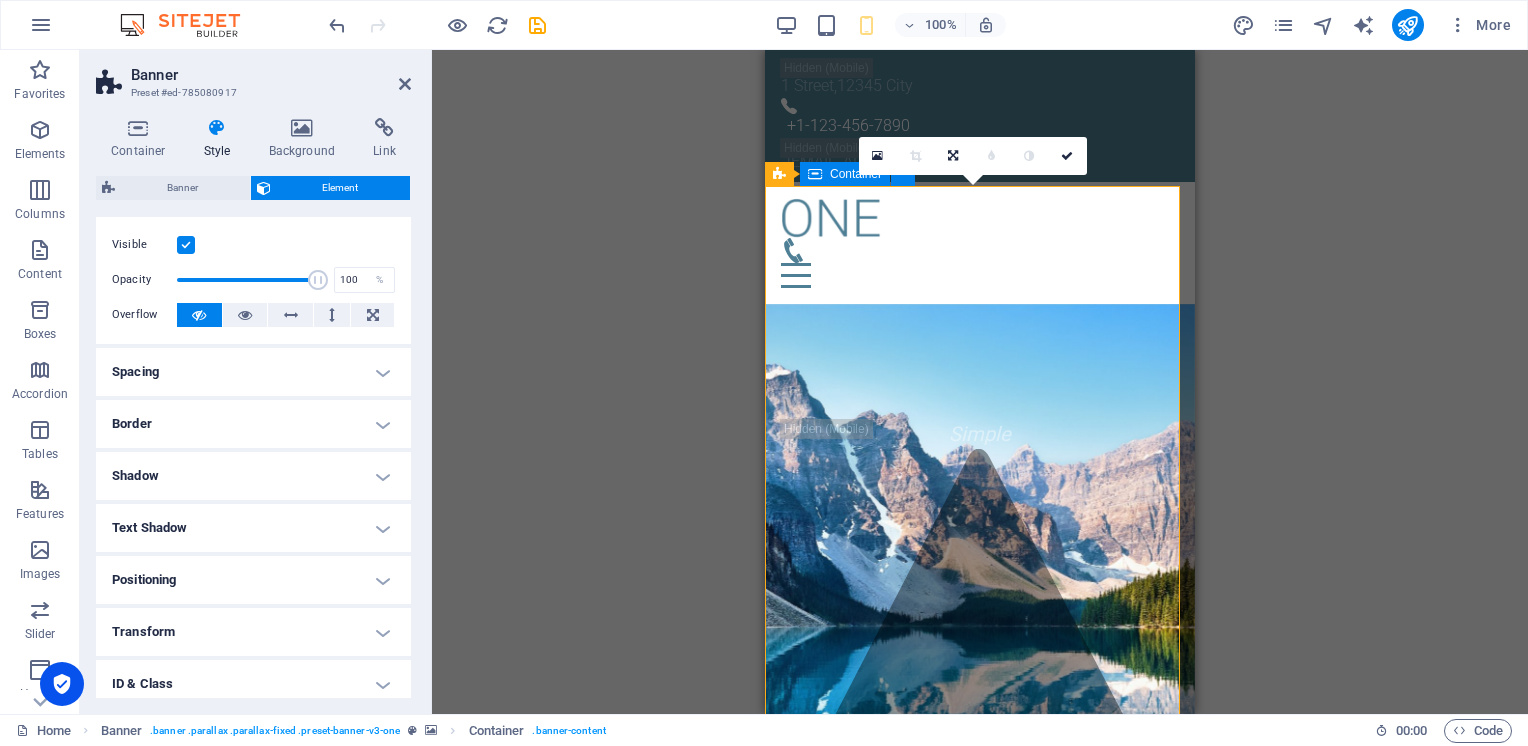click on "[PERSON_NAME] PUR Simple      Local      Sustainable" at bounding box center (980, 1357) 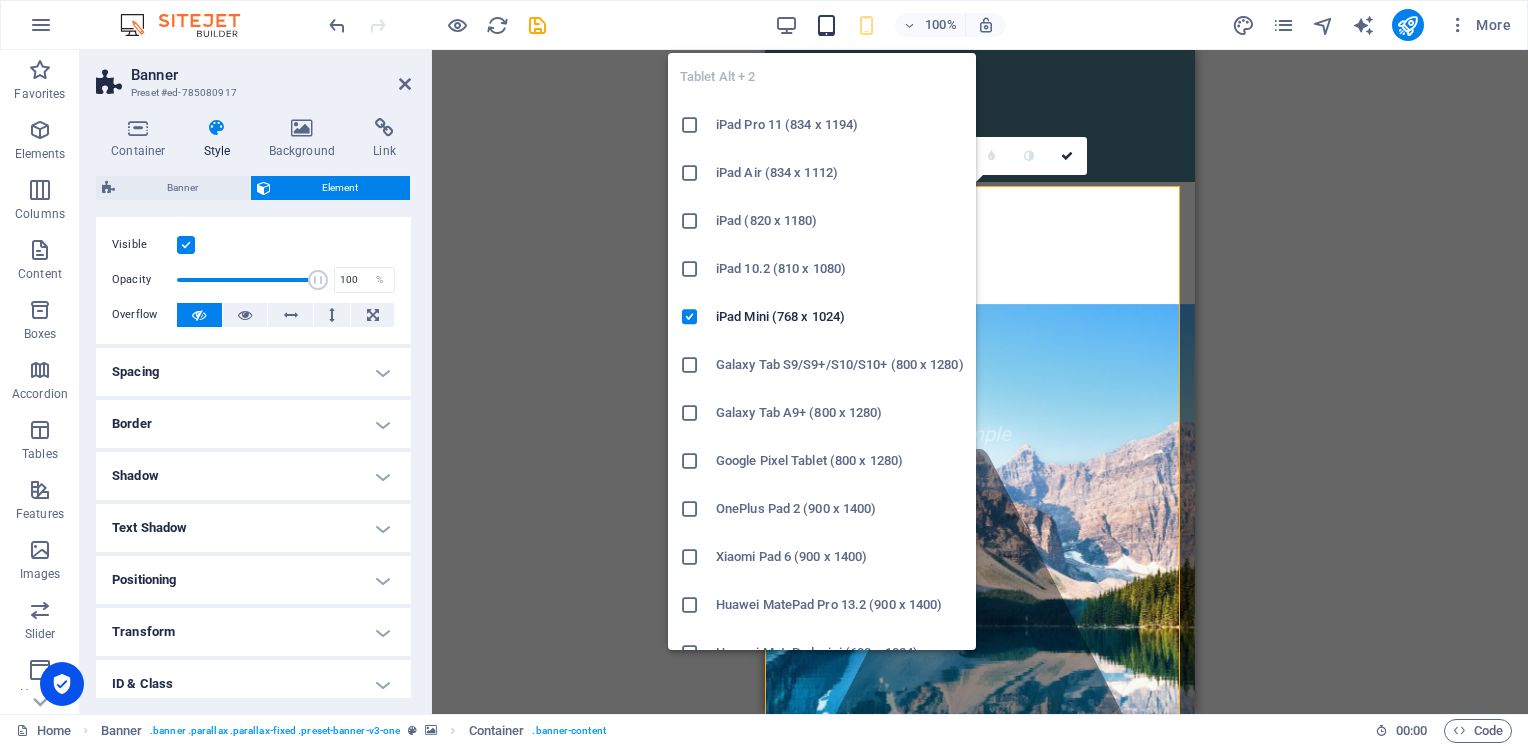 click at bounding box center (826, 25) 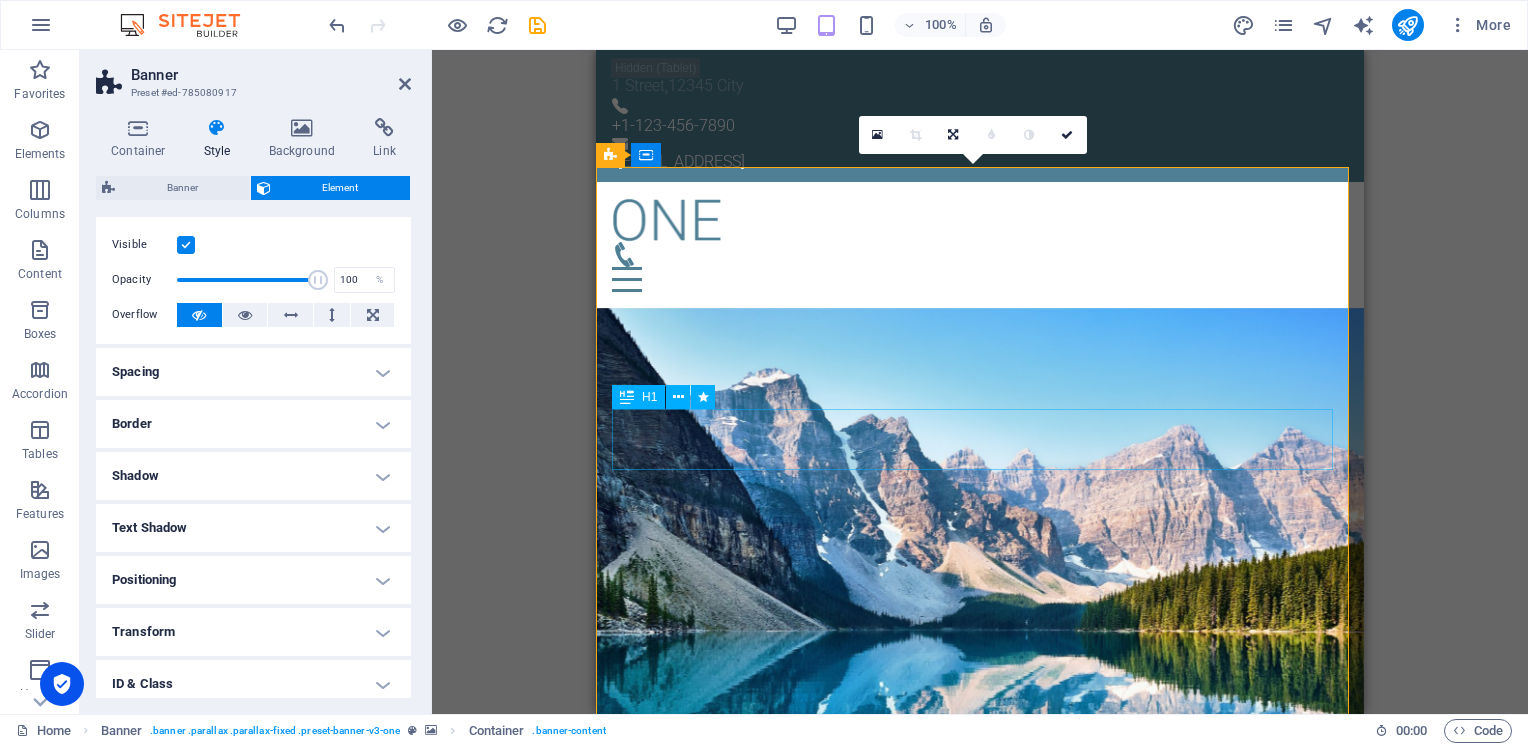 click on "[PERSON_NAME]" at bounding box center [980, 418] 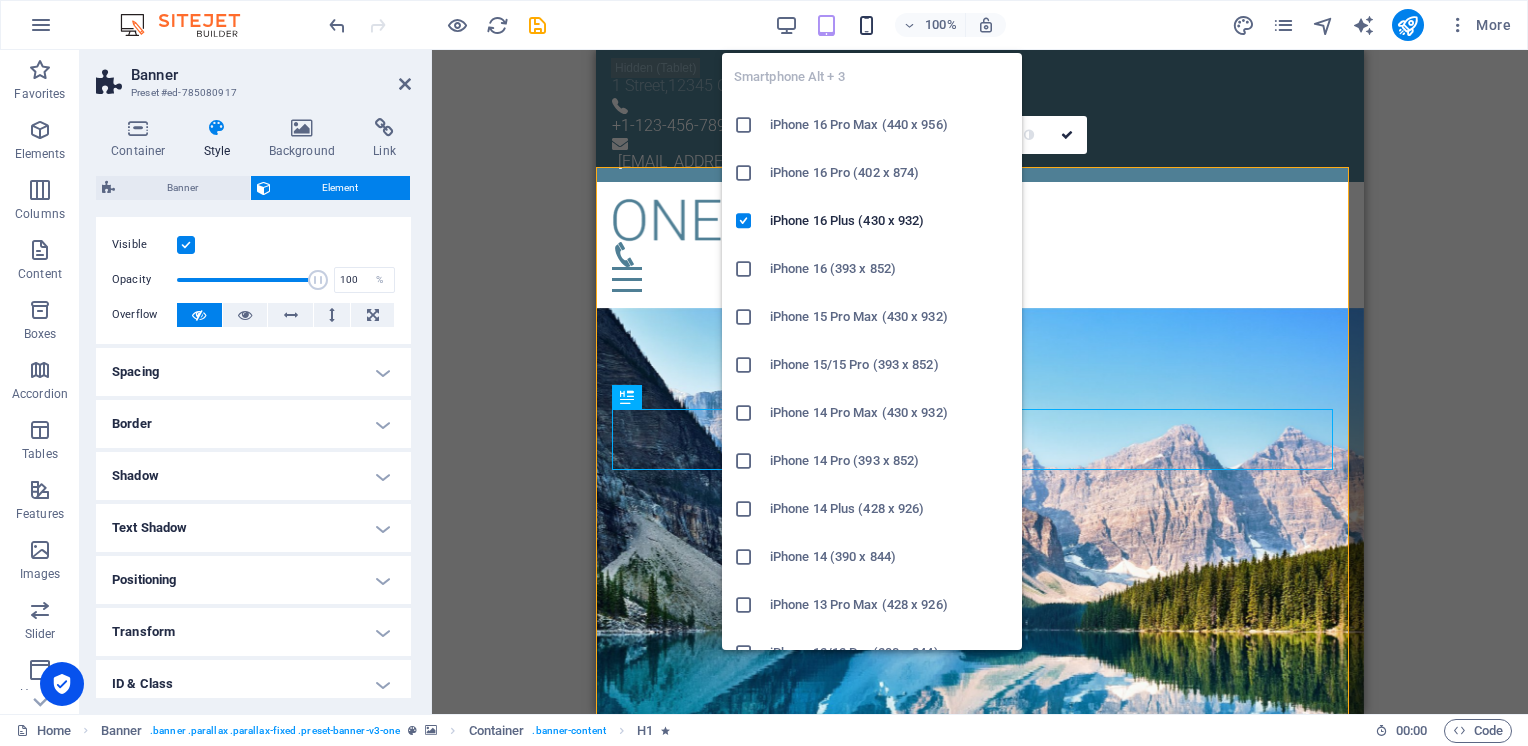 click at bounding box center (866, 25) 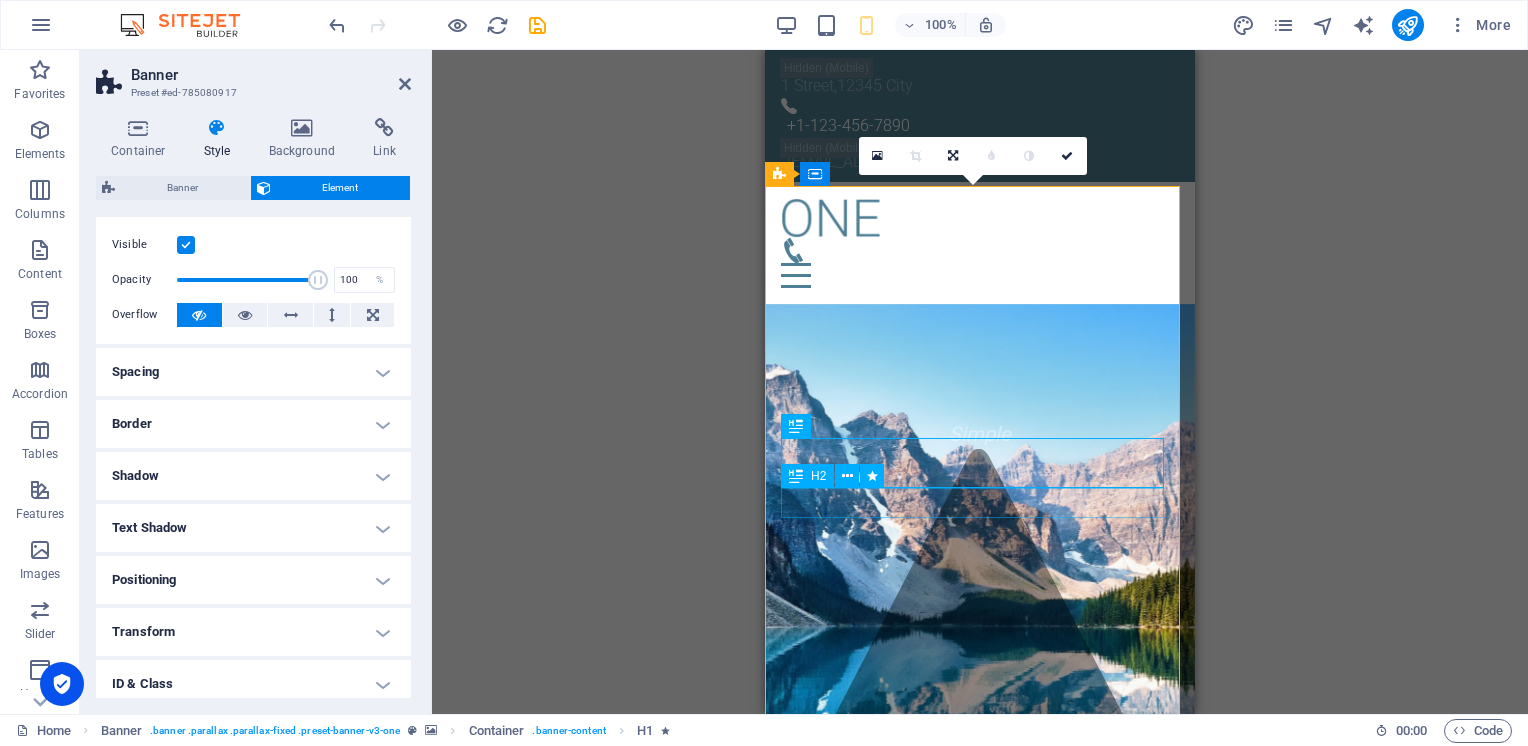 click on "Simple      Local      Sustainable" at bounding box center (980, 1375) 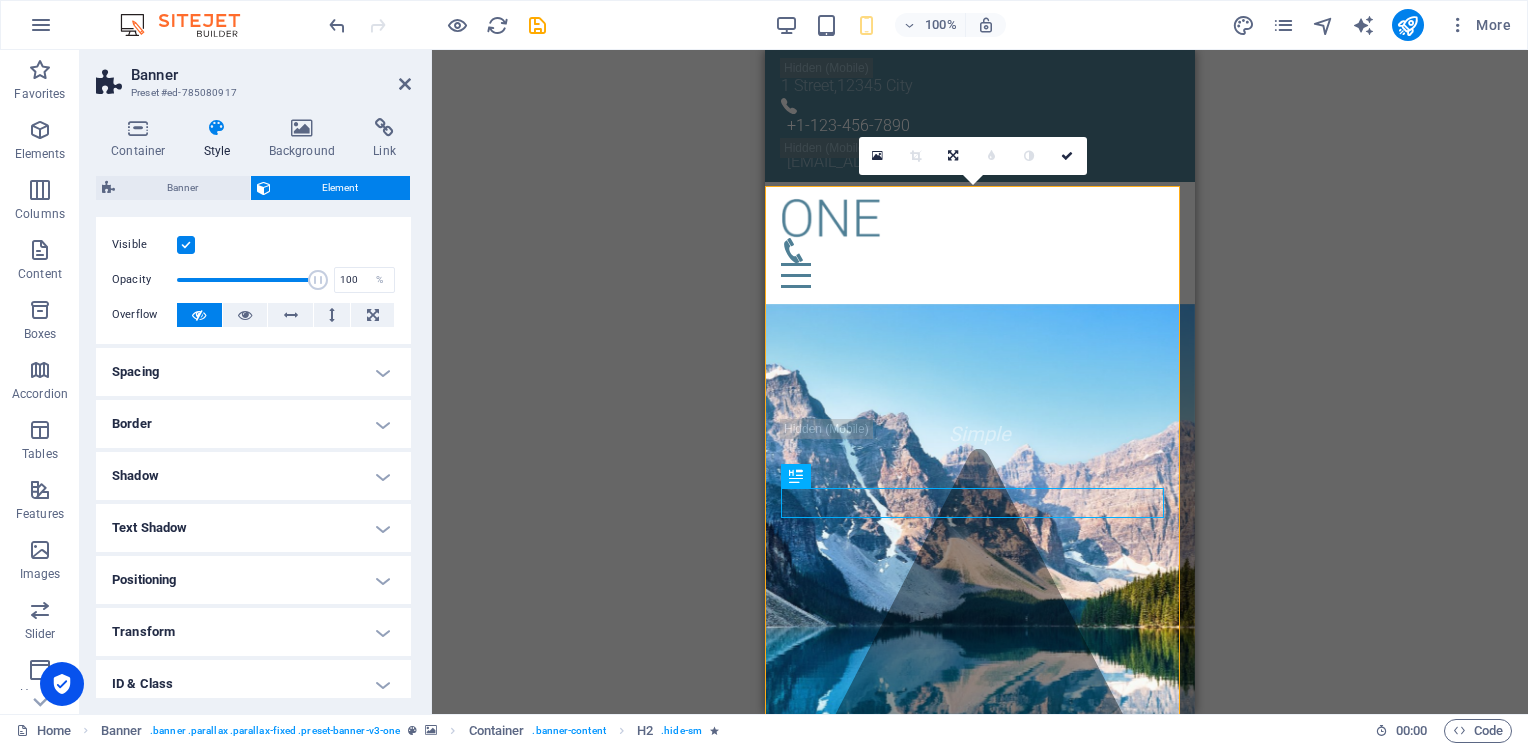 click on "Drag here to replace the existing content. Press “Ctrl” if you want to create a new element.
H1   Banner   Banner   Container   Menu Bar   Info Bar   Container   Text   Info Bar   Container   Menu   Info Bar   Container   Text   H2   Spacer   Button   Menu Bar   Image   Preset   Separator 180 170 160 150 140 130 120 110 100 90 80 70 60 50 40 30 20 10 0 -10 -20 -30 -40 -50 -60 -70 -80 -90 -100 -110 -120 -130 -140 -150 -160 -170 This is an example image. Please choose your own for more options.  Or import this image 0   Text   Container   Container" at bounding box center [980, 382] 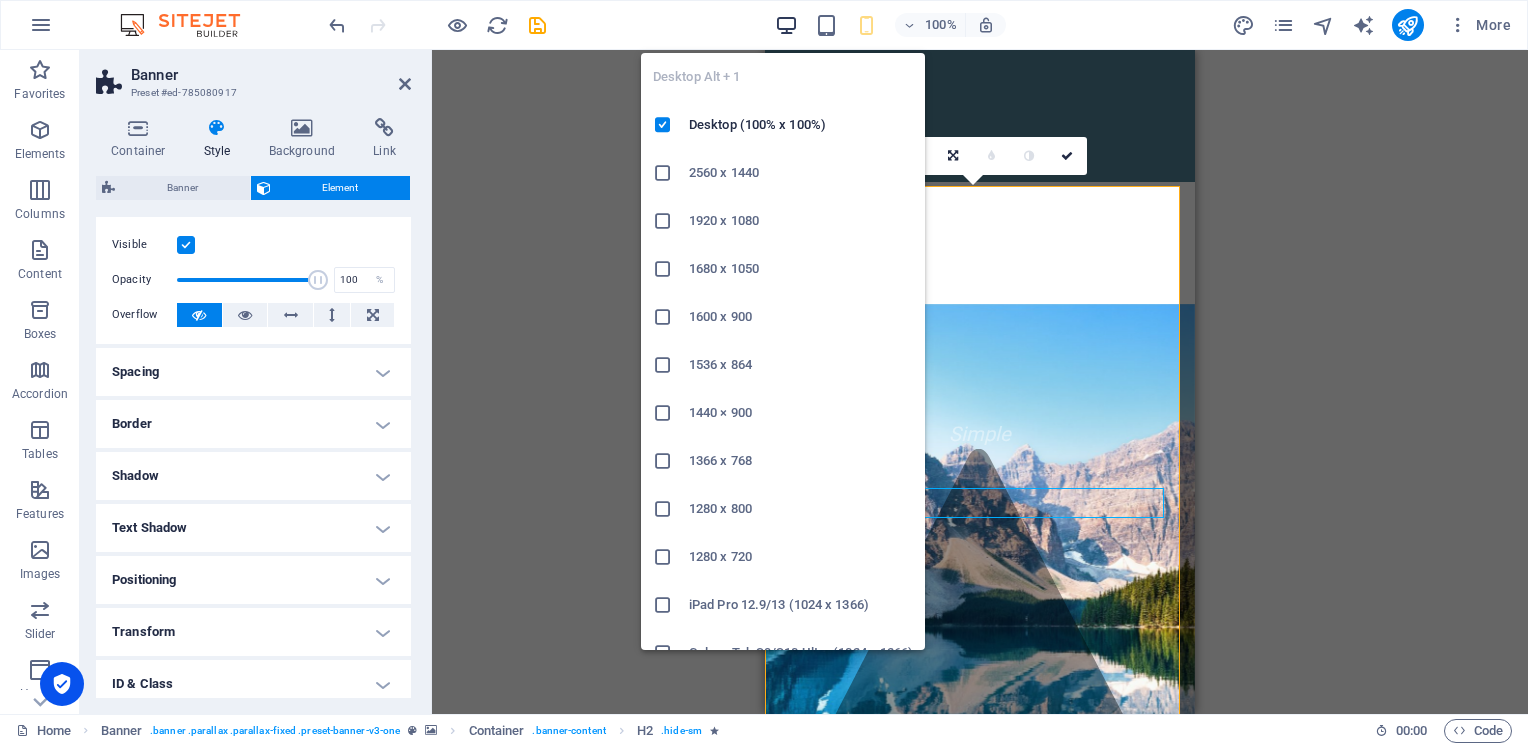 click at bounding box center [786, 25] 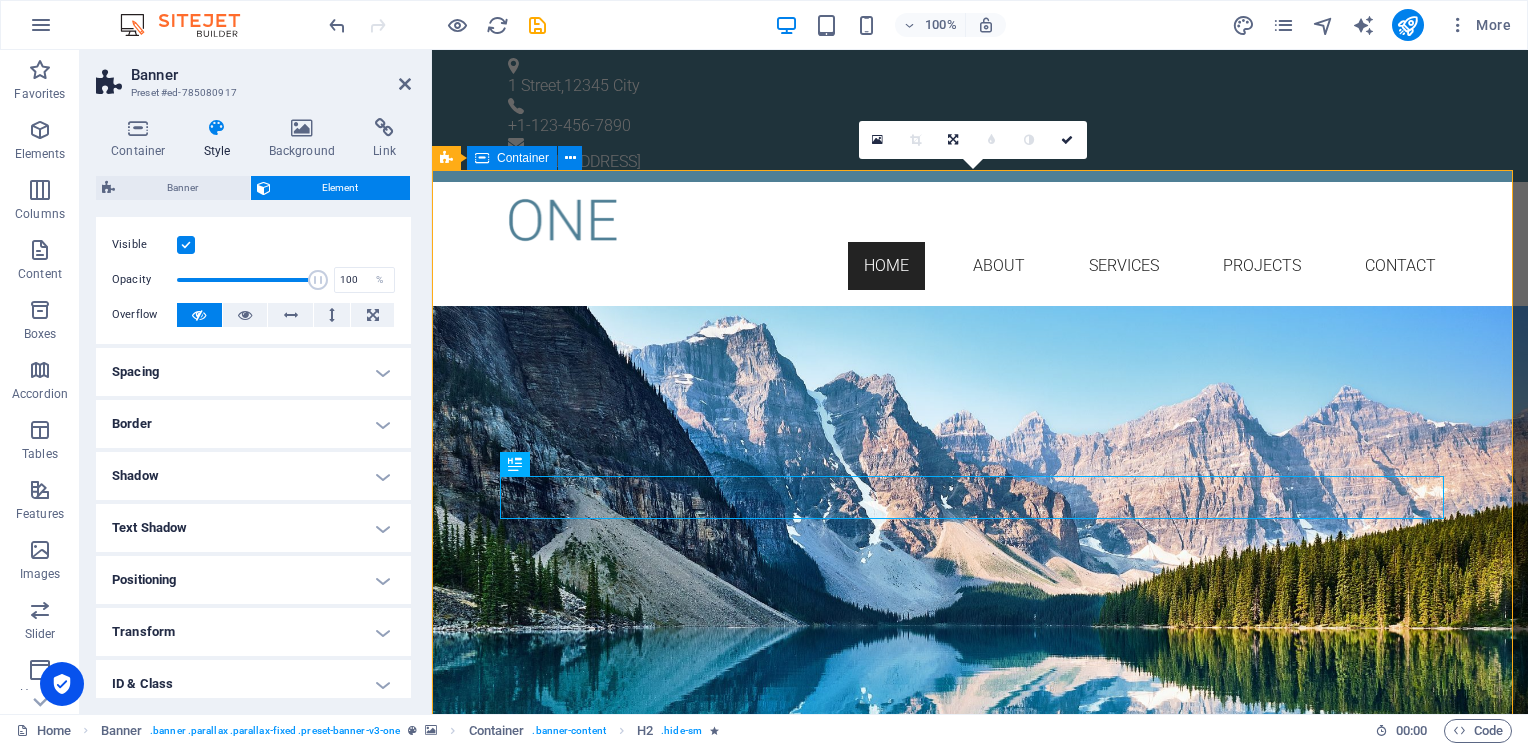 click on "[PERSON_NAME] PUR Simple      Local      Sustainable" at bounding box center (980, 2630) 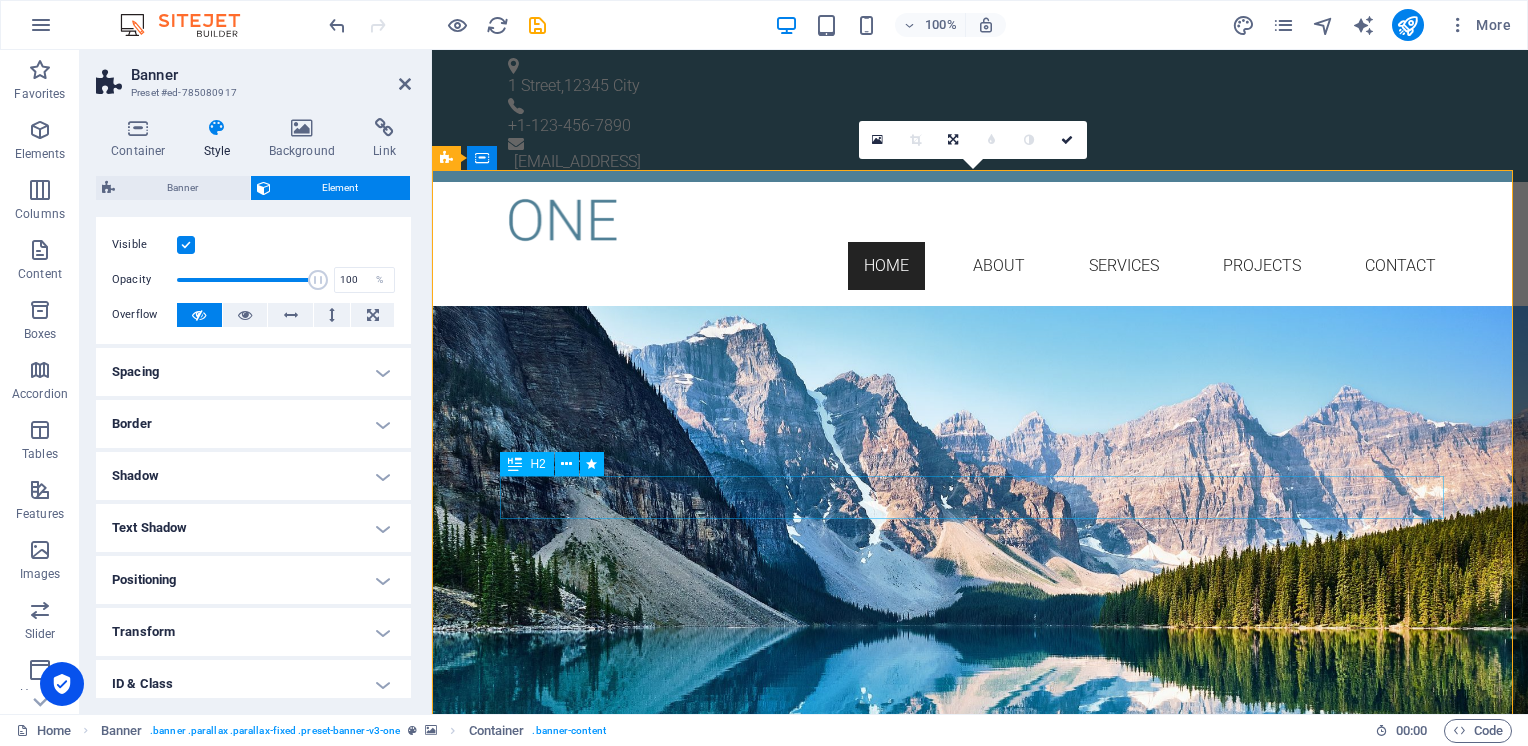 click on "Simple      Local      Sustainable" at bounding box center (980, 2659) 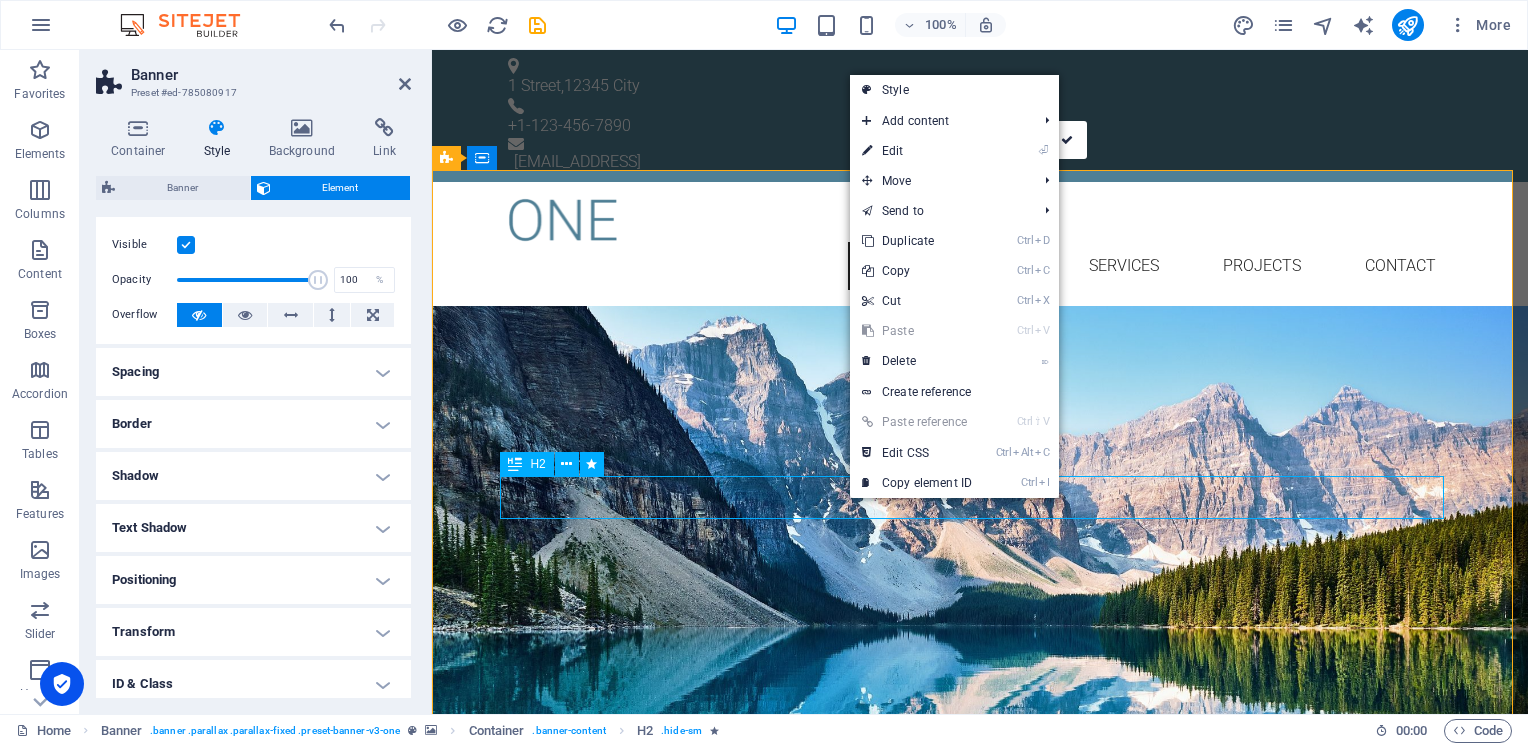 click on "Simple      Local      Sustainable" at bounding box center (980, 2659) 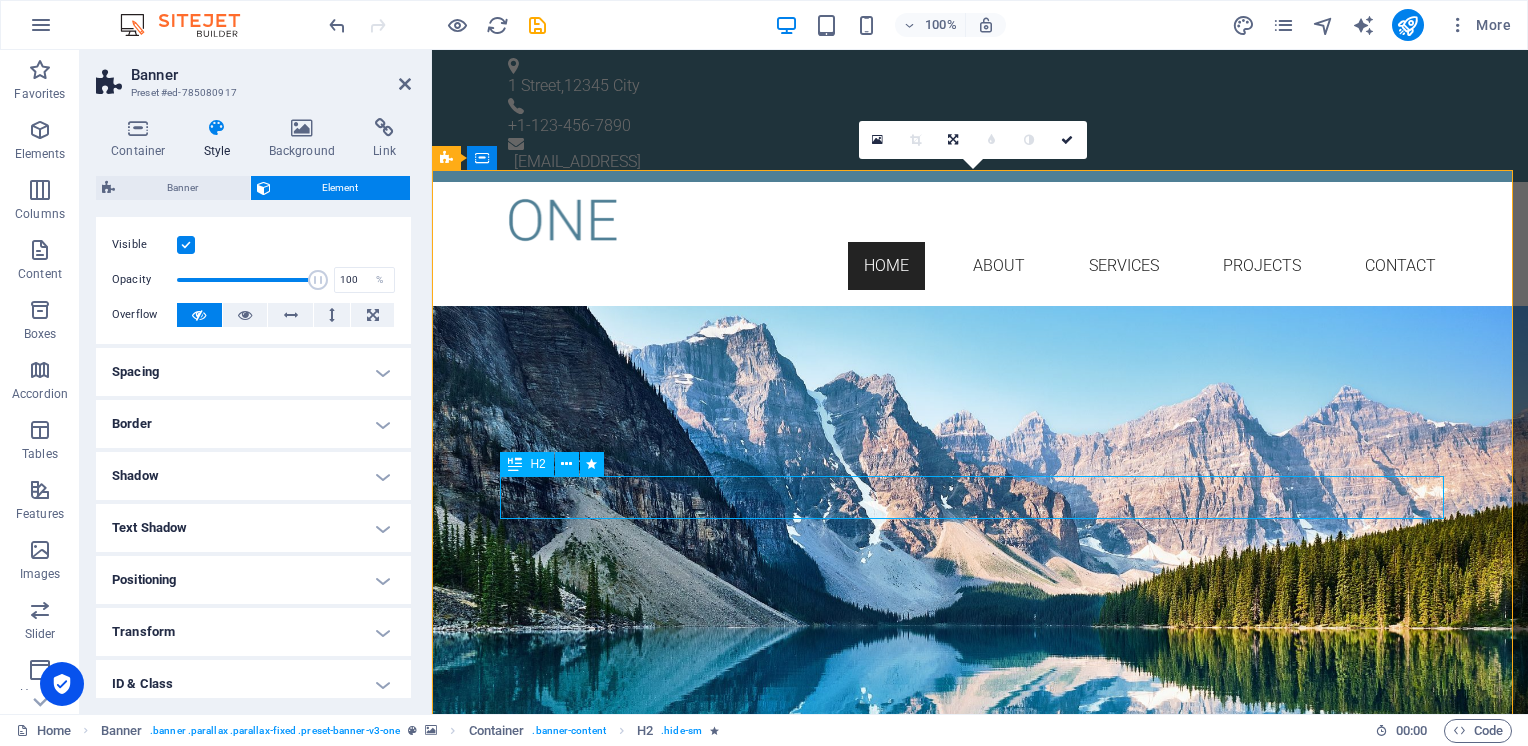 click on "Simple      Local      Sustainable" at bounding box center [980, 2659] 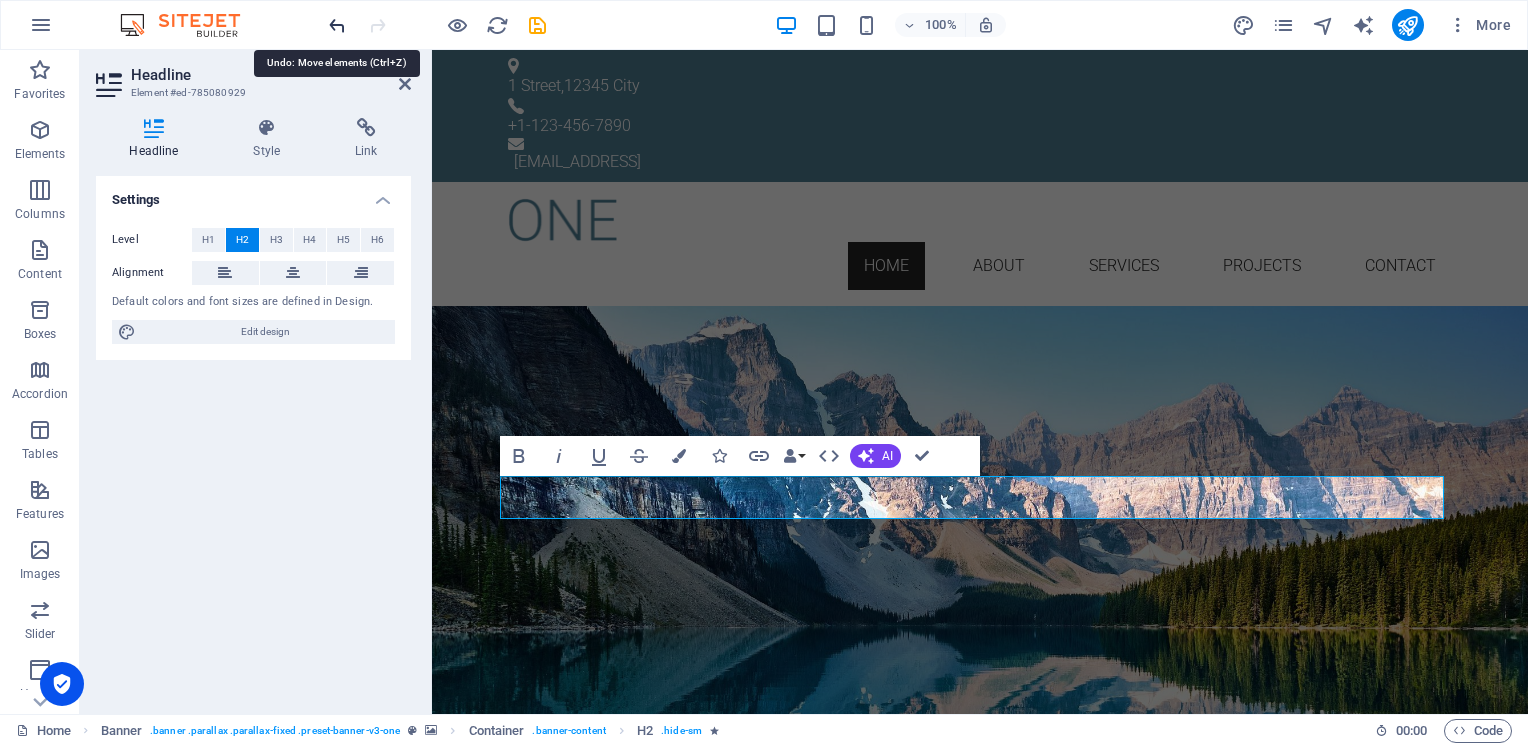 click at bounding box center (337, 25) 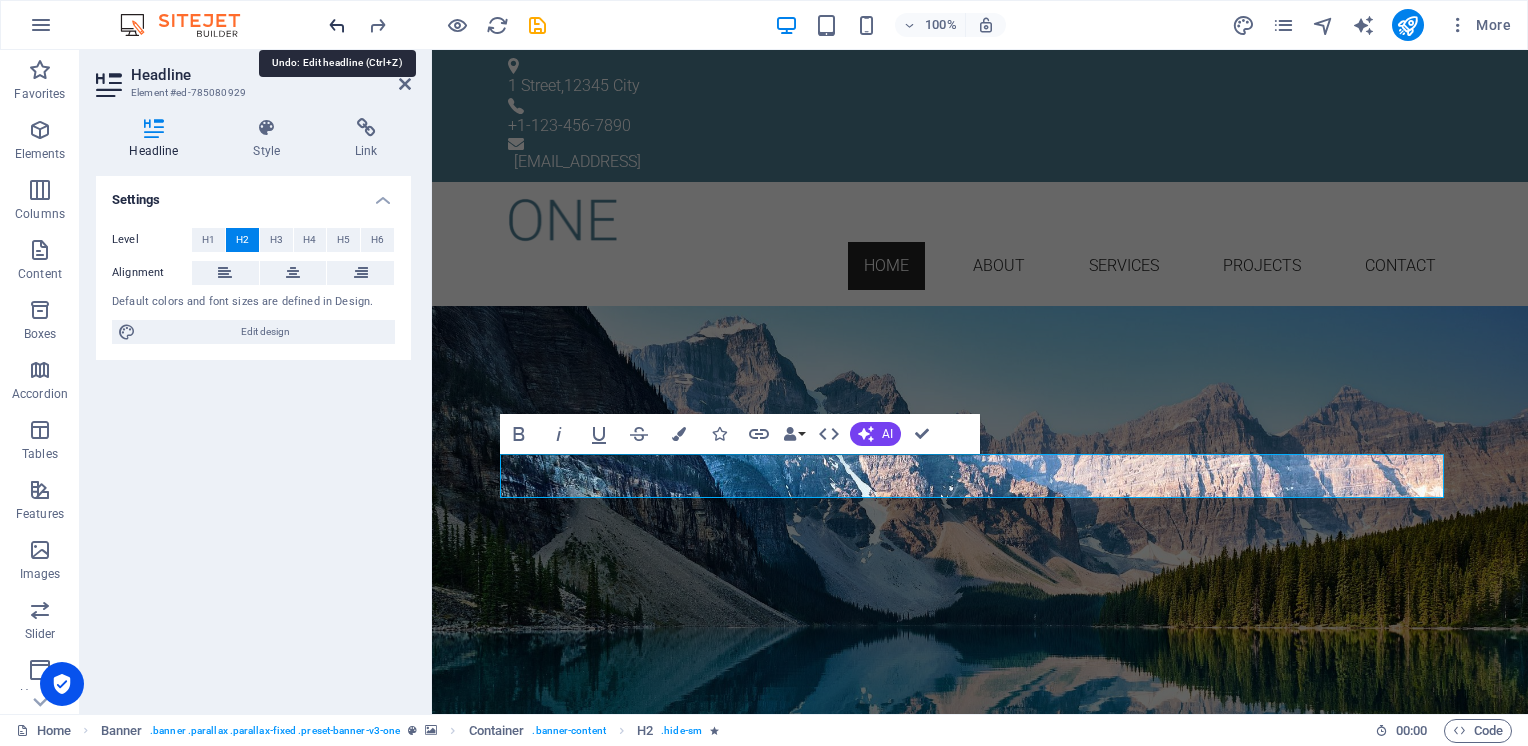 click at bounding box center [337, 25] 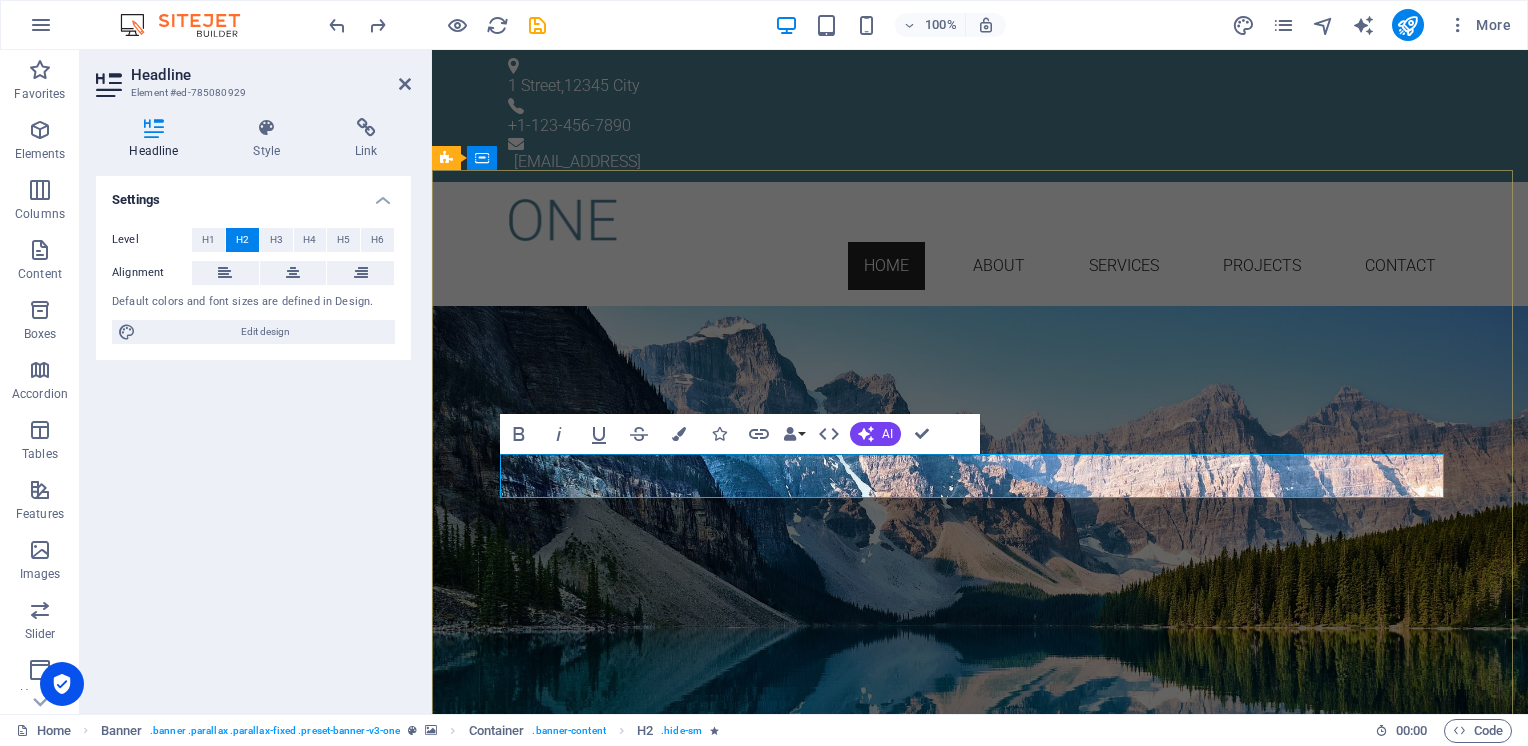 click on "Simple      Local" at bounding box center (980, 1205) 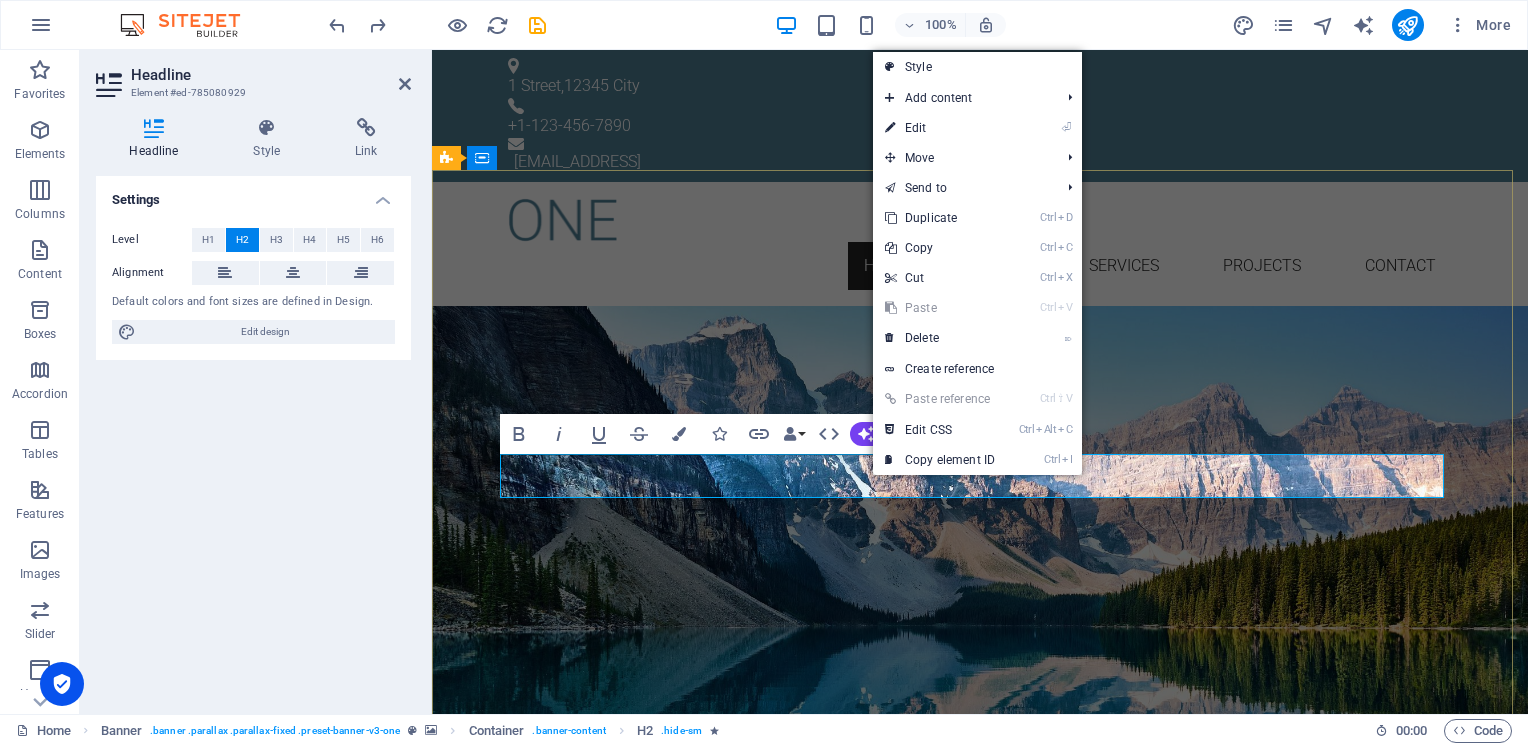 click on "Simple      Local" at bounding box center [980, 1205] 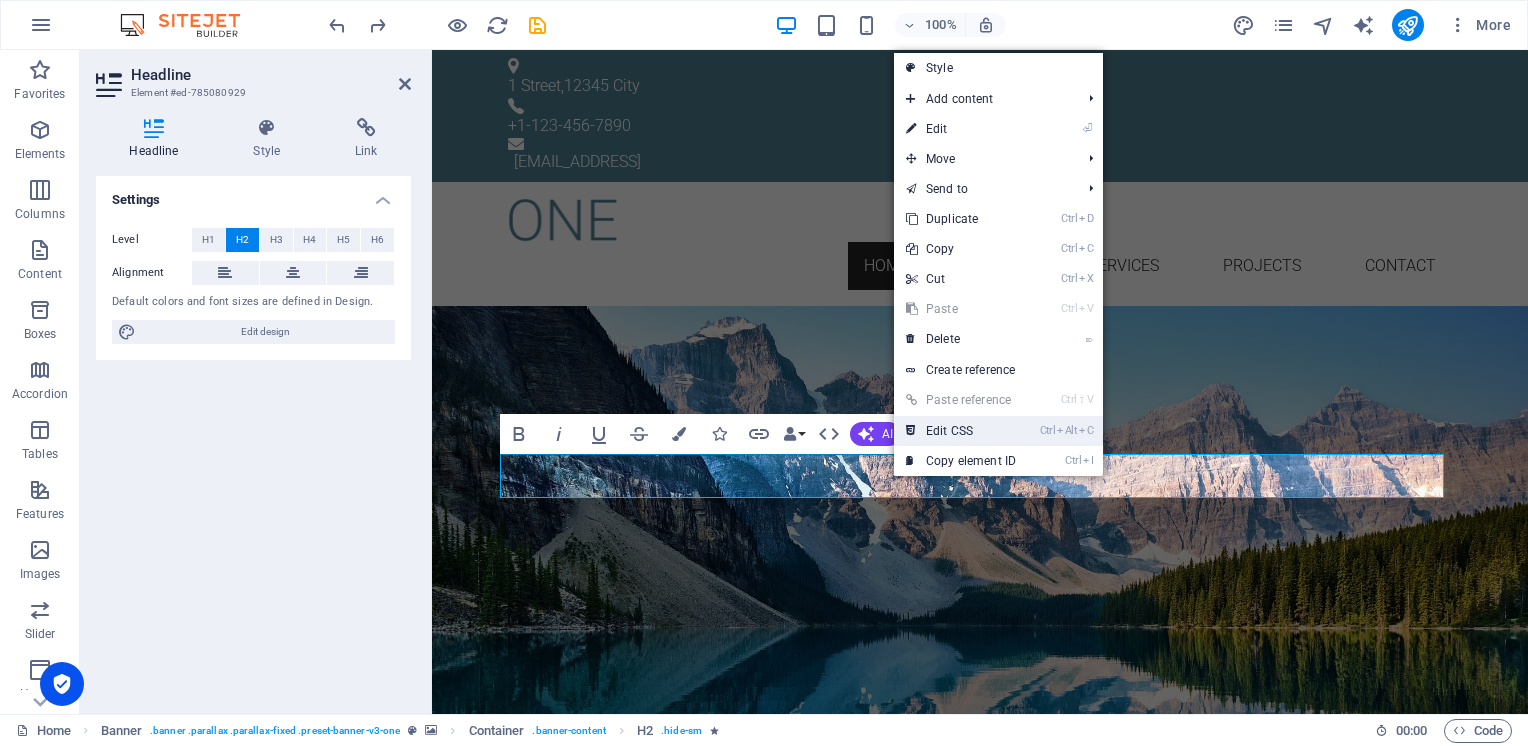 click on "Ctrl Alt C  Edit CSS" at bounding box center (961, 431) 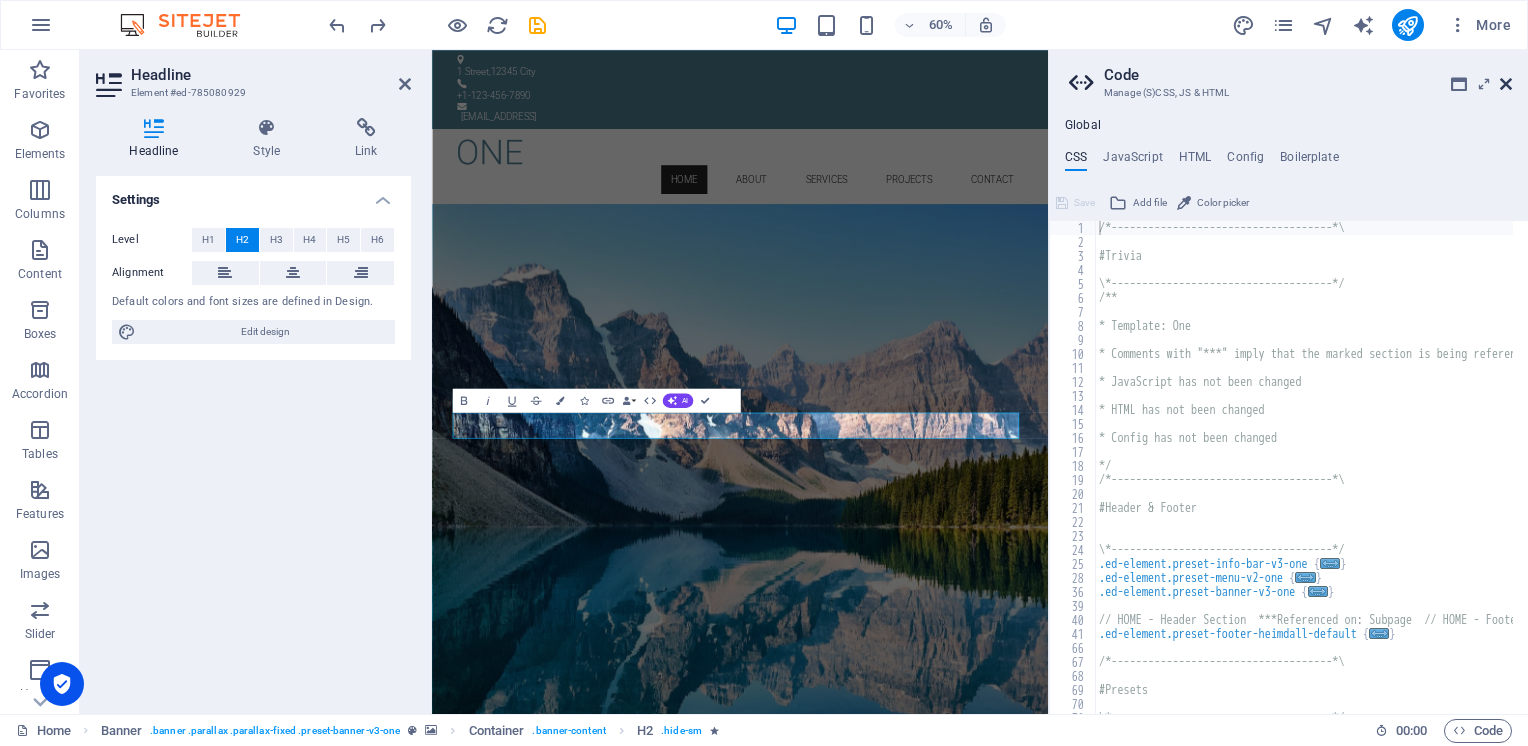 click at bounding box center (1506, 84) 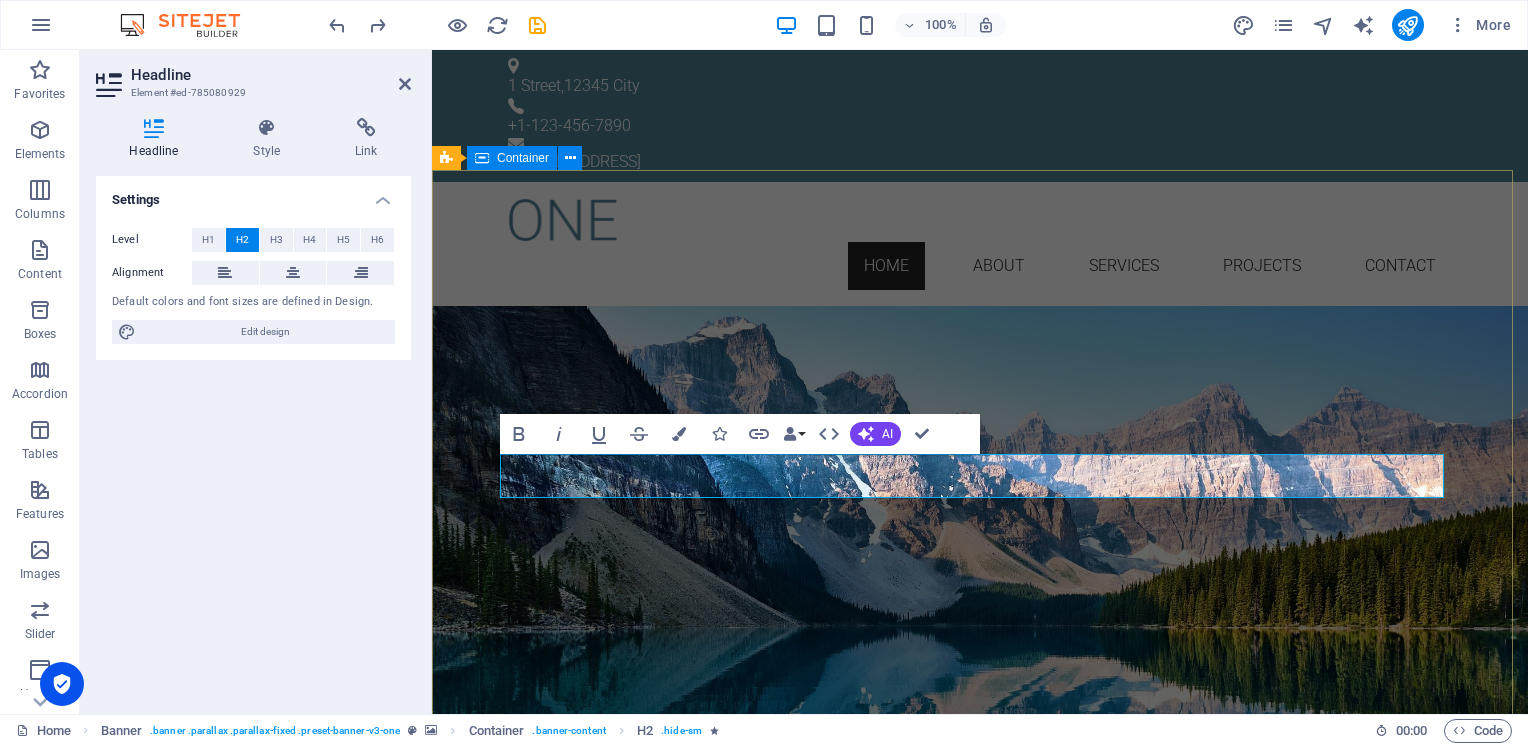 click on "[PERSON_NAME] PUR Simple      Local      Sustainable Learn more" at bounding box center (980, 1926) 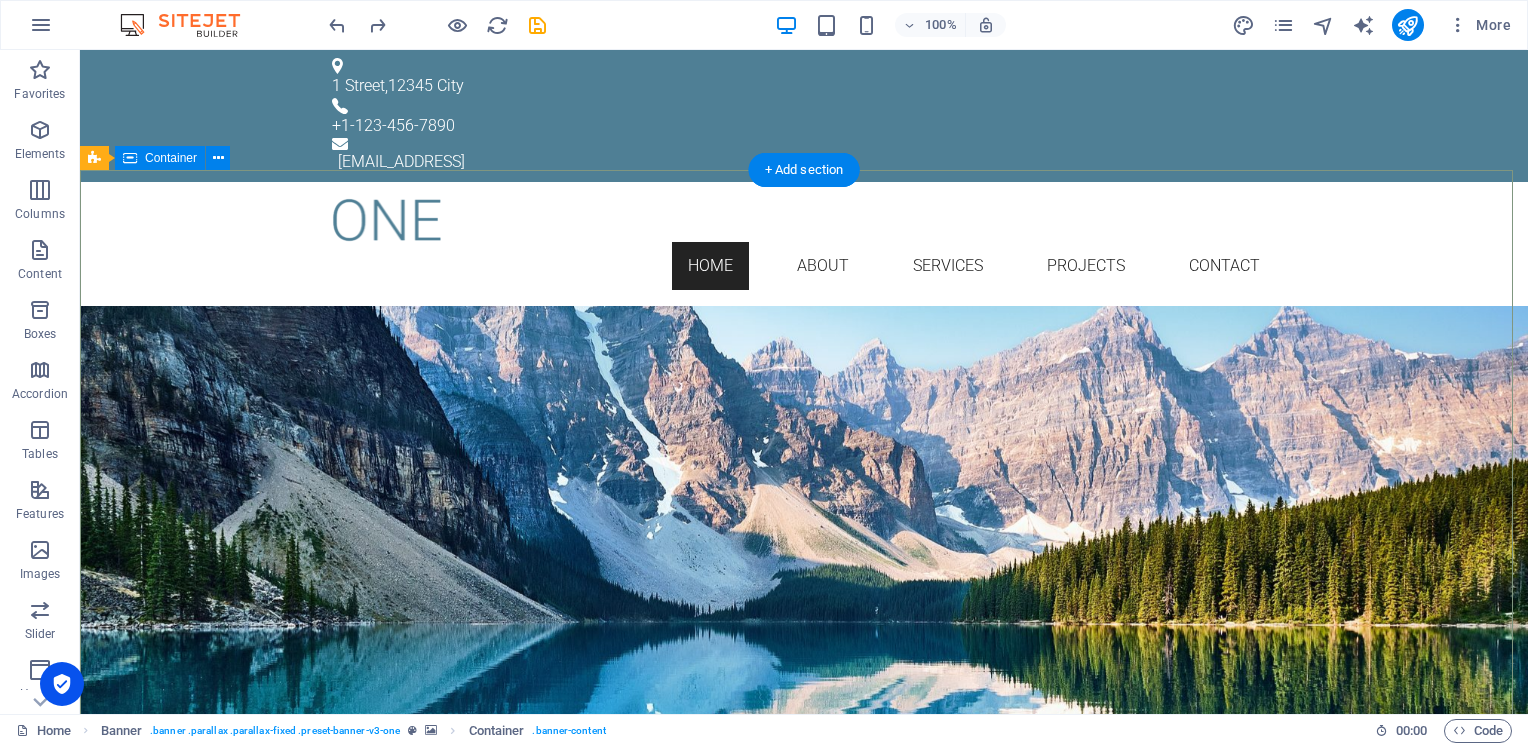 click on "[PERSON_NAME] PUR Simple      Local      Sustainable Learn more" at bounding box center [804, 1926] 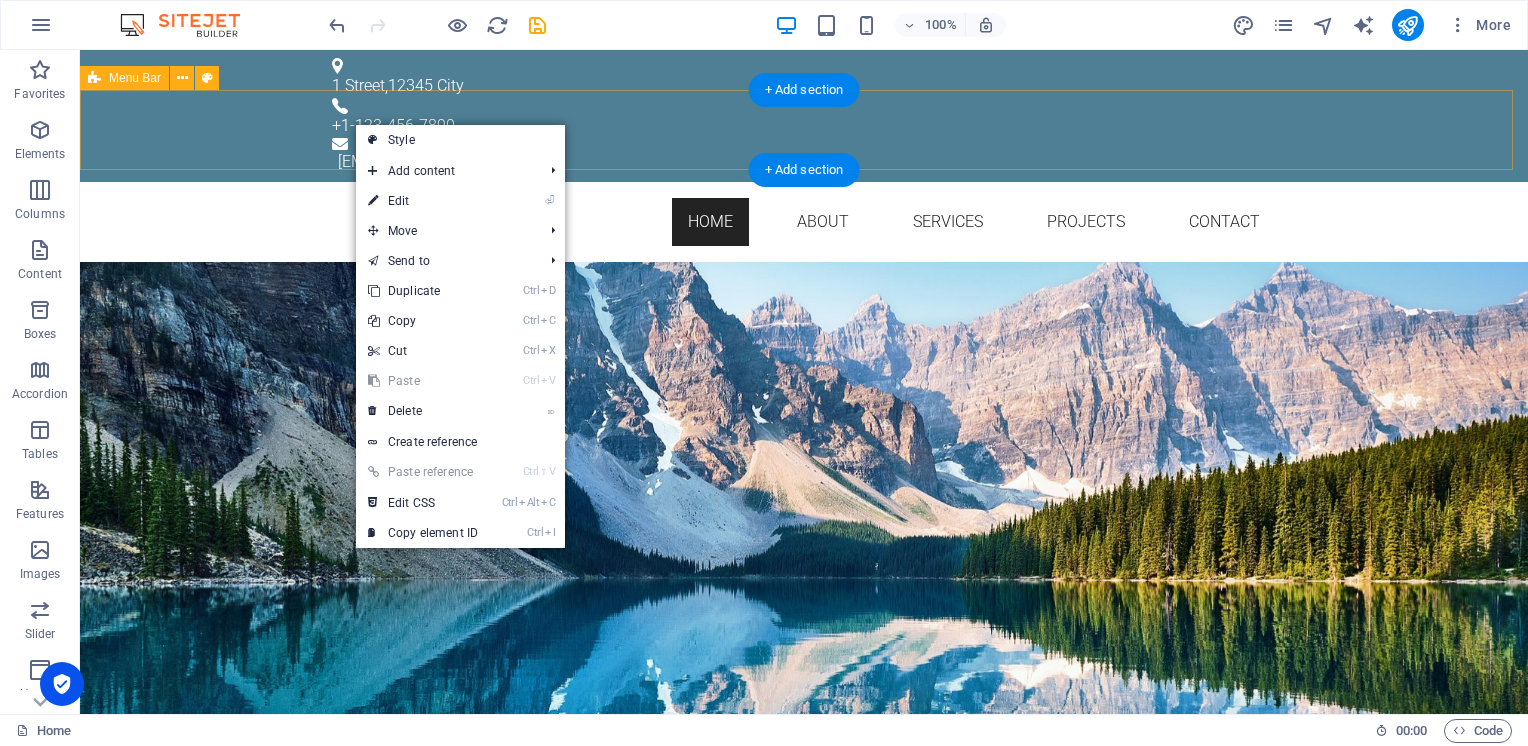 click on "Home About Services Projects Contact" at bounding box center (804, 222) 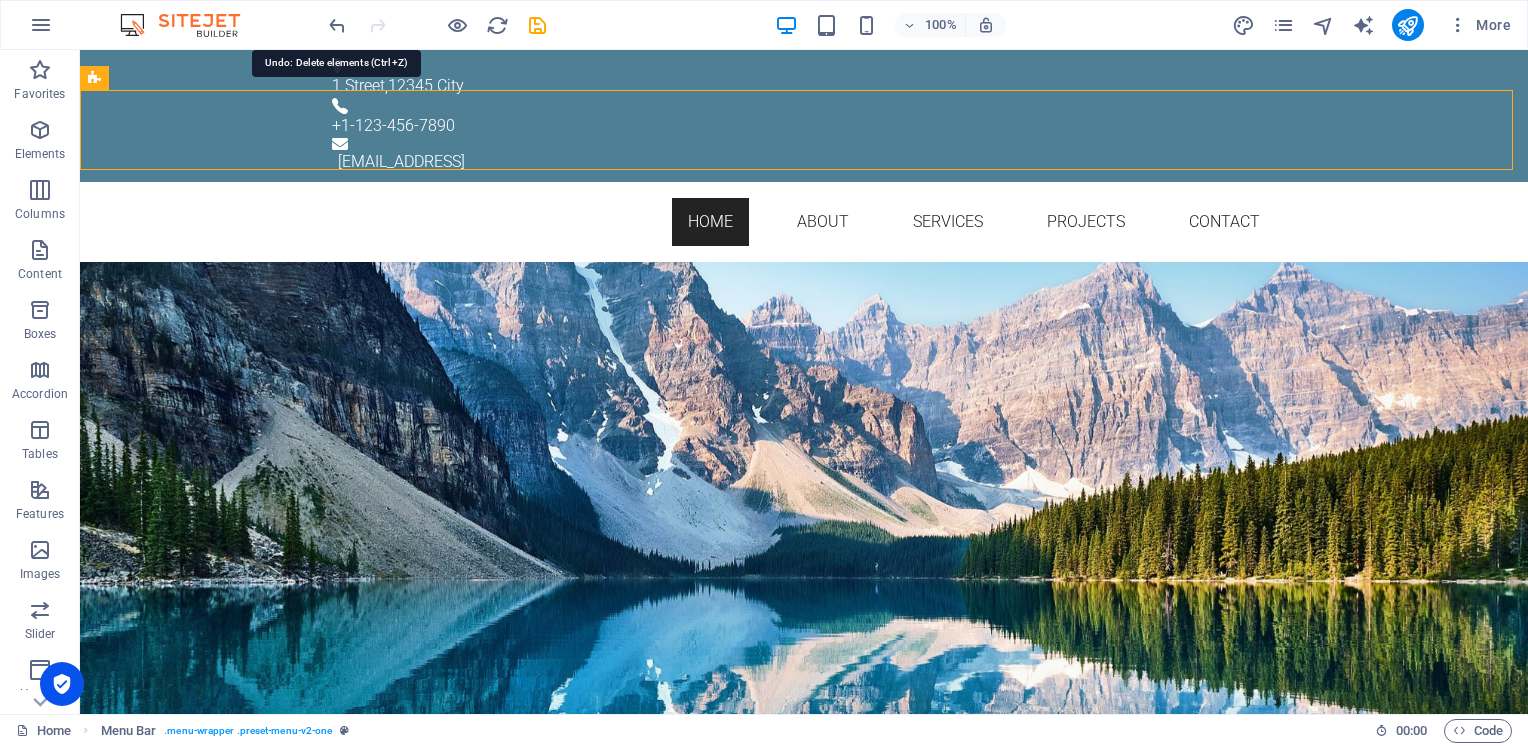 drag, startPoint x: 338, startPoint y: 15, endPoint x: 316, endPoint y: 14, distance: 22.022715 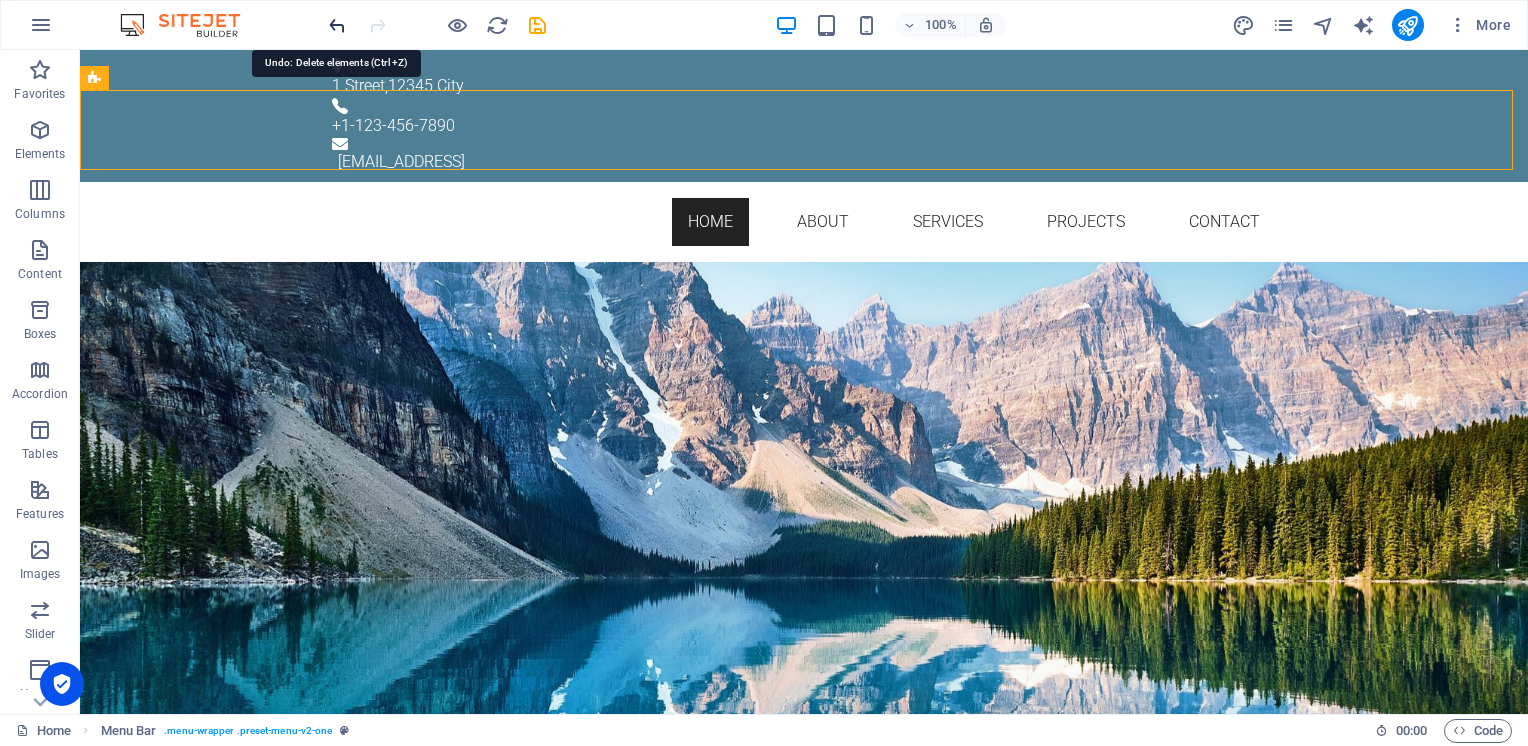 click at bounding box center (337, 25) 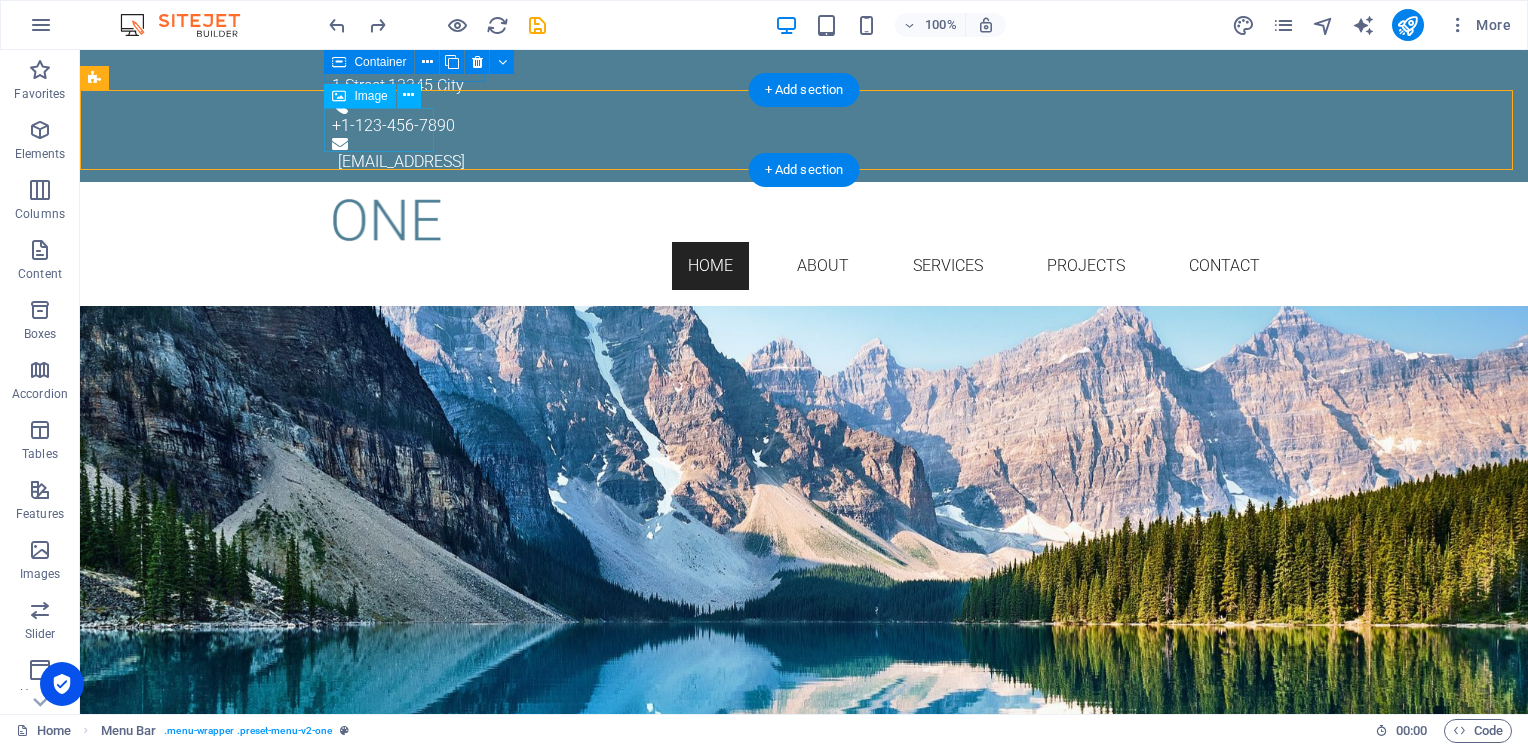 click at bounding box center [804, 220] 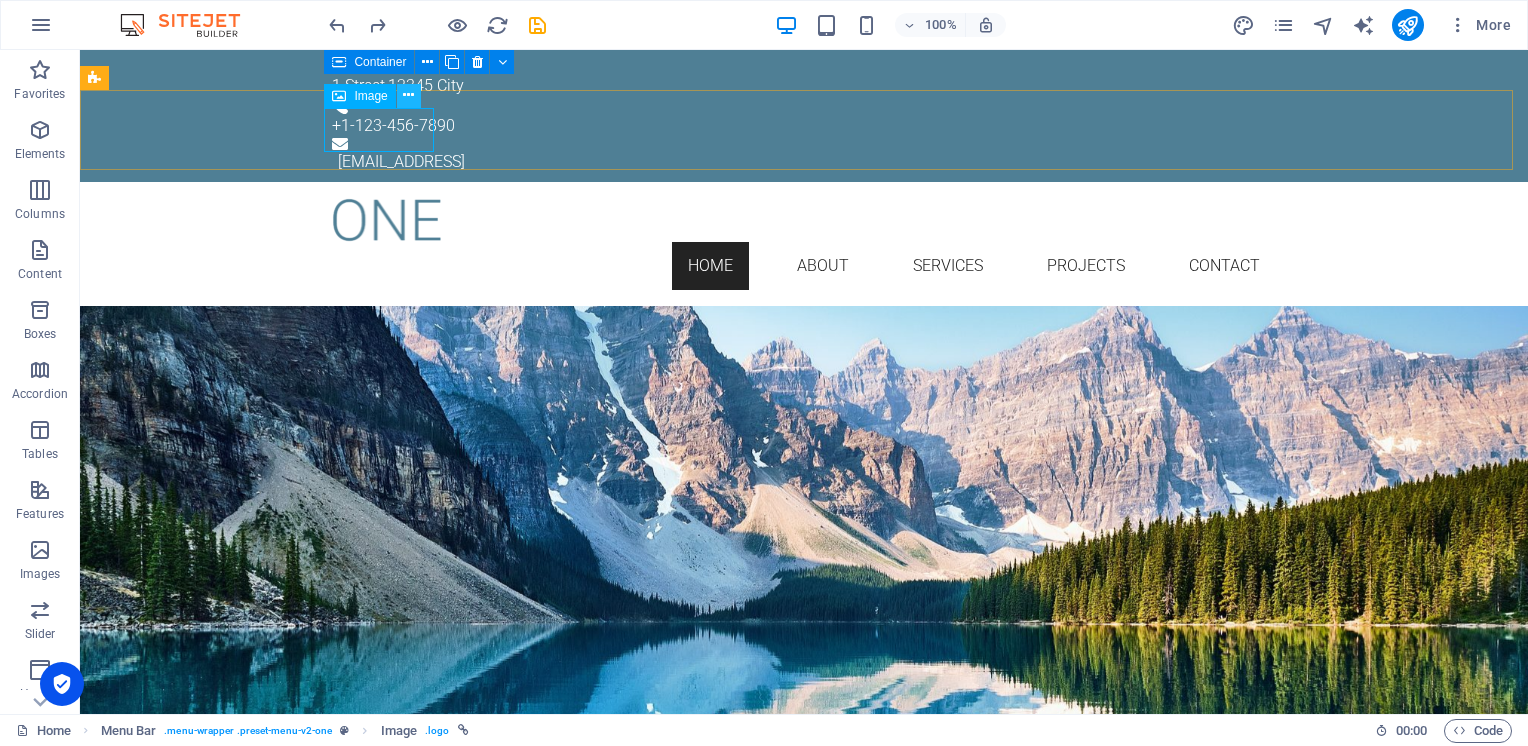 click at bounding box center [409, 96] 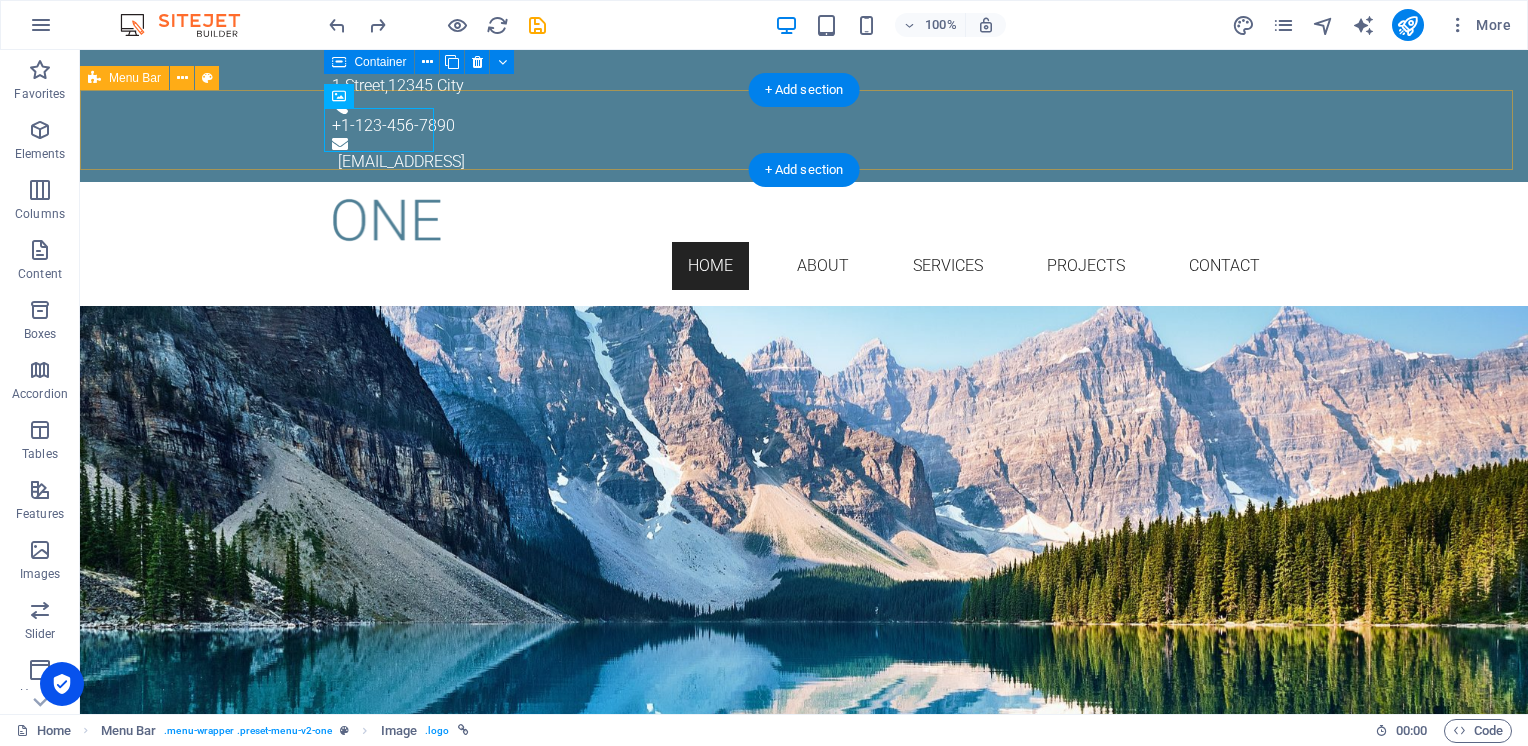 click on "Home About Services Projects Contact" at bounding box center (804, 244) 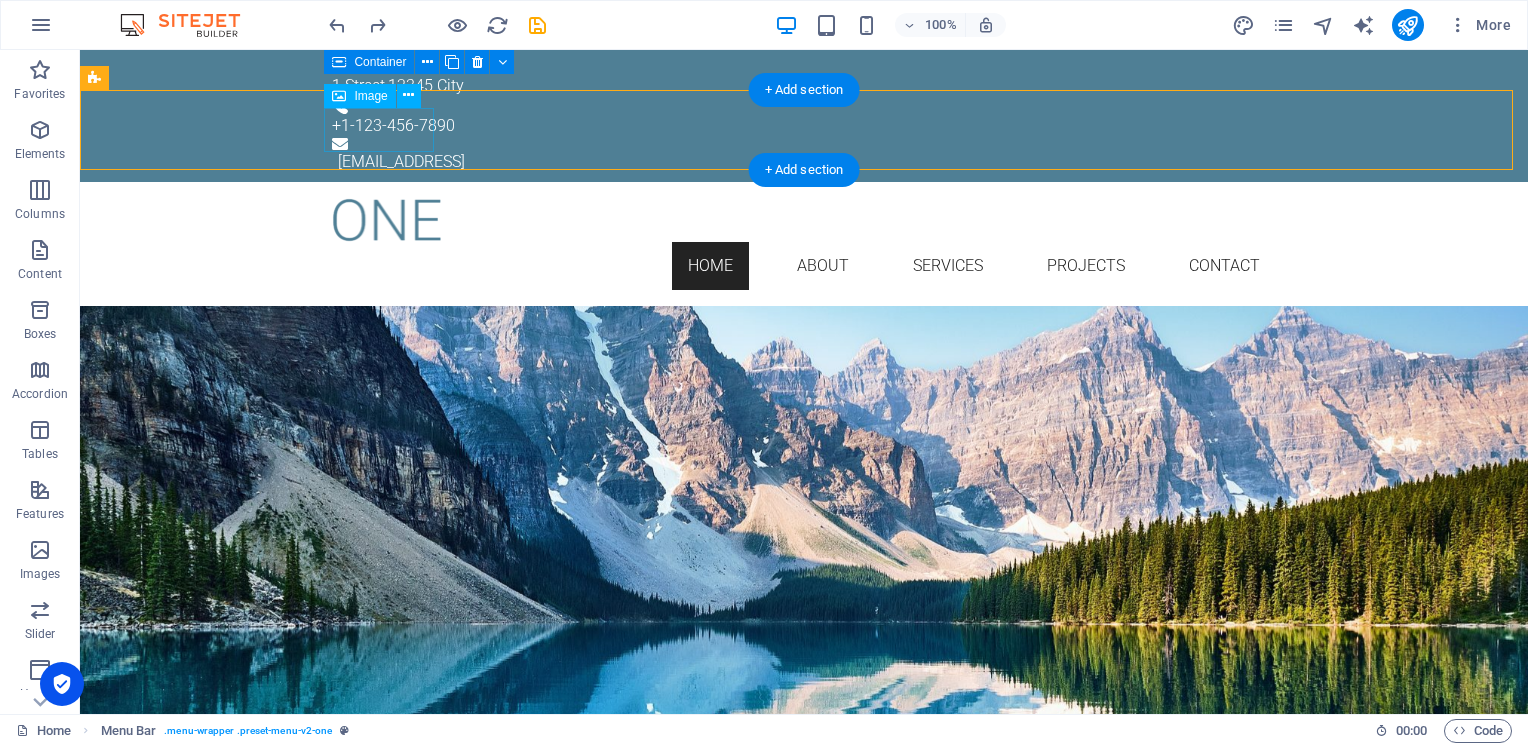 click at bounding box center [804, 220] 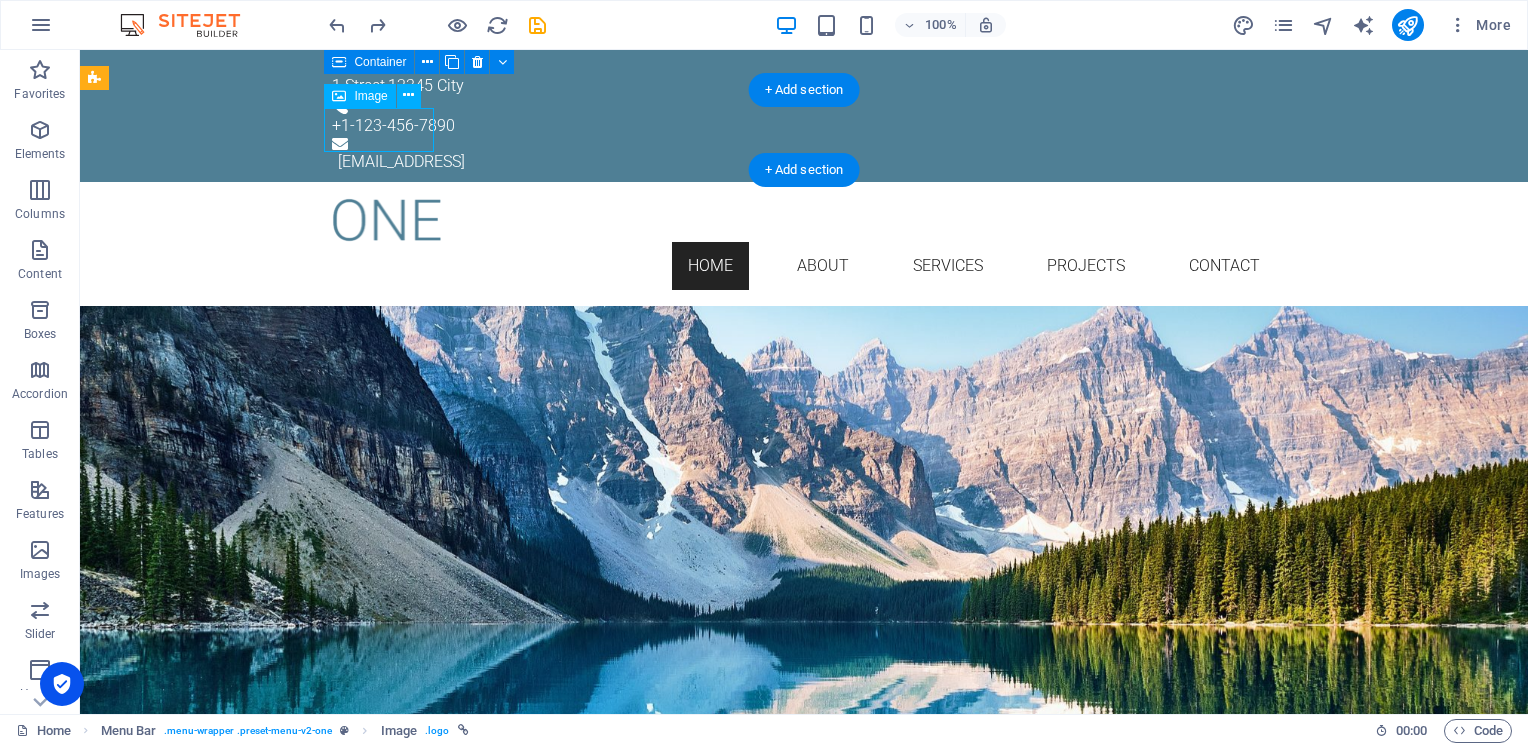 click at bounding box center (804, 220) 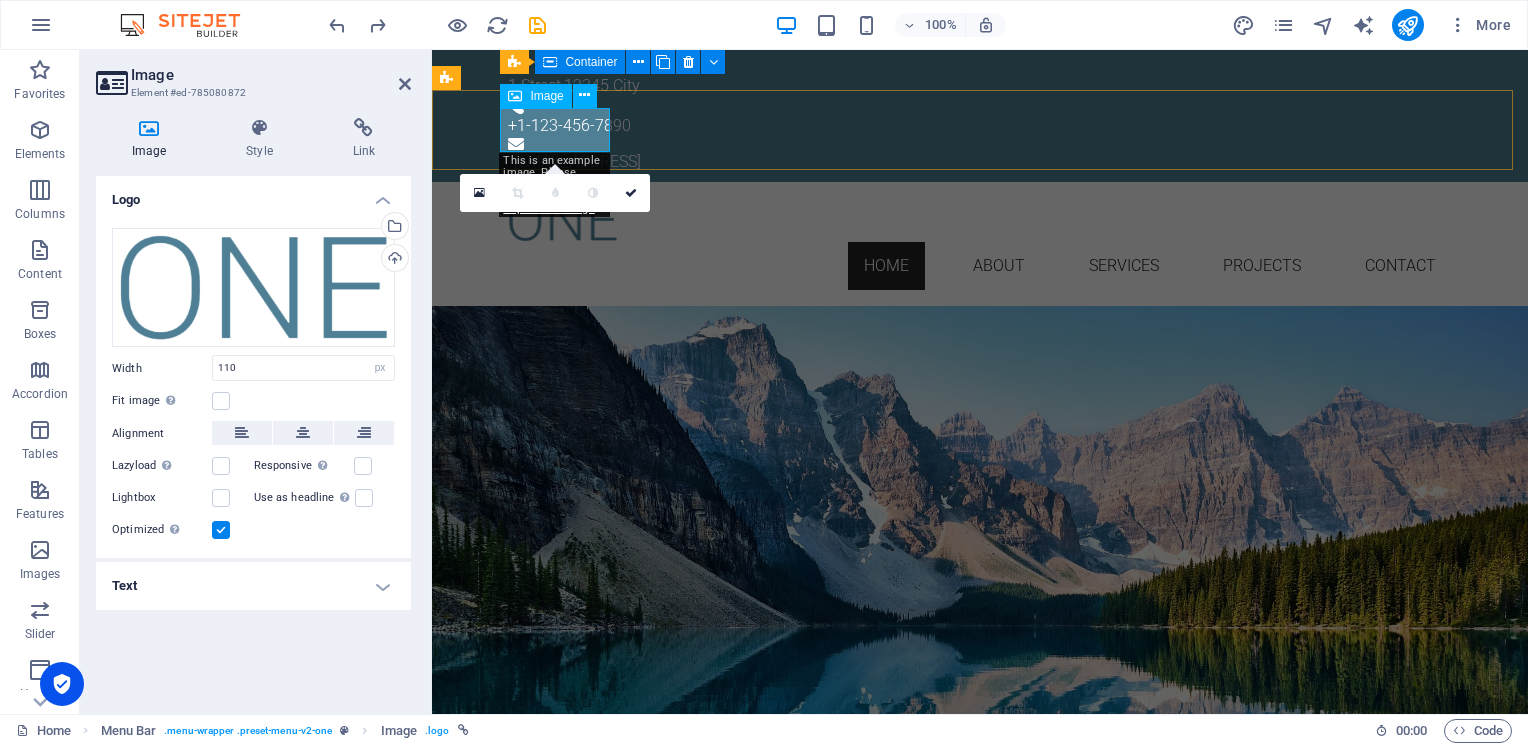 click at bounding box center [980, 220] 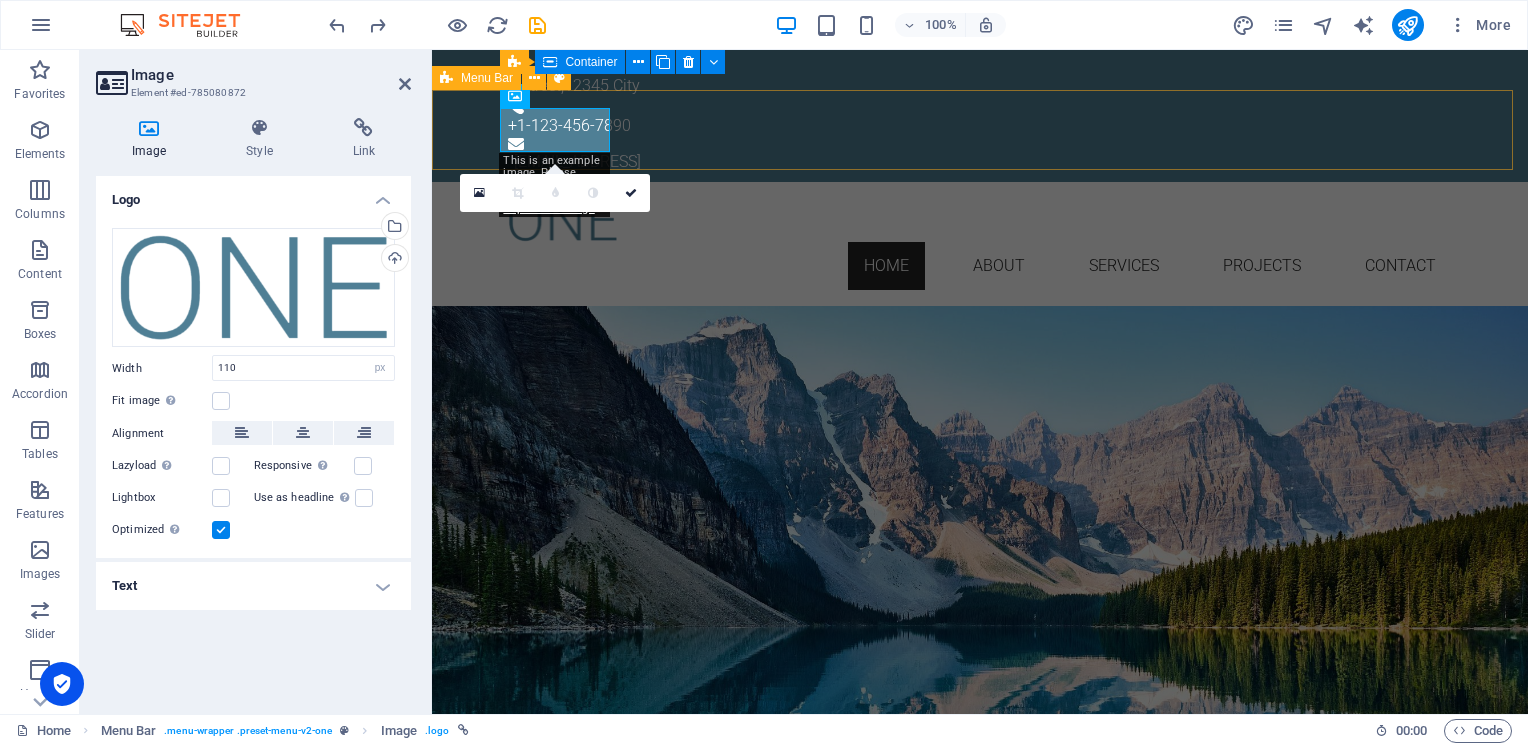 click on "Home About Services Projects Contact" at bounding box center [980, 244] 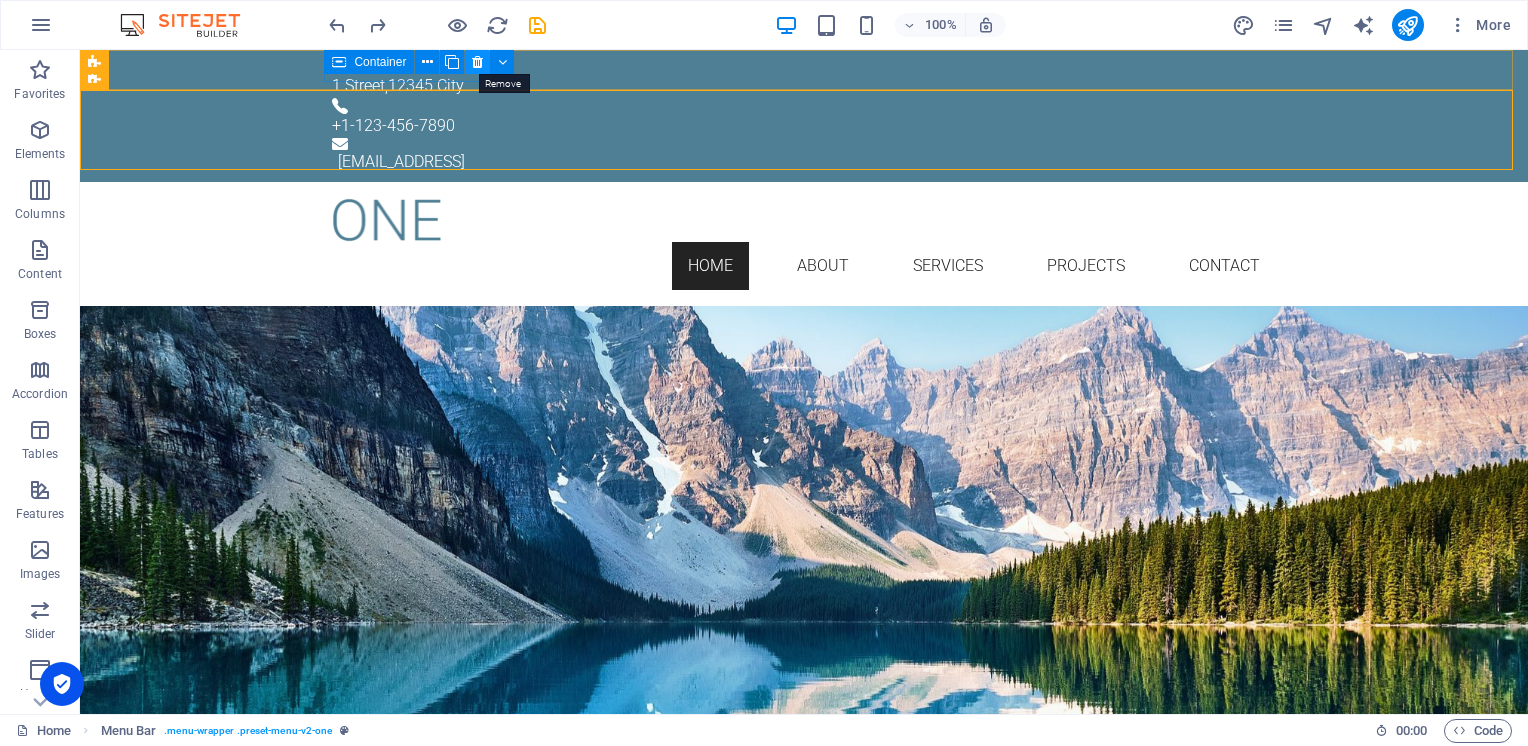 click at bounding box center [477, 62] 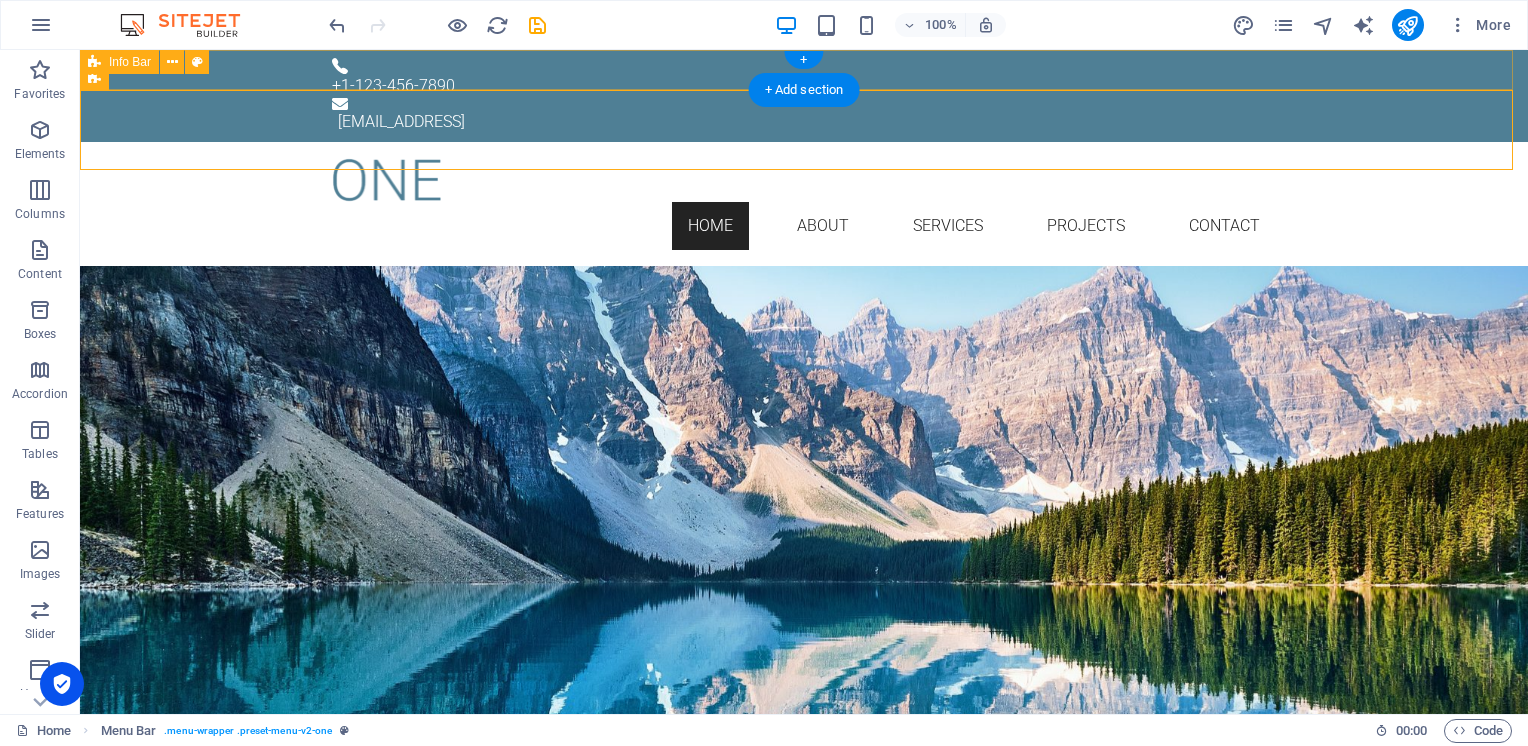 click on "+1-123-456-7890 [EMAIL_ADDRESS]" at bounding box center (804, 96) 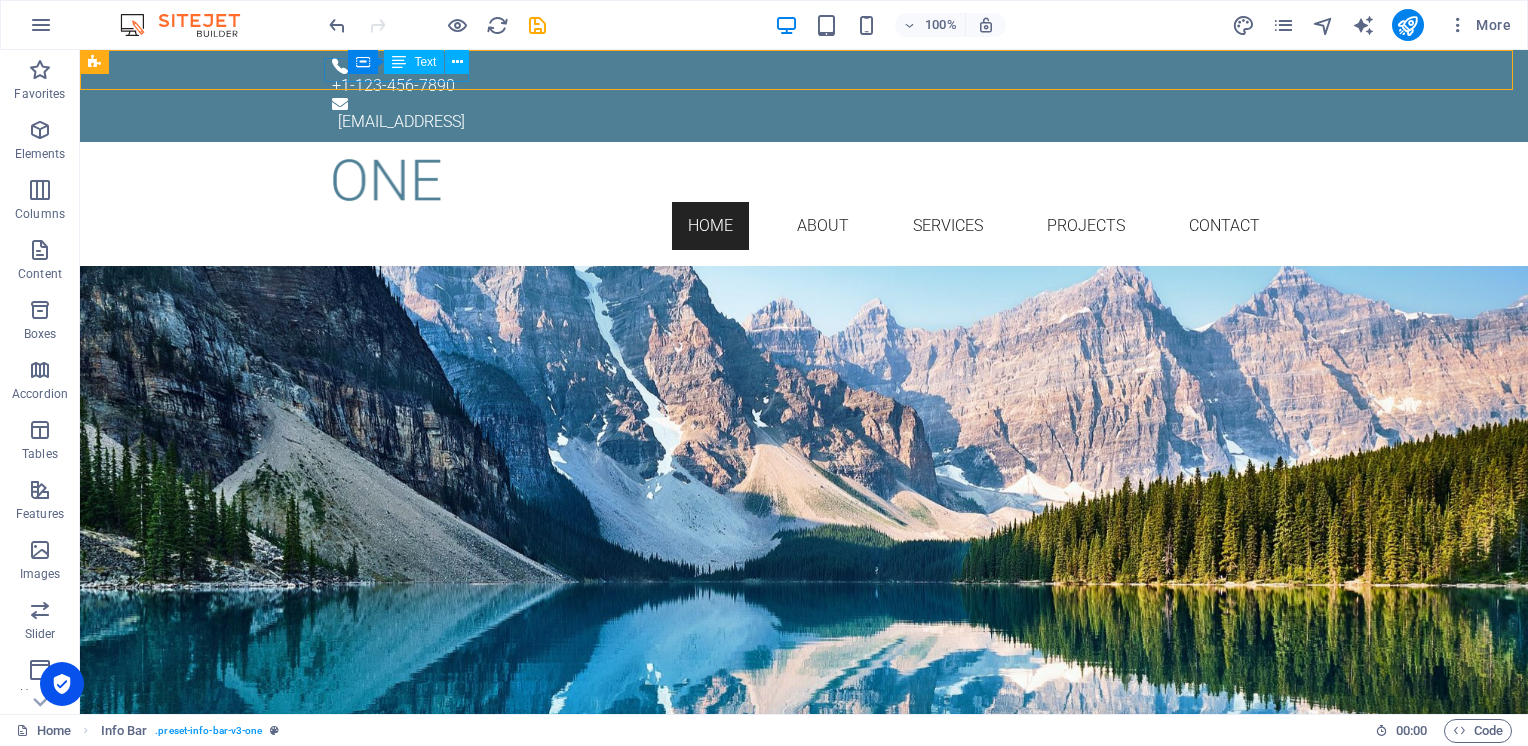 click on "Text" at bounding box center (414, 62) 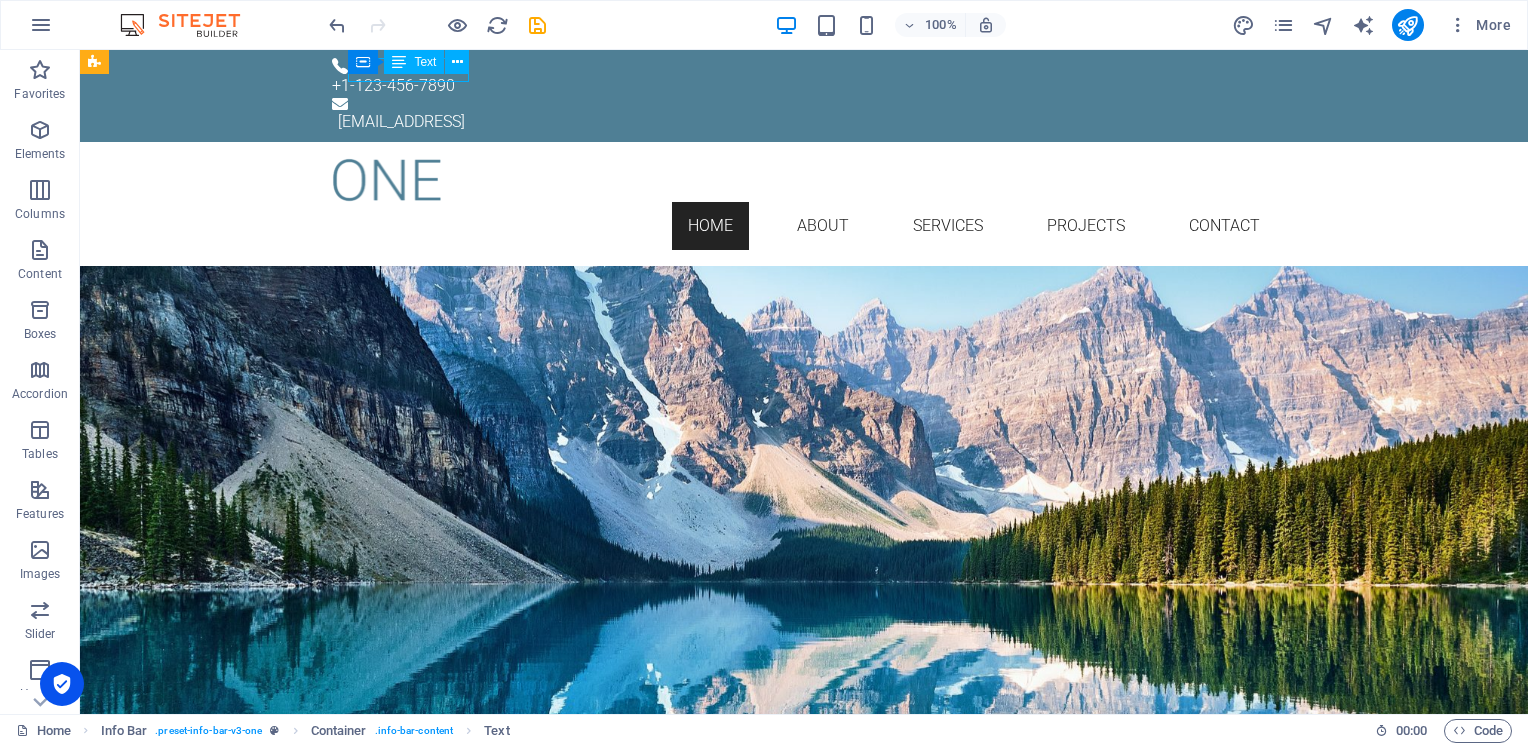 click on "Text" at bounding box center (414, 62) 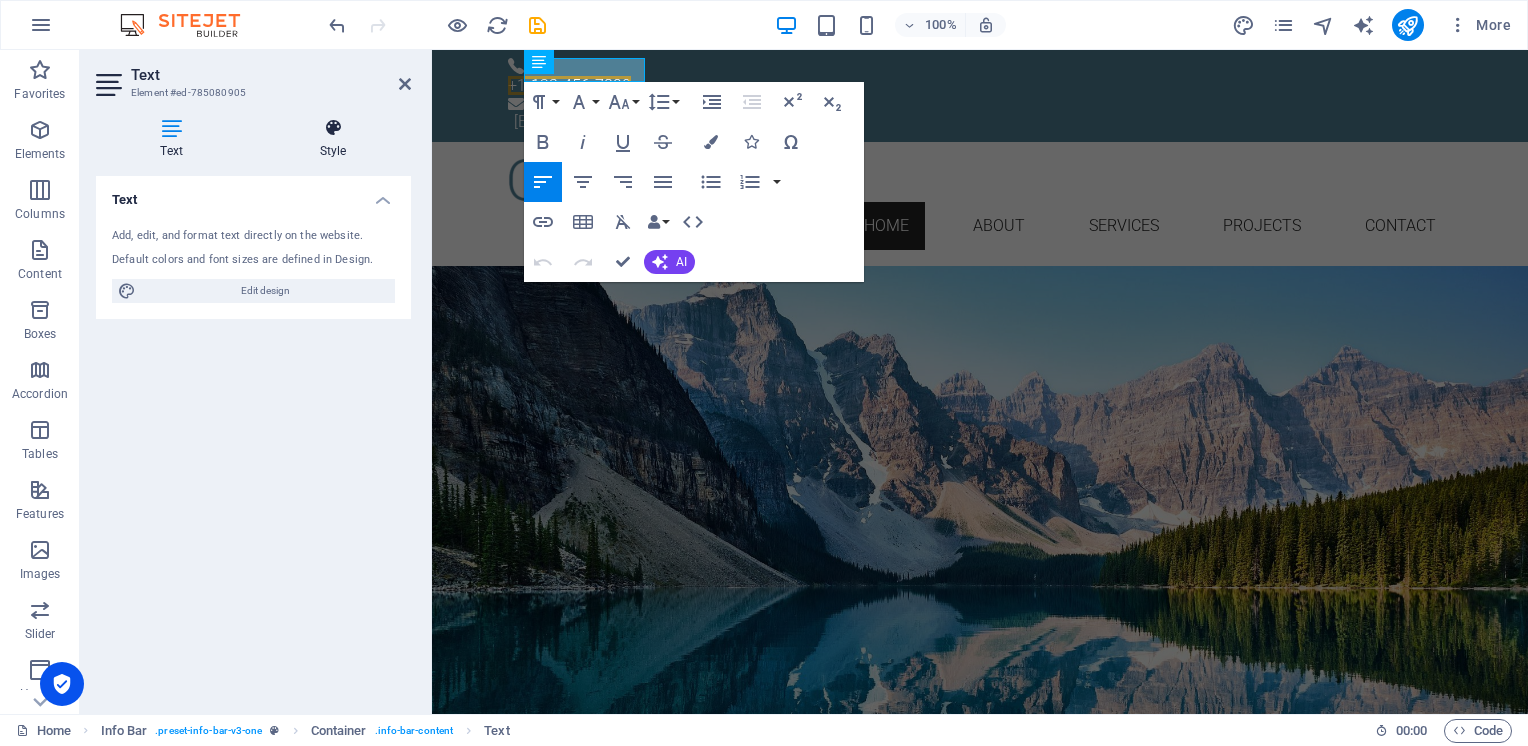 click on "Style" at bounding box center [333, 139] 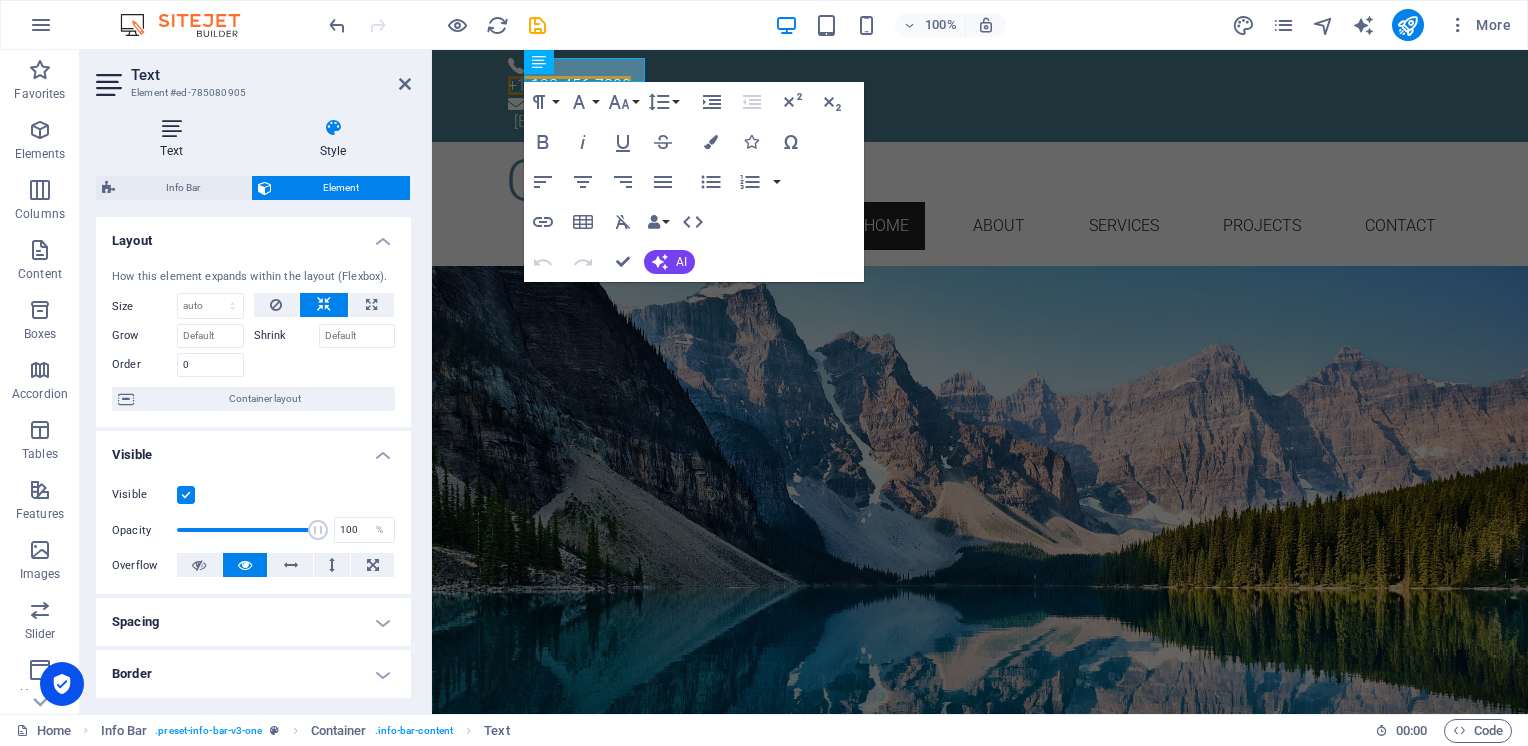 click on "Text" at bounding box center (175, 139) 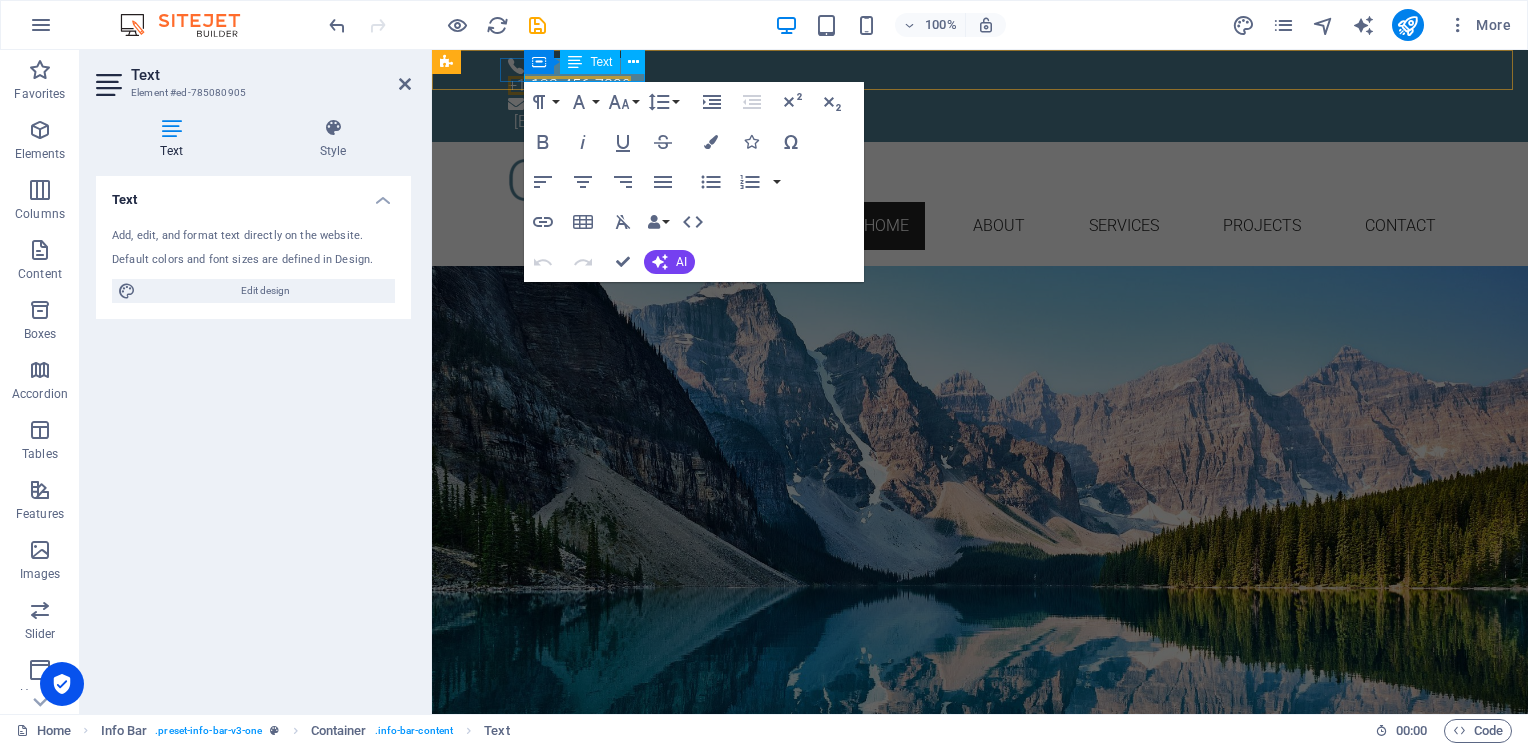click on "Text" at bounding box center [601, 62] 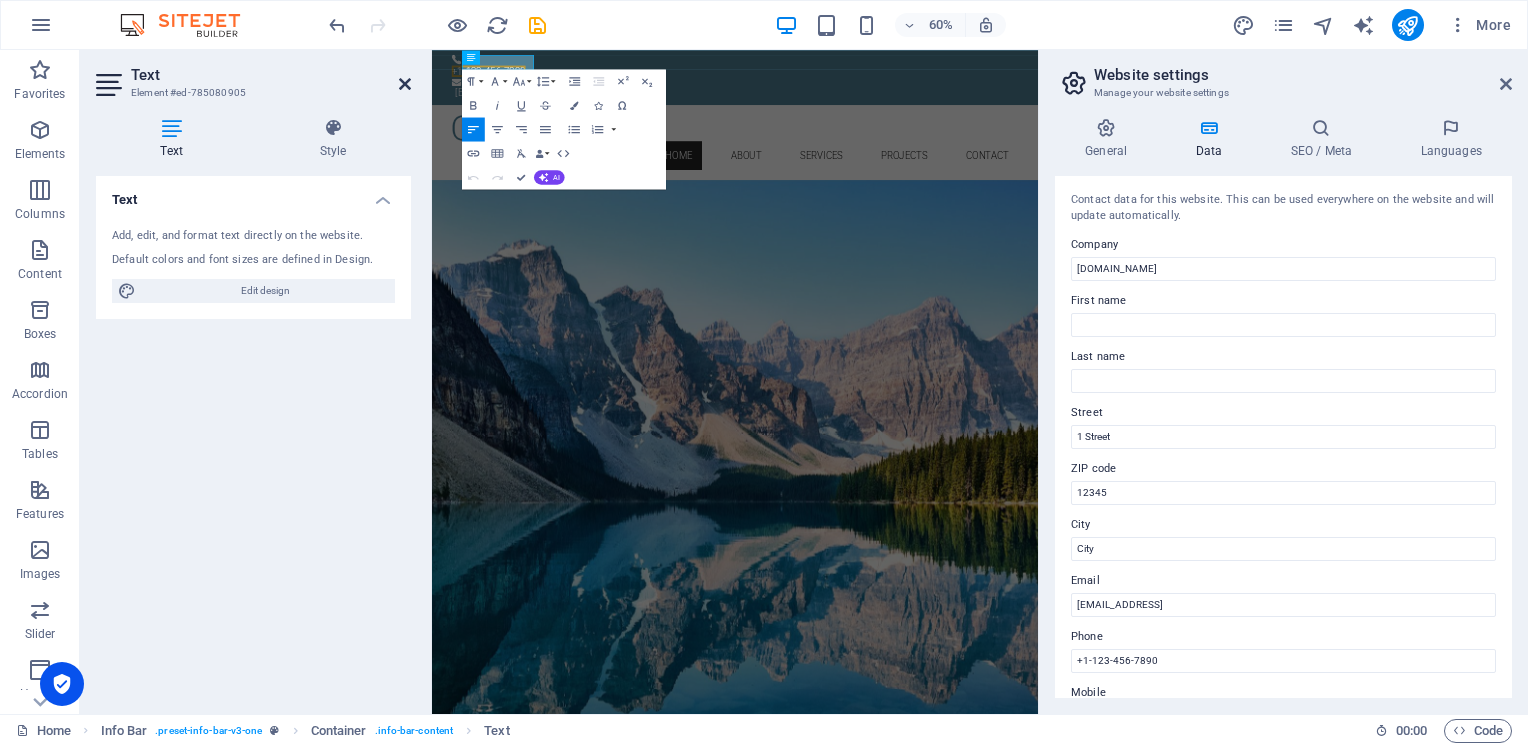 click at bounding box center [405, 84] 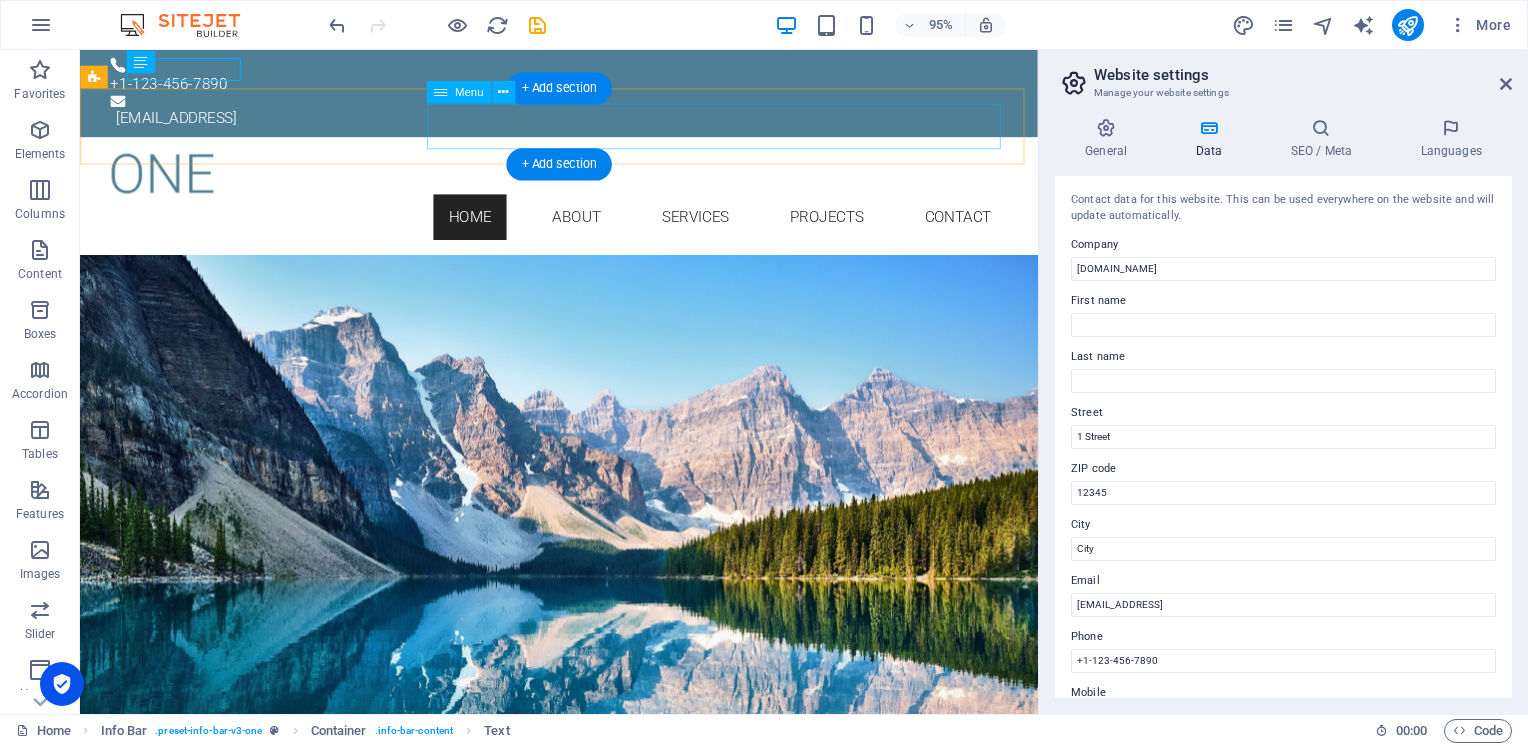 click on "Home About Services Projects Contact" at bounding box center (584, 226) 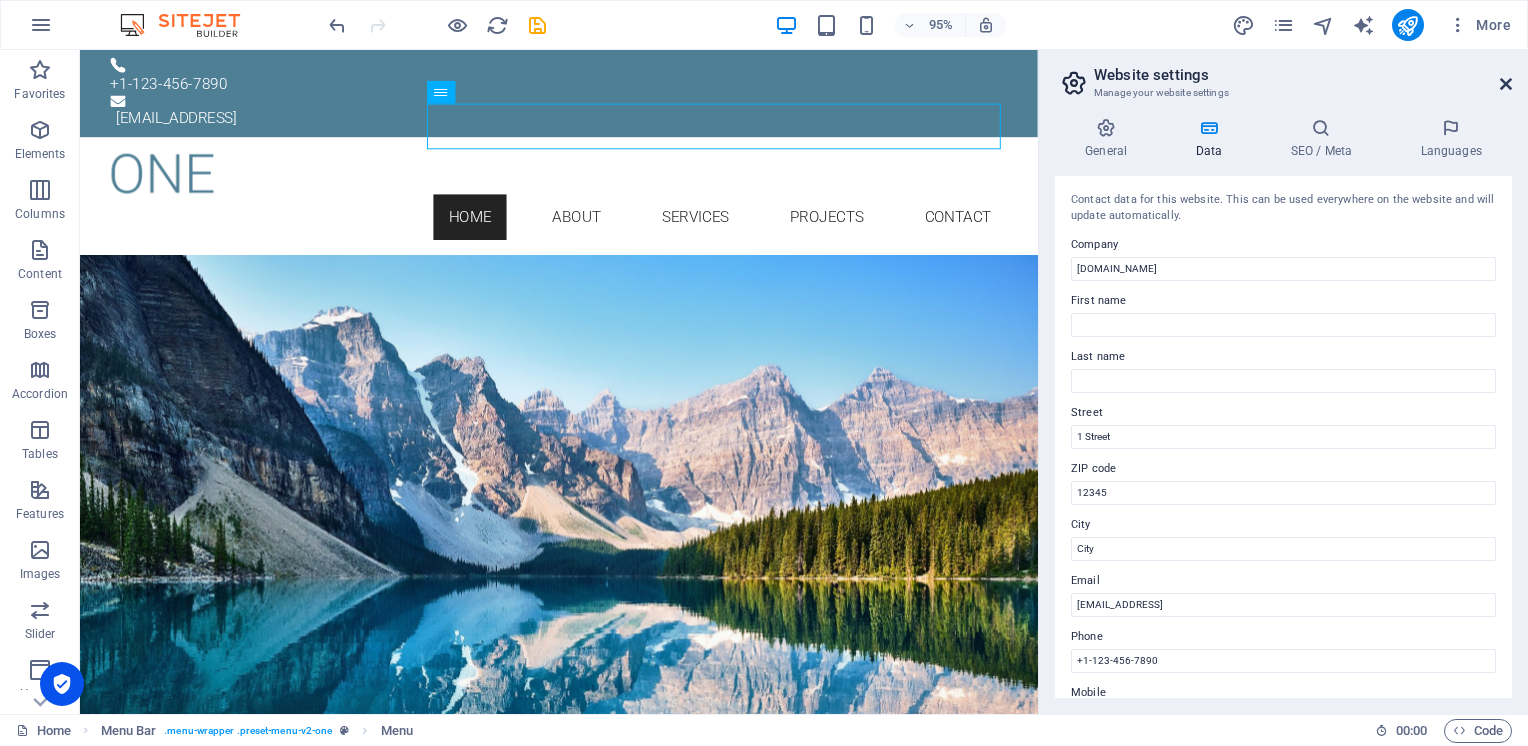 click at bounding box center (1506, 84) 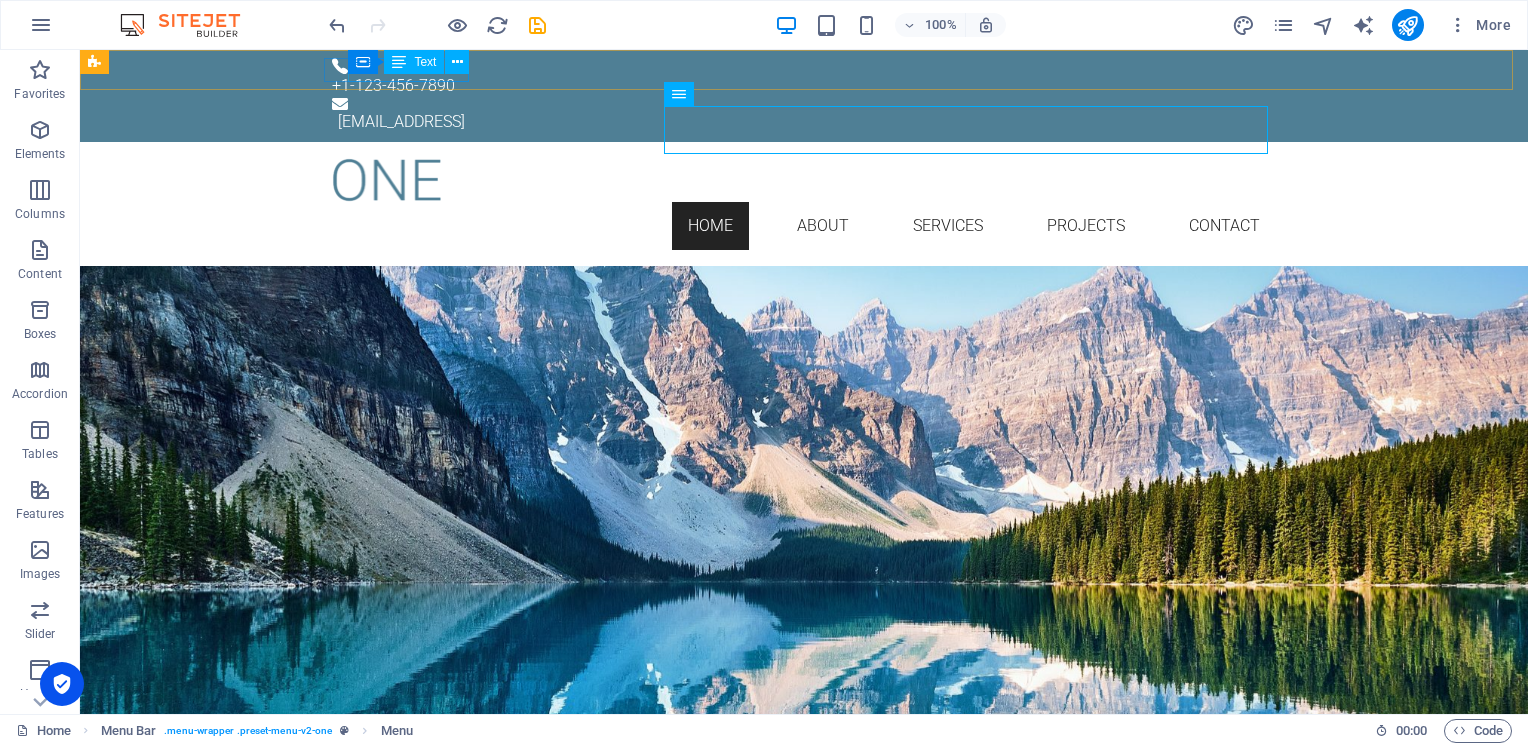 drag, startPoint x: 430, startPoint y: 75, endPoint x: 393, endPoint y: 75, distance: 37 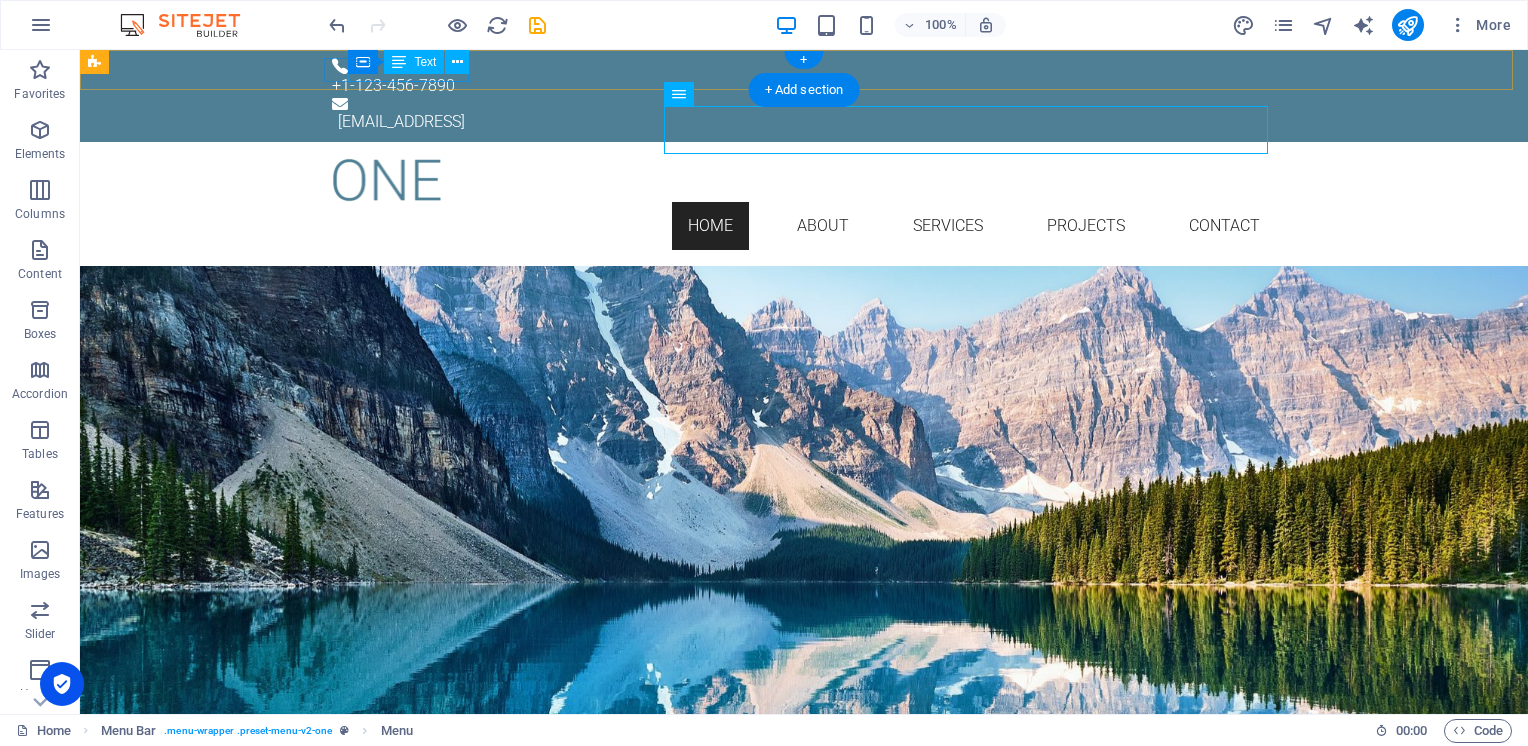 click on "+1-123-456-7890" at bounding box center [796, 86] 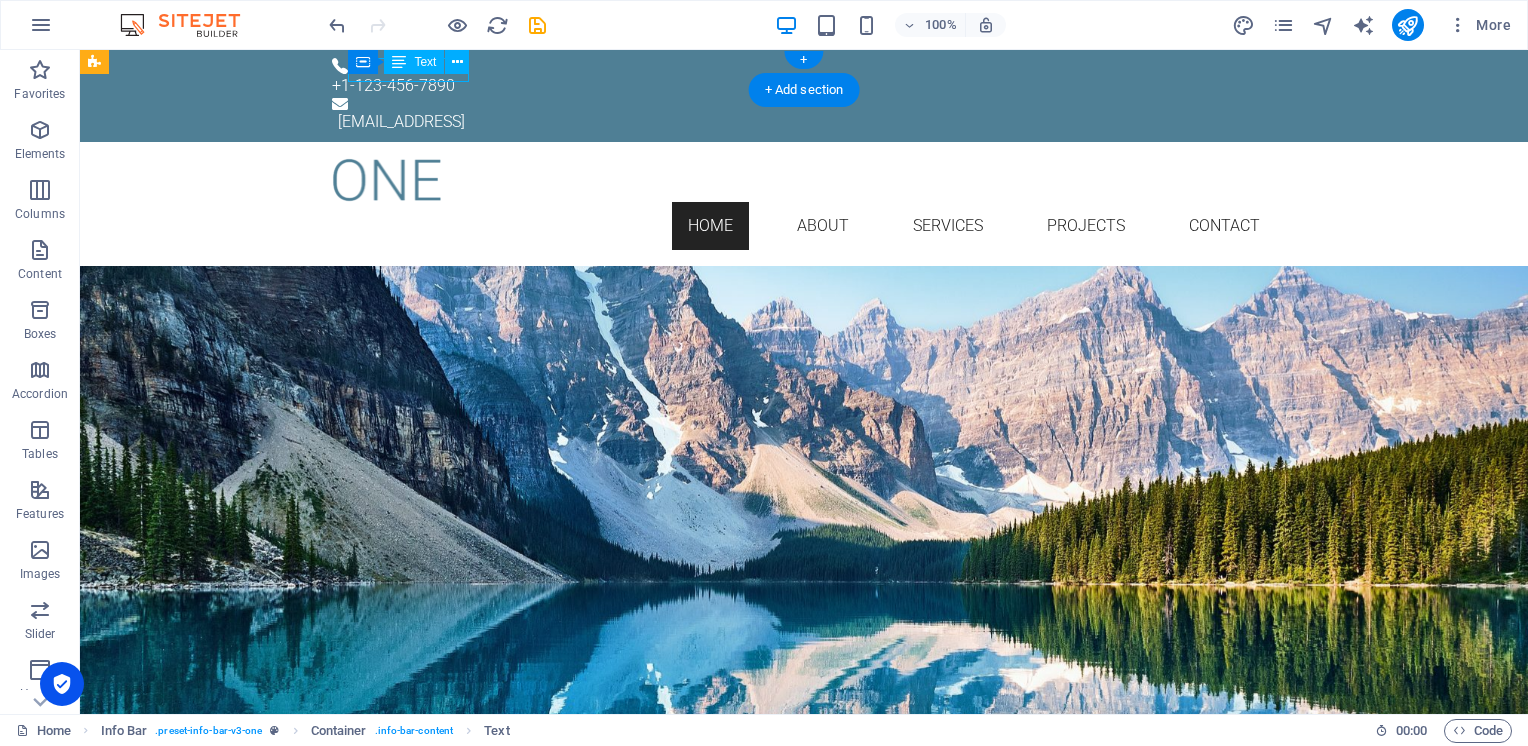 click on "+1-123-456-7890" at bounding box center (796, 86) 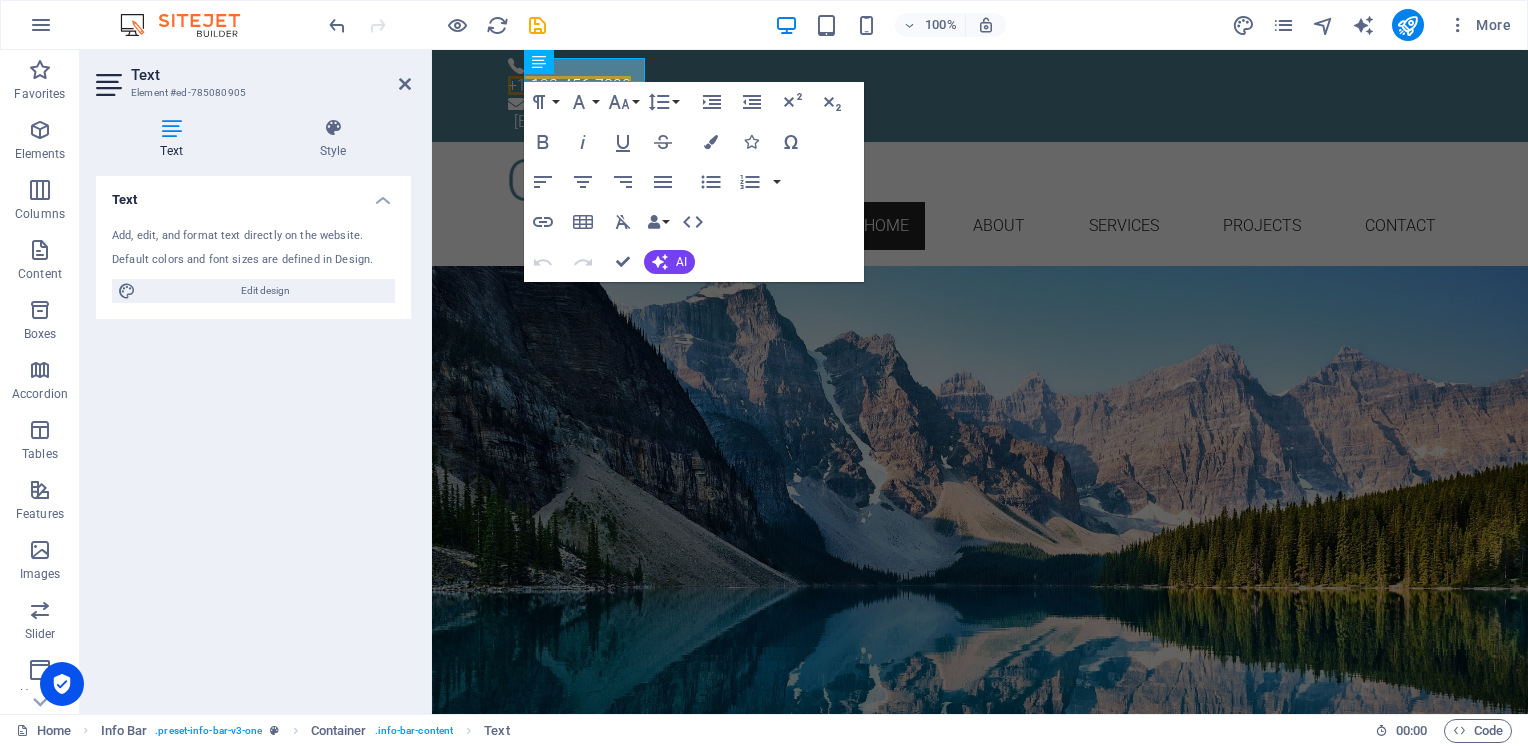 click on "Text" at bounding box center [271, 75] 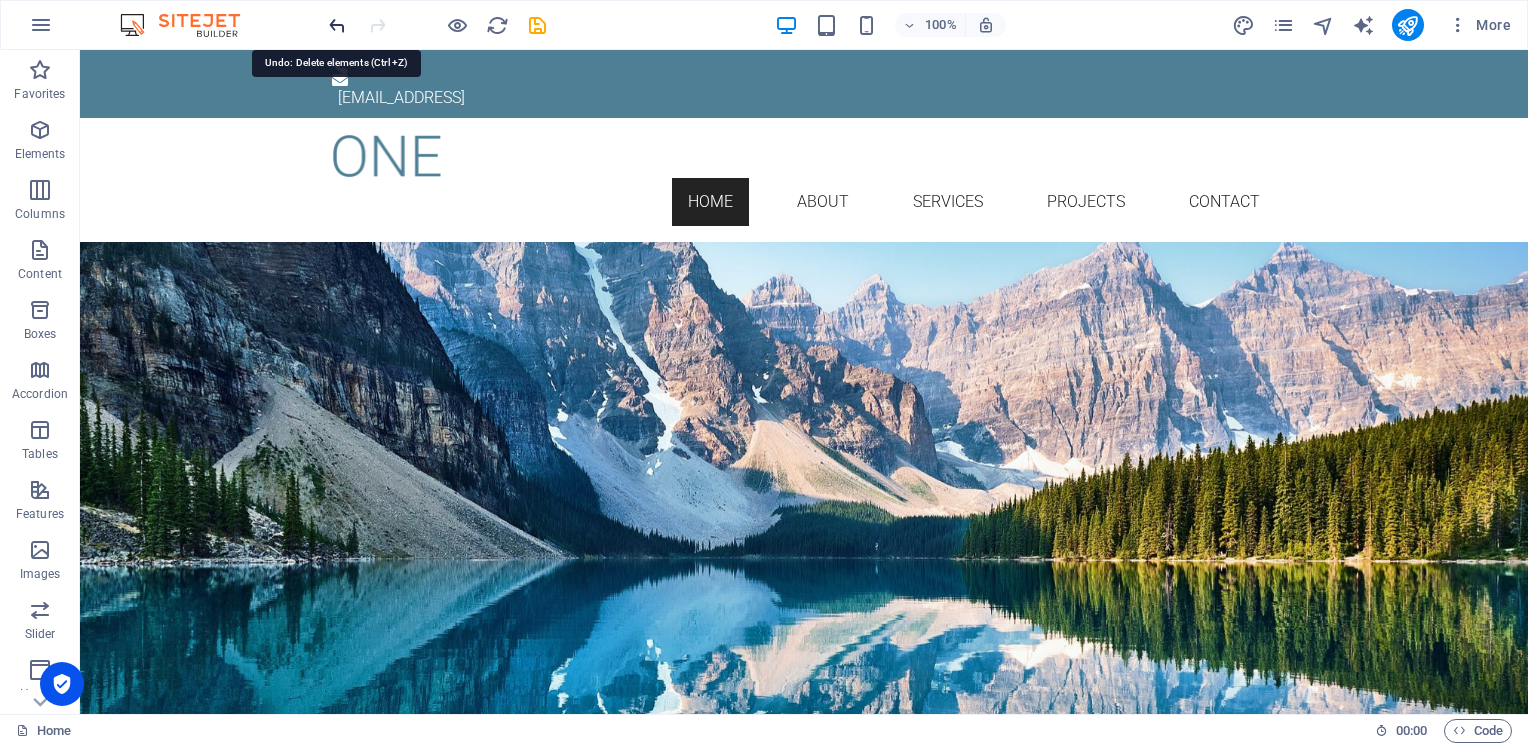 click at bounding box center (337, 25) 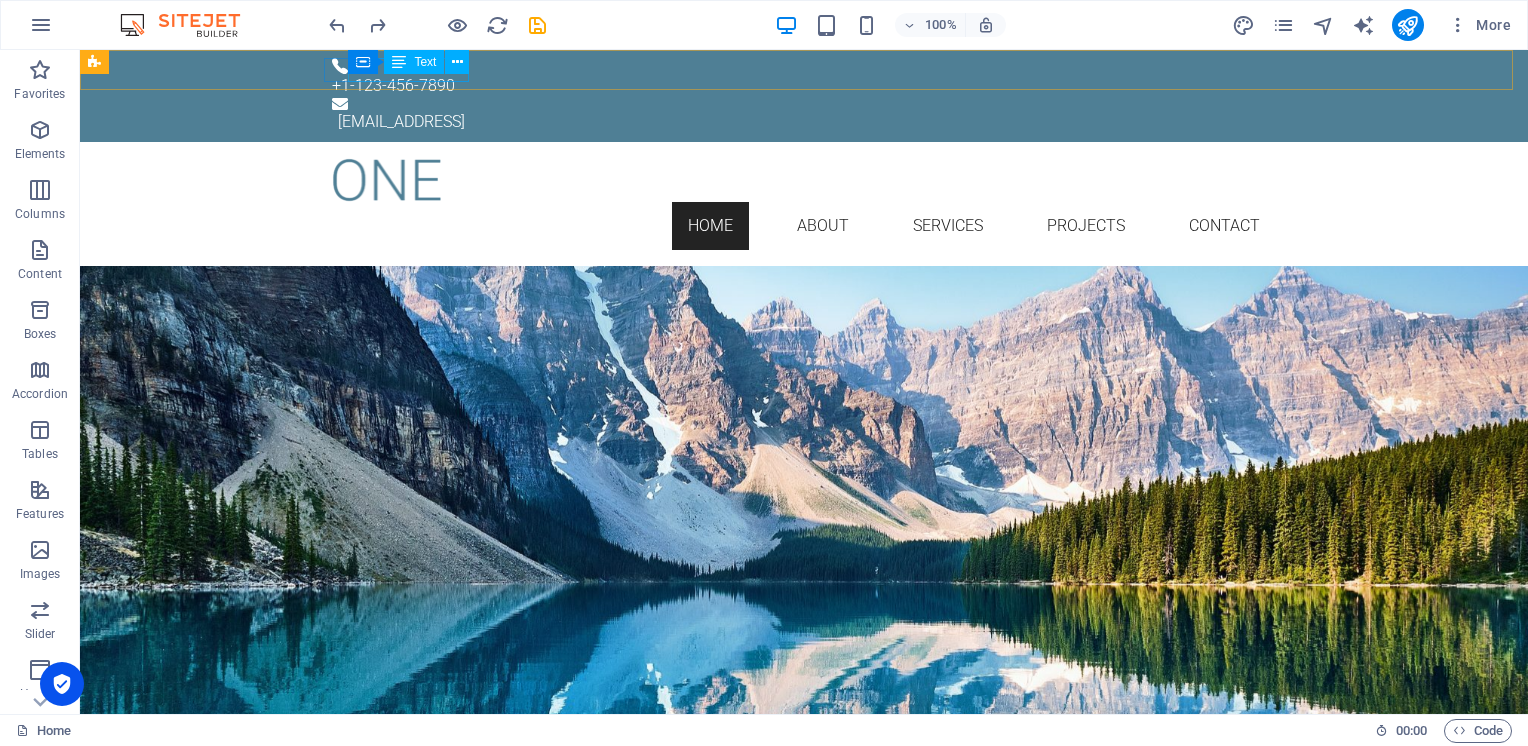 click on "Text" at bounding box center (425, 62) 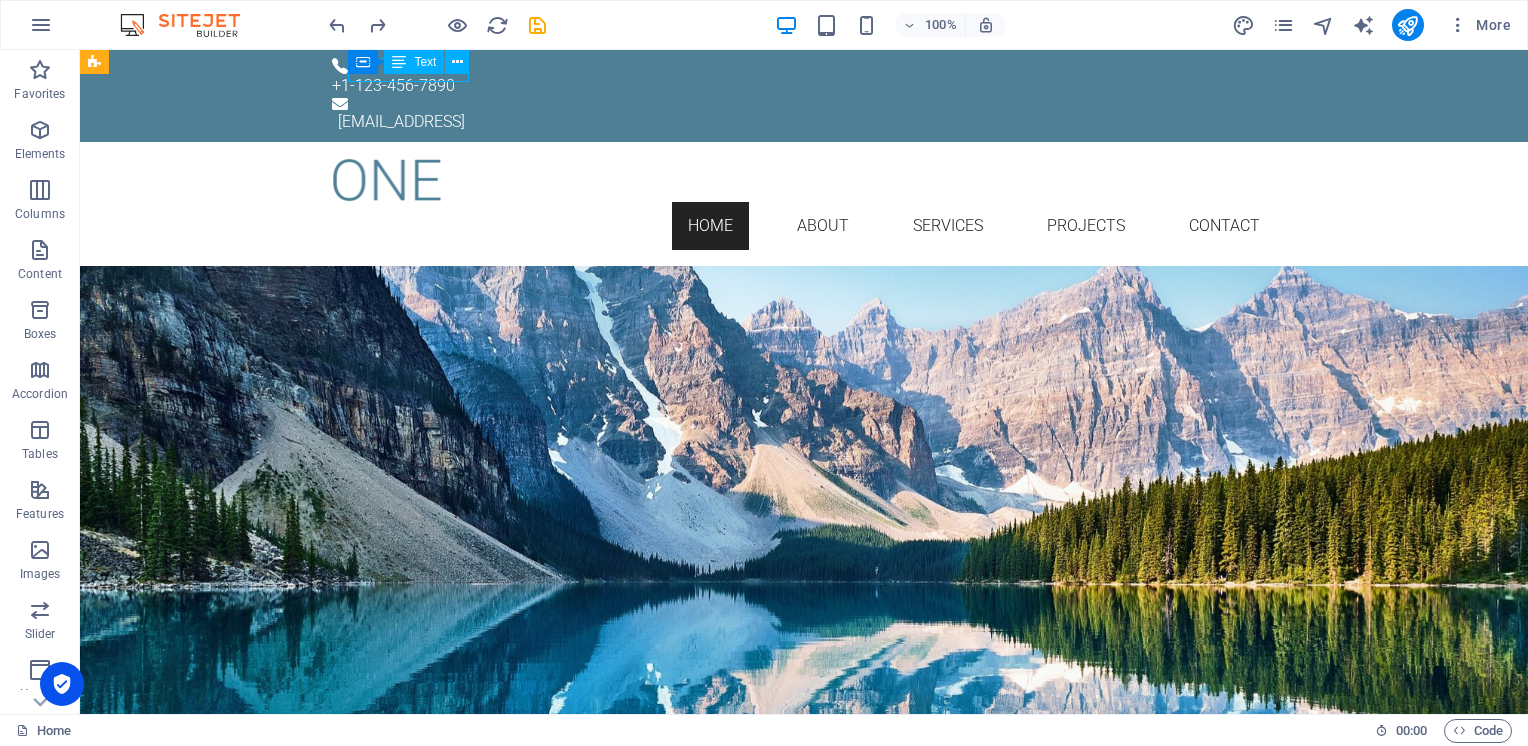 click on "Text" at bounding box center [425, 62] 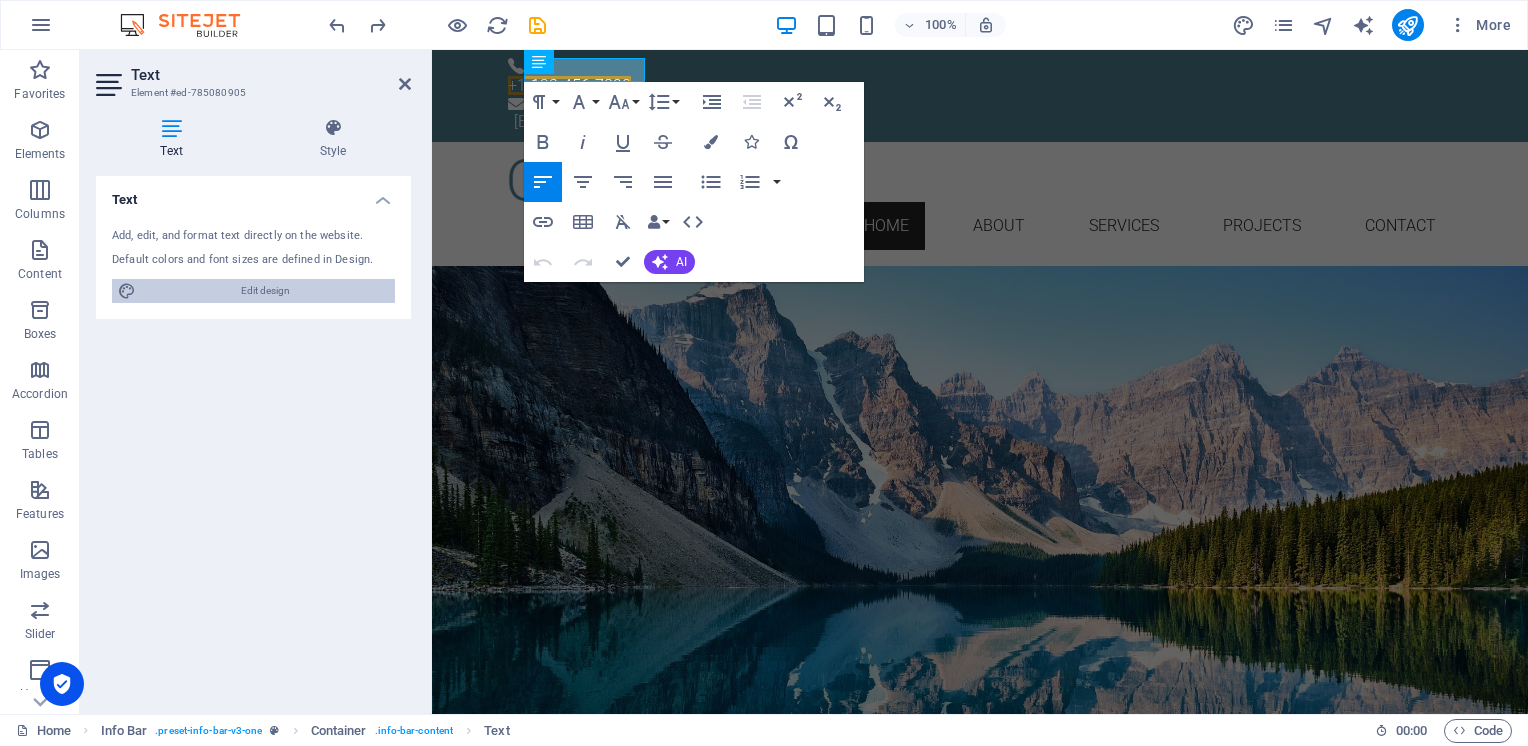 drag, startPoint x: 264, startPoint y: 283, endPoint x: 584, endPoint y: 295, distance: 320.2249 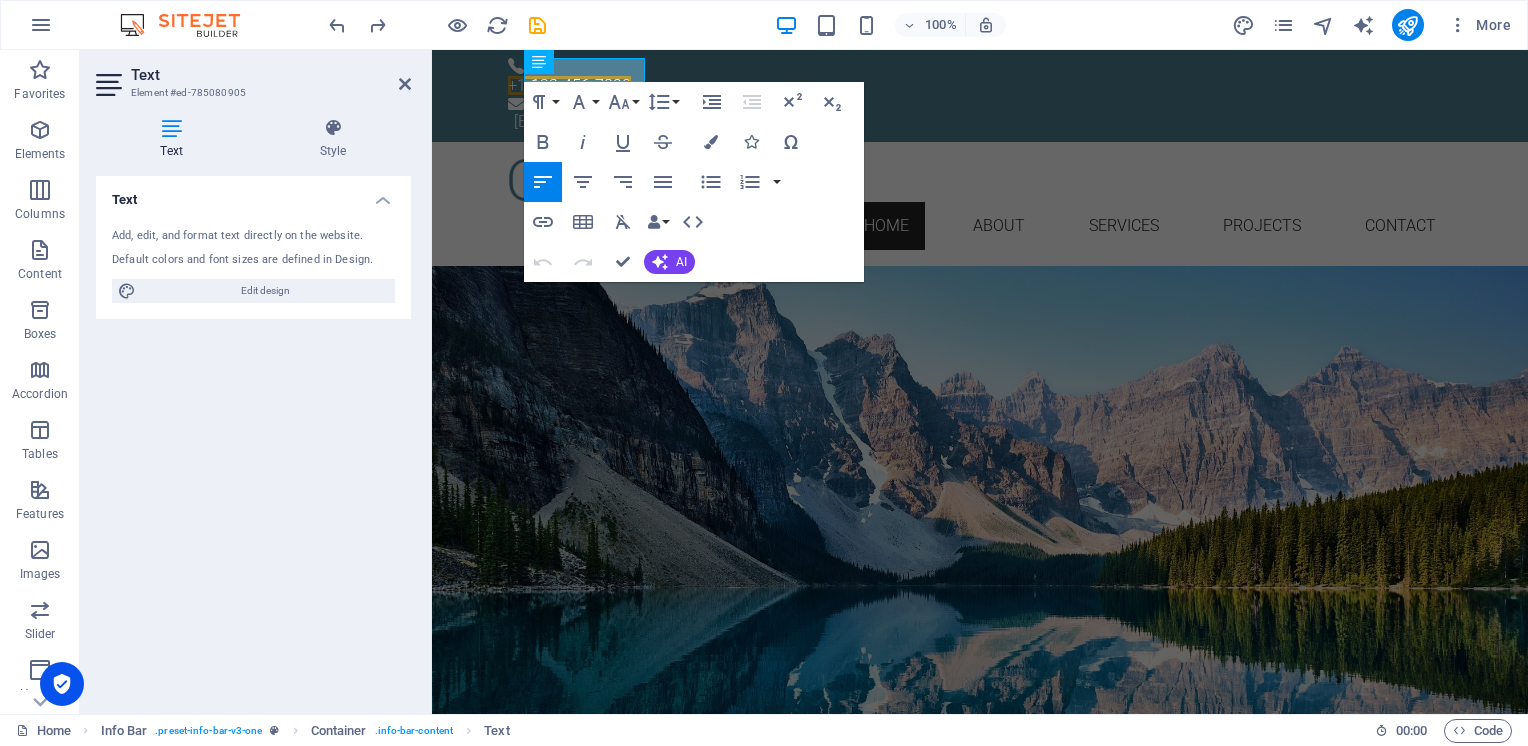 select on "px" 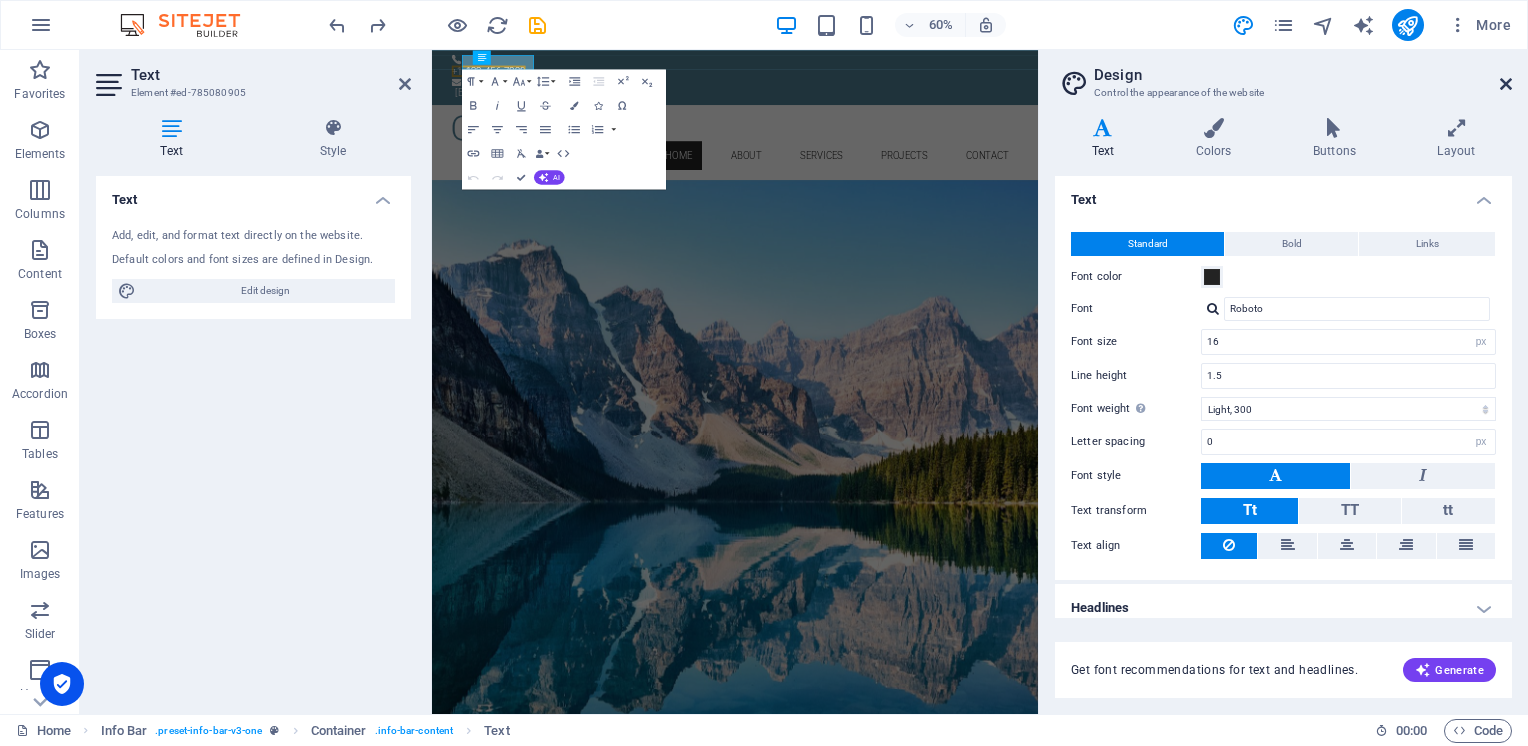 click at bounding box center [1506, 84] 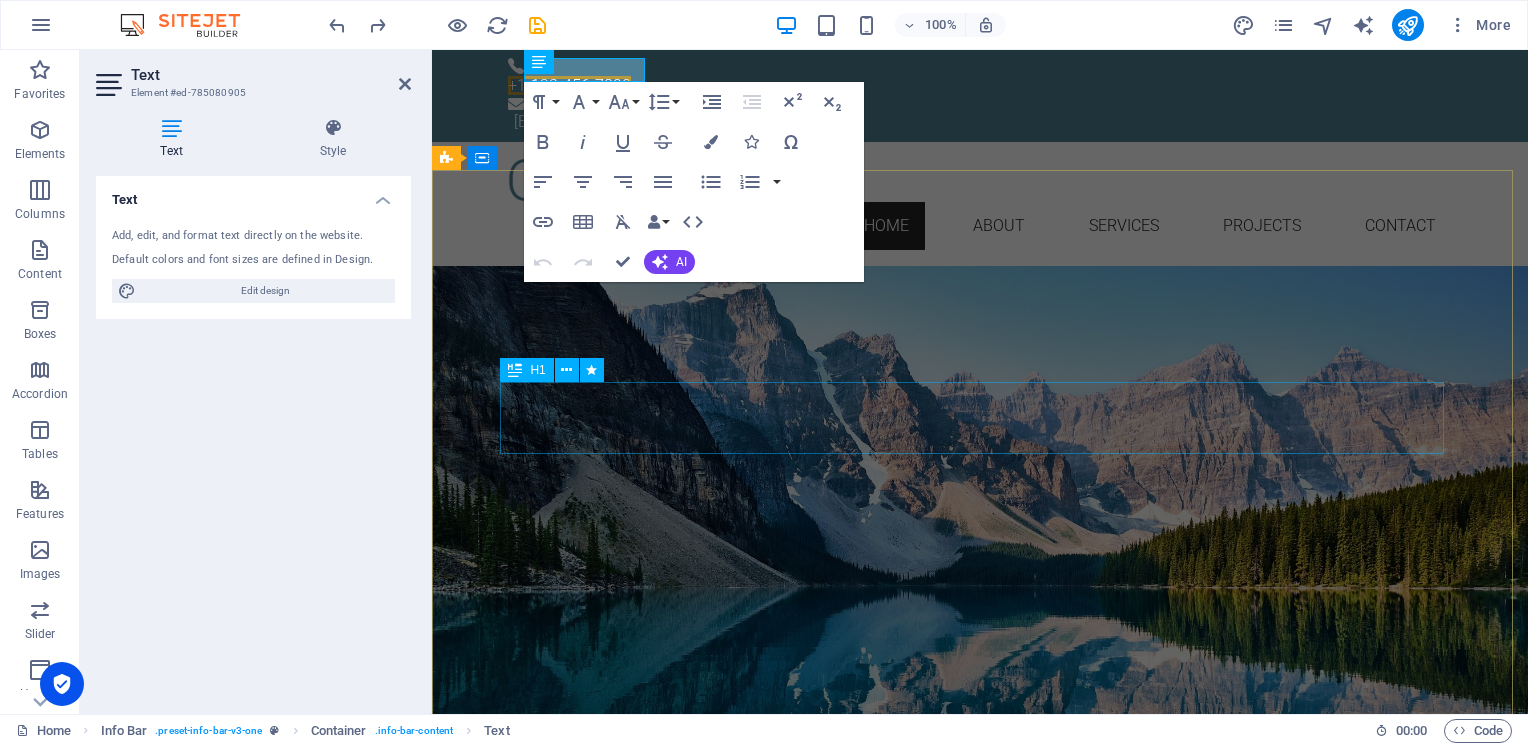 click on "[PERSON_NAME]" at bounding box center [980, 382] 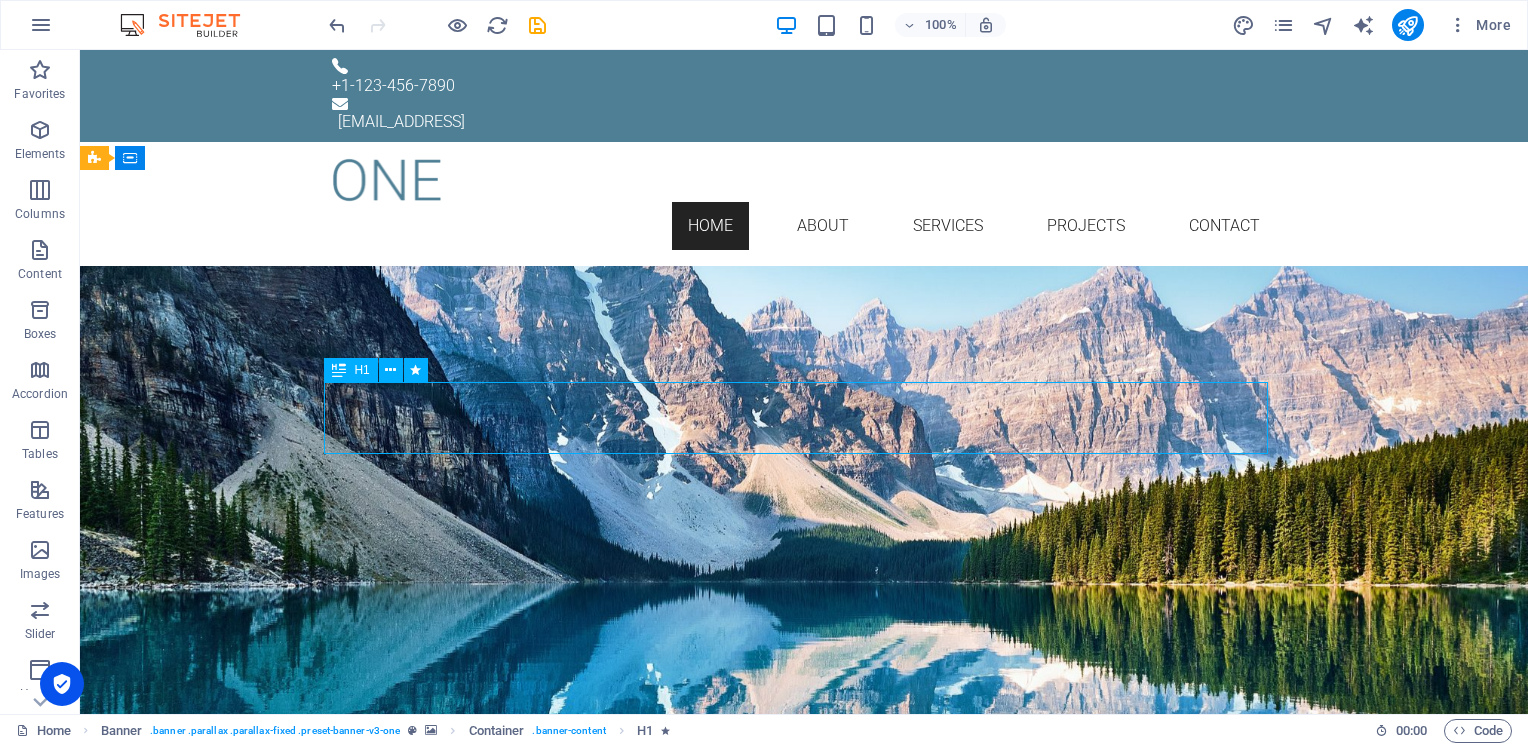click on "[PERSON_NAME]" at bounding box center [804, 382] 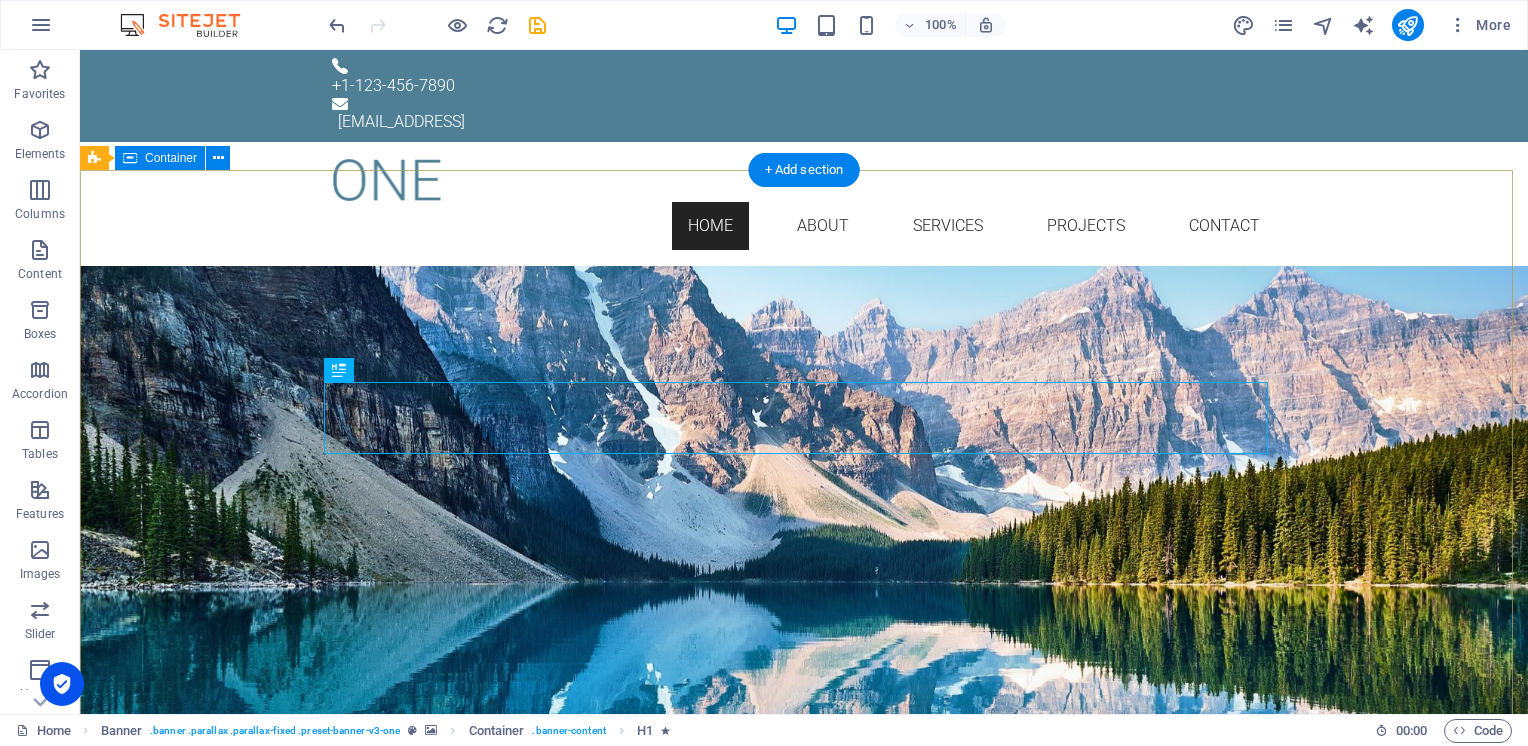 drag, startPoint x: 672, startPoint y: 344, endPoint x: 459, endPoint y: 242, distance: 236.16309 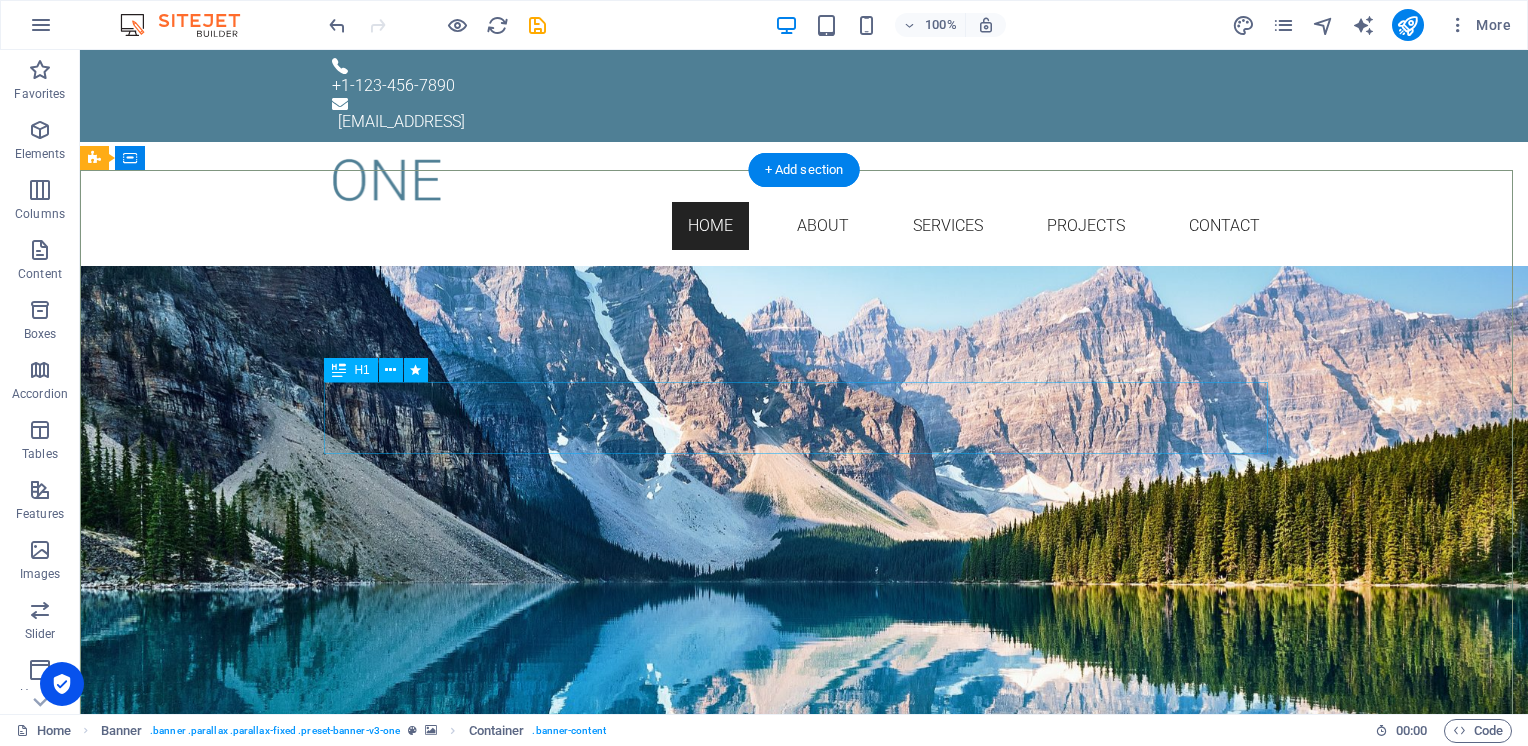 click on "[PERSON_NAME]" at bounding box center (804, 382) 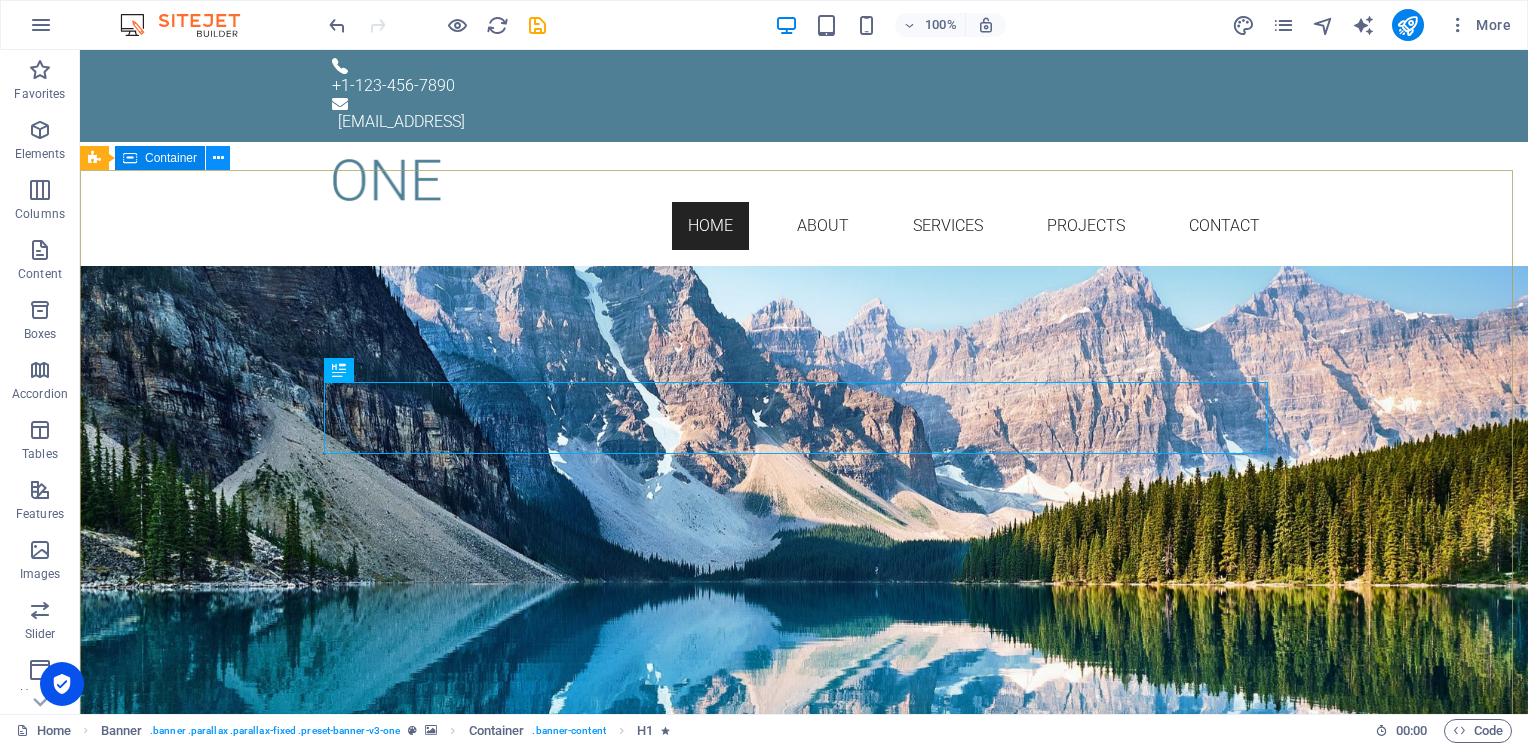 click at bounding box center (218, 158) 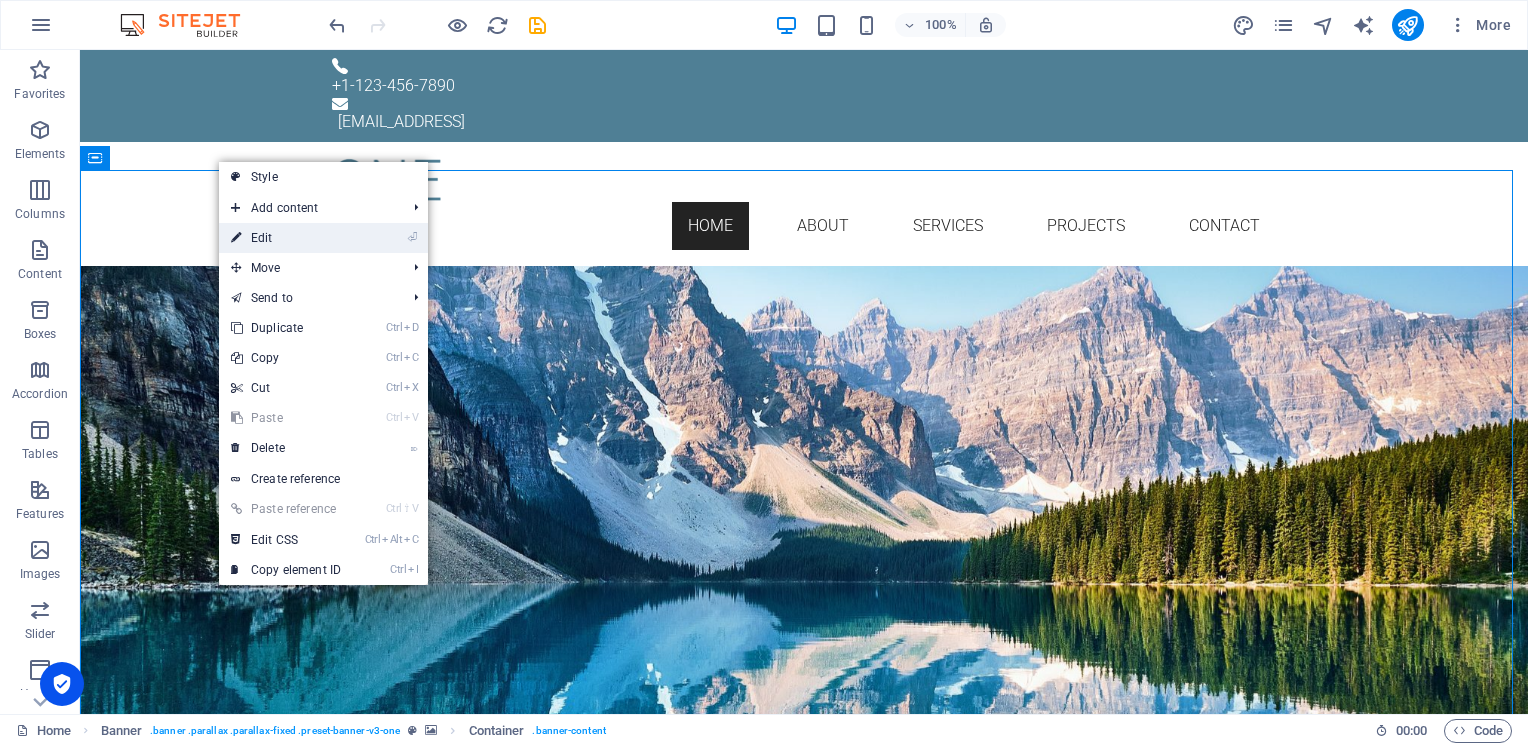 click on "⏎  Edit" at bounding box center [286, 238] 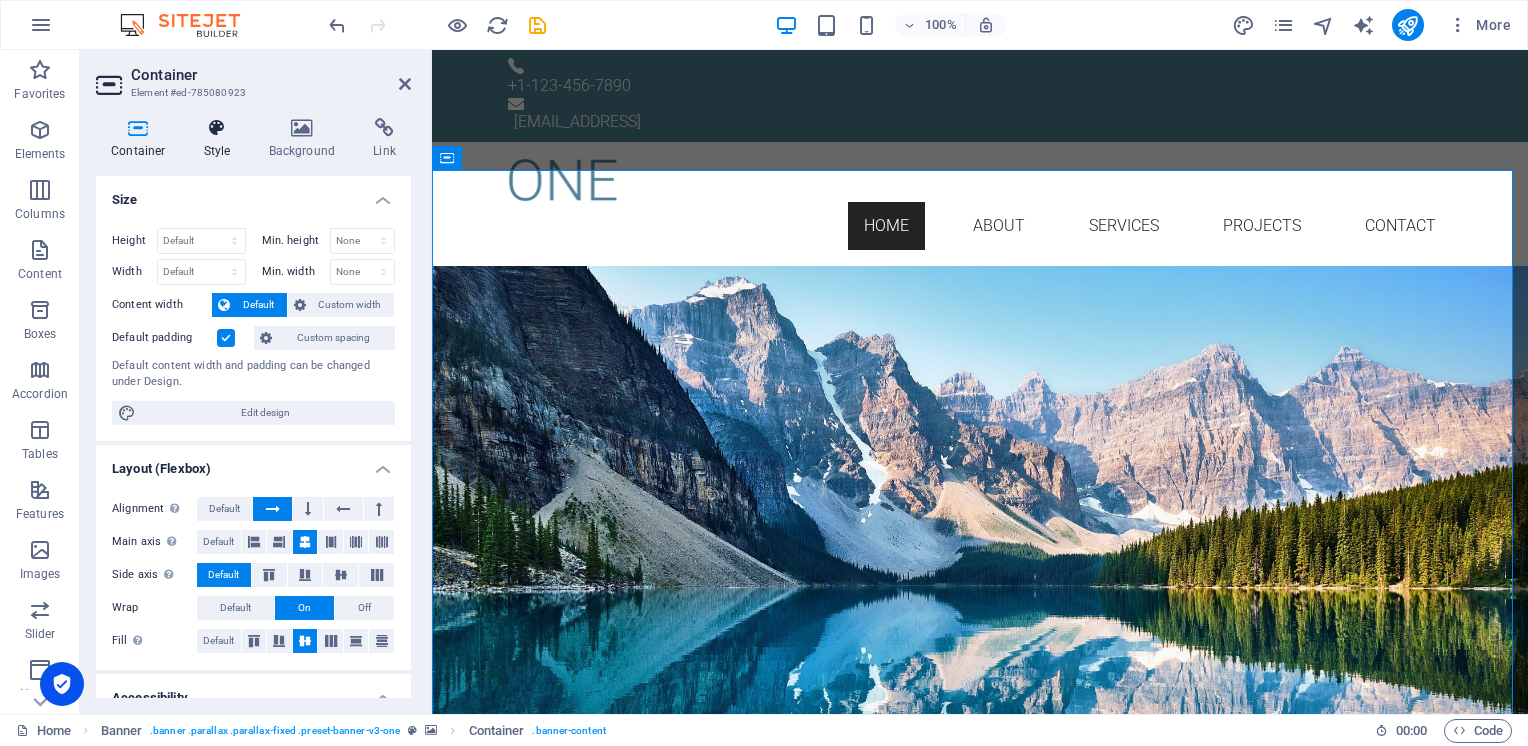 click at bounding box center (217, 128) 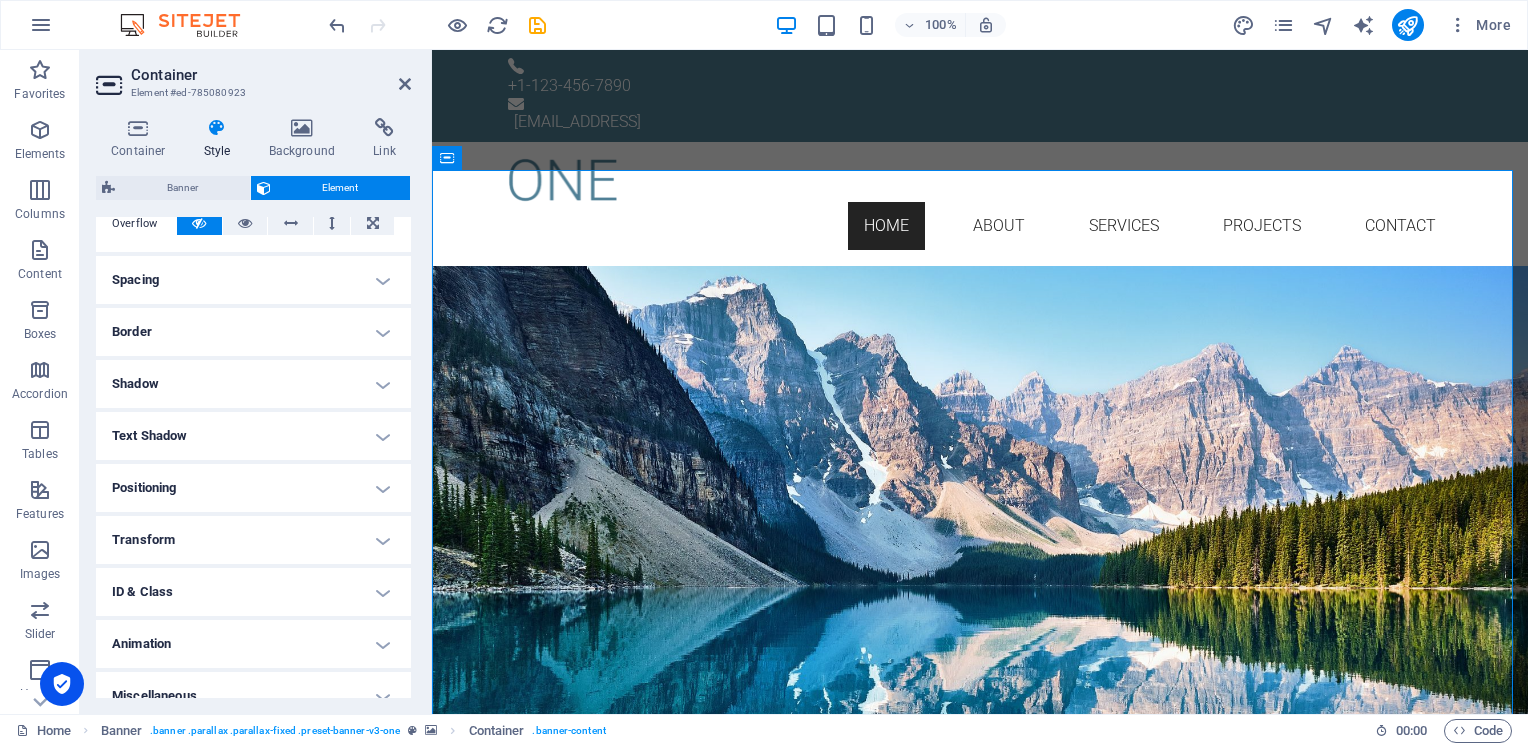 scroll, scrollTop: 0, scrollLeft: 0, axis: both 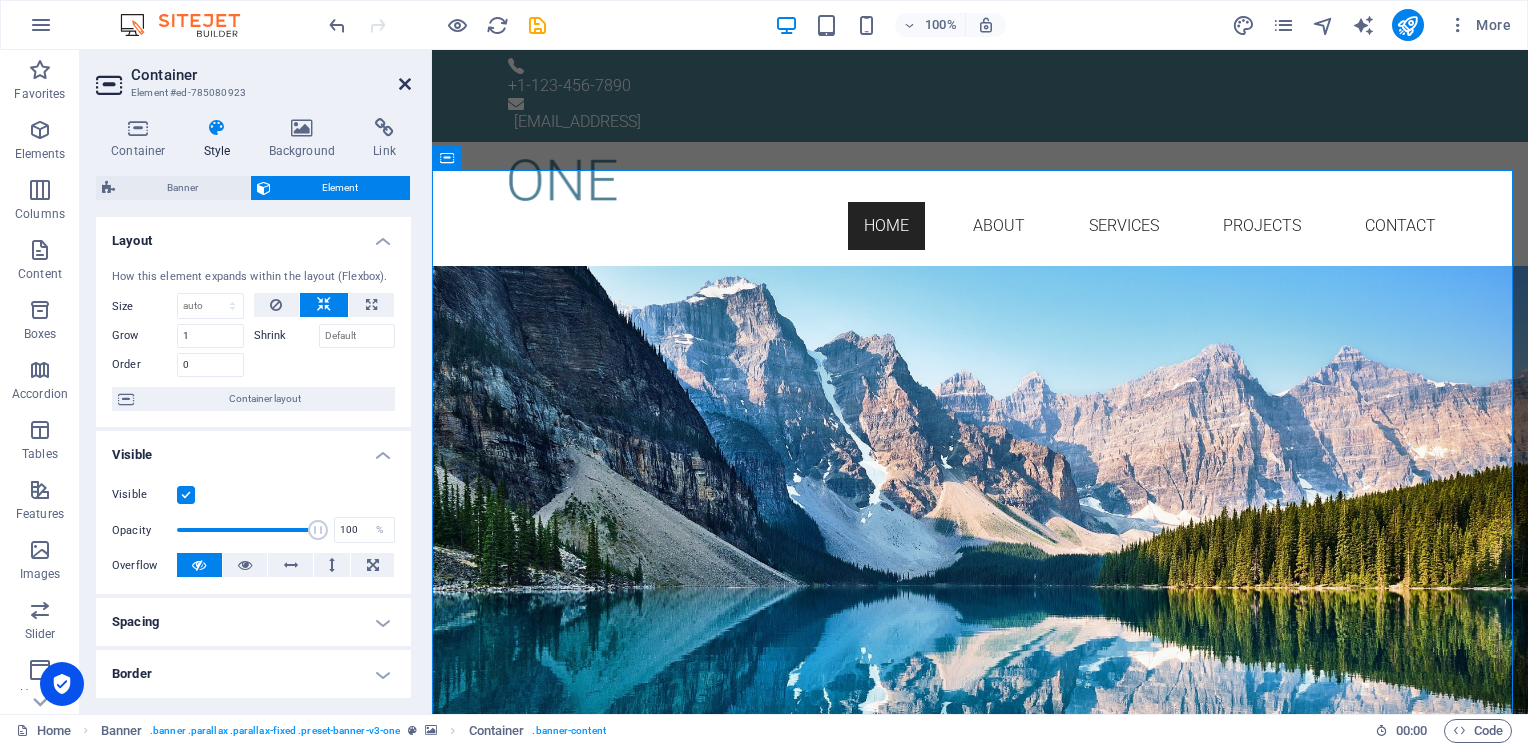 click at bounding box center (405, 84) 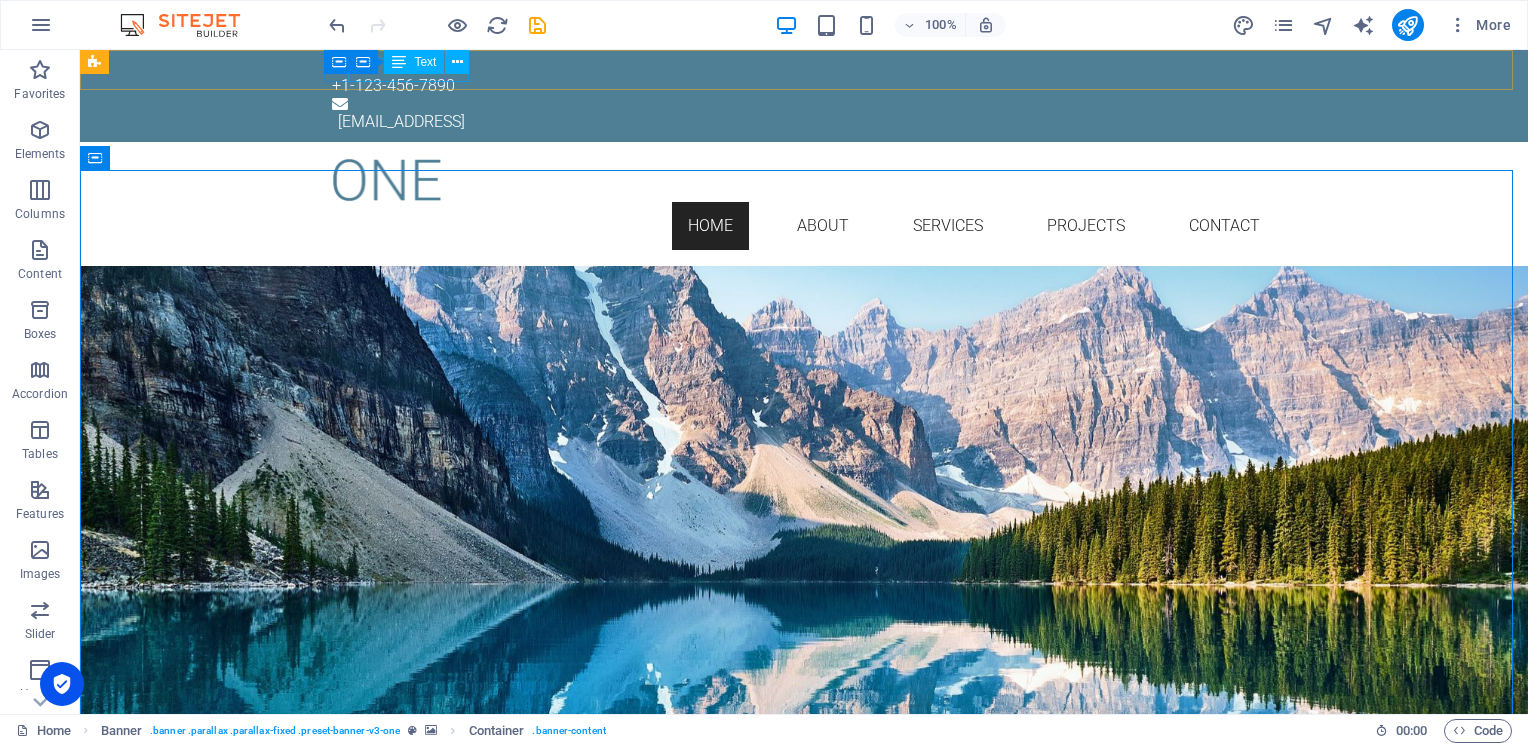 click at bounding box center (399, 62) 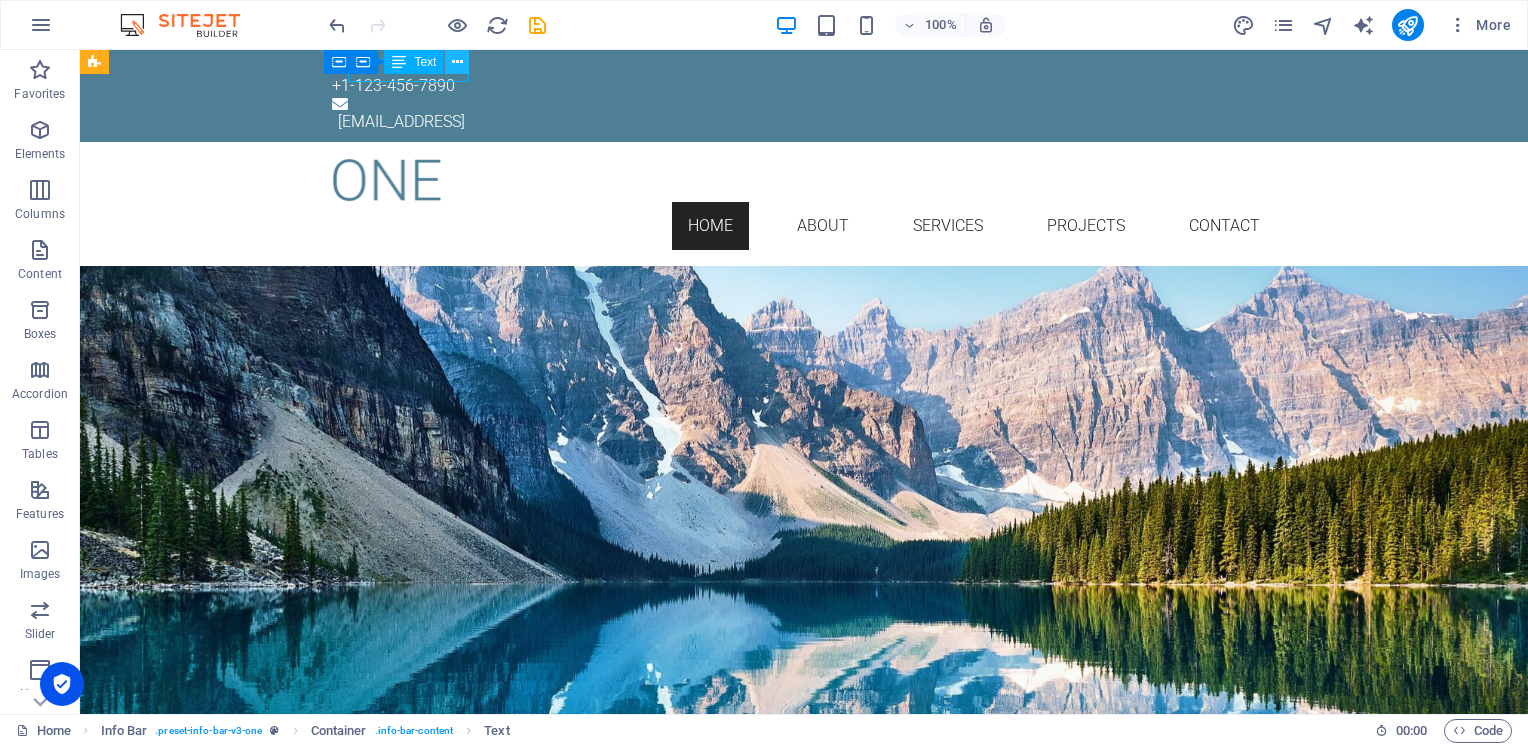 click at bounding box center (457, 62) 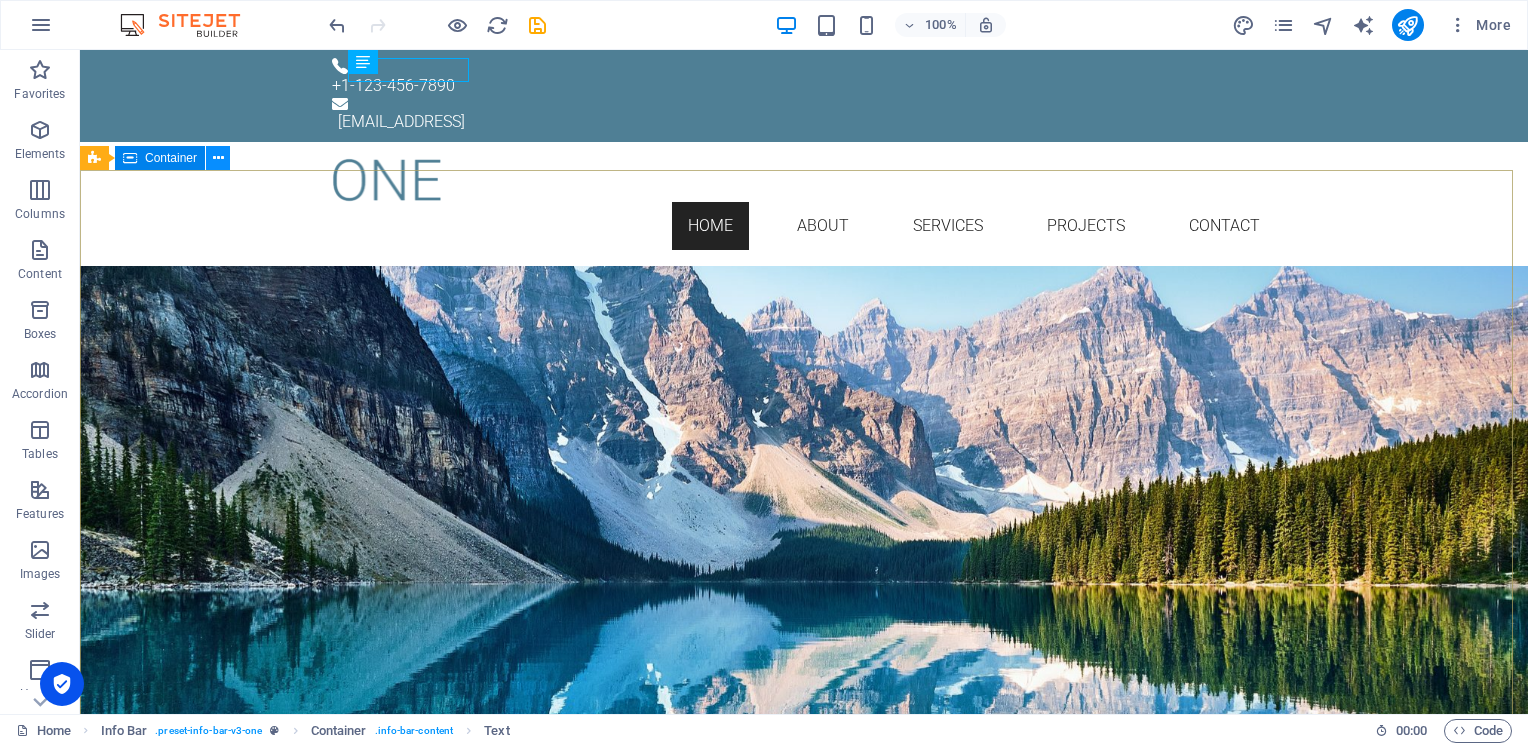 click at bounding box center (218, 158) 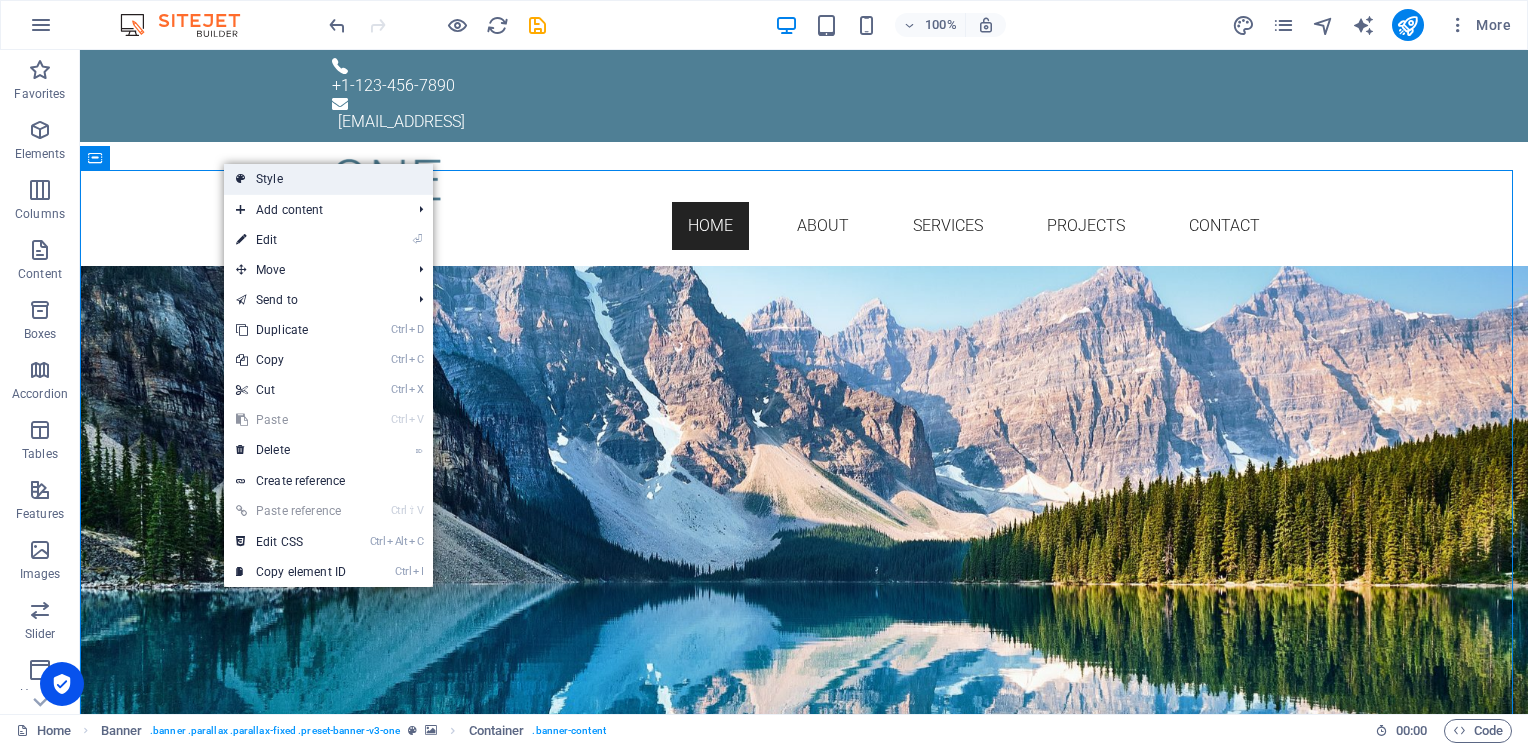 click on "Style" at bounding box center [328, 179] 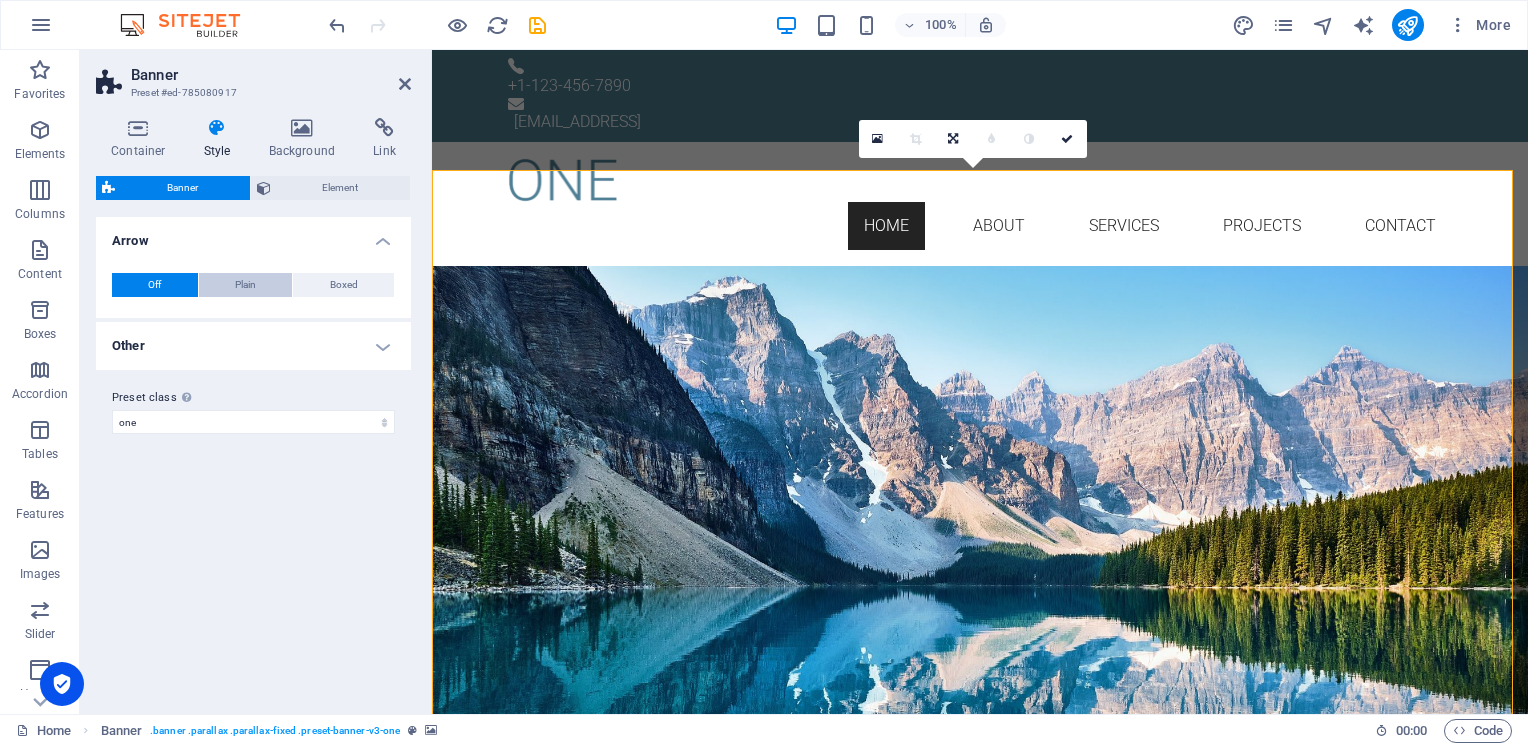 click on "Plain" at bounding box center [245, 285] 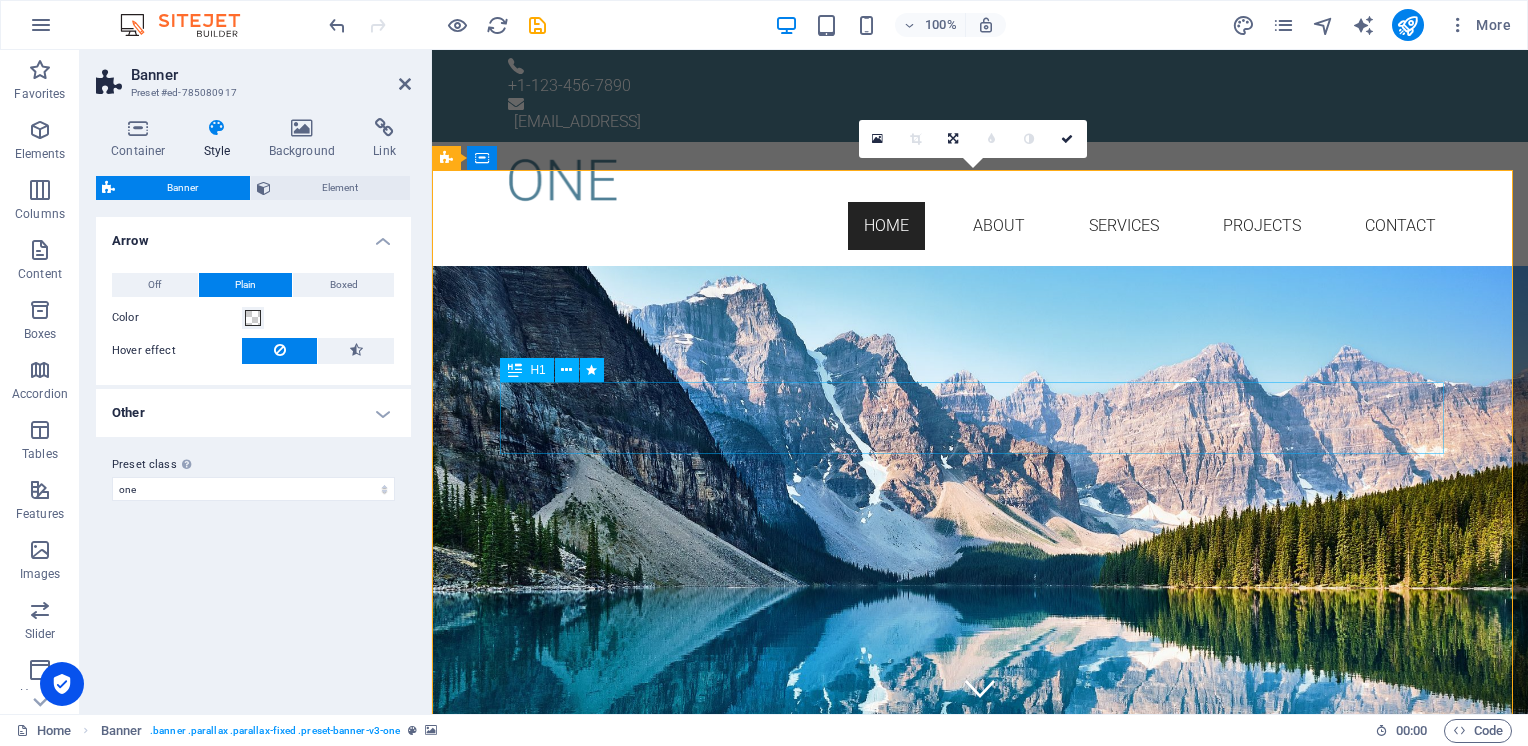 click on "[PERSON_NAME]" at bounding box center (980, 382) 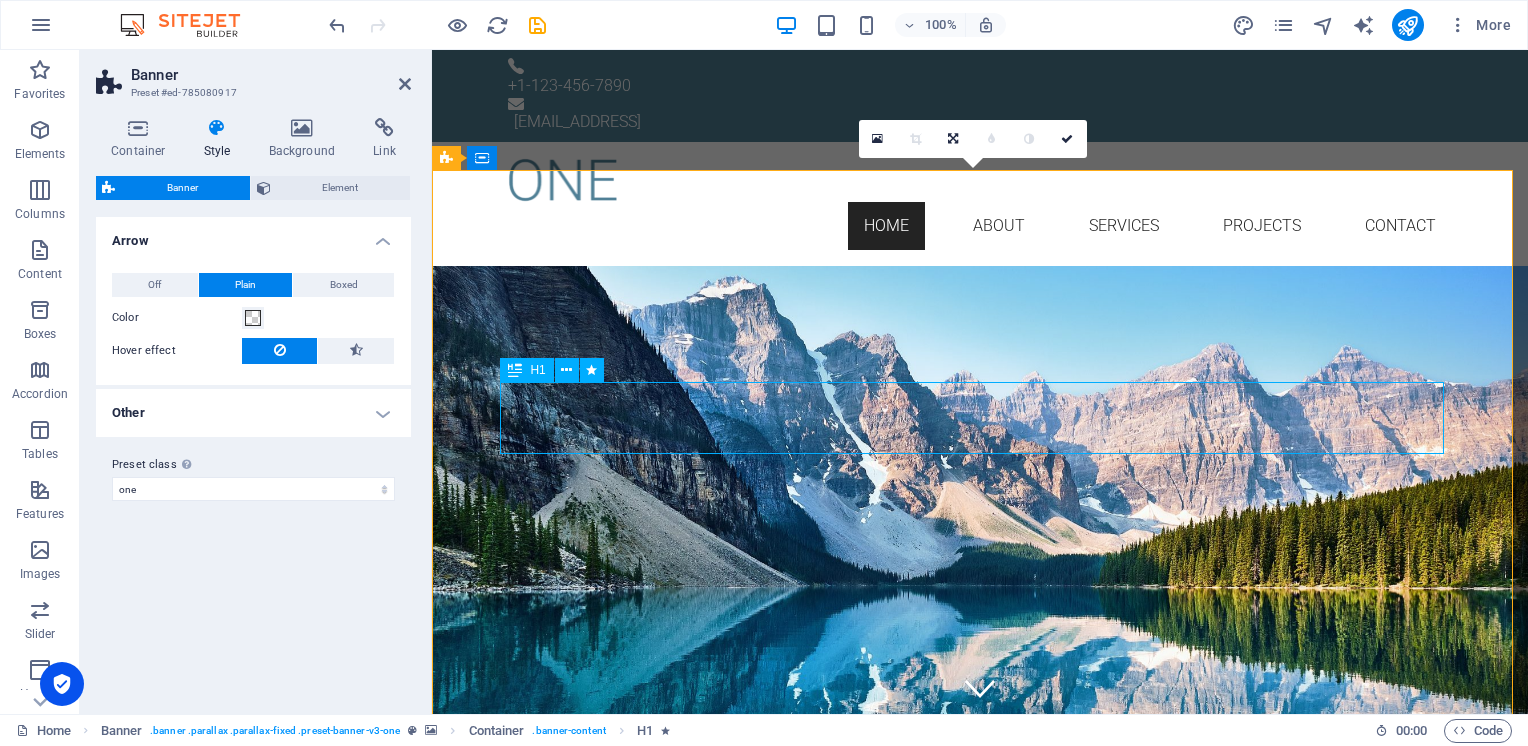 click on "[PERSON_NAME]" at bounding box center (980, 382) 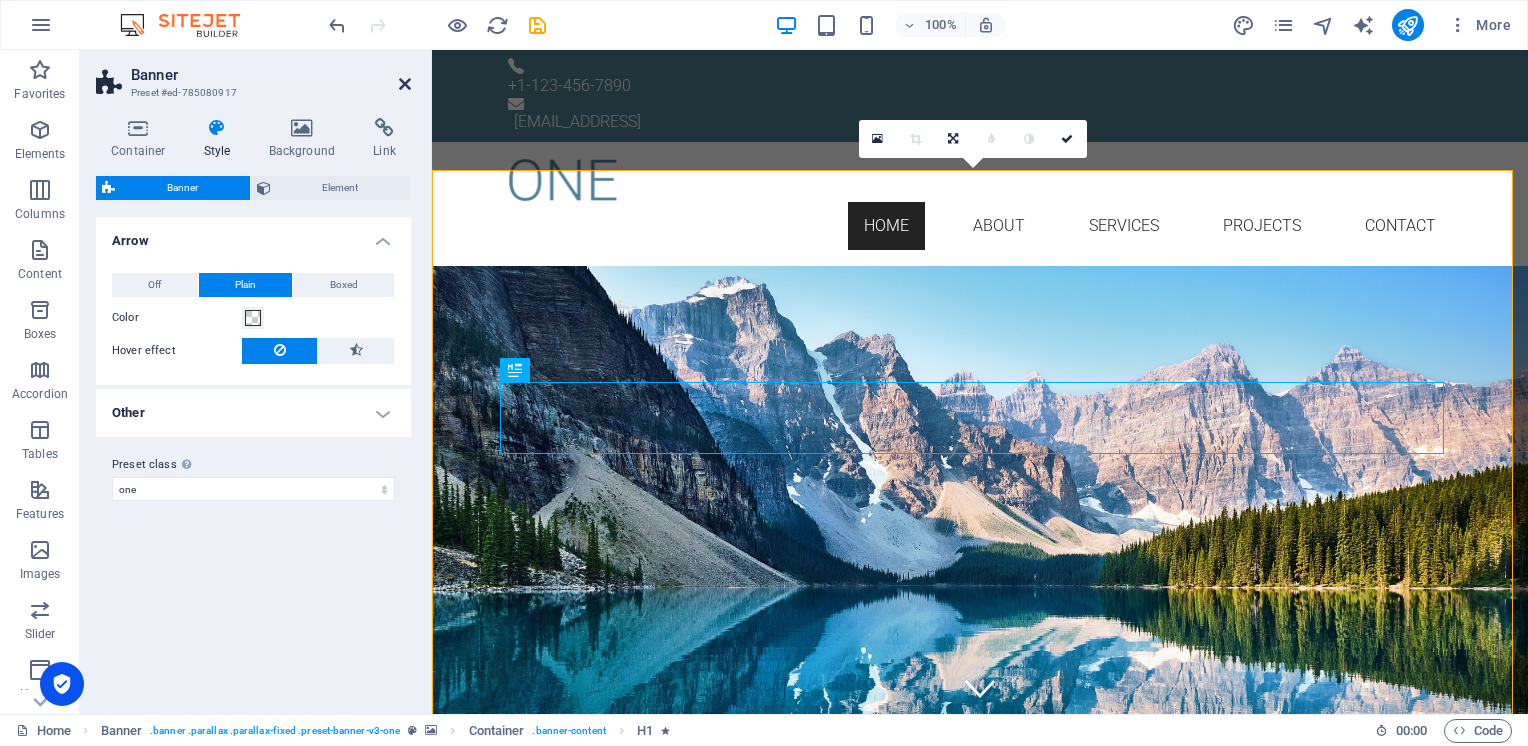 click at bounding box center (405, 84) 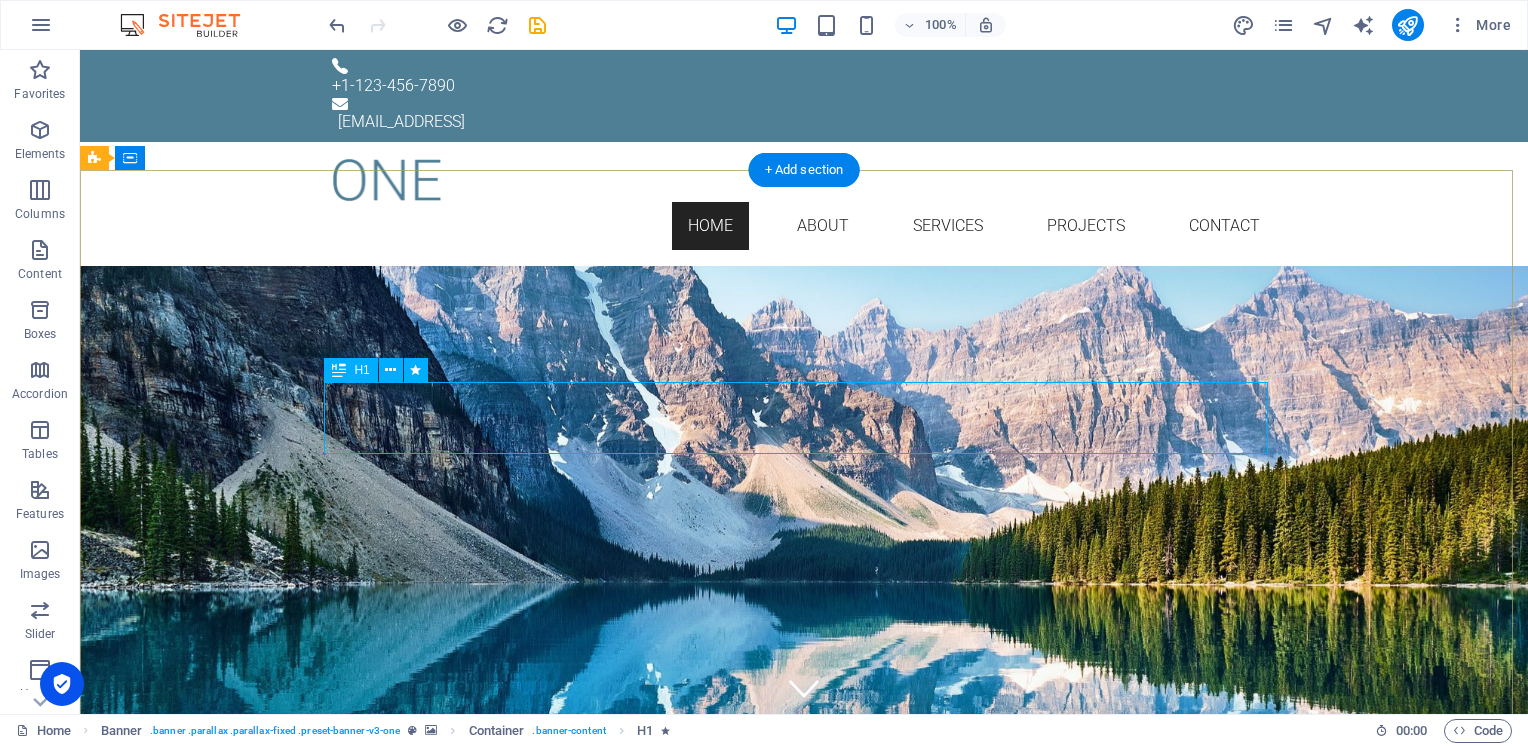 click on "[PERSON_NAME]" at bounding box center [804, 382] 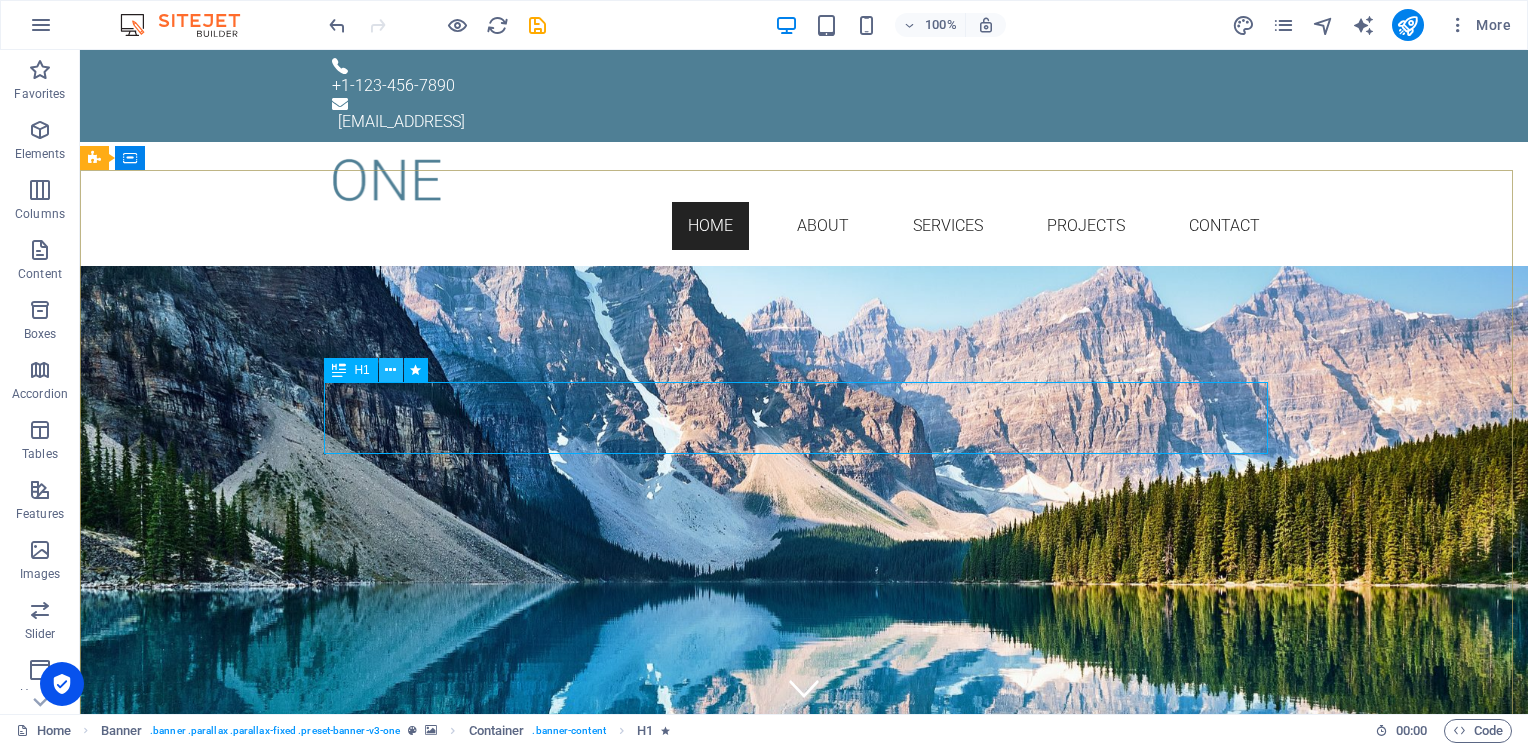 click at bounding box center [390, 370] 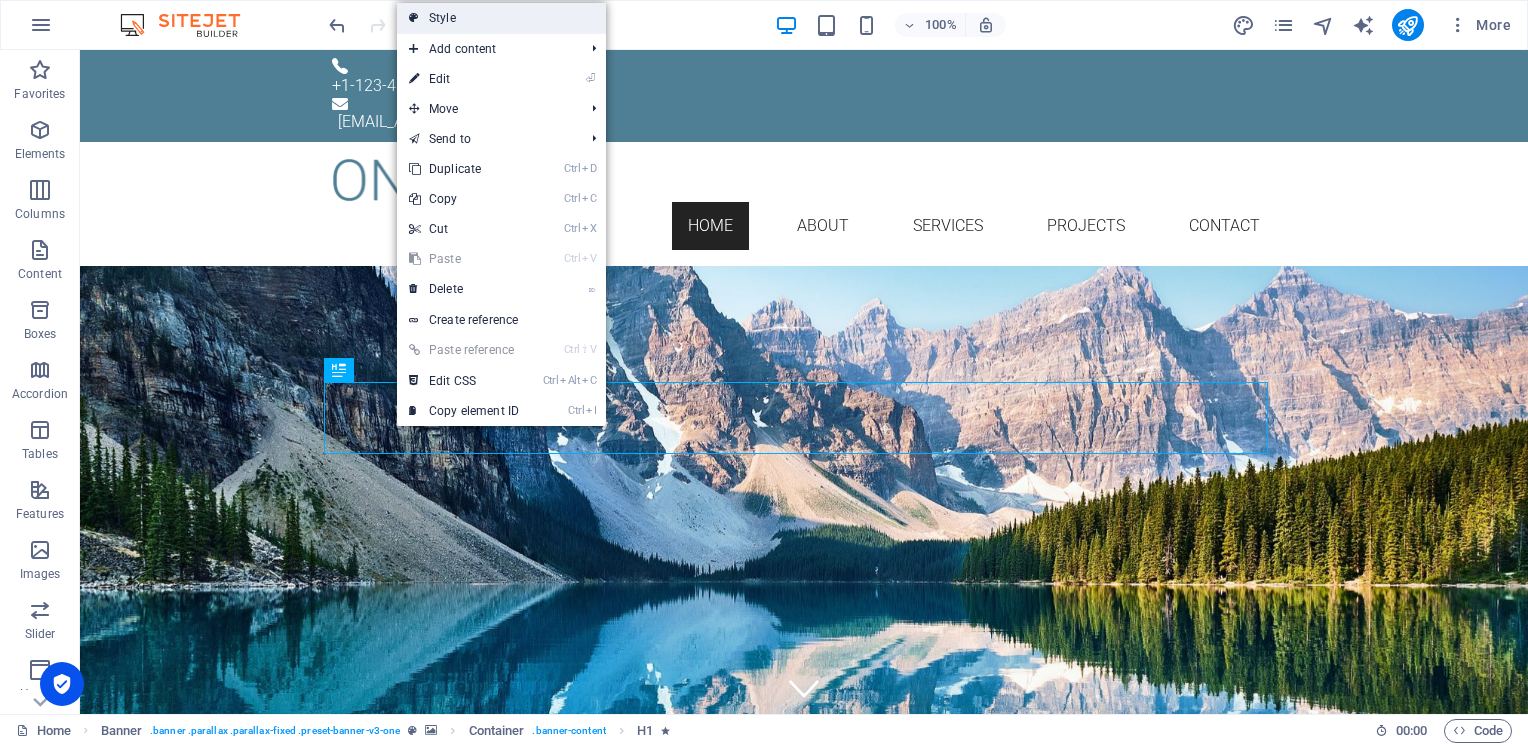 click on "Style" at bounding box center (501, 18) 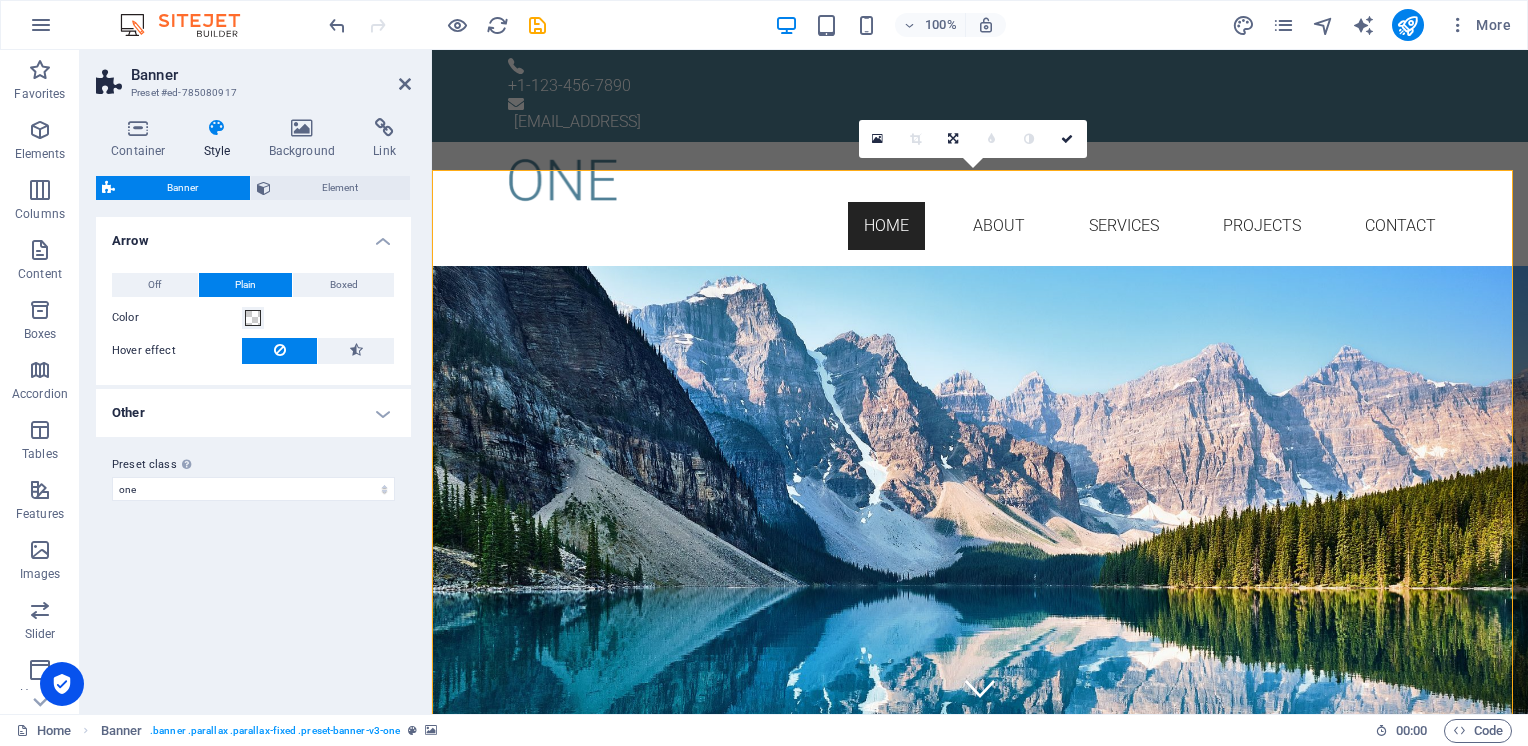 click on "Style" at bounding box center [221, 139] 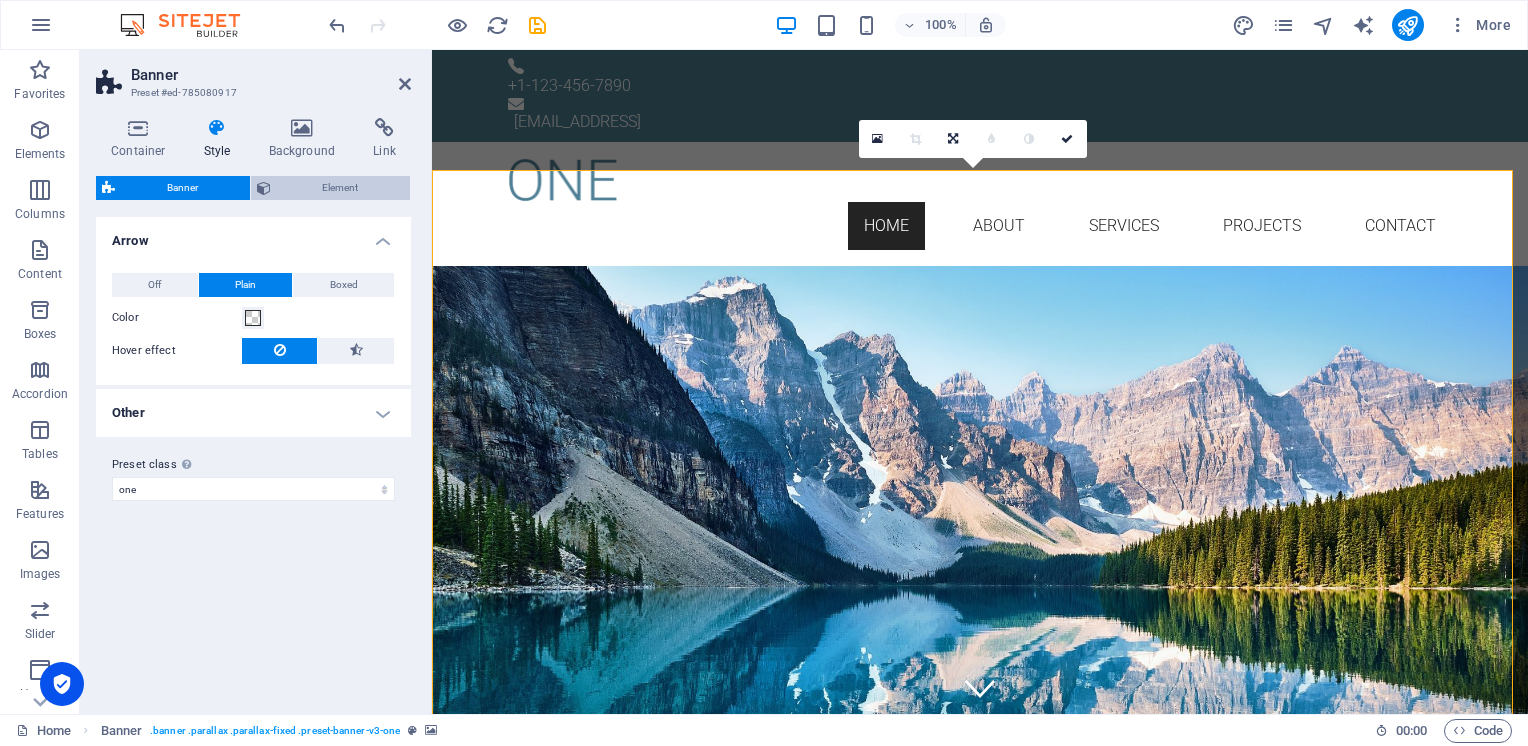 click on "Element" at bounding box center [341, 188] 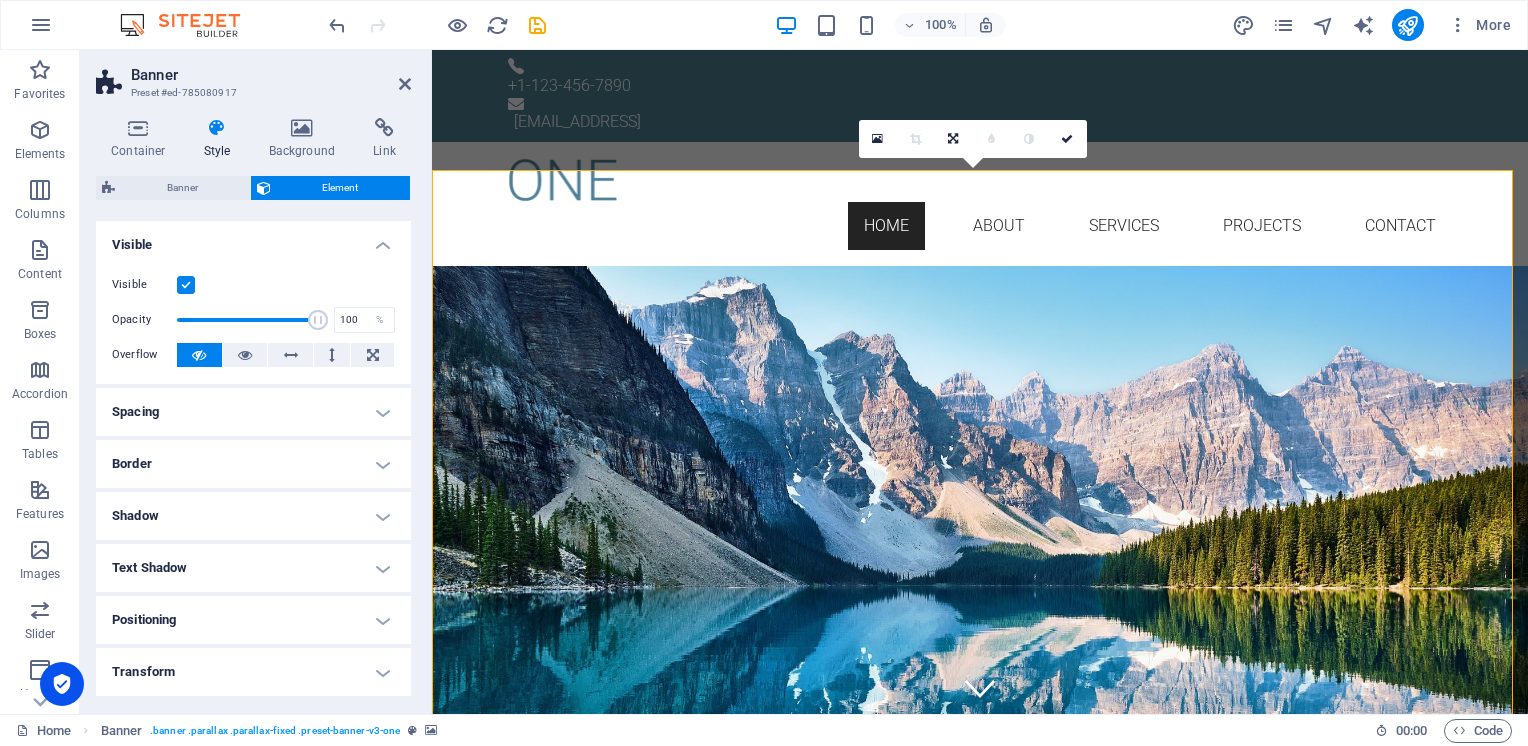 click on "Spacing" at bounding box center (253, 412) 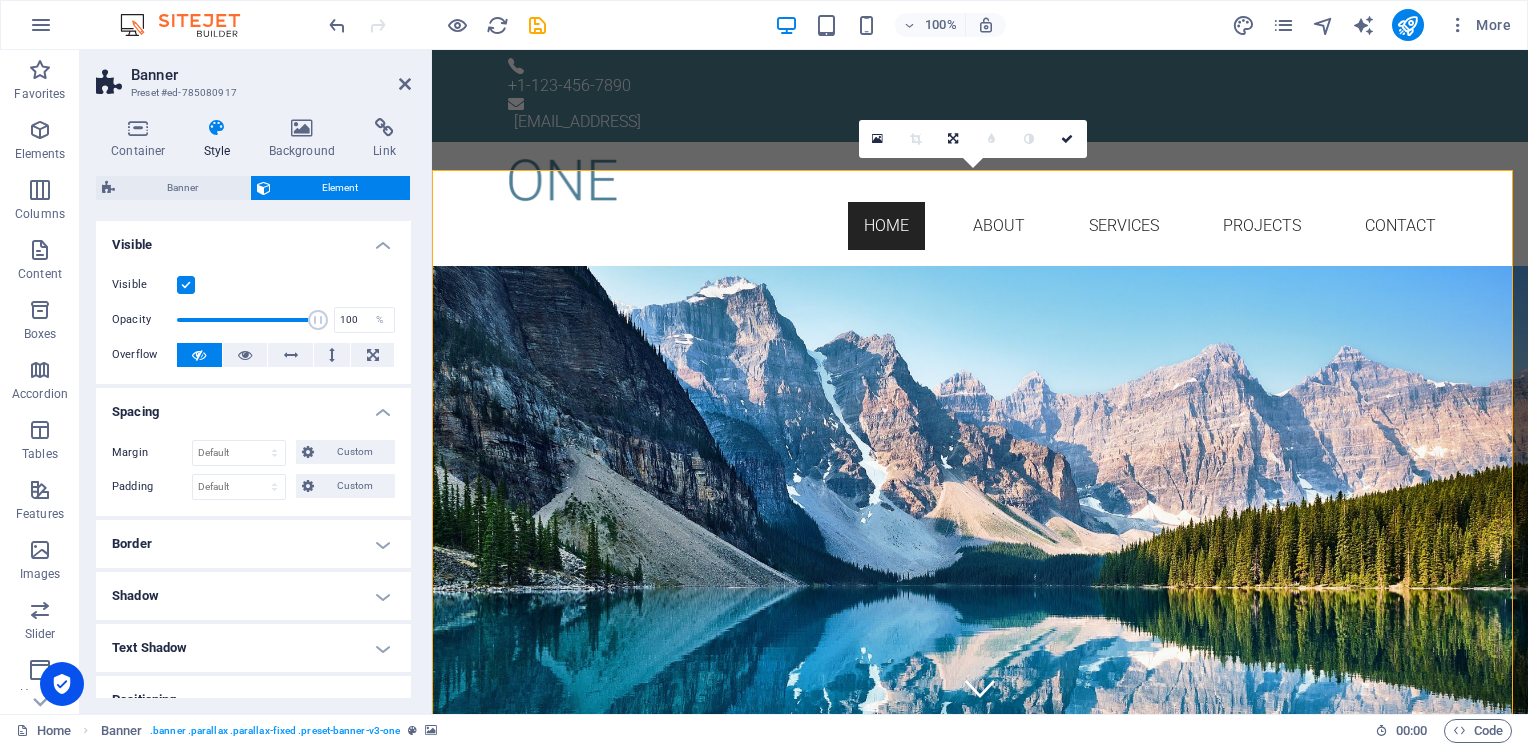 click on "Border" at bounding box center (253, 544) 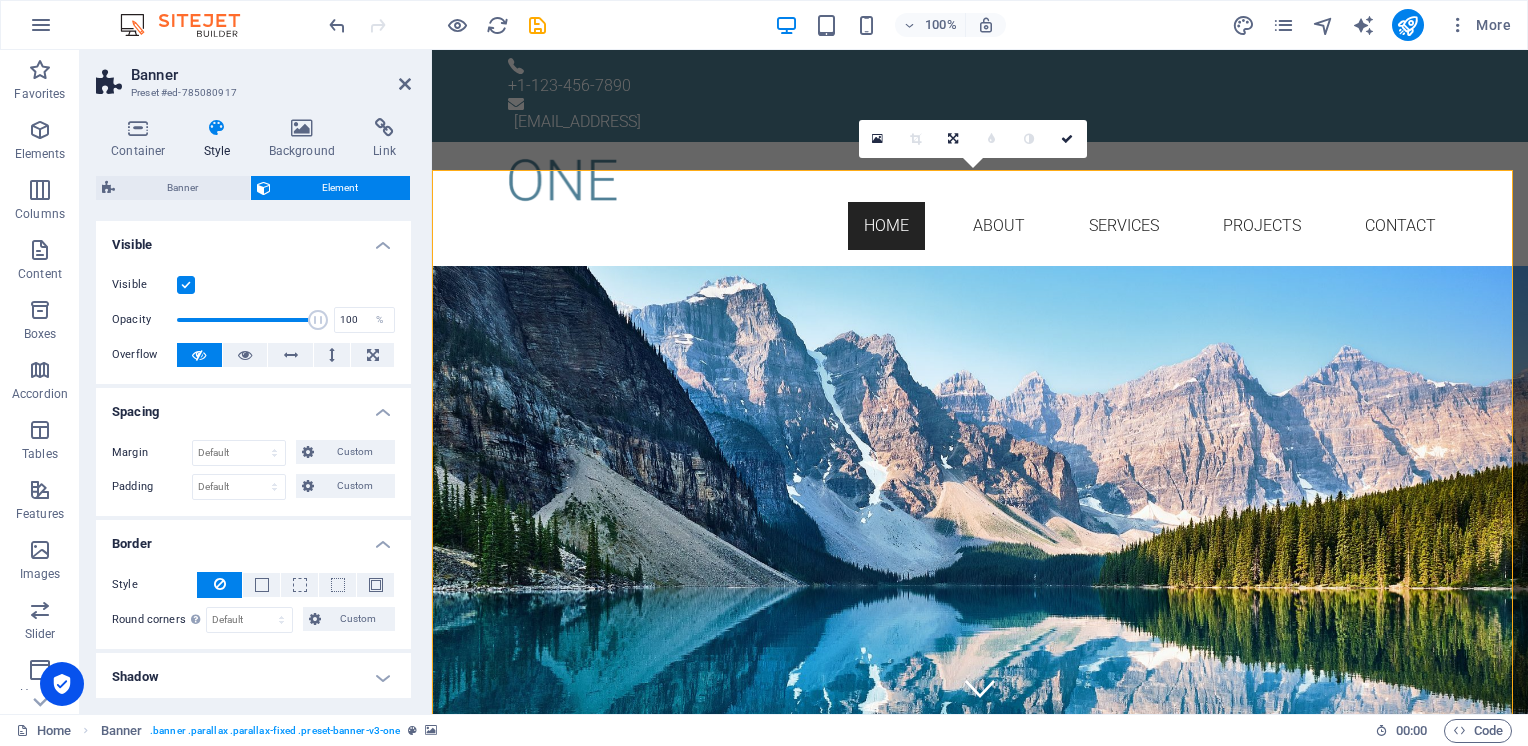 click on "Shadow" at bounding box center [253, 677] 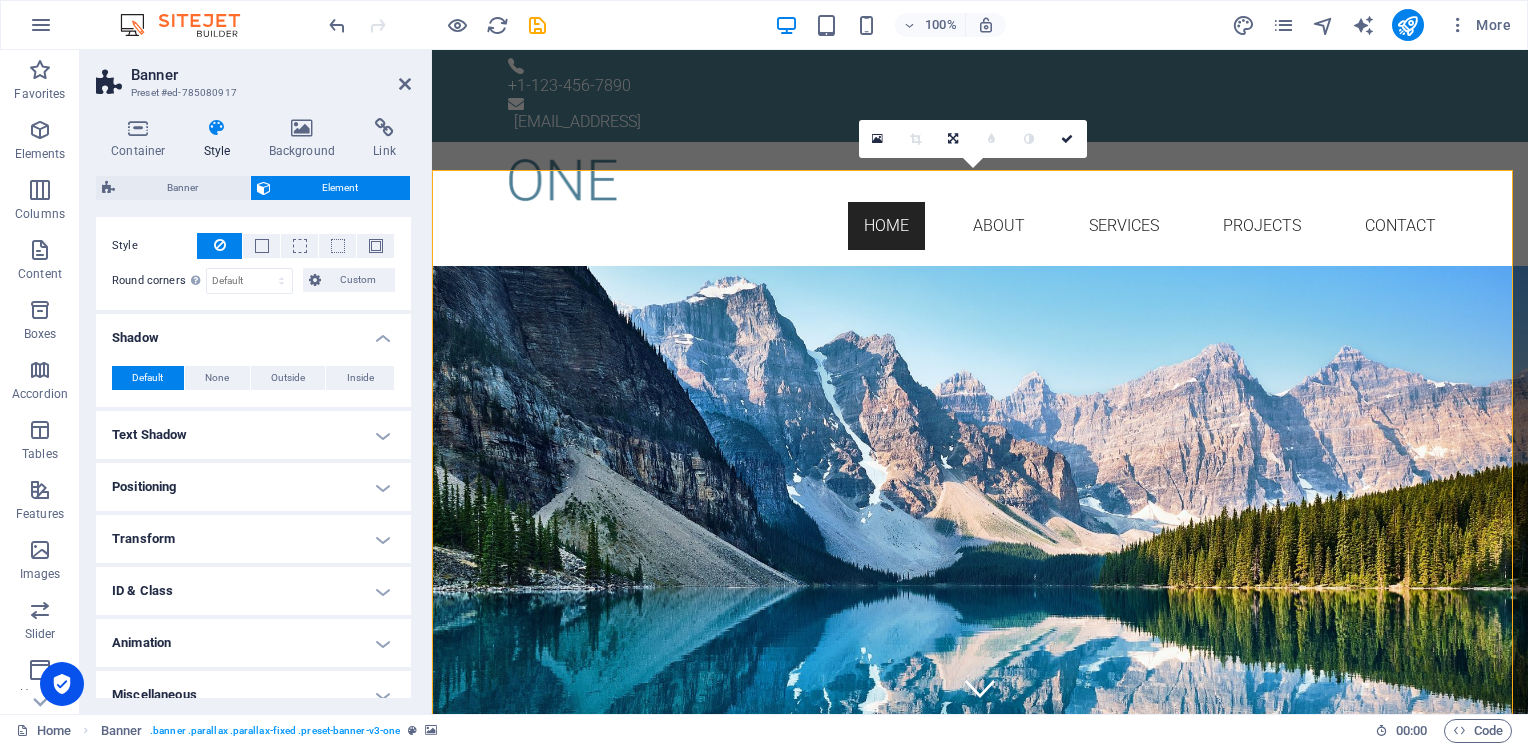 scroll, scrollTop: 357, scrollLeft: 0, axis: vertical 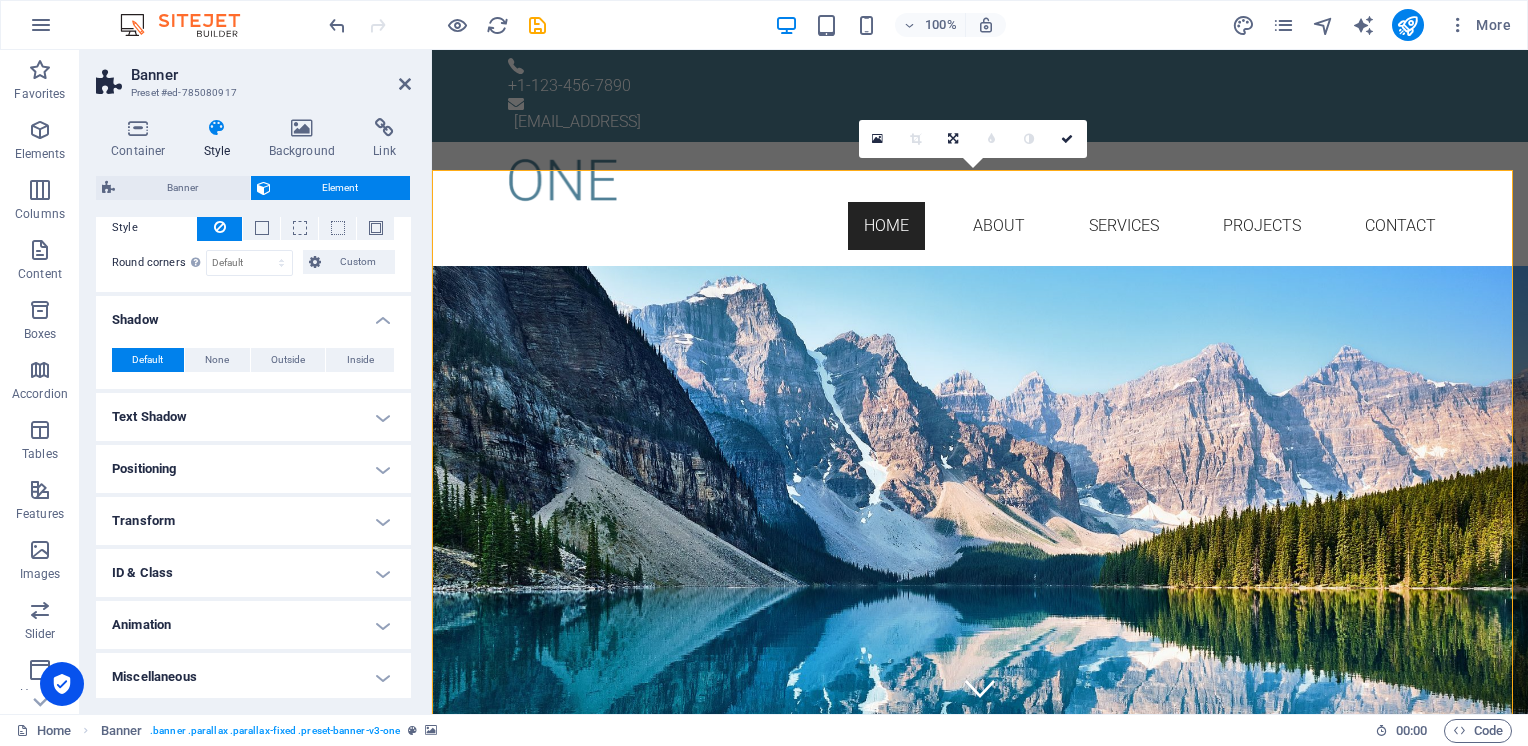click on "Transform" at bounding box center [253, 521] 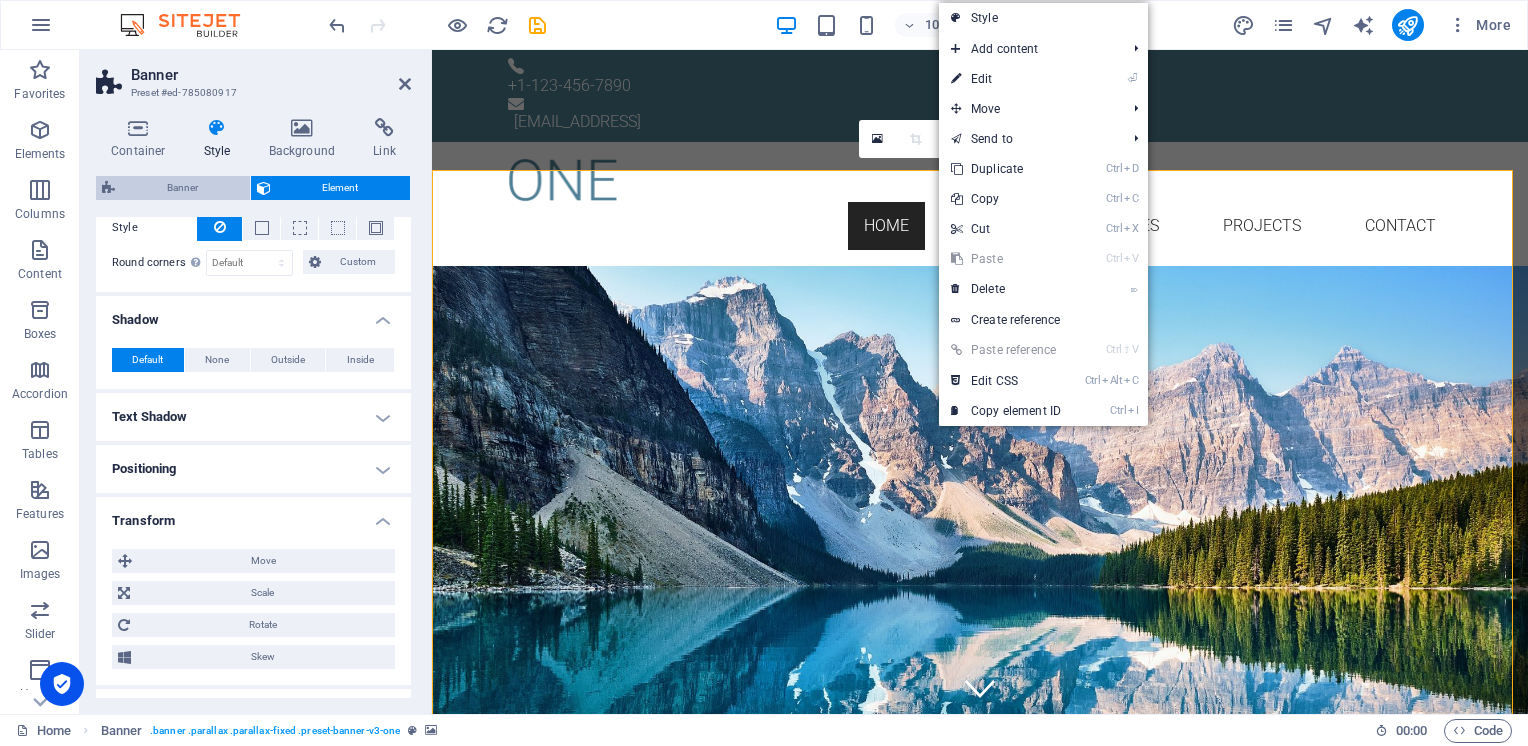 click on "Banner" at bounding box center (182, 188) 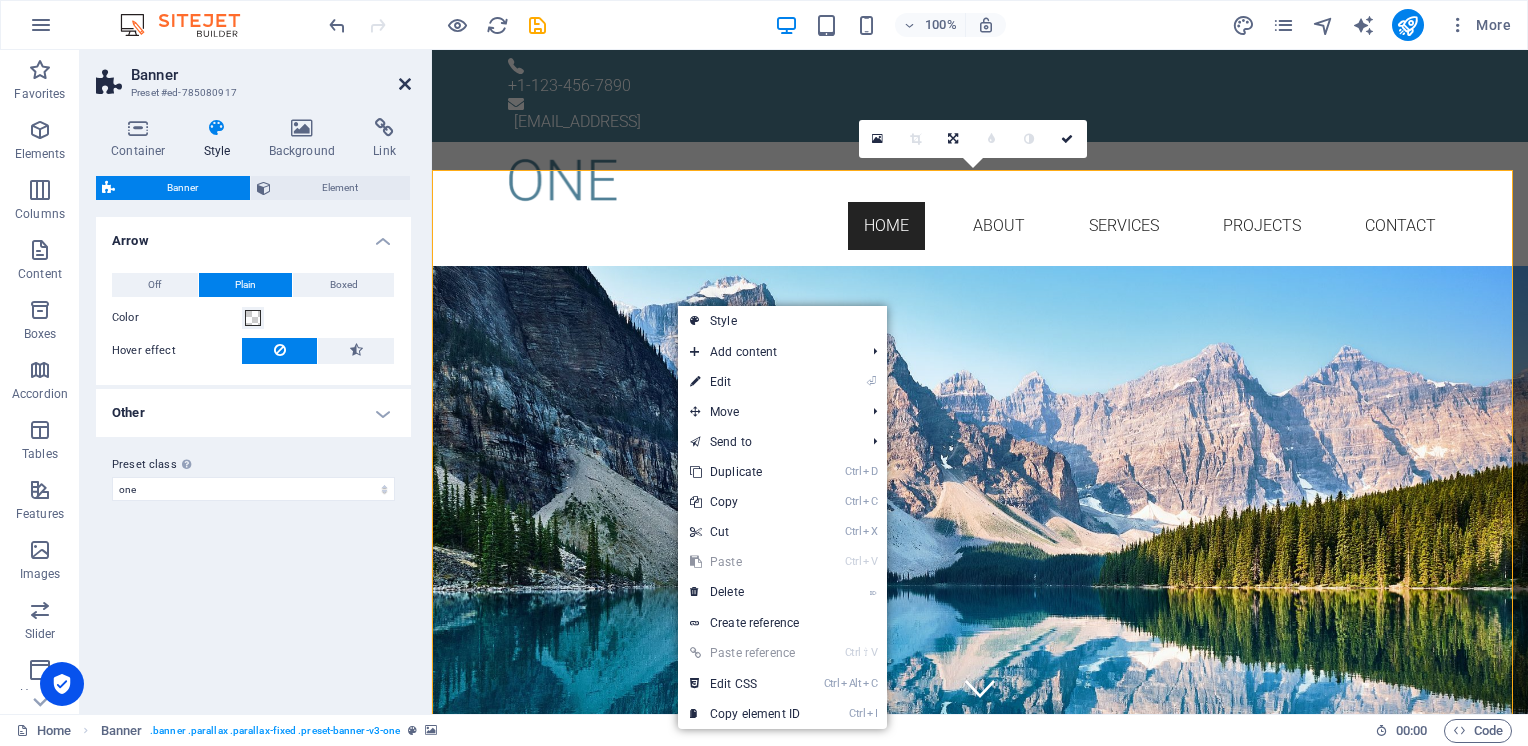 click at bounding box center (405, 84) 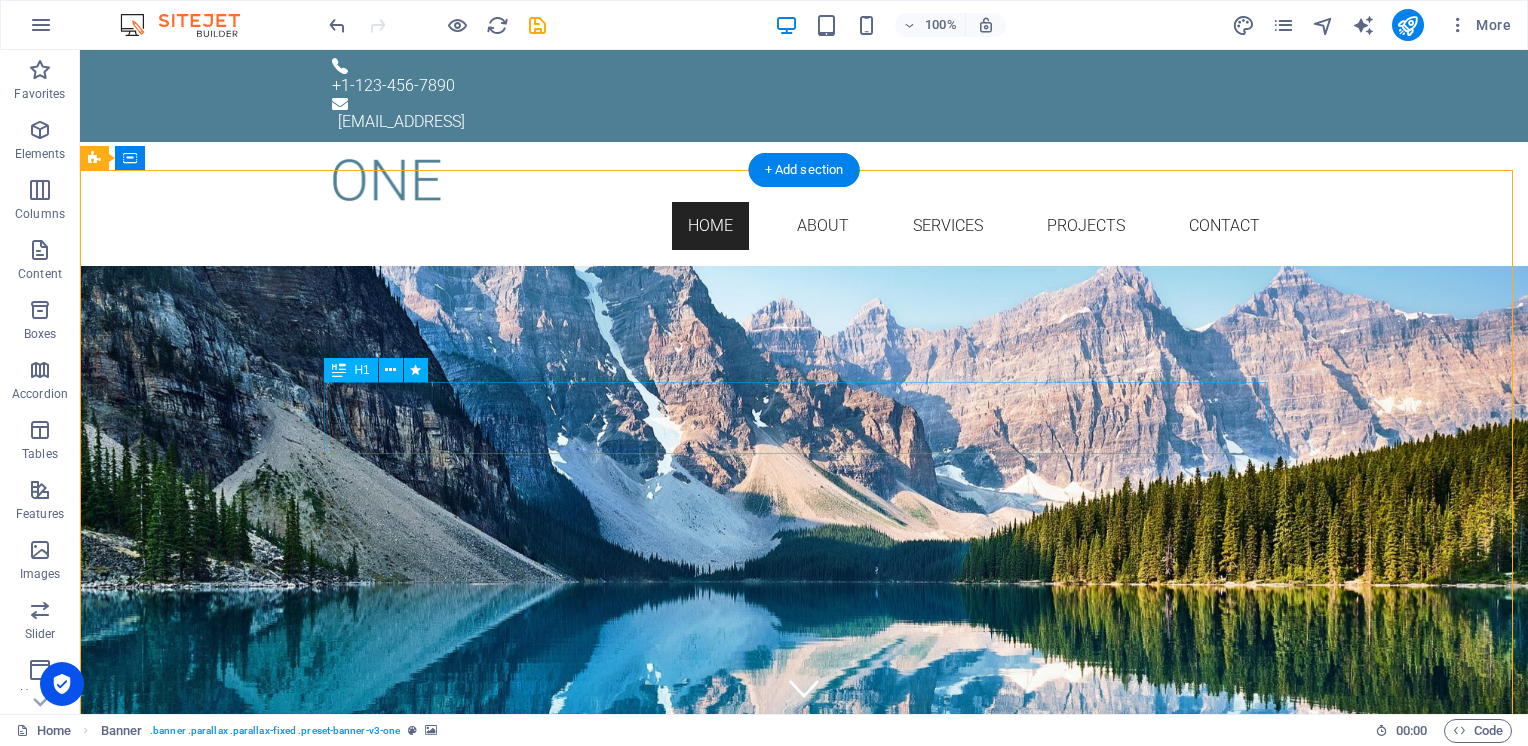 click on "[PERSON_NAME]" at bounding box center (804, 382) 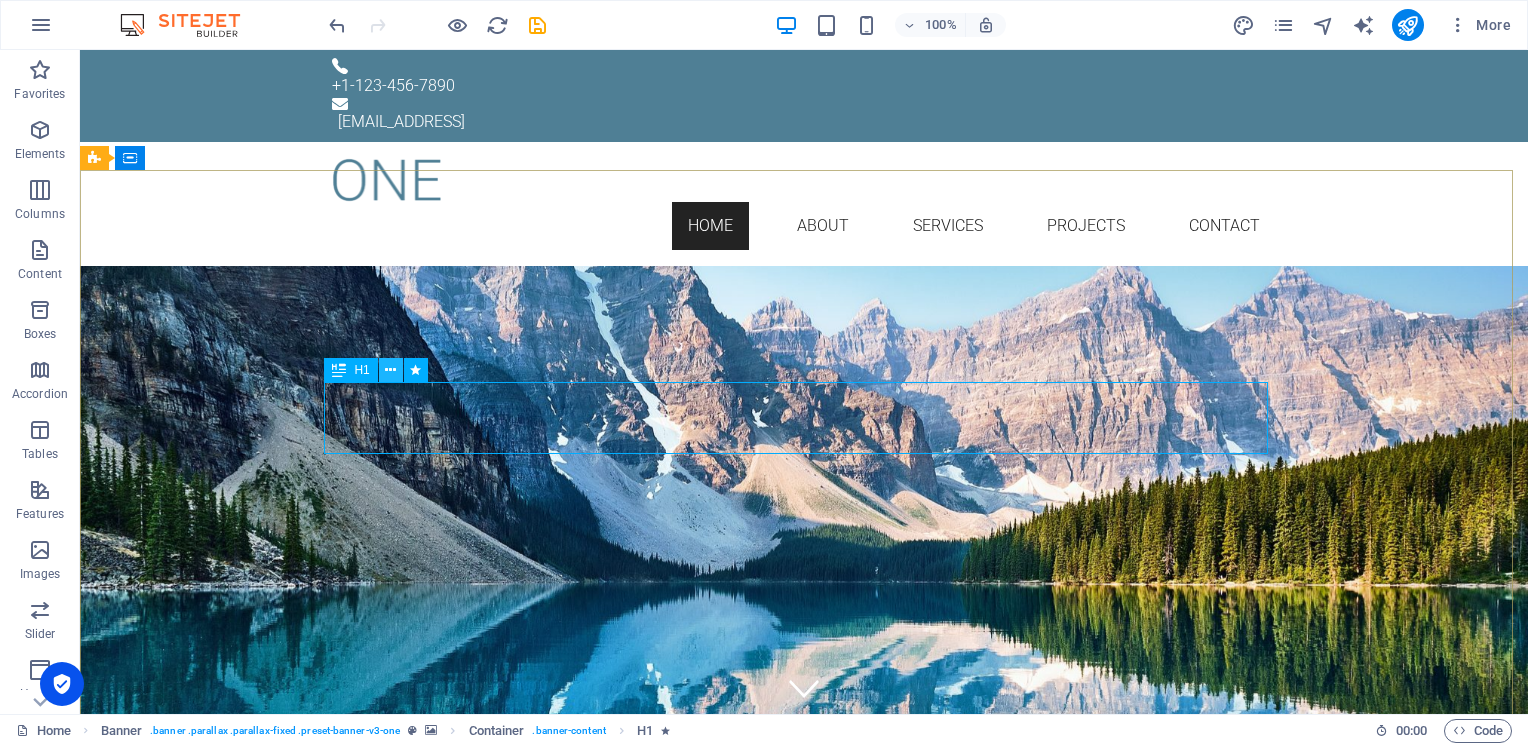 click at bounding box center [390, 370] 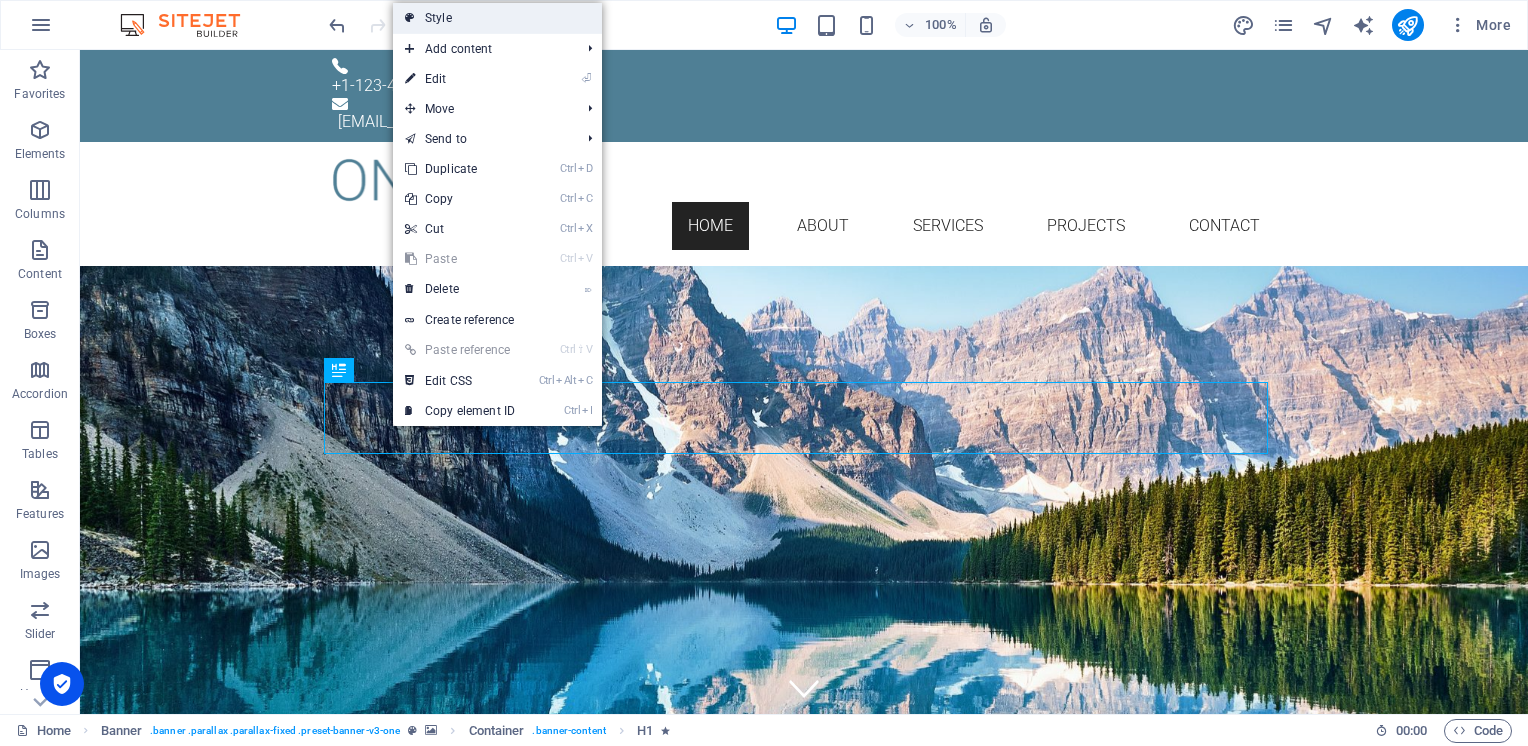click on "Style" at bounding box center (497, 18) 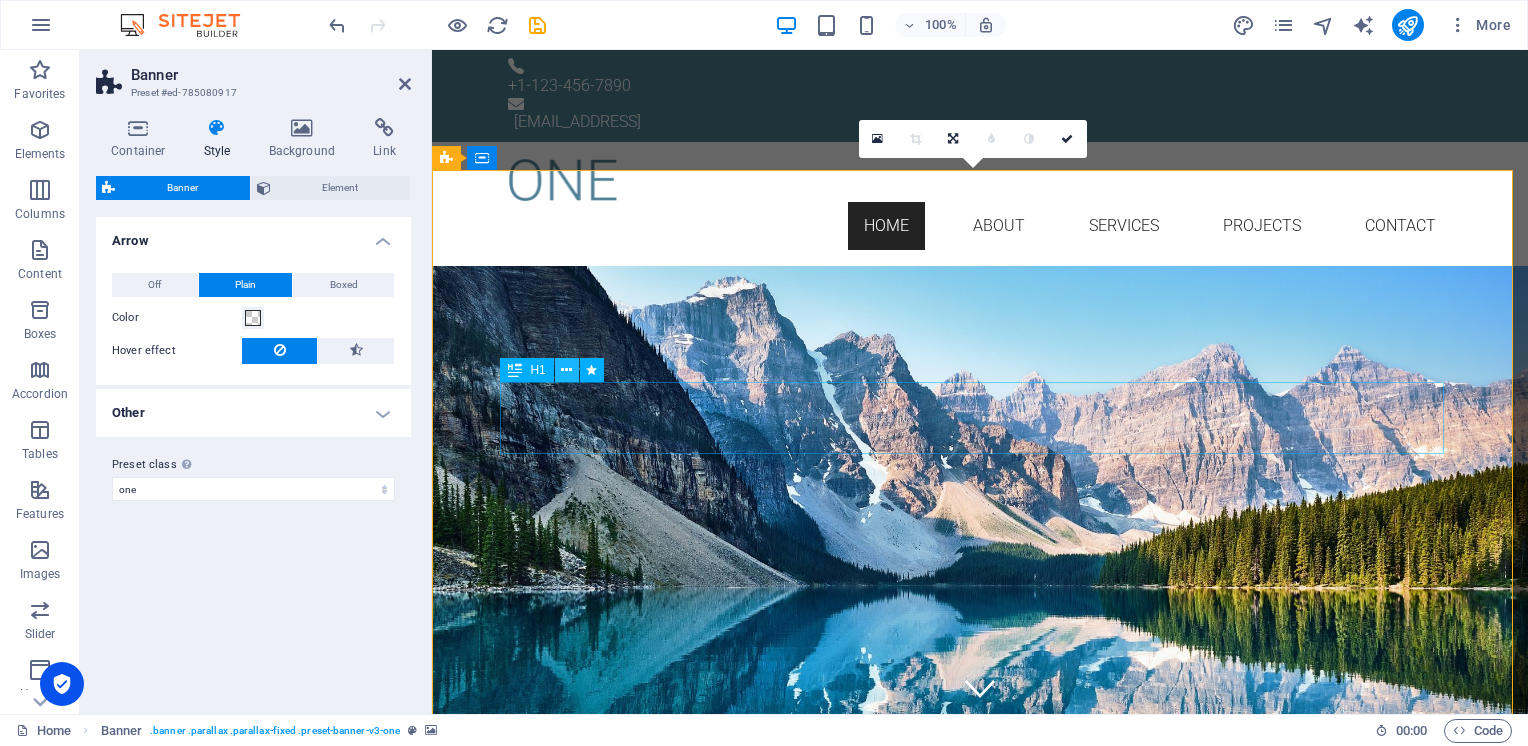 click at bounding box center (566, 370) 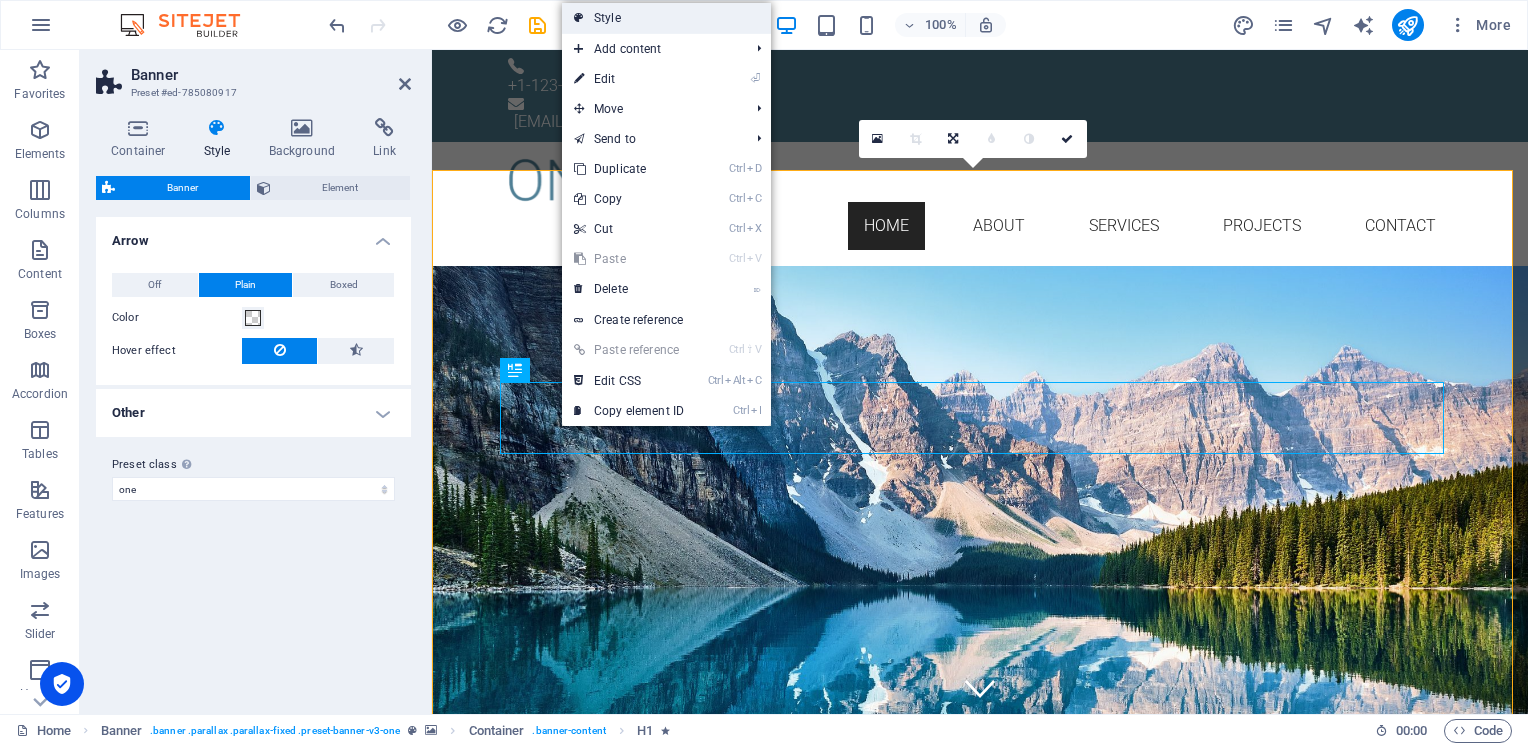 click on "Style" at bounding box center (666, 18) 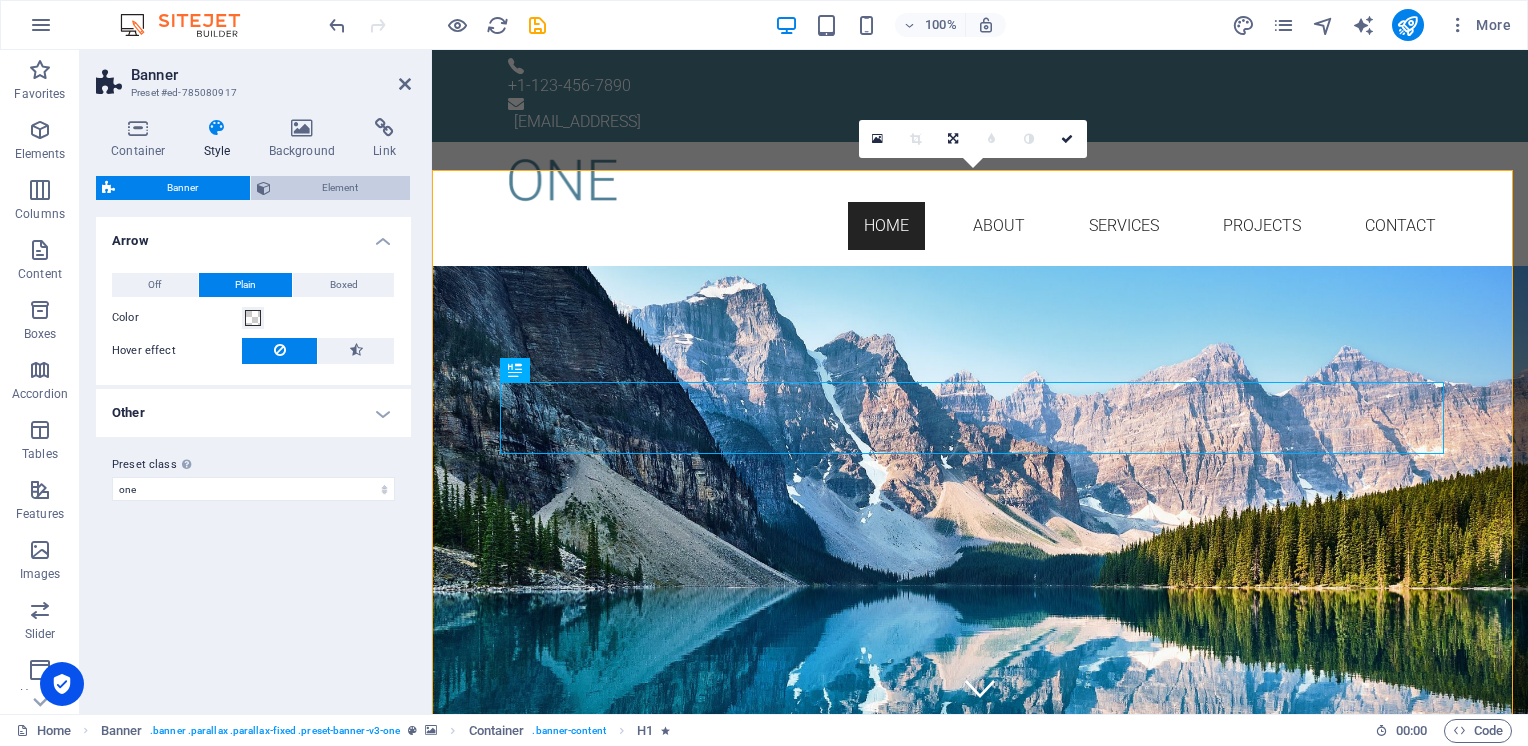 click on "Element" at bounding box center [341, 188] 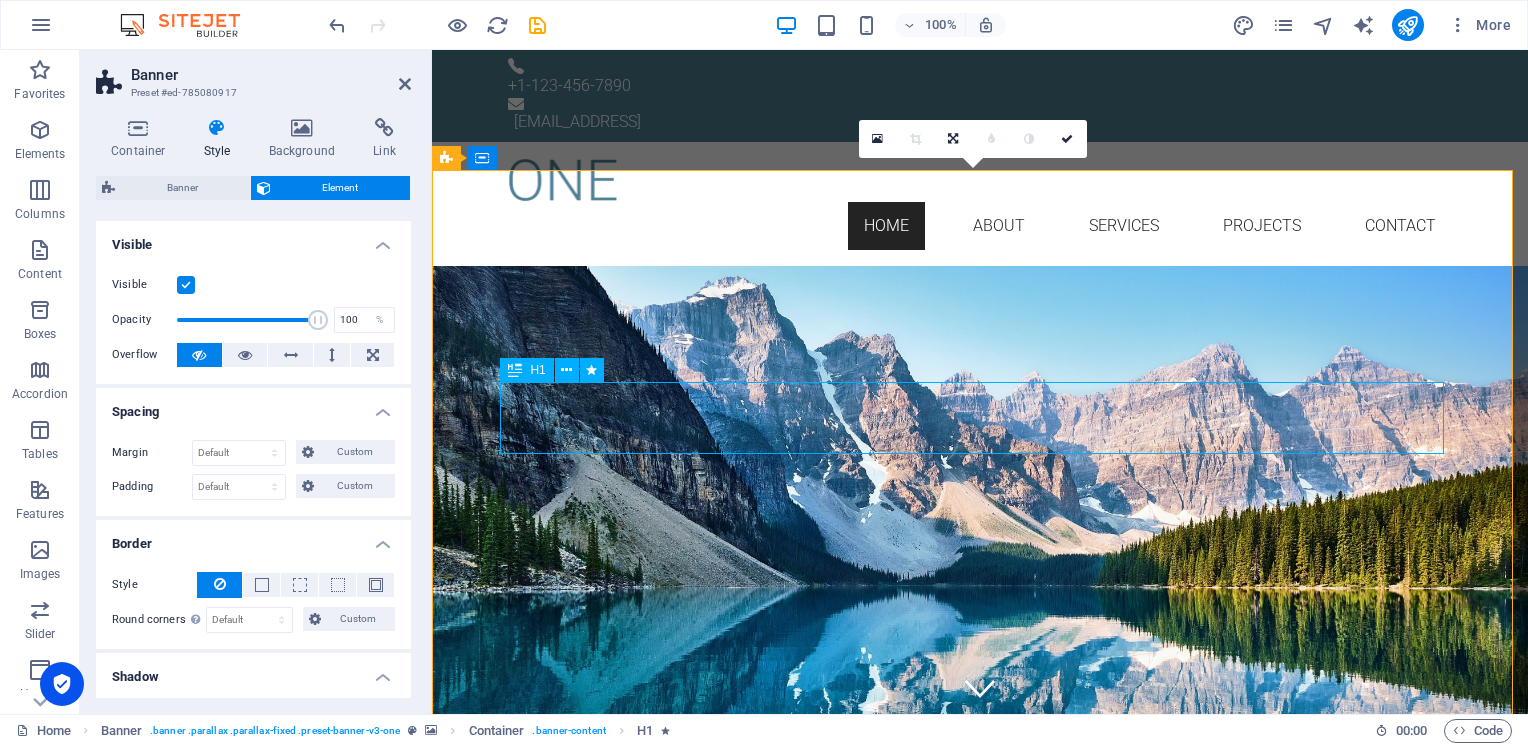 click on "[PERSON_NAME]" at bounding box center [980, 382] 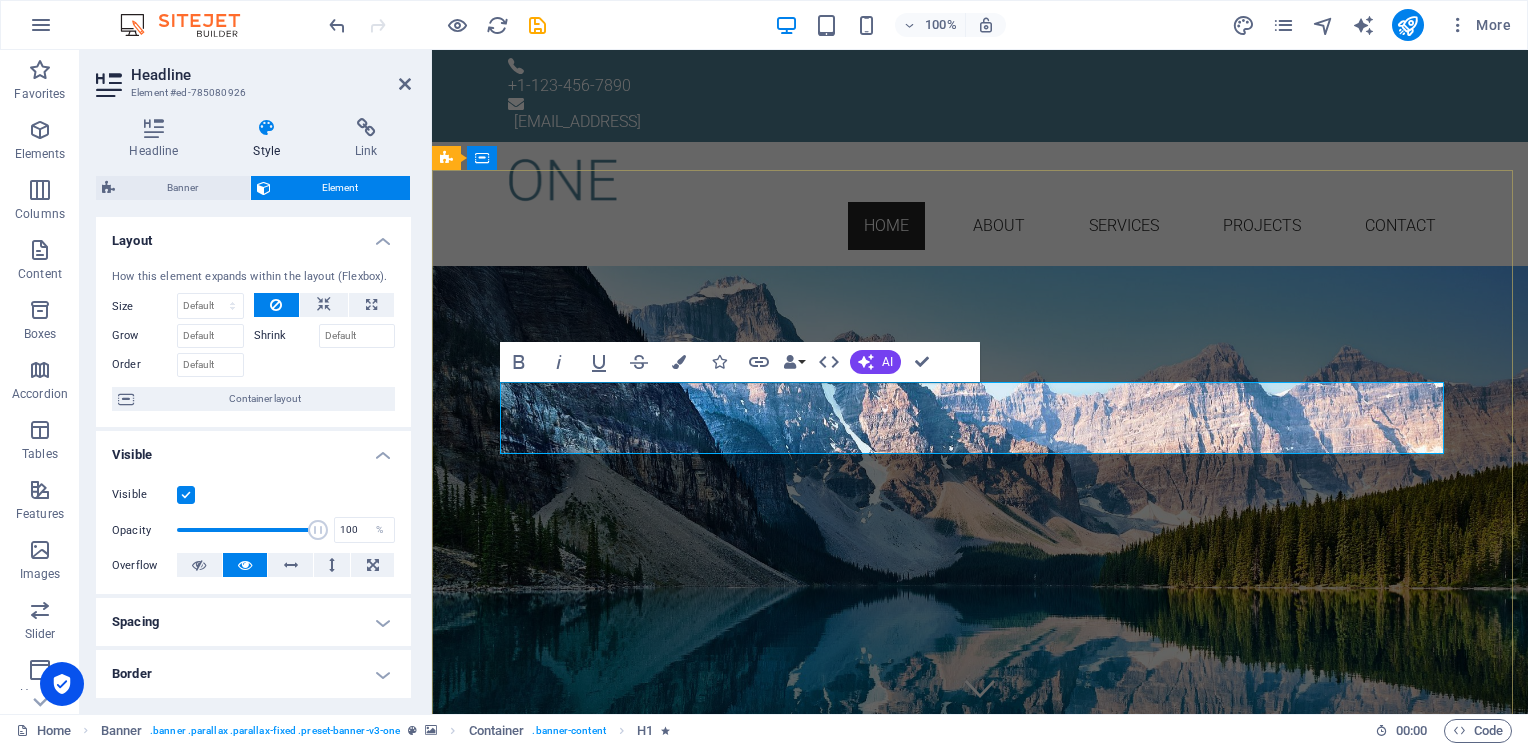 drag, startPoint x: 1060, startPoint y: 412, endPoint x: 1068, endPoint y: 429, distance: 18.788294 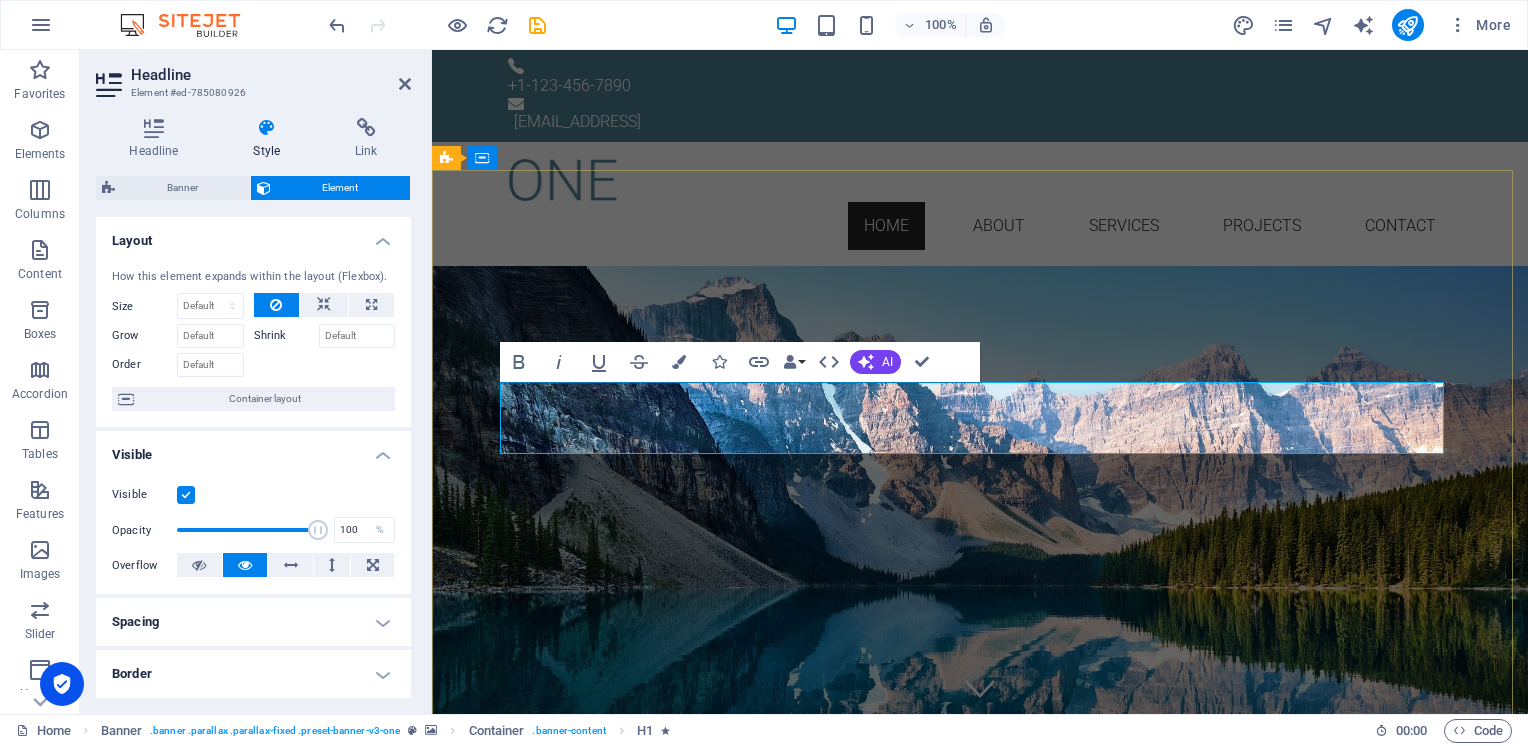 drag, startPoint x: 1068, startPoint y: 429, endPoint x: 1011, endPoint y: 436, distance: 57.428215 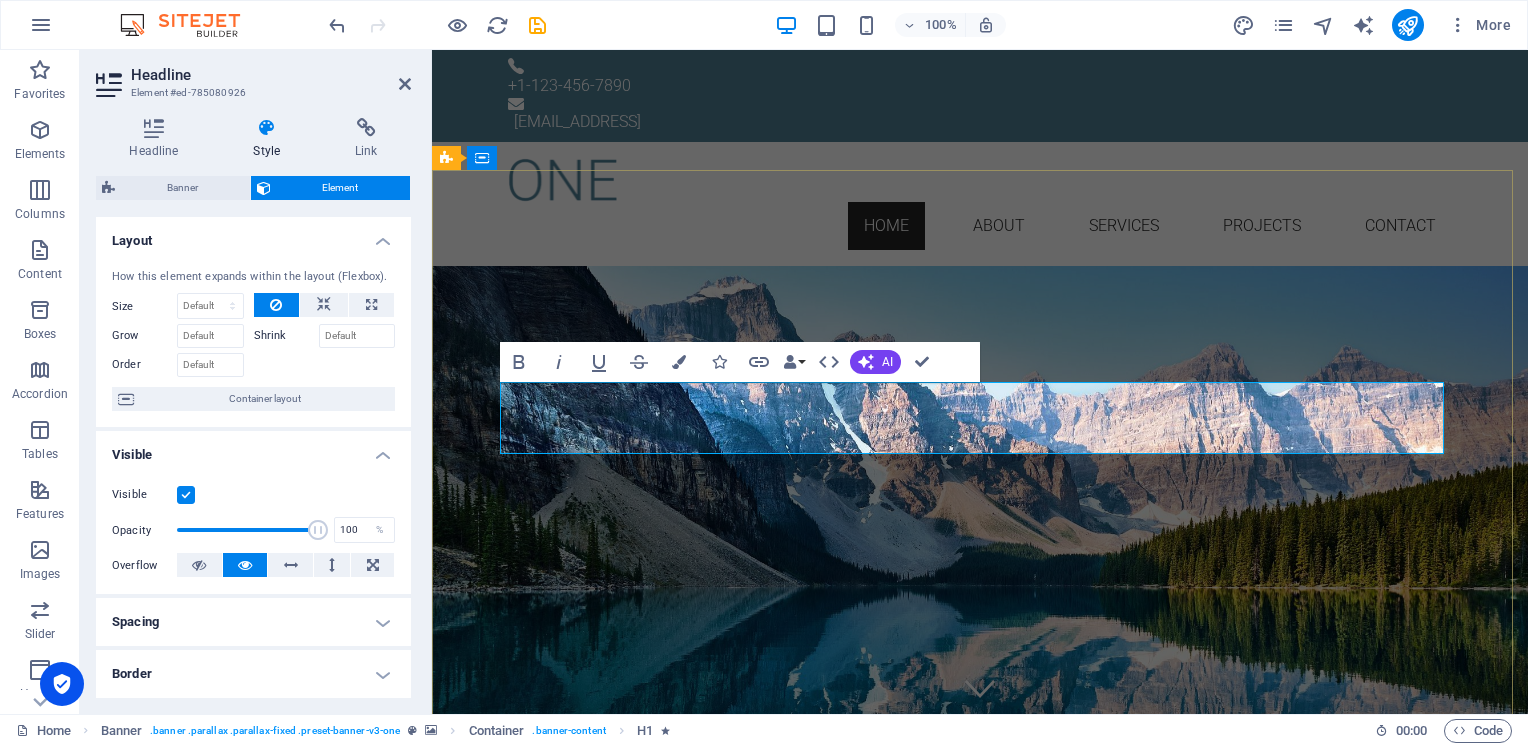 drag, startPoint x: 1106, startPoint y: 414, endPoint x: 840, endPoint y: 410, distance: 266.03006 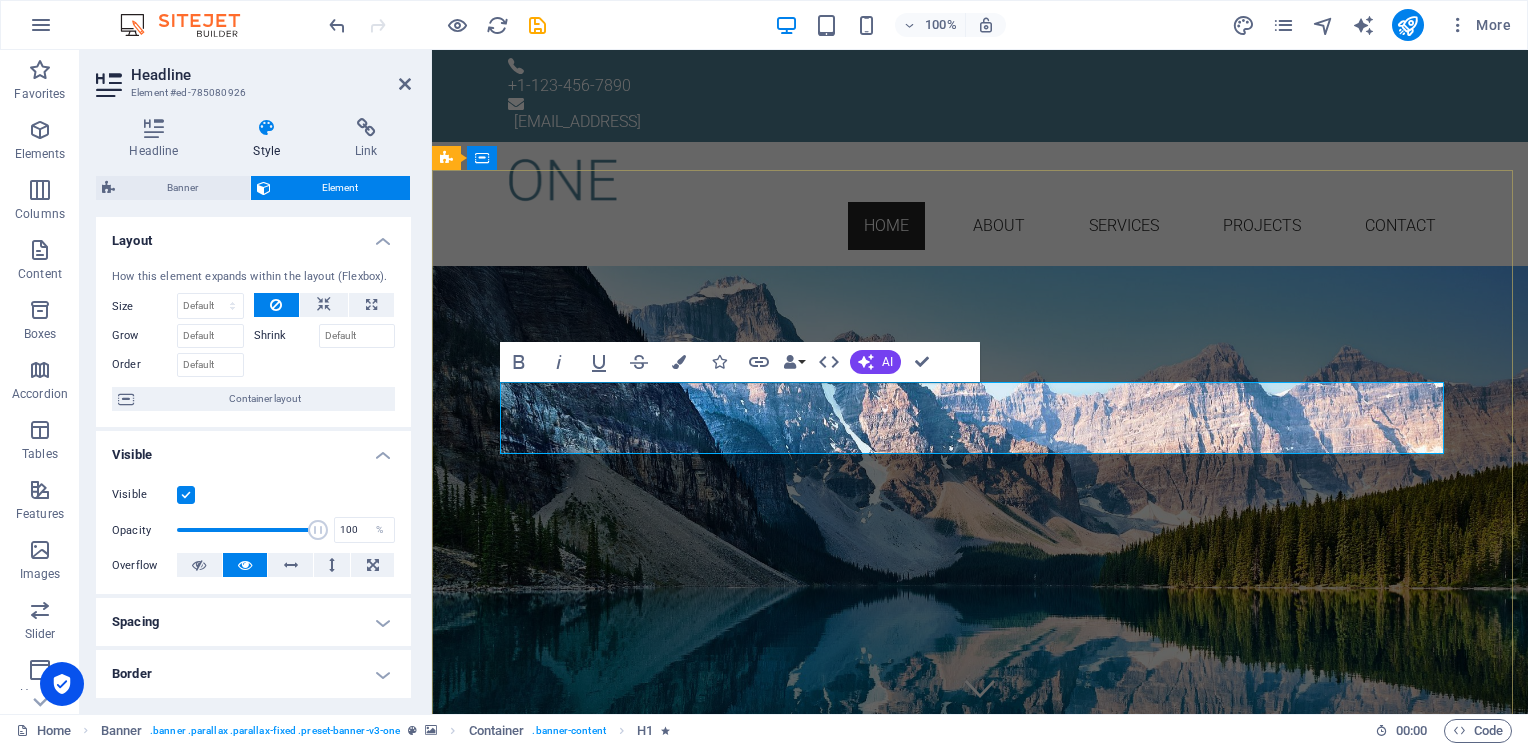 click on "[PERSON_NAME]" at bounding box center (980, 381) 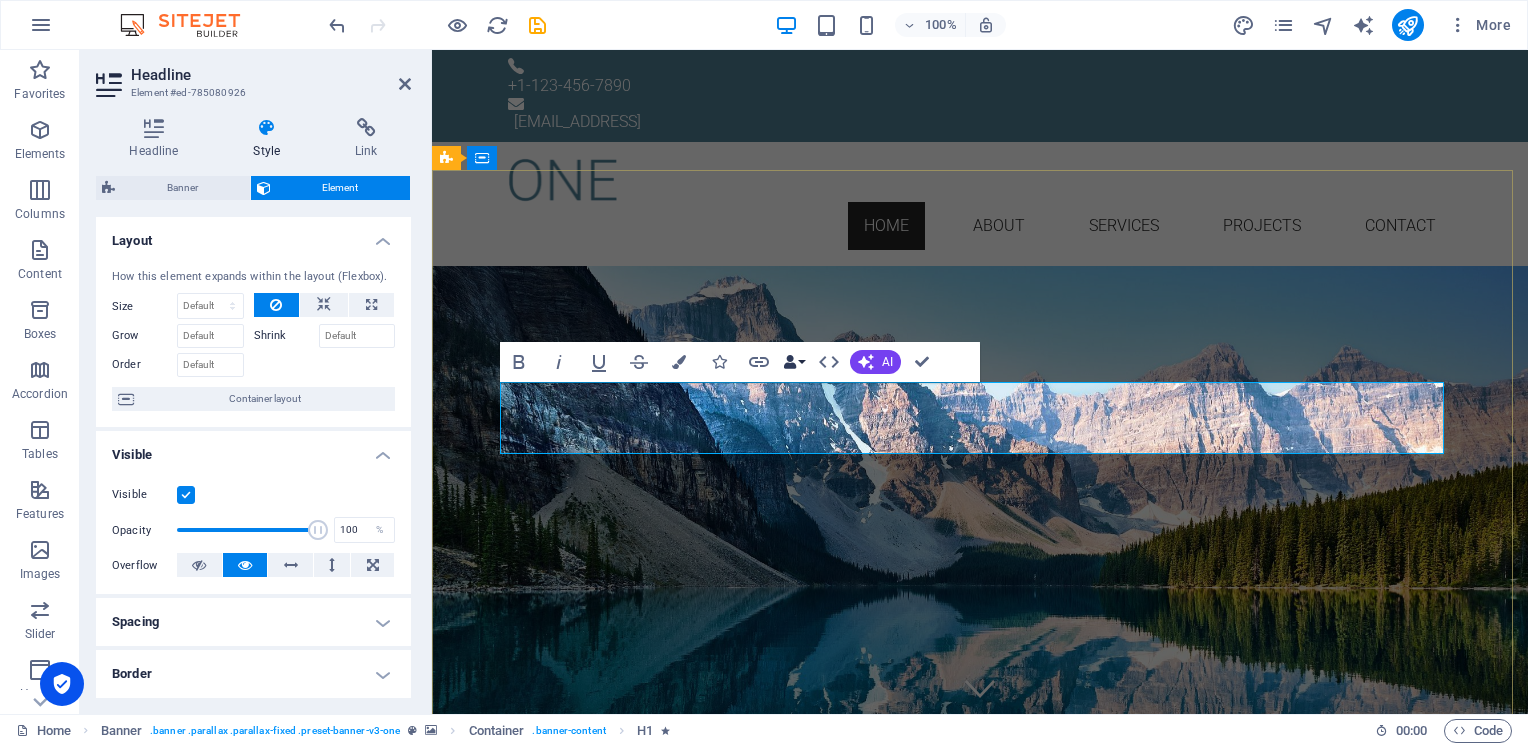 drag, startPoint x: 506, startPoint y: 366, endPoint x: 799, endPoint y: 369, distance: 293.01535 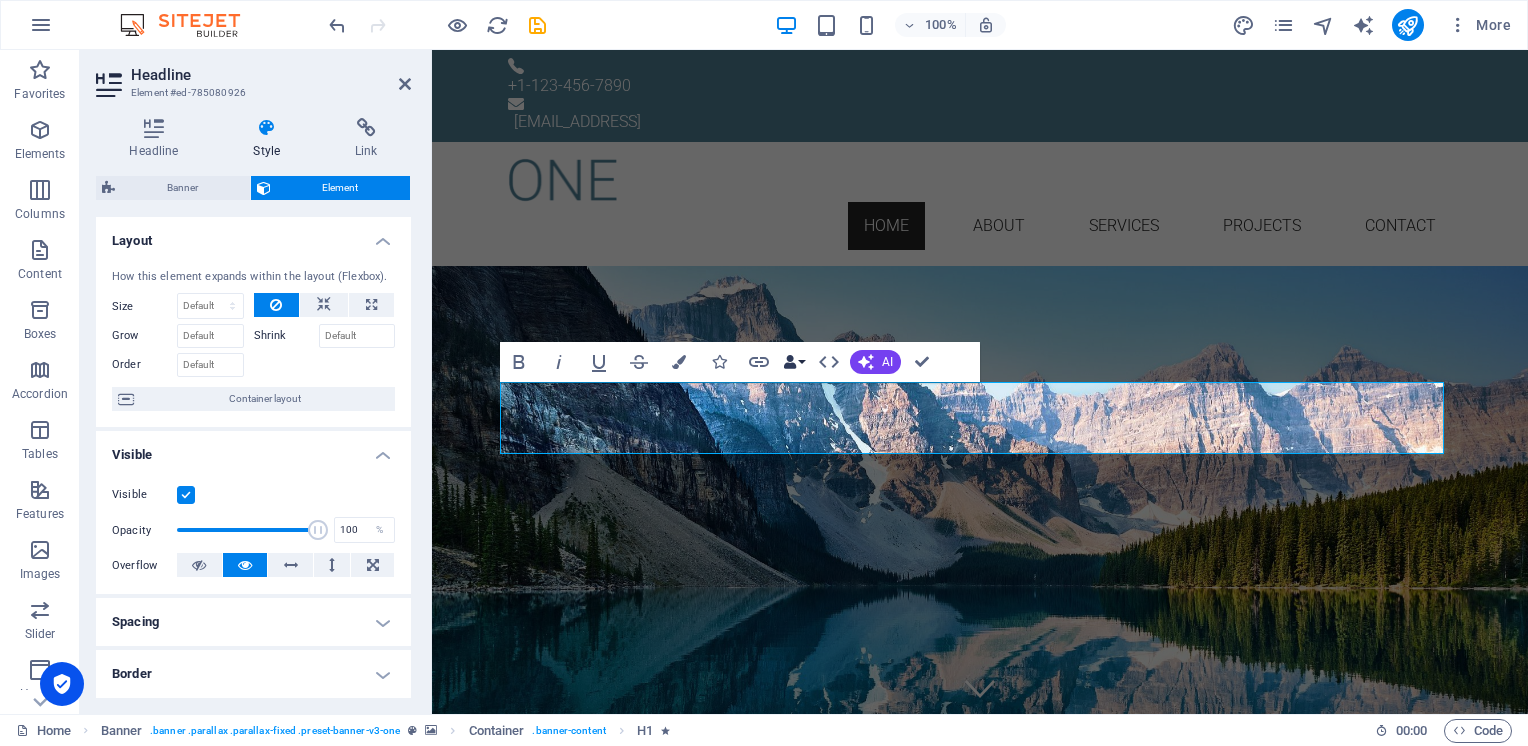 click on "Data Bindings" at bounding box center (794, 362) 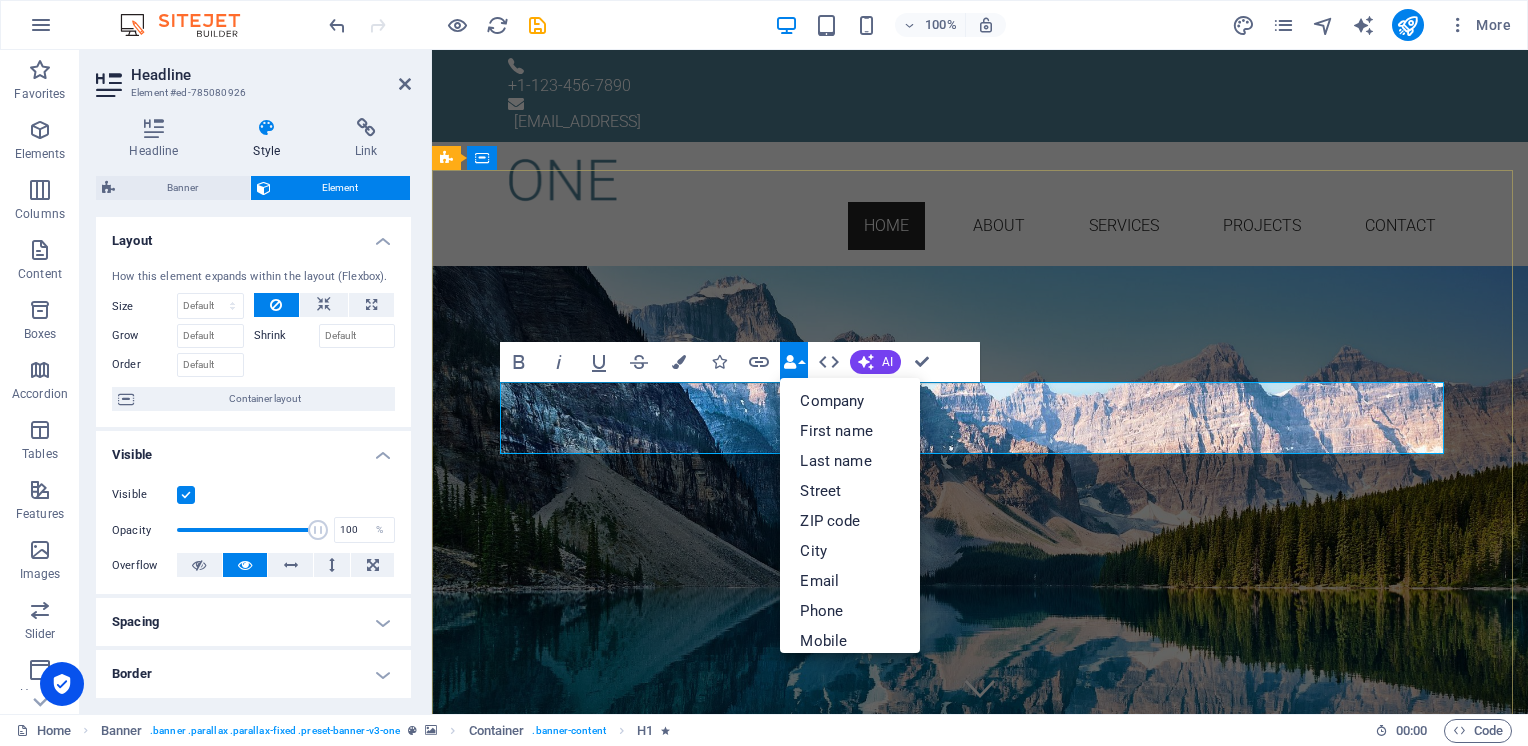 drag, startPoint x: 993, startPoint y: 443, endPoint x: 965, endPoint y: 433, distance: 29.732138 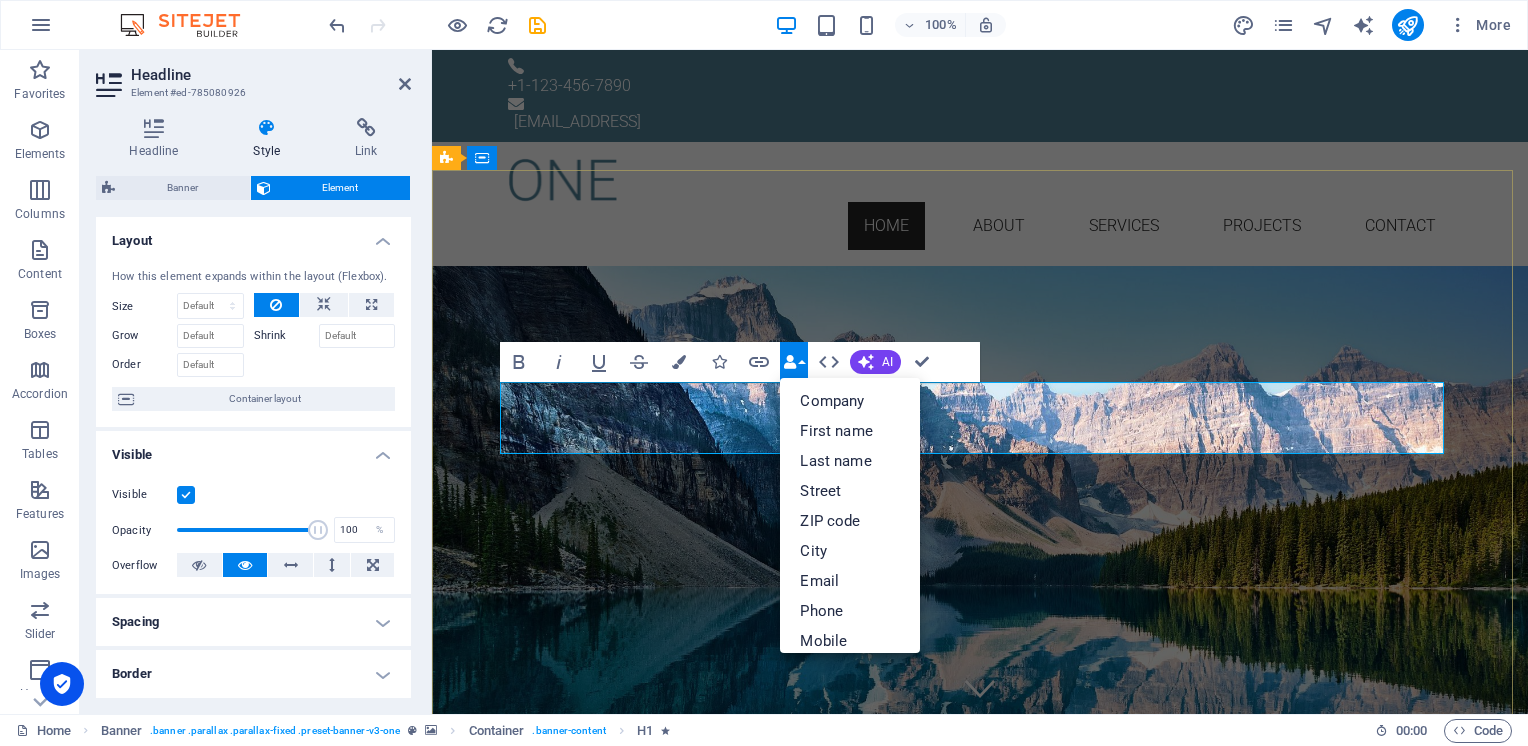 click on "[PERSON_NAME]" at bounding box center [980, 381] 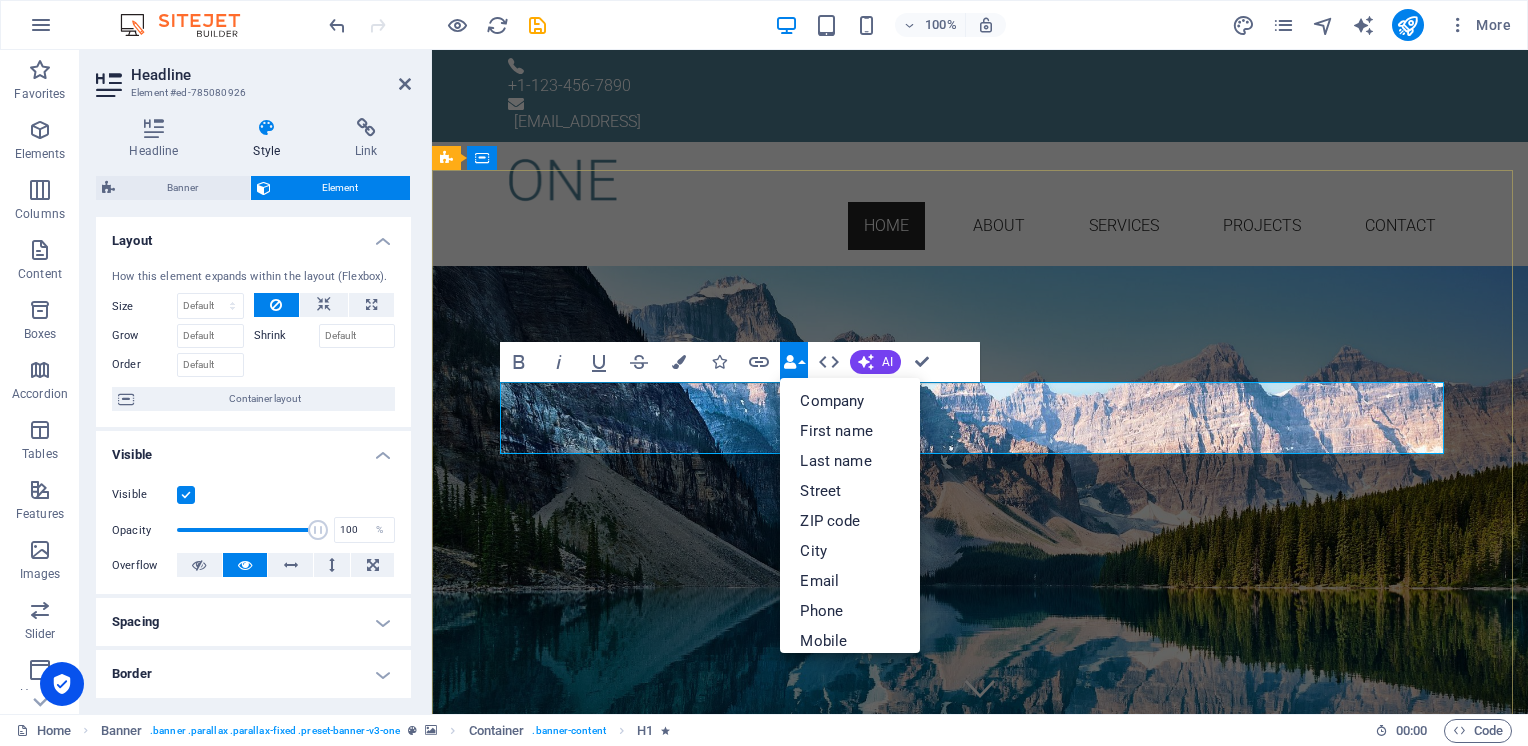 click on "[PERSON_NAME]" at bounding box center (980, 382) 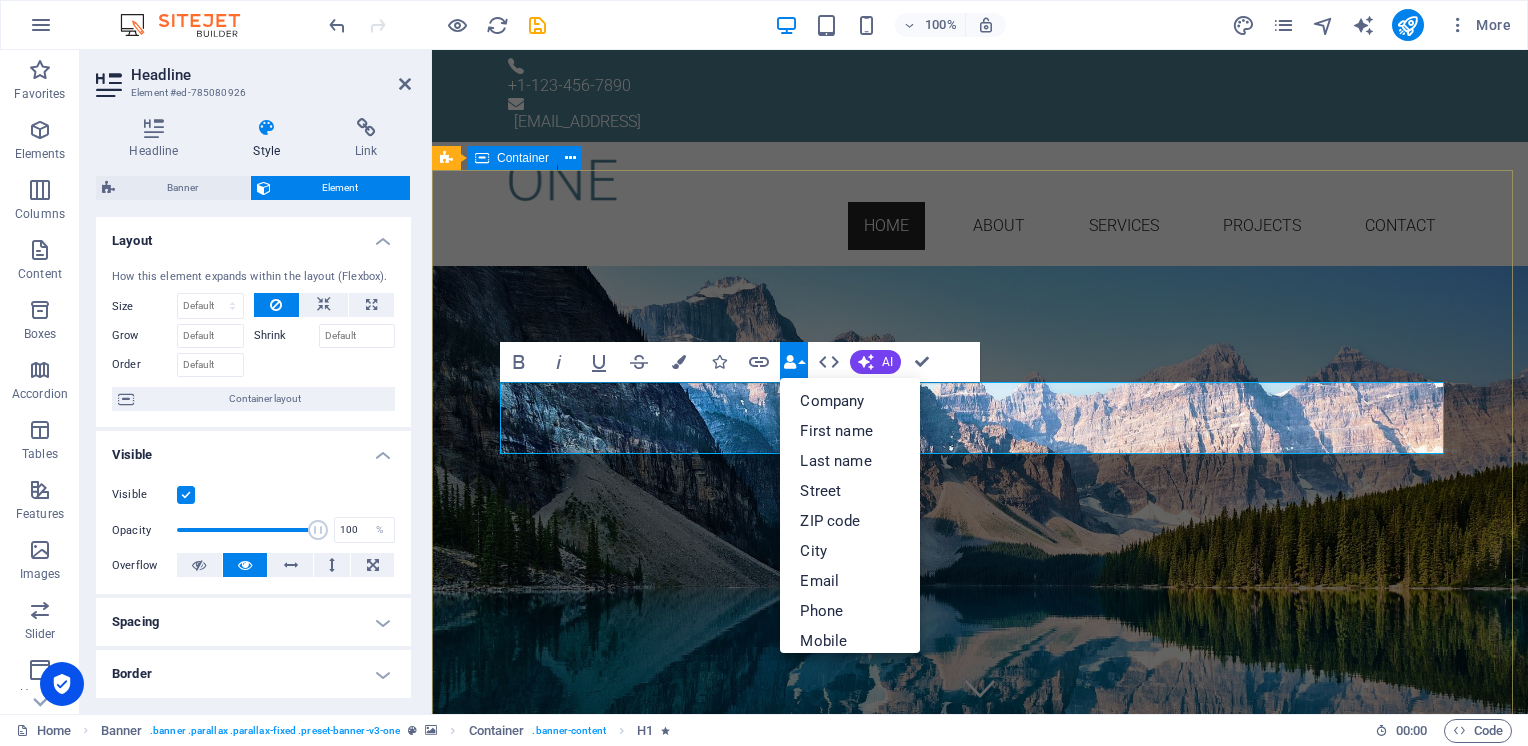 click on "[PERSON_NAME] PUR Simple      Local      Sustainable Learn more" at bounding box center [980, 1886] 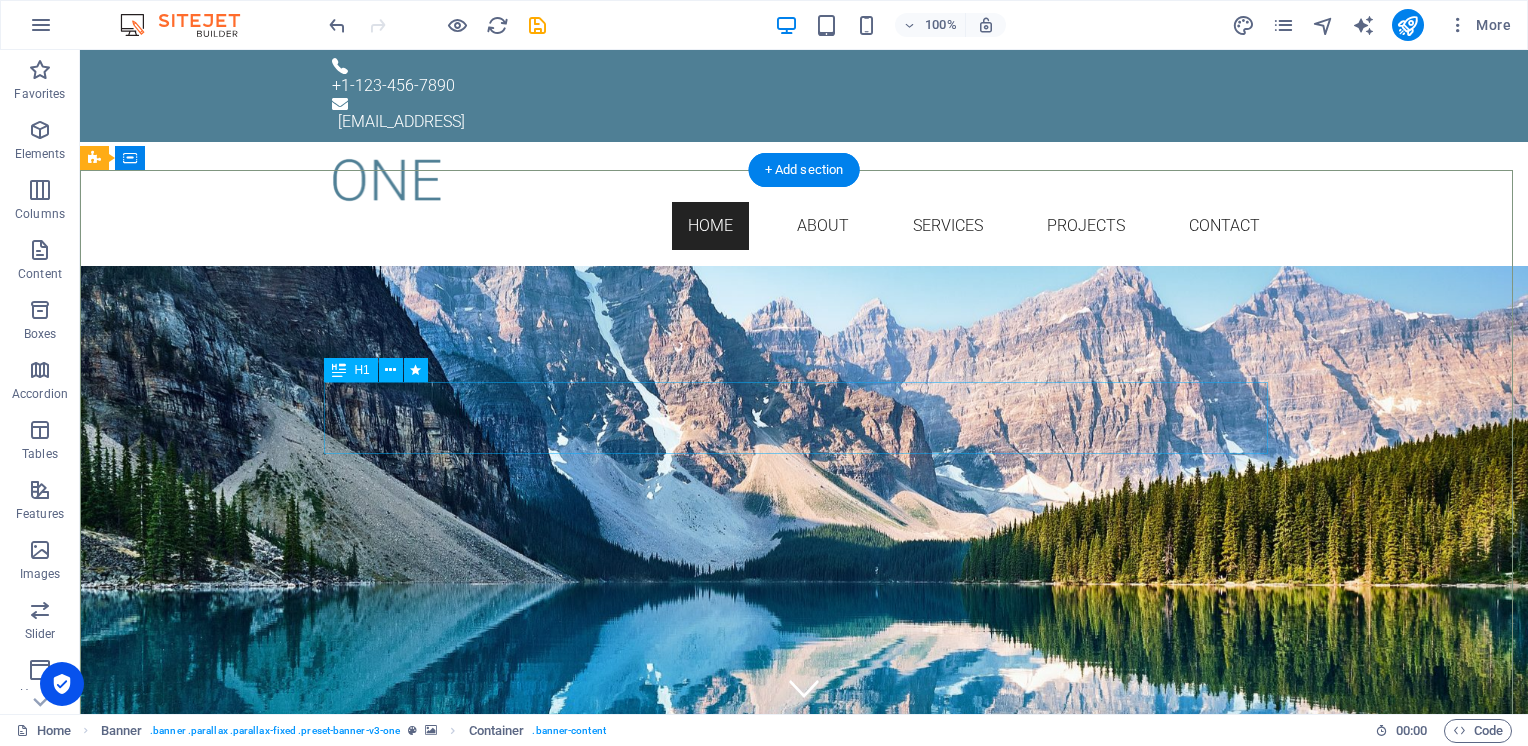 click on "[PERSON_NAME]" at bounding box center [804, 382] 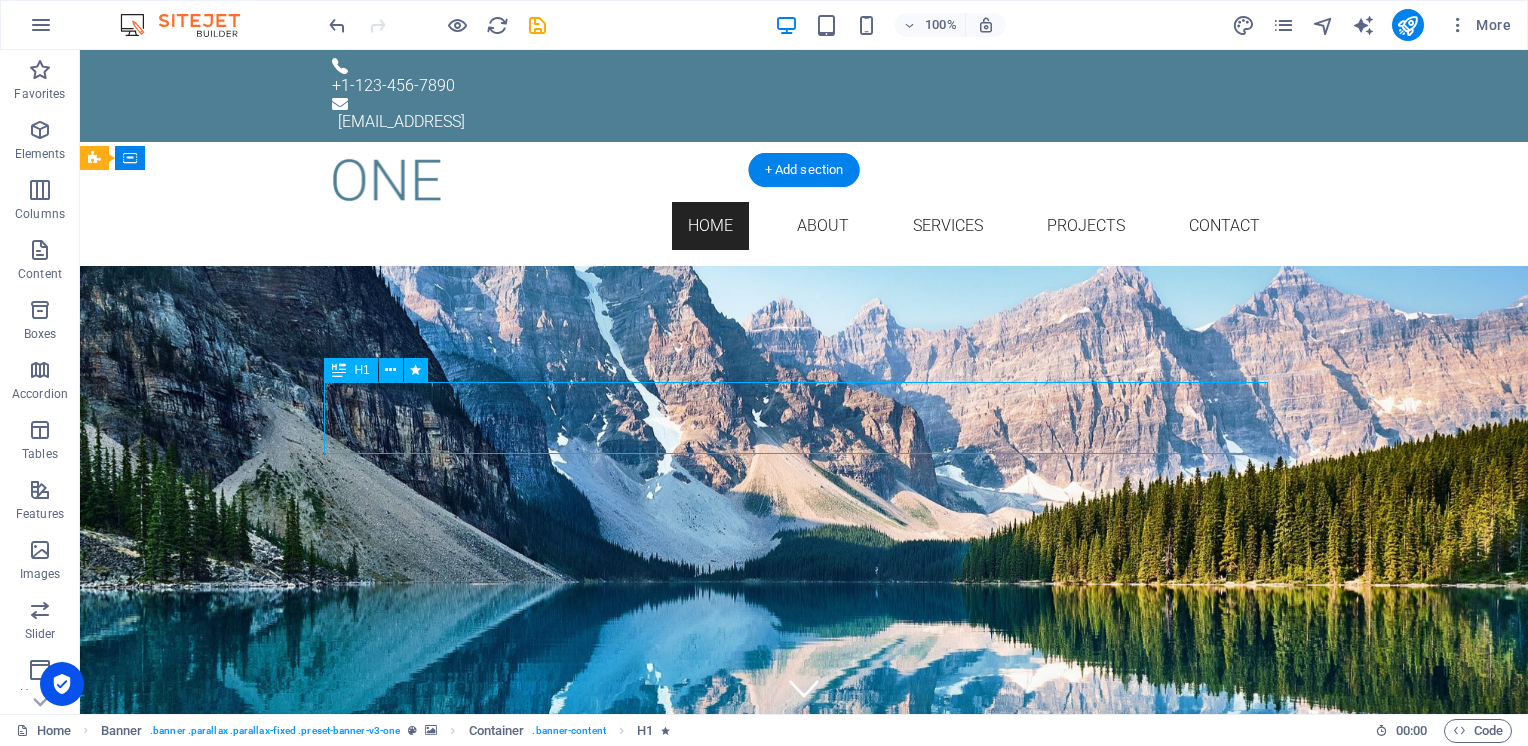 click on "[PERSON_NAME]" at bounding box center [804, 382] 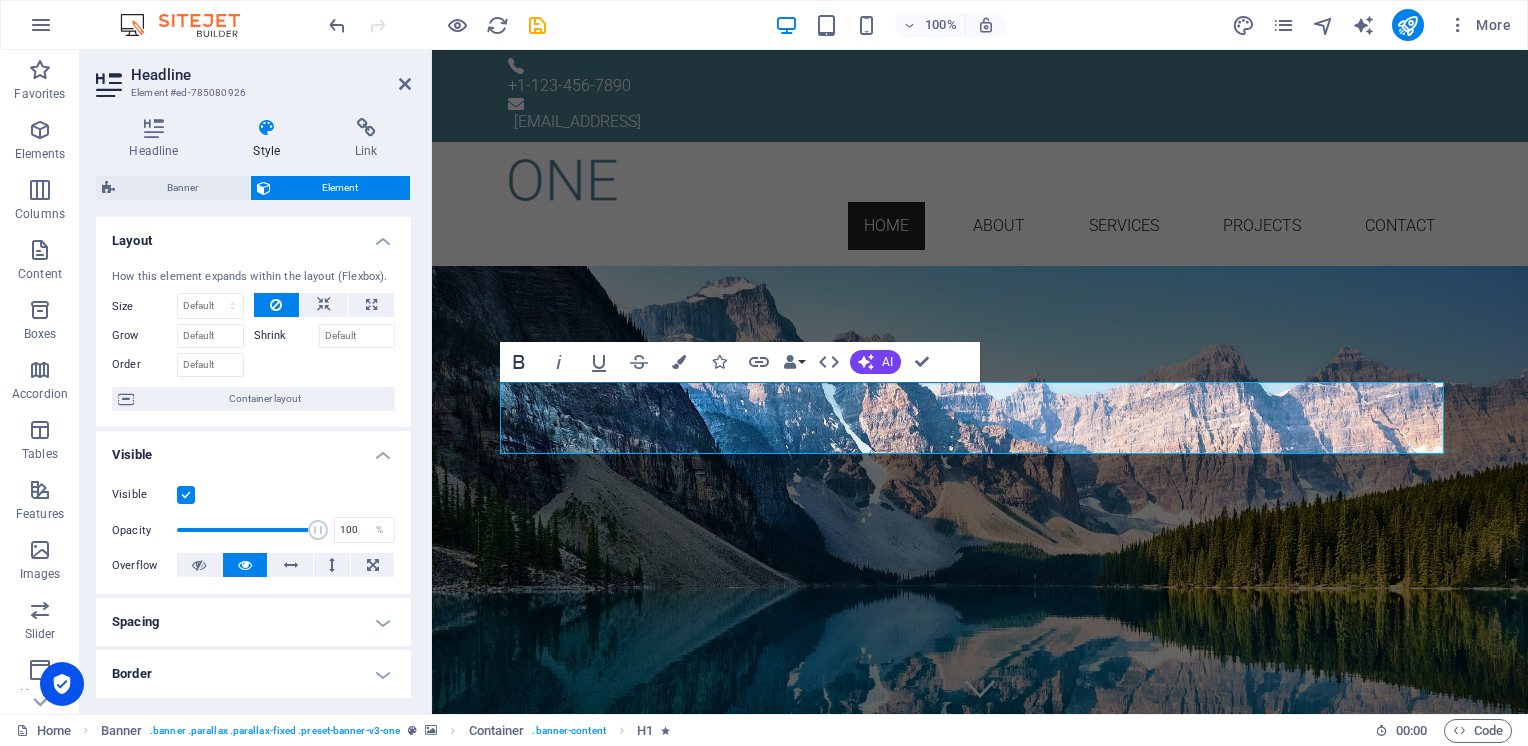 click 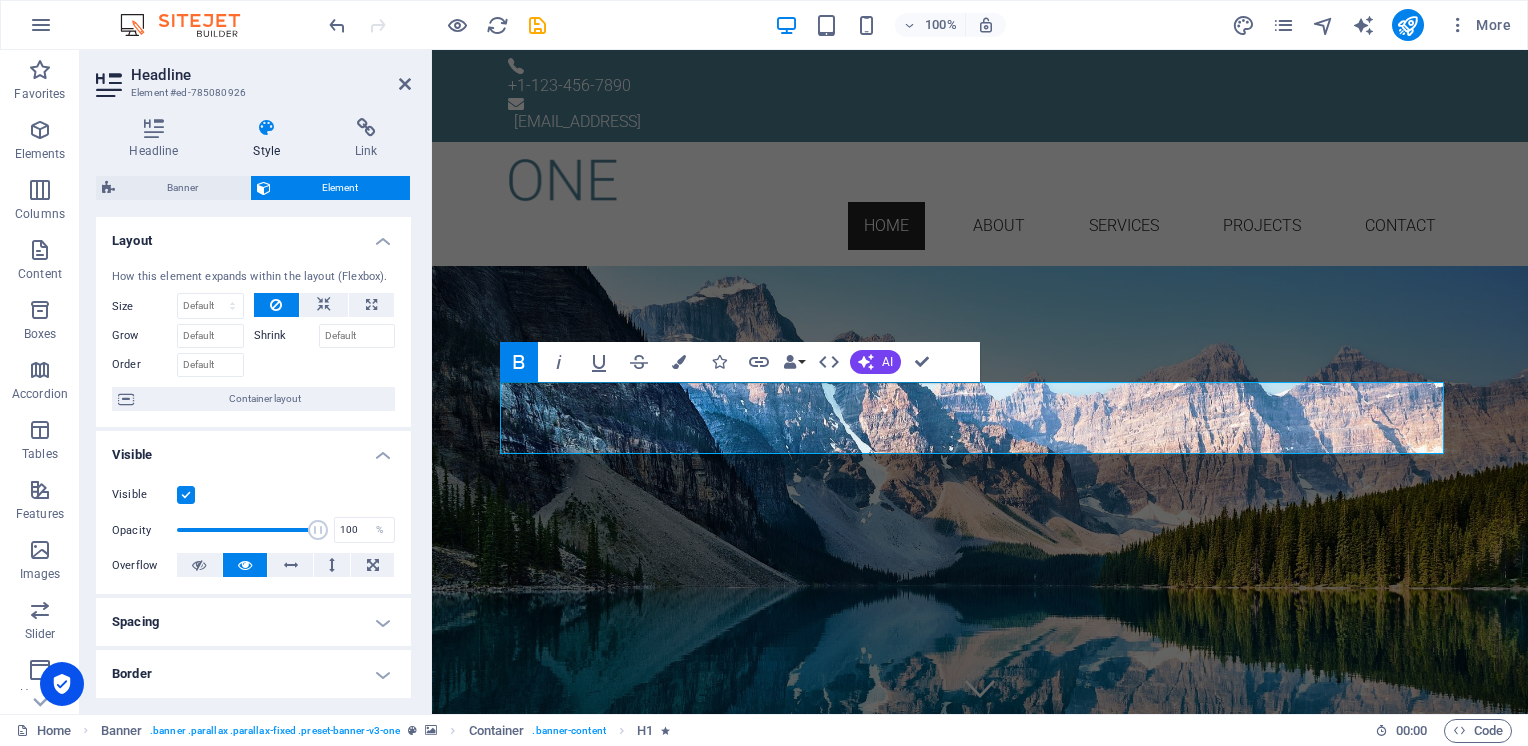 click 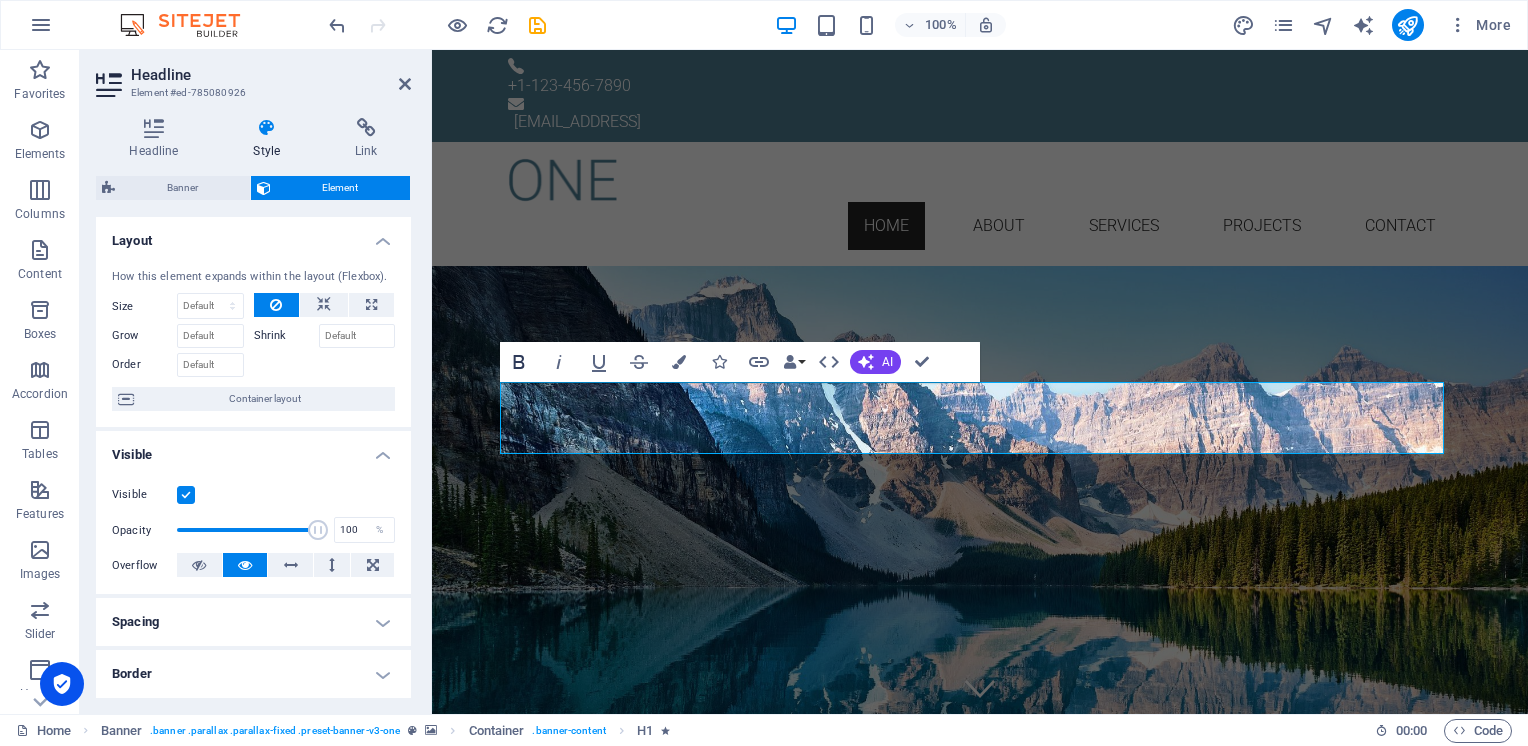 click 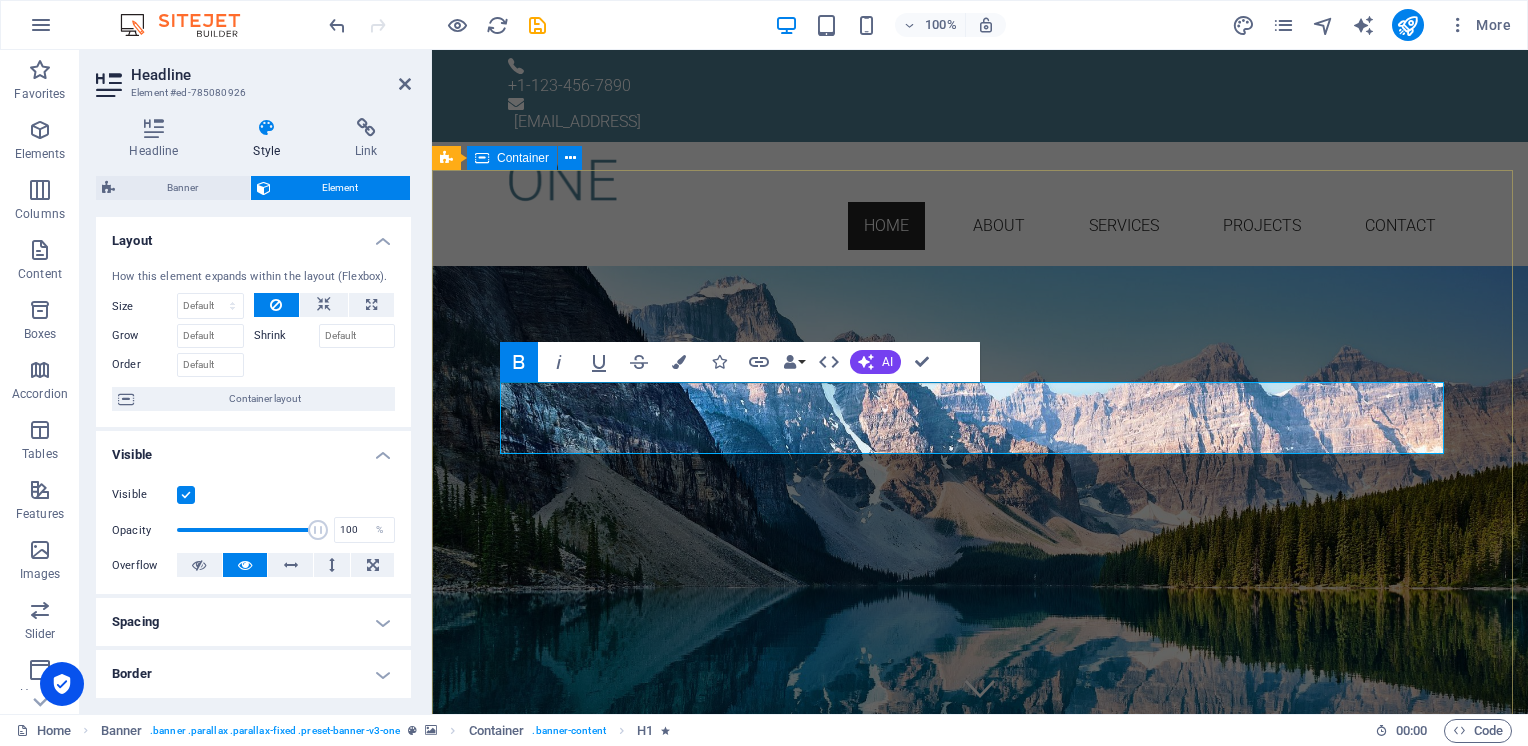 click on "[PERSON_NAME] PUR Simple      Local      Sustainable Learn more" at bounding box center (980, 1886) 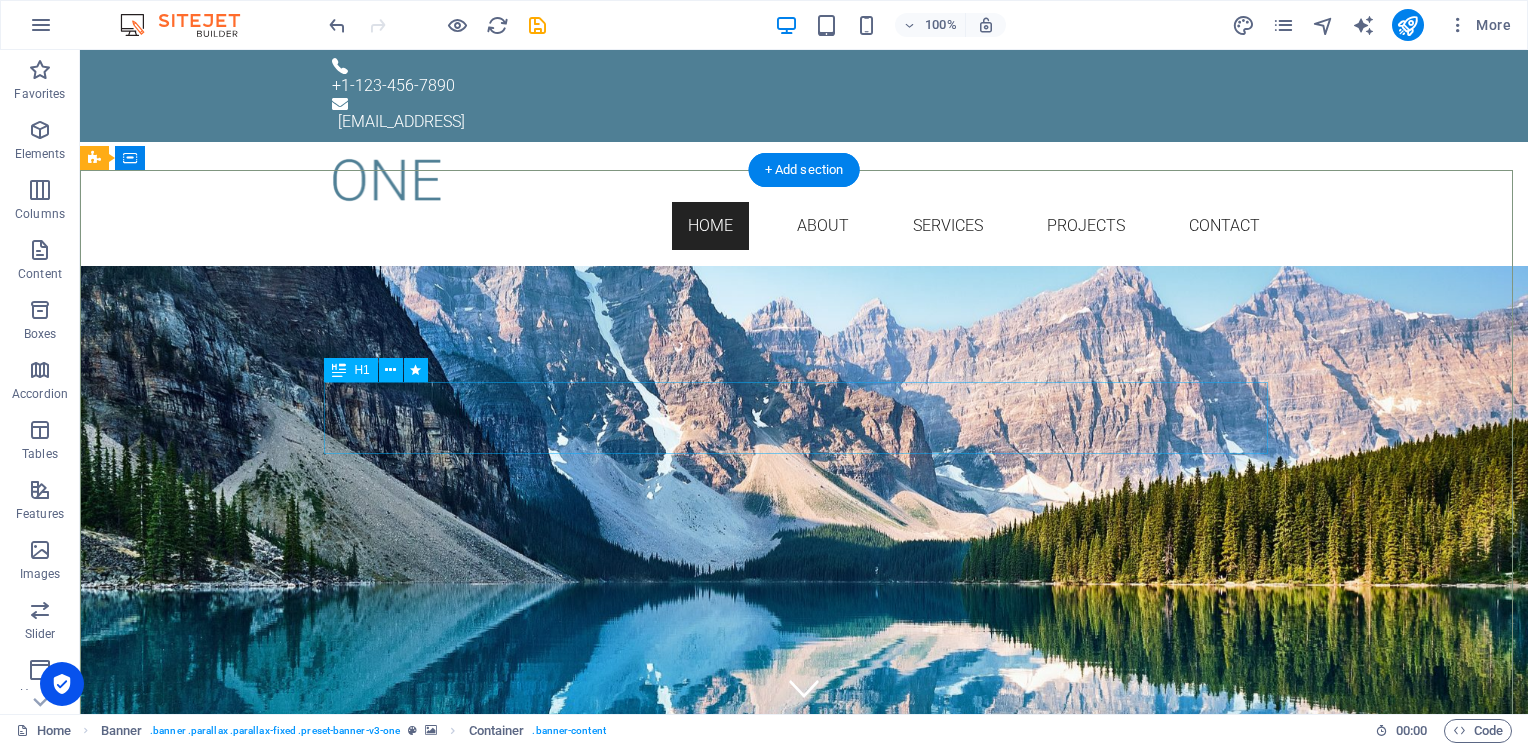 click on "[PERSON_NAME]" at bounding box center [804, 382] 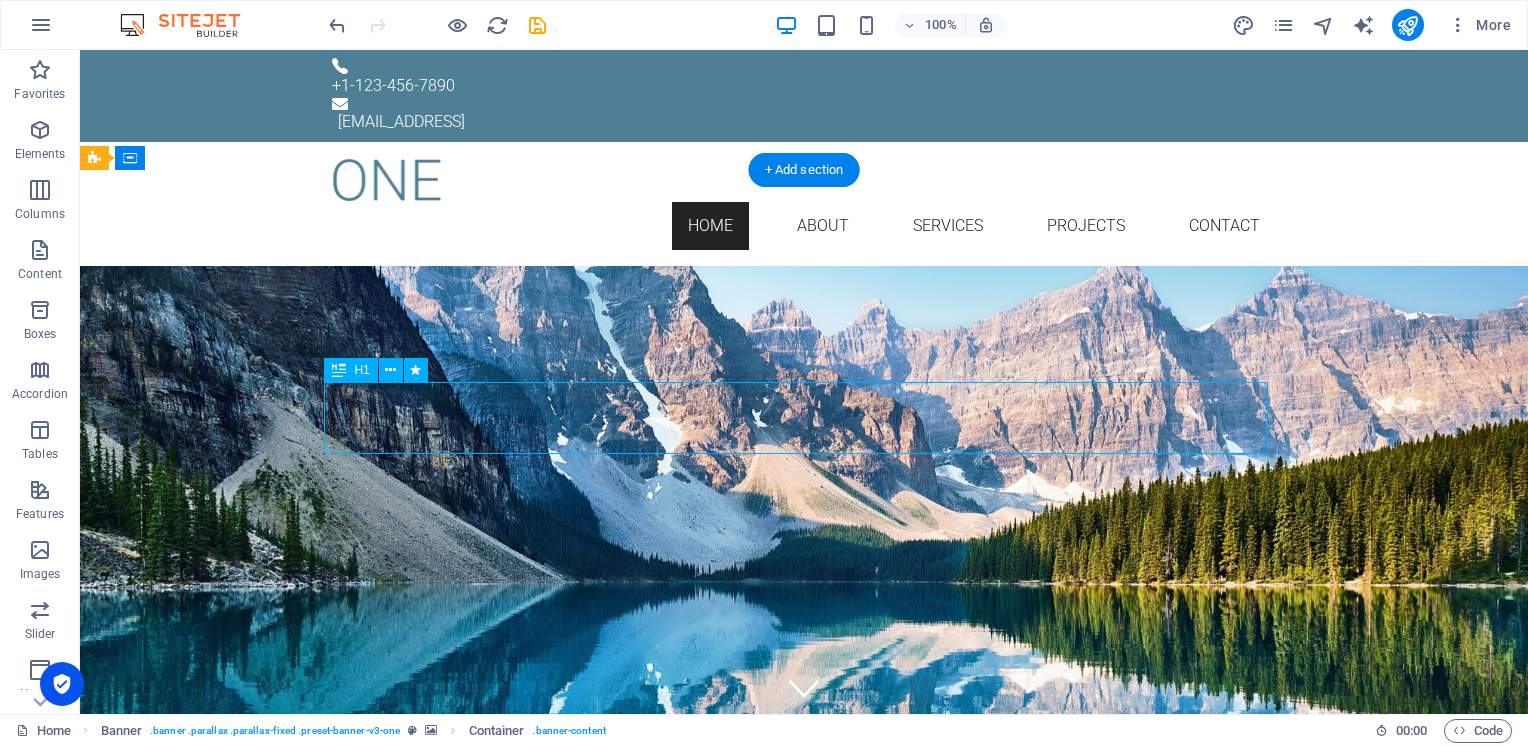 click on "[PERSON_NAME]" at bounding box center (804, 382) 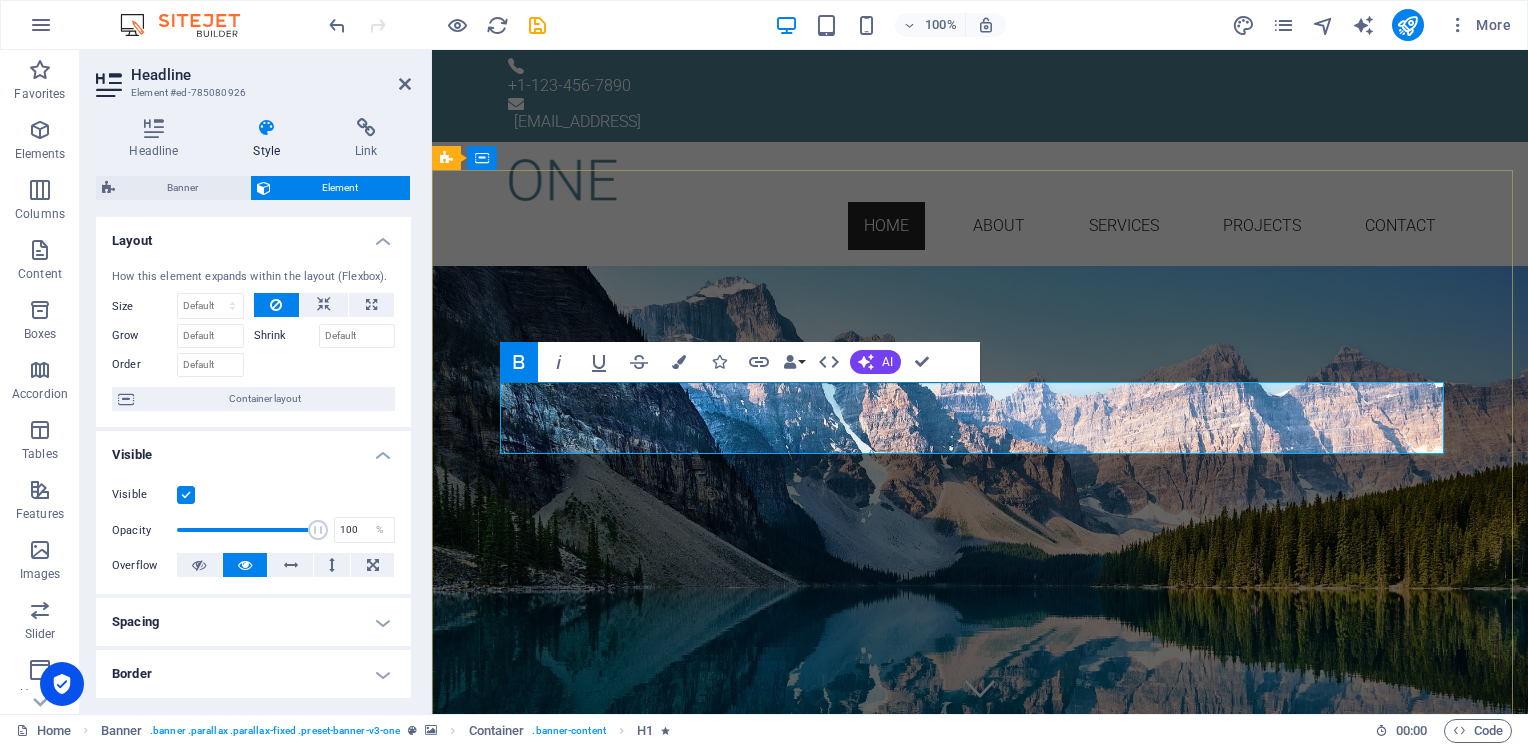 click on "[PERSON_NAME]" at bounding box center (980, 381) 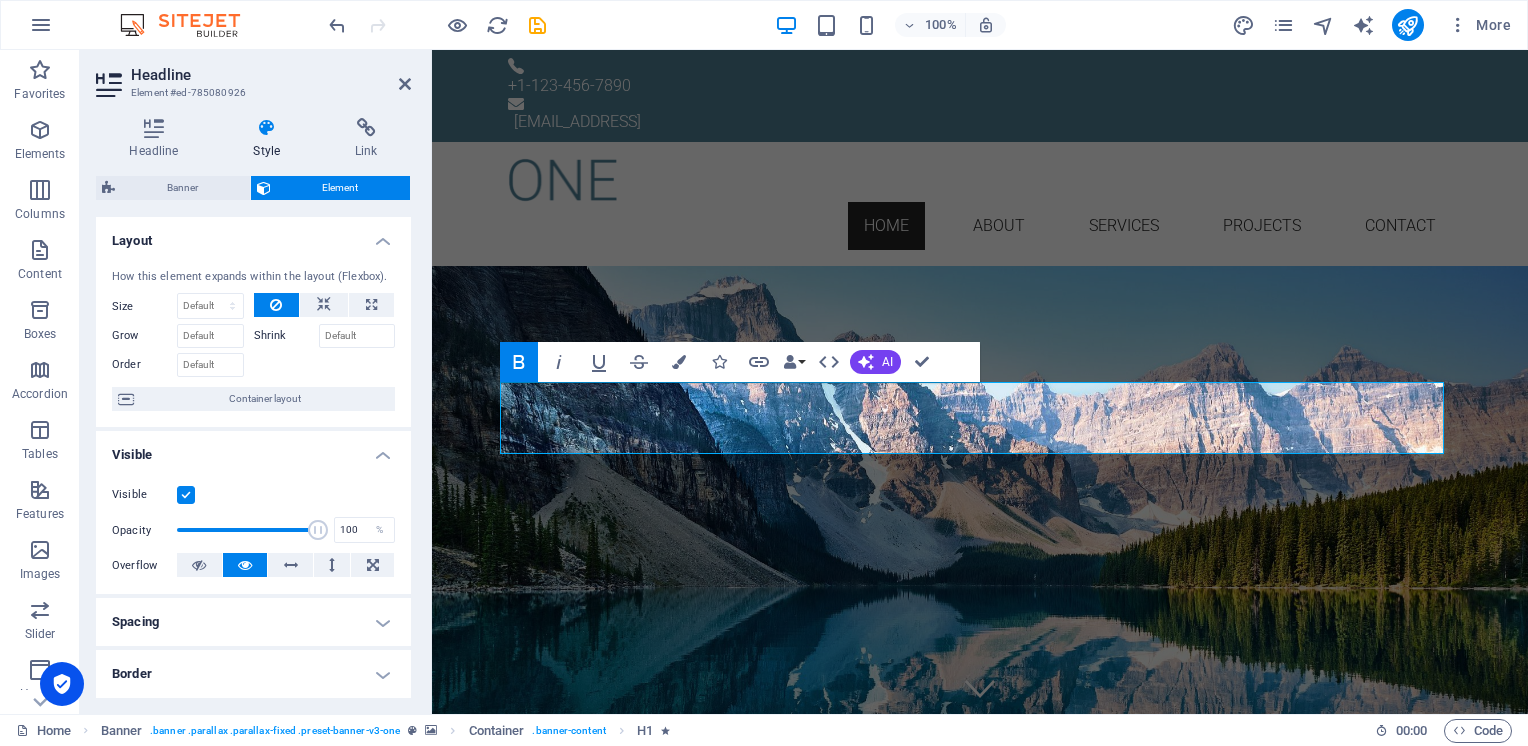 click 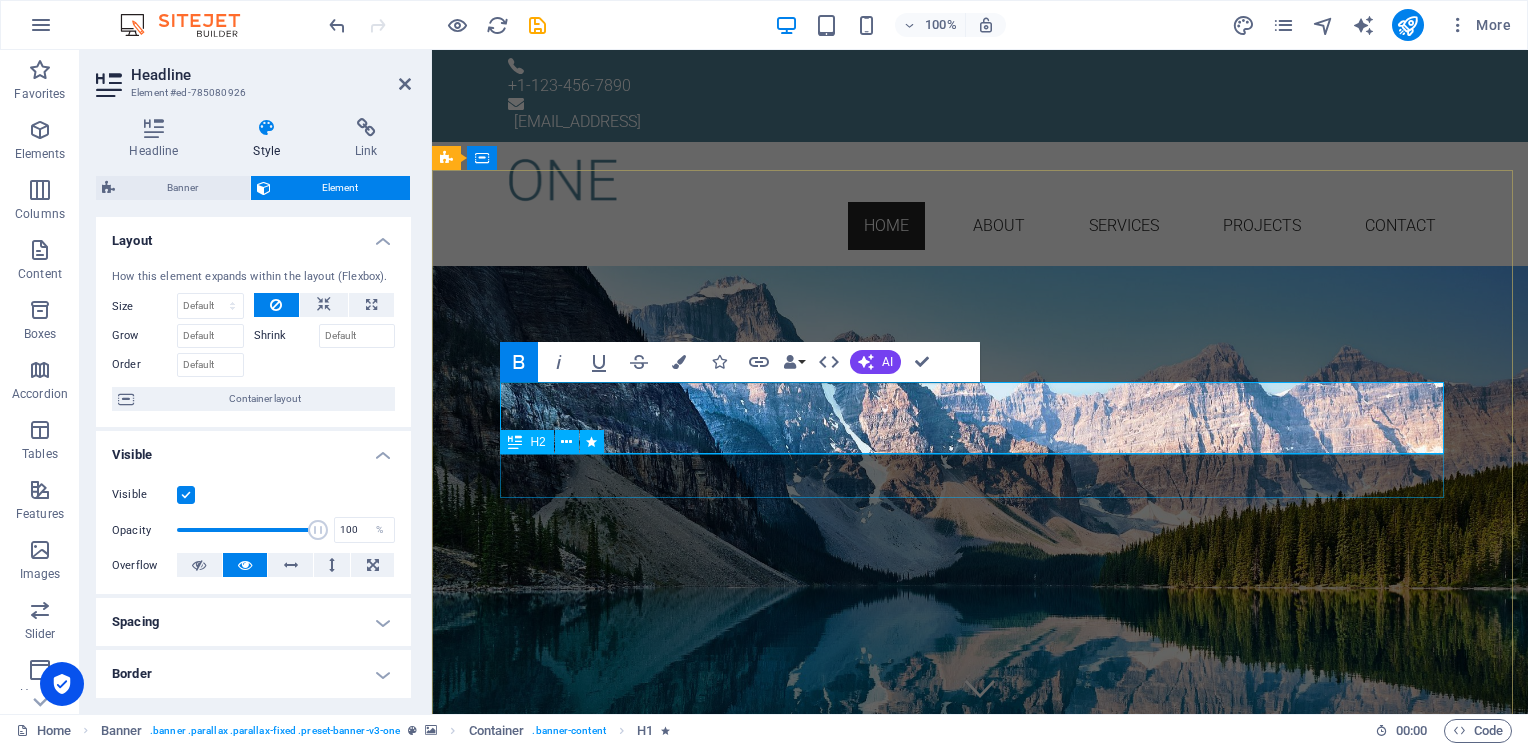 click on "Simple      Local      Sustainable" at bounding box center (980, 1892) 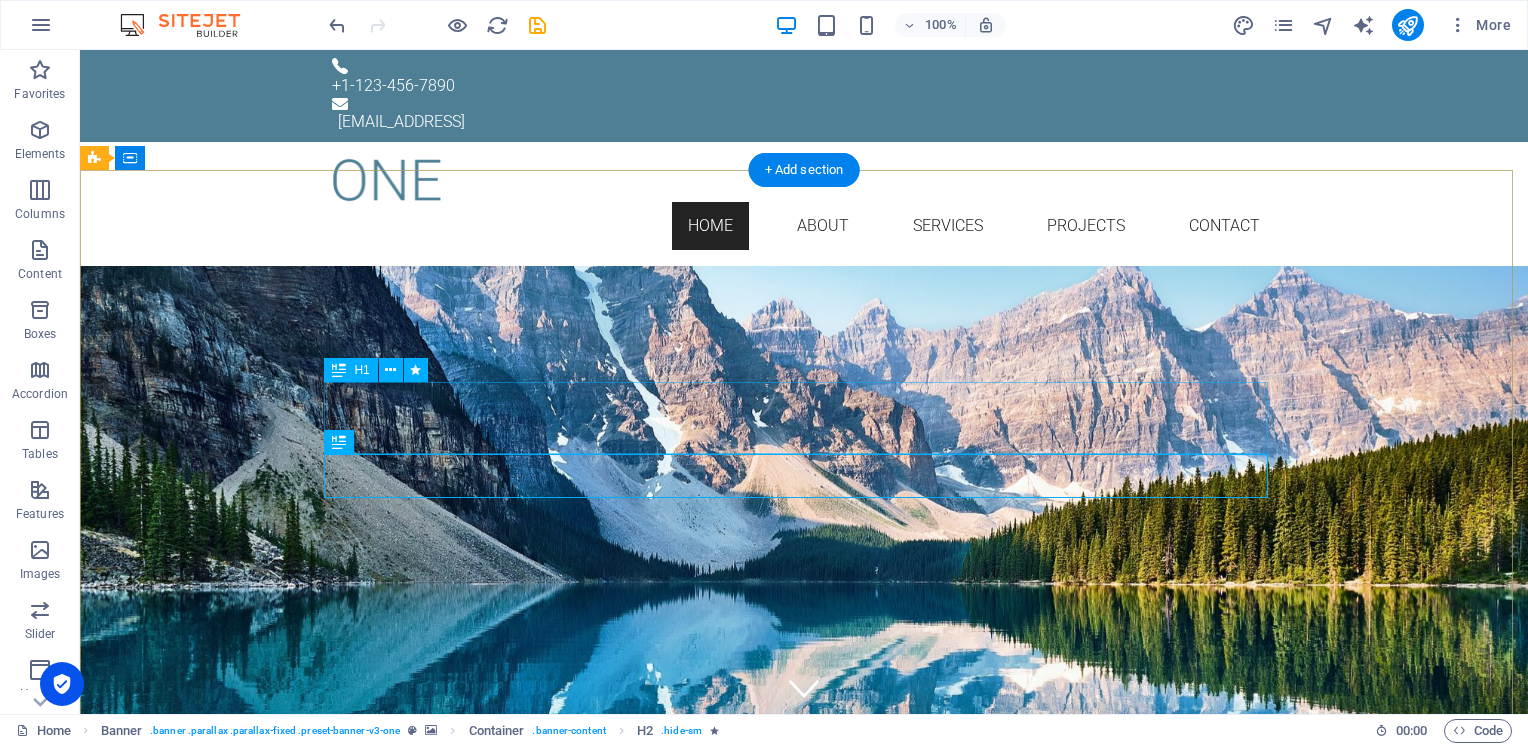 click on "[PERSON_NAME]" at bounding box center (804, 382) 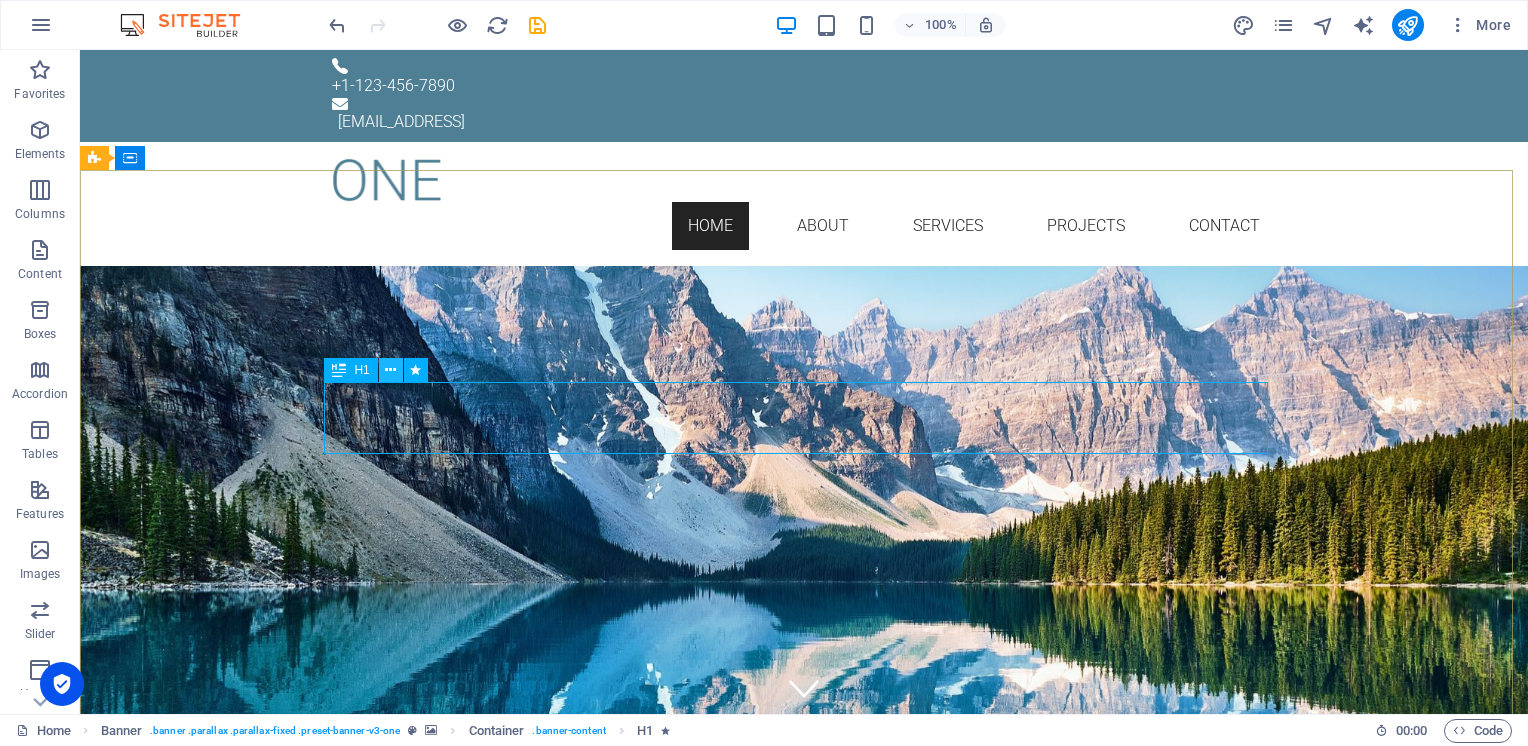 click at bounding box center (390, 370) 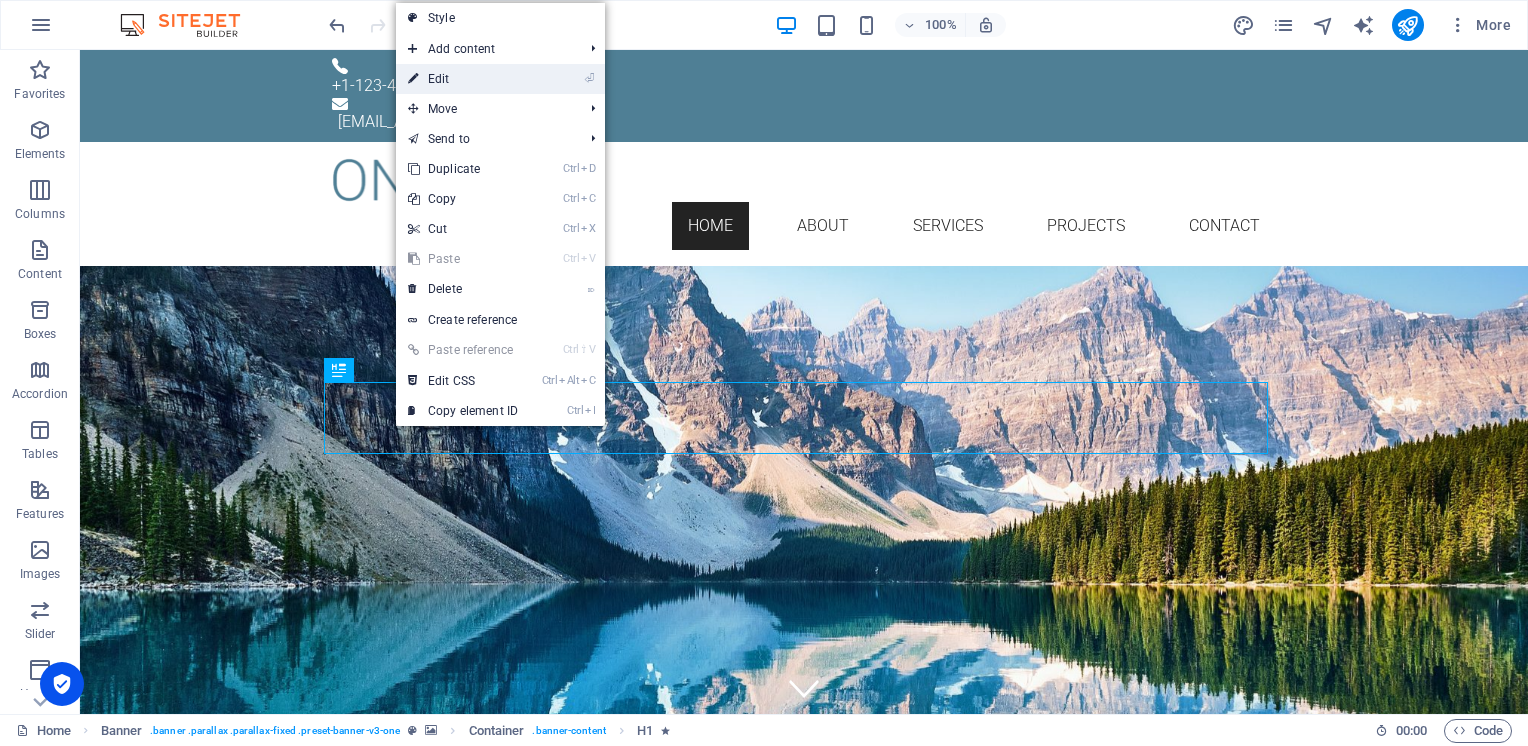 click on "⏎  Edit" at bounding box center [463, 79] 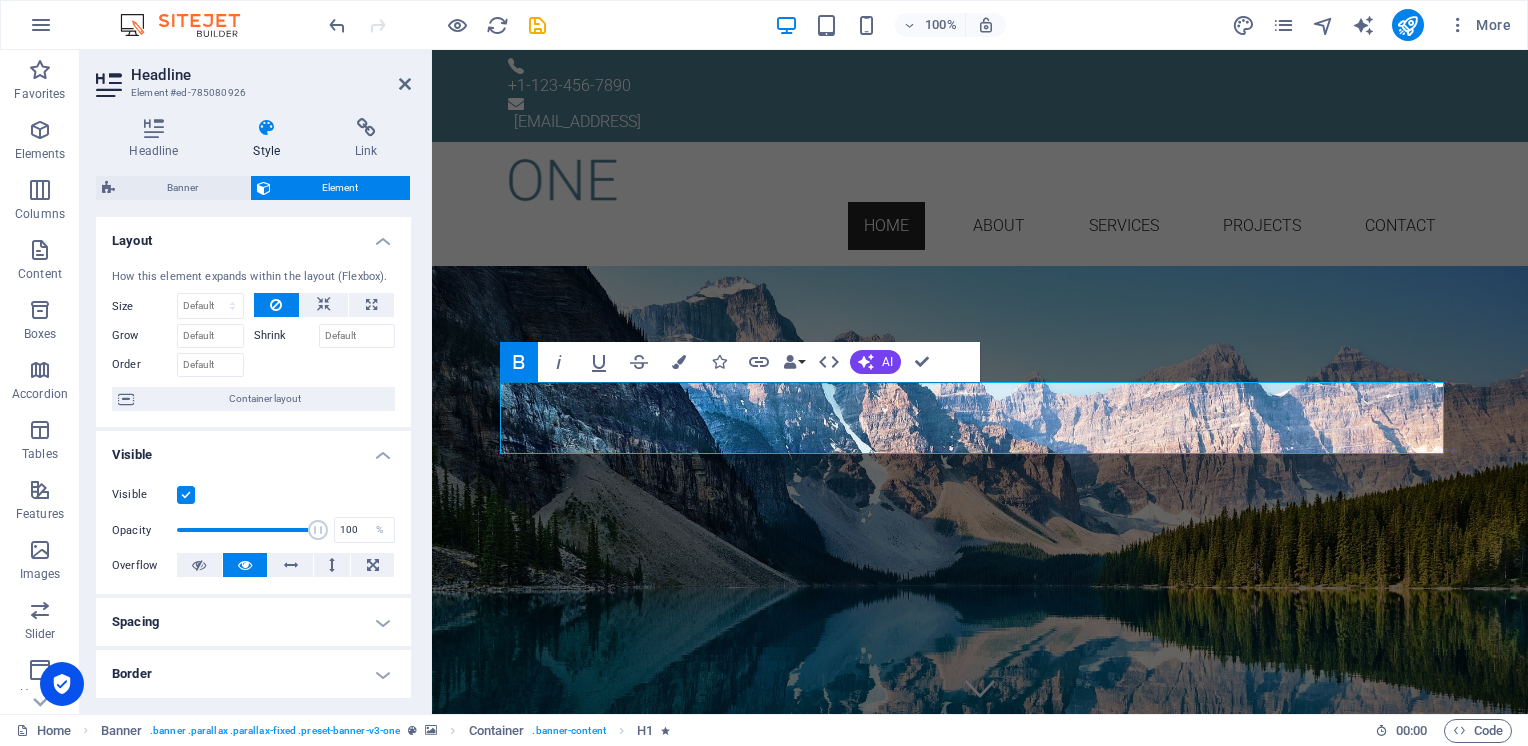 click 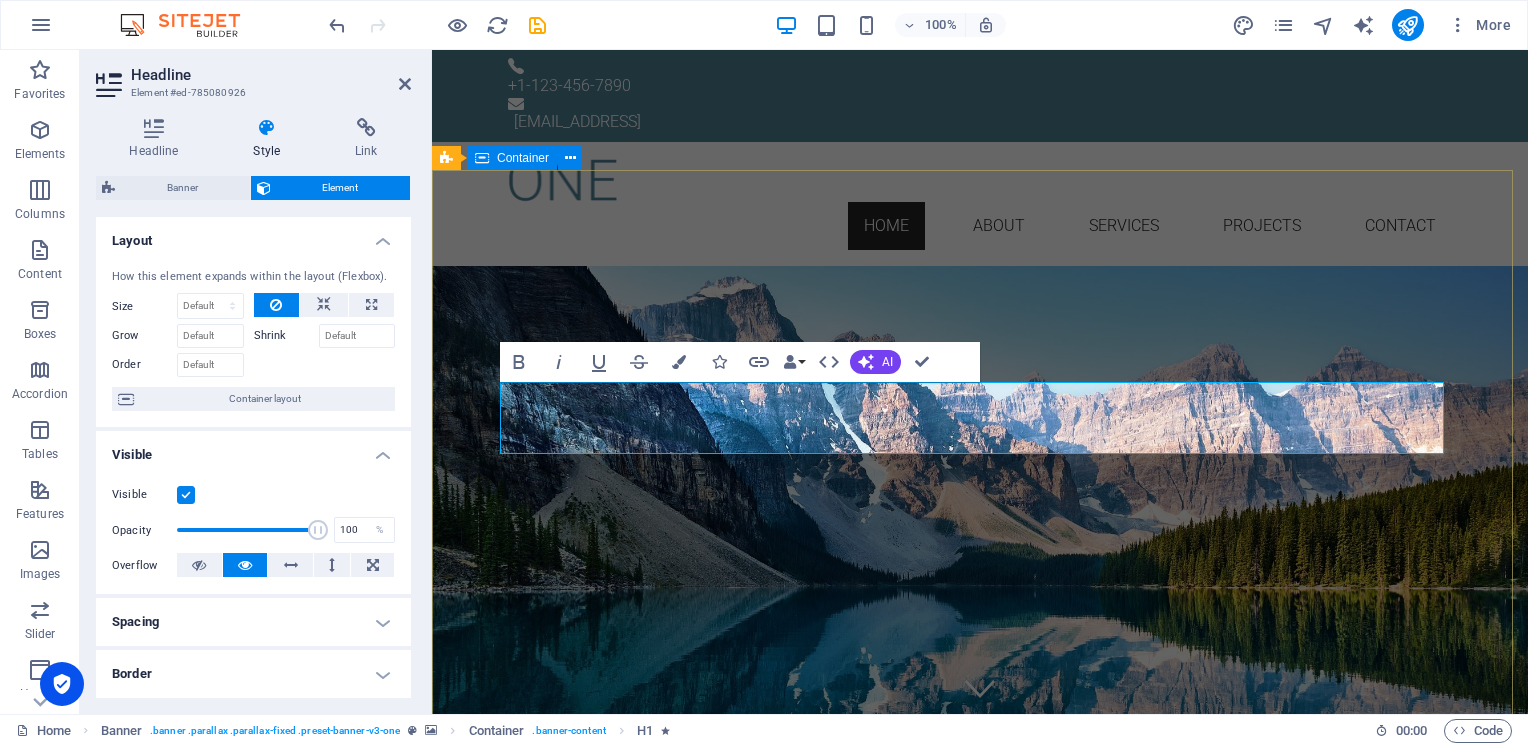 click on "[PERSON_NAME] PUR Simple      Local      Sustainable Learn more" at bounding box center (980, 1886) 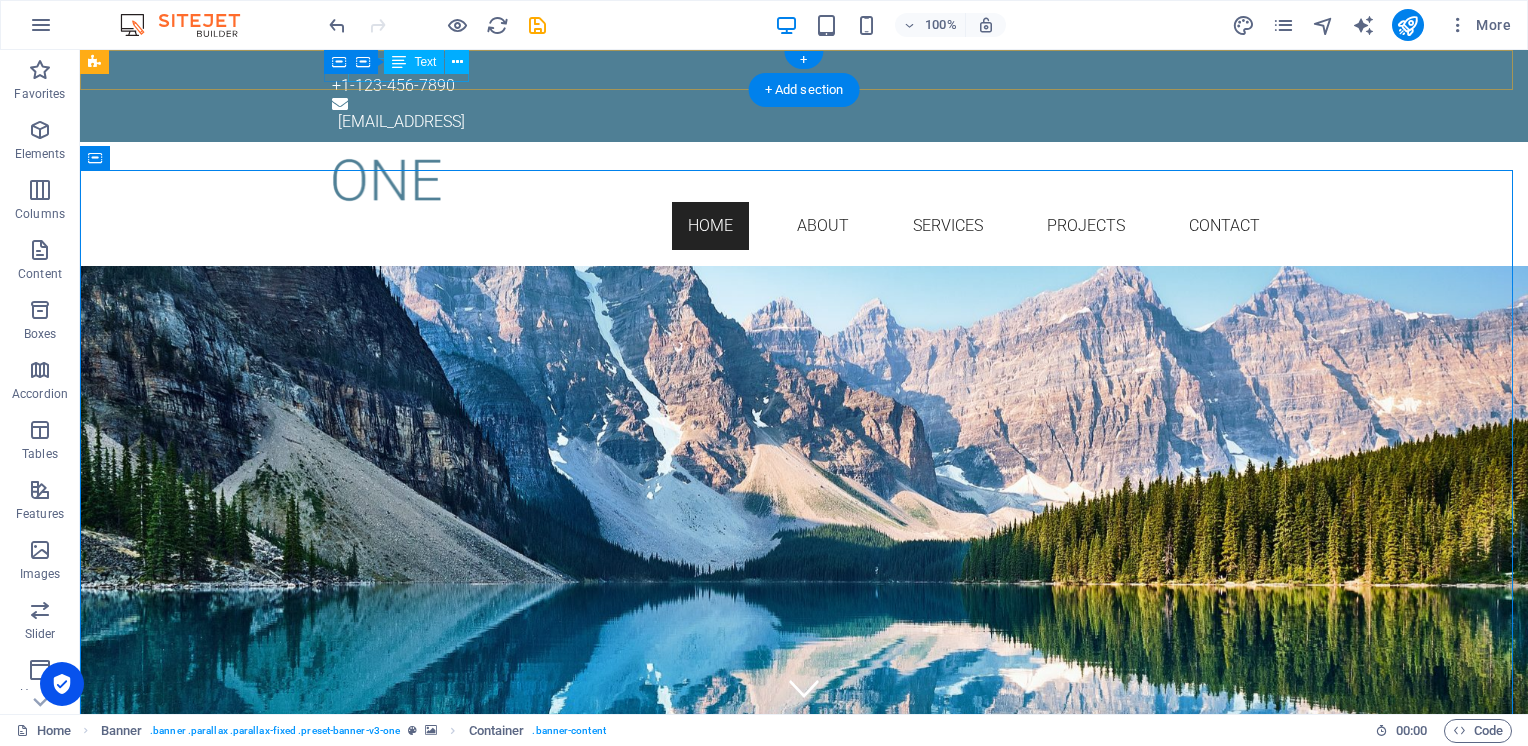 click on "+1-123-456-7890" at bounding box center (796, 86) 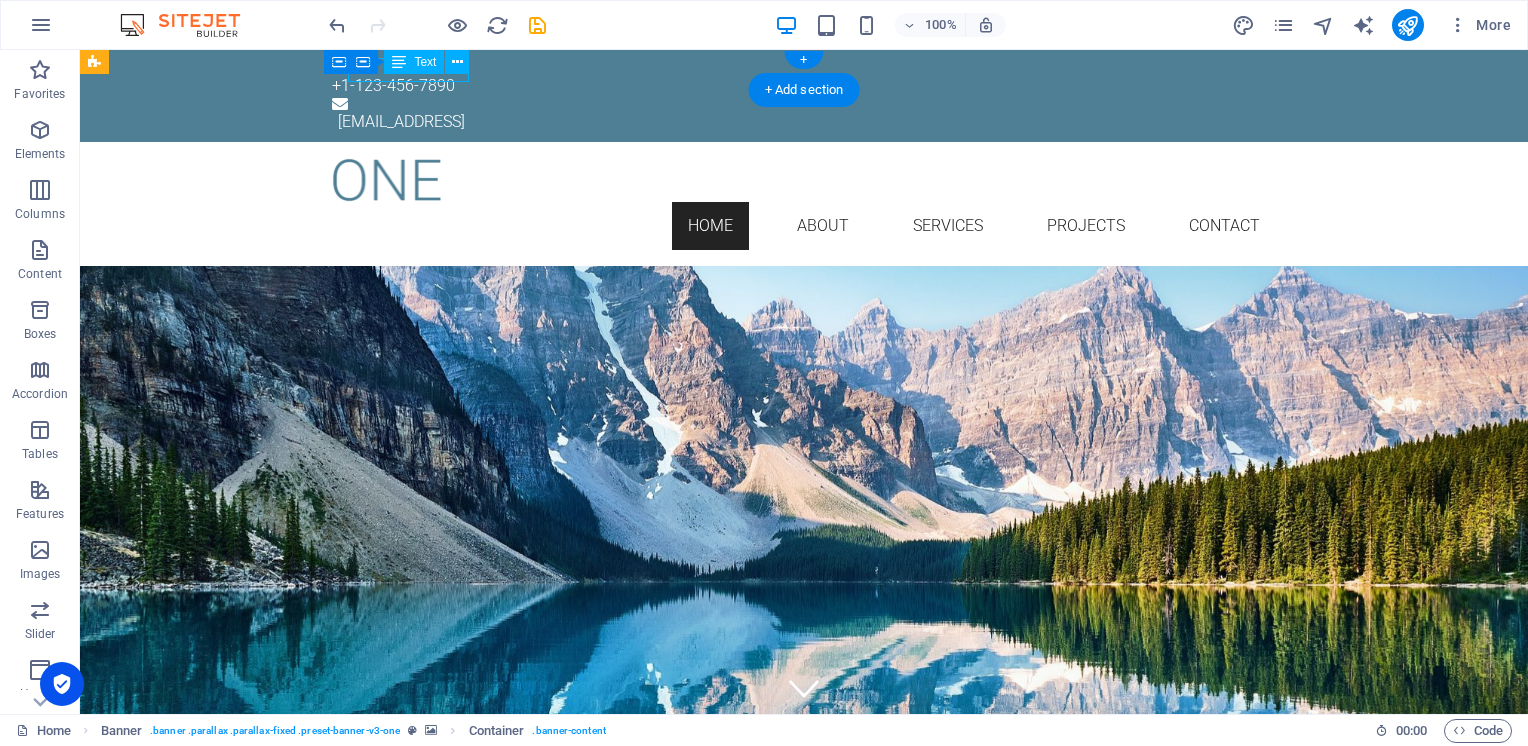 click on "+1-123-456-7890" at bounding box center [796, 86] 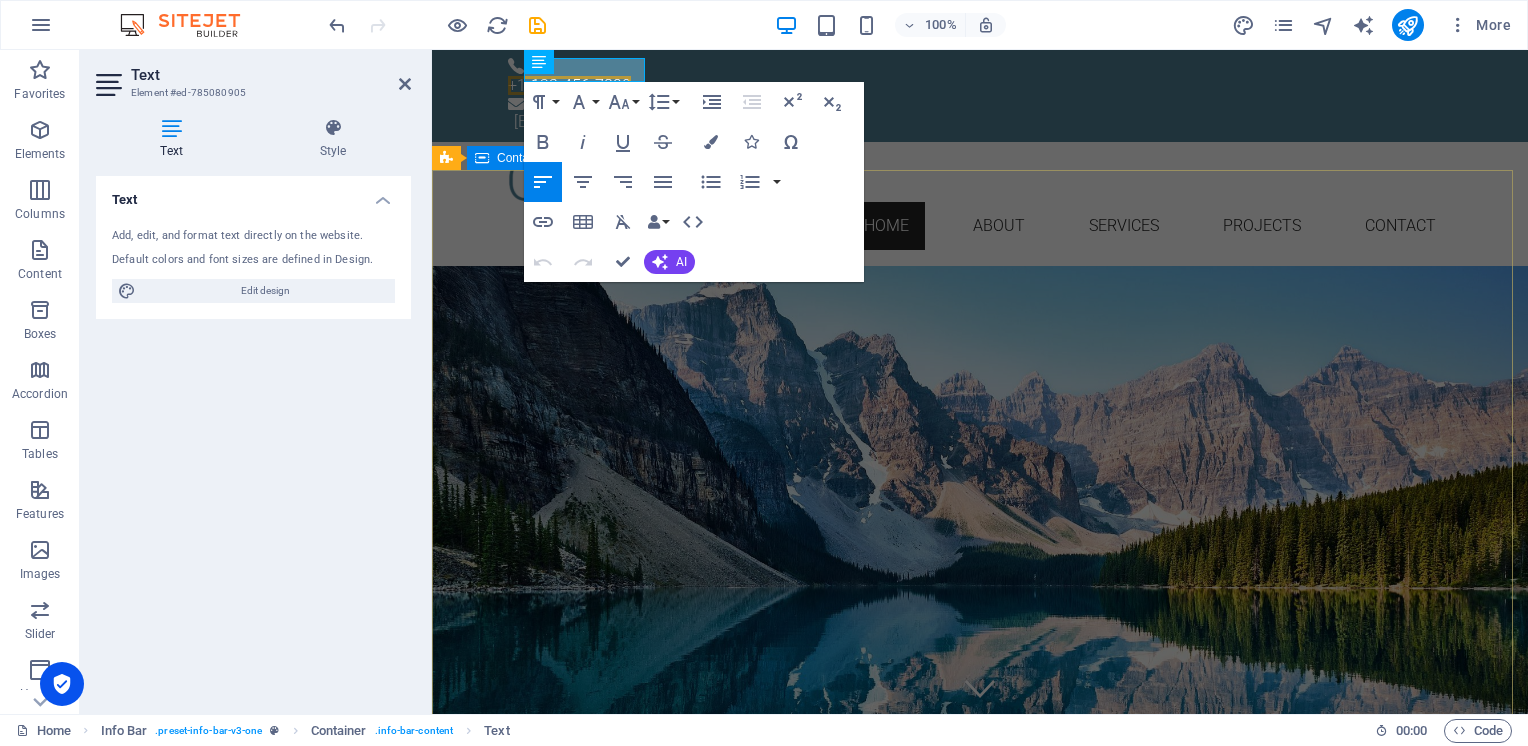 type 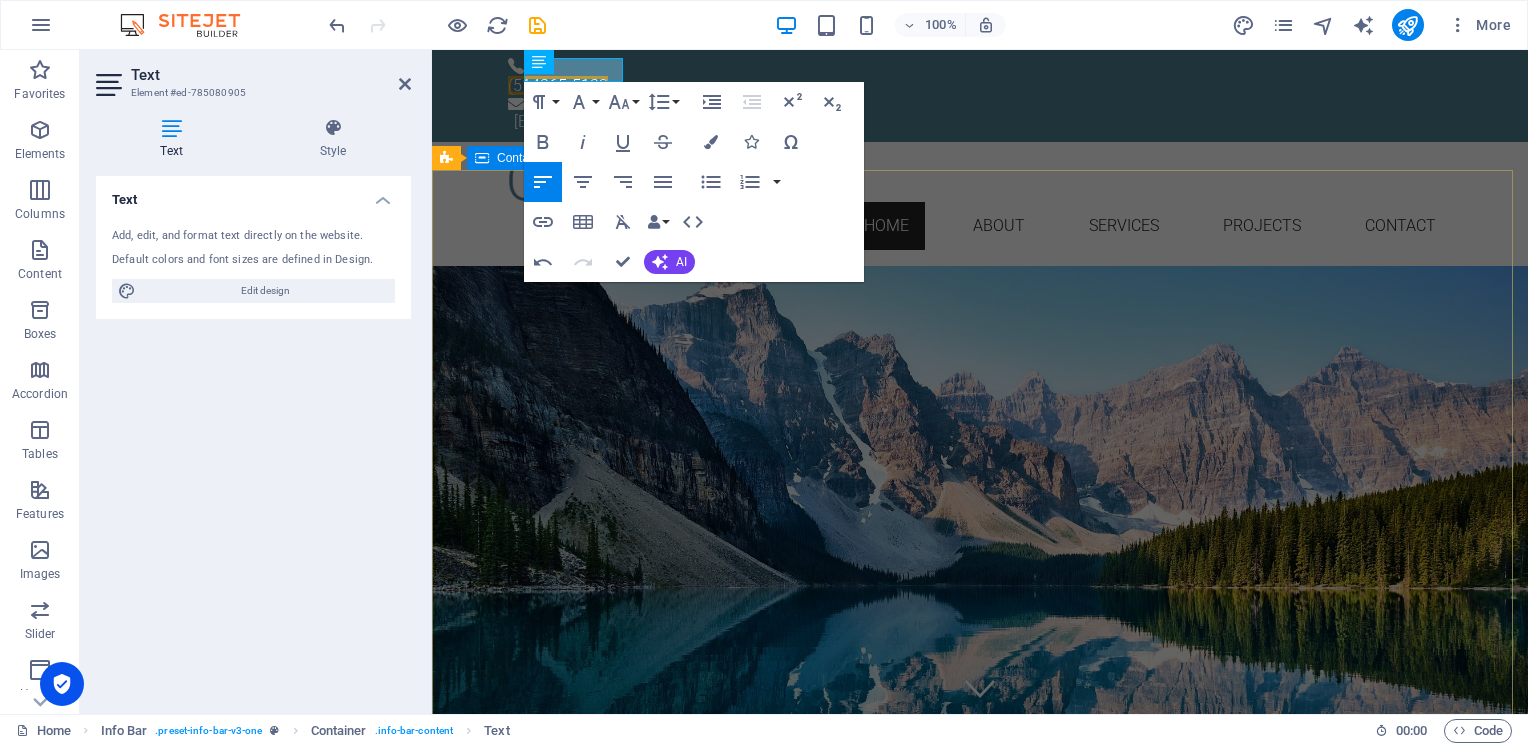 click on "[PERSON_NAME] PUR Simple      Local      Sustainable Learn more" at bounding box center [980, 1886] 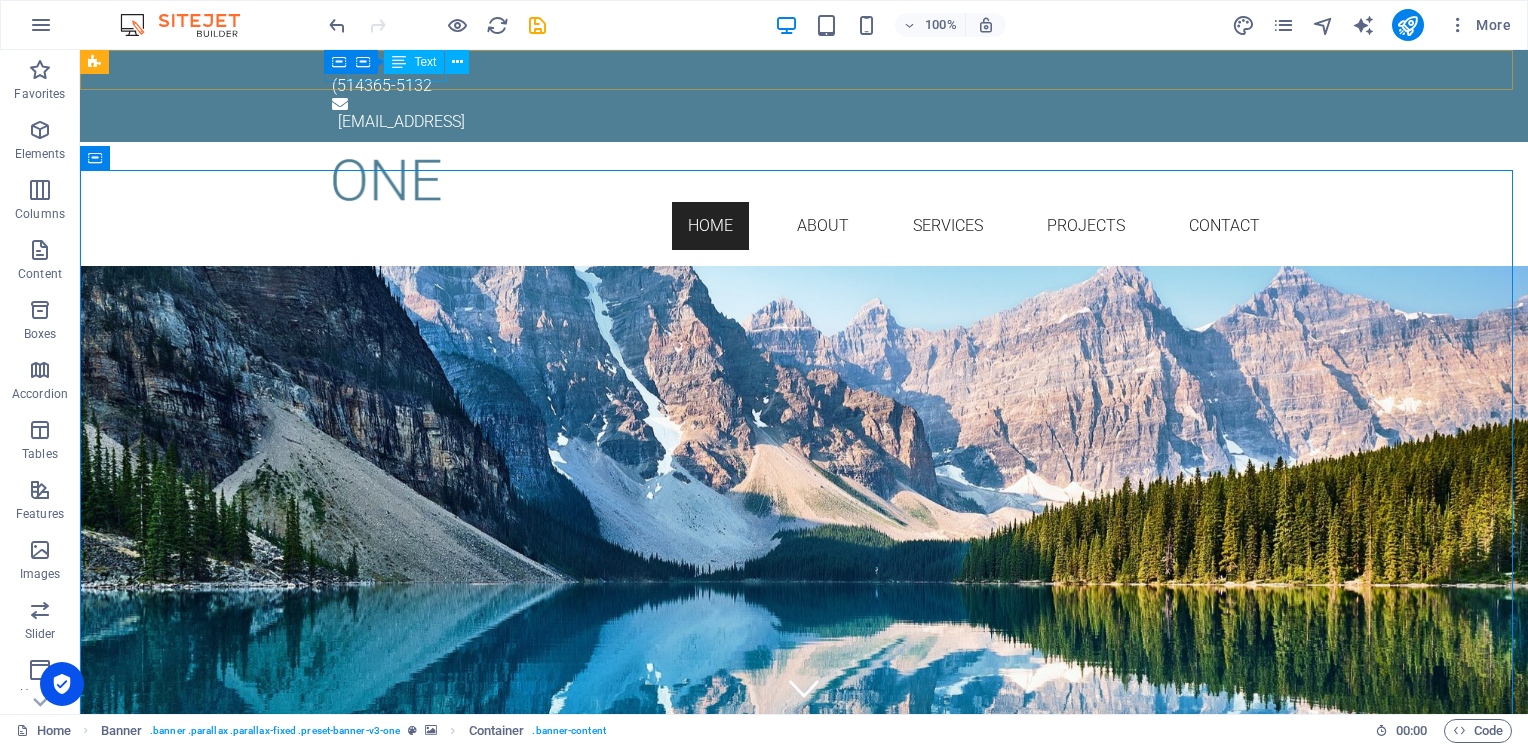 click on "Container   Text" at bounding box center [415, 62] 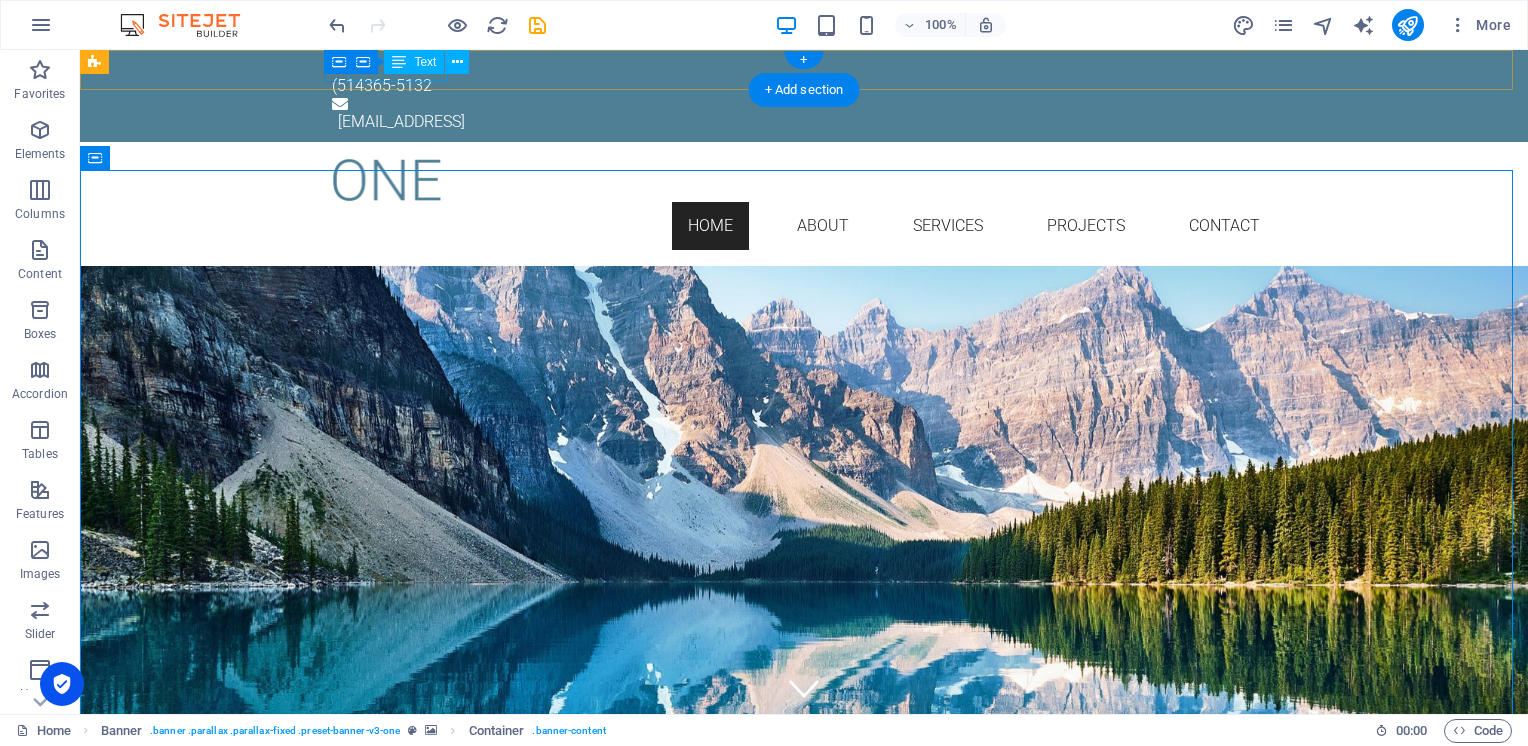 click at bounding box center [399, 62] 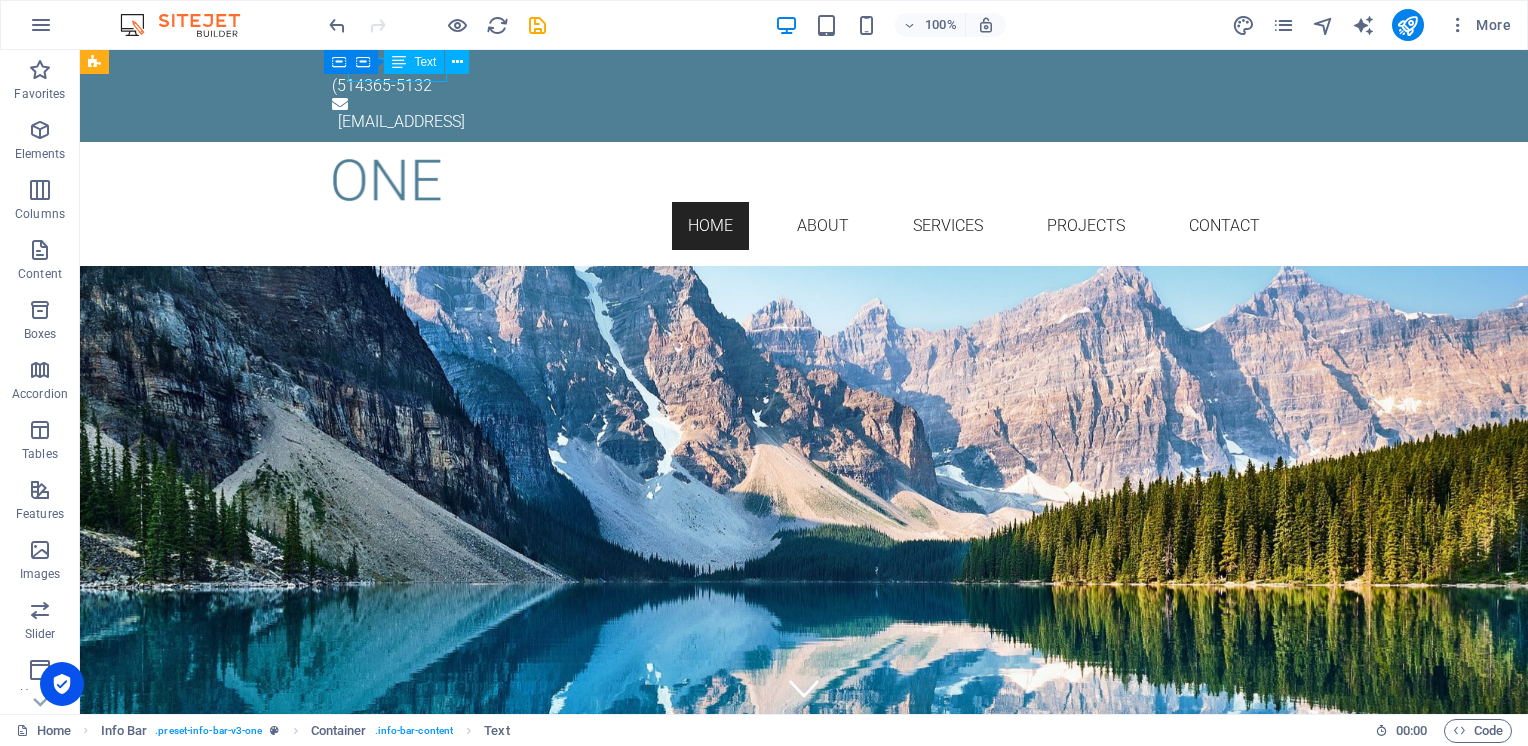 click on "Text" at bounding box center (414, 62) 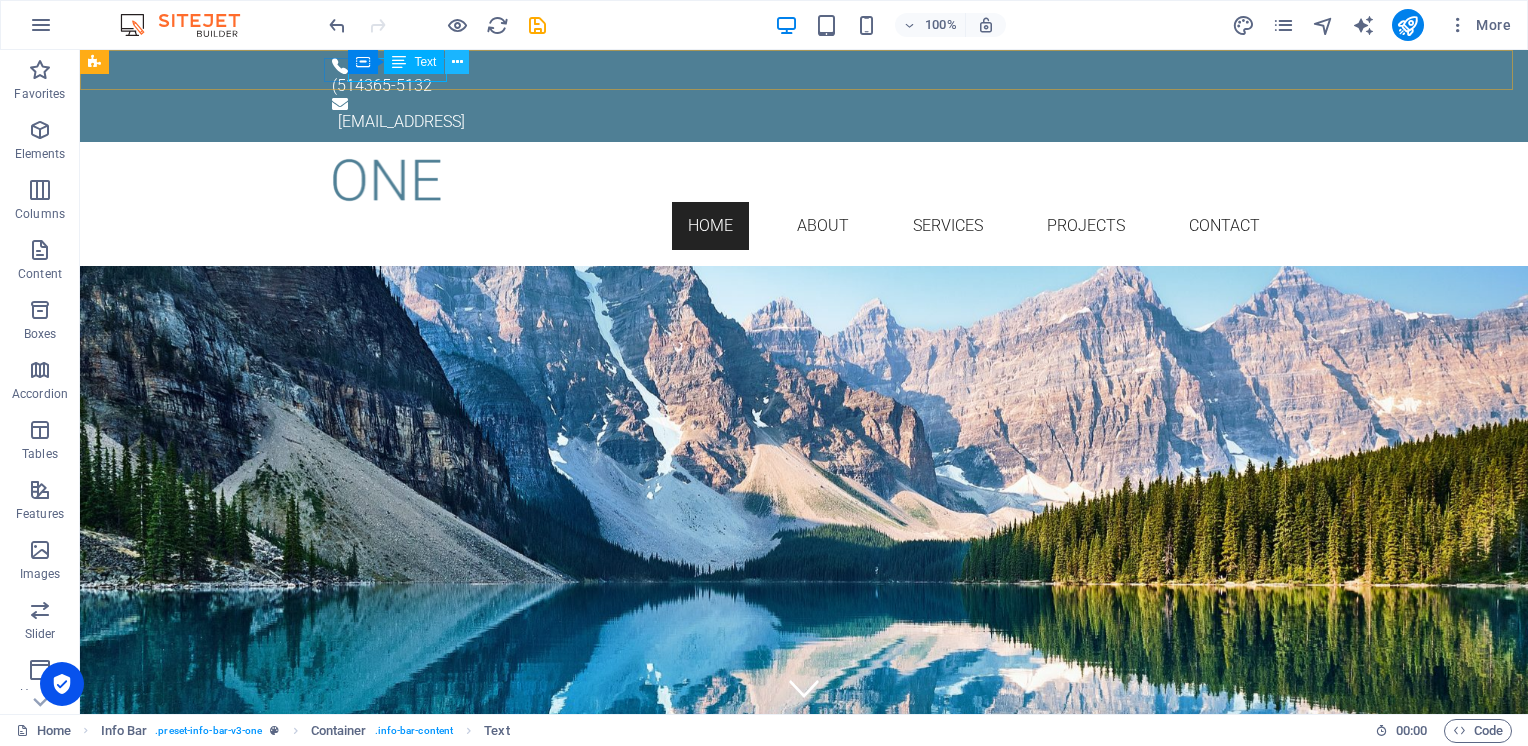 click at bounding box center (457, 62) 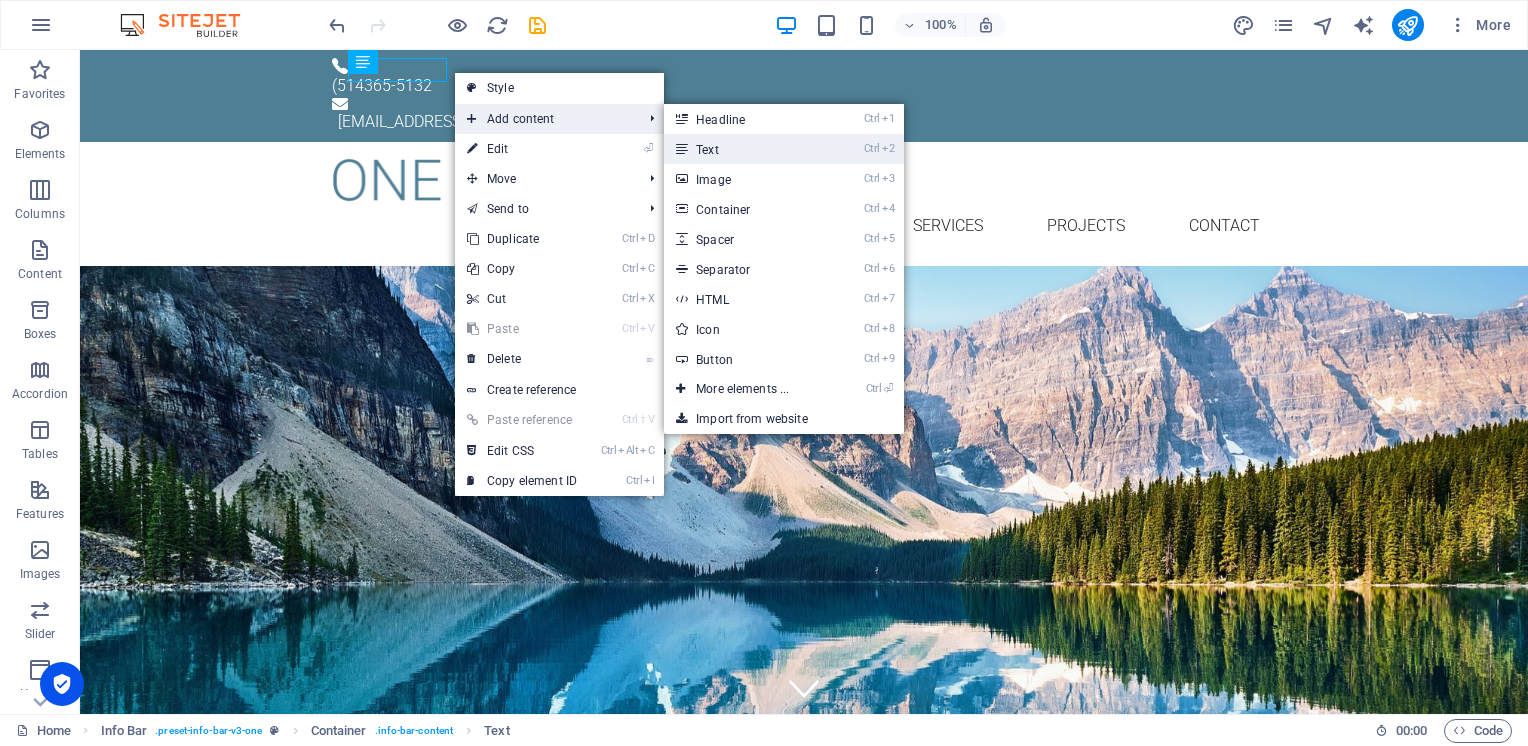 click on "Ctrl 2  Text" at bounding box center [746, 149] 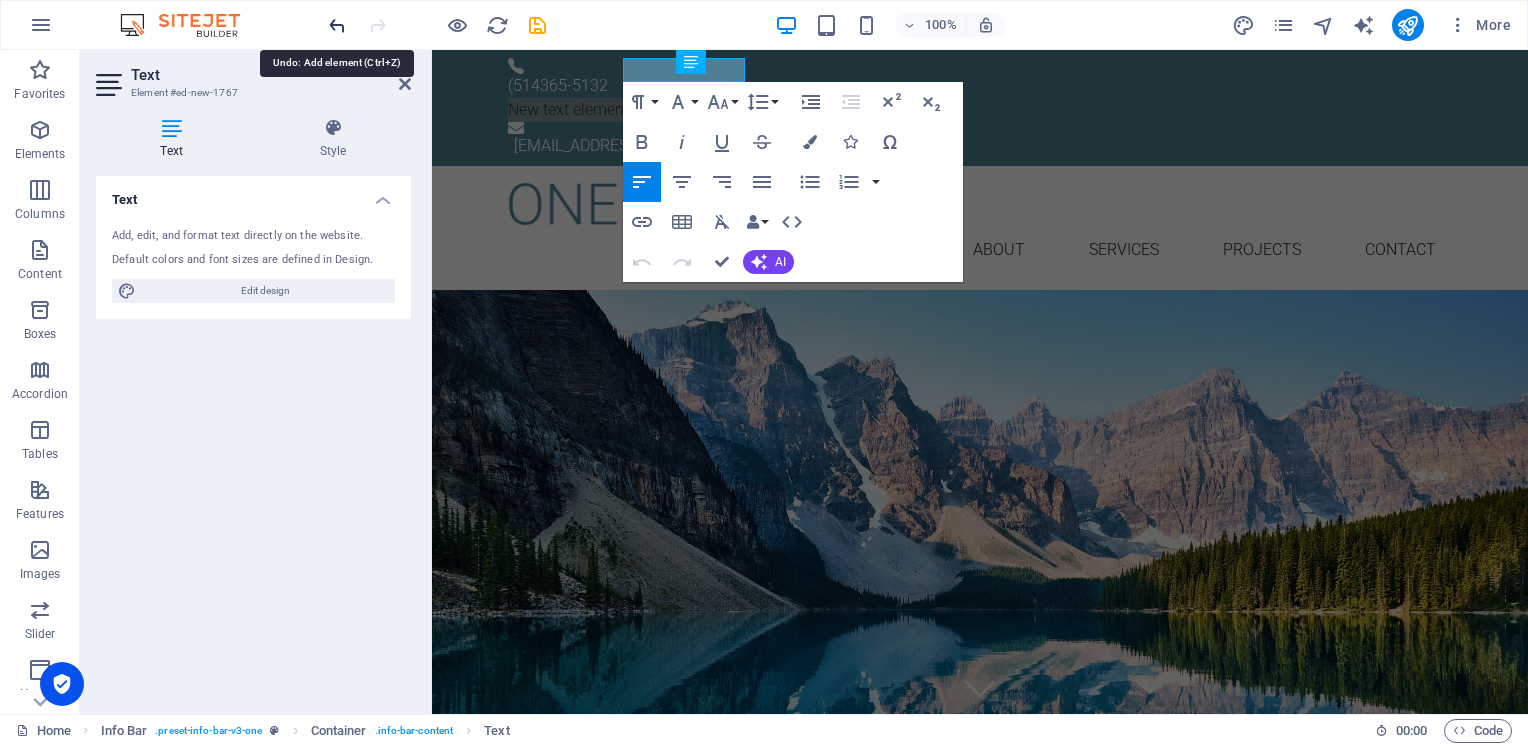 click at bounding box center [337, 25] 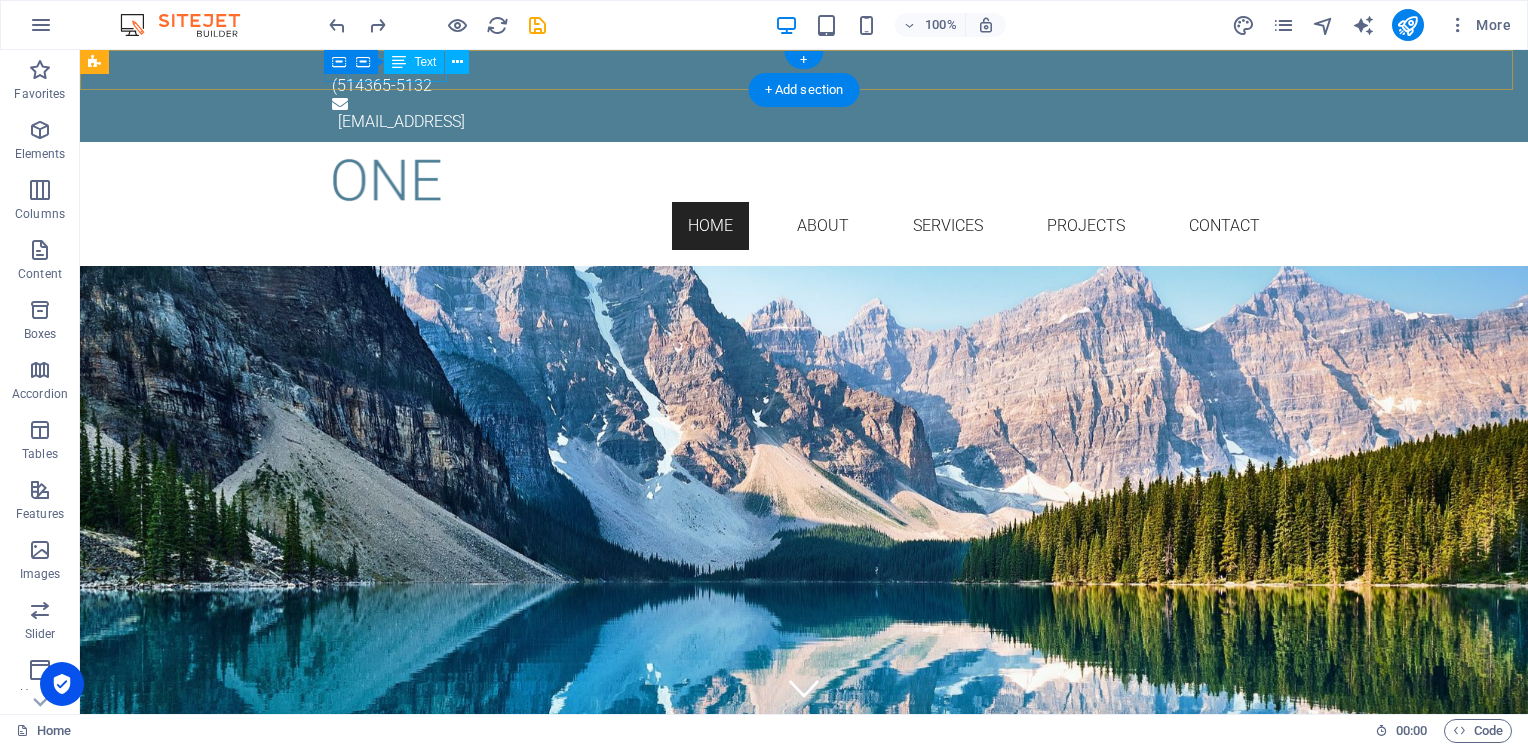 click on "(514365-5132" at bounding box center (796, 86) 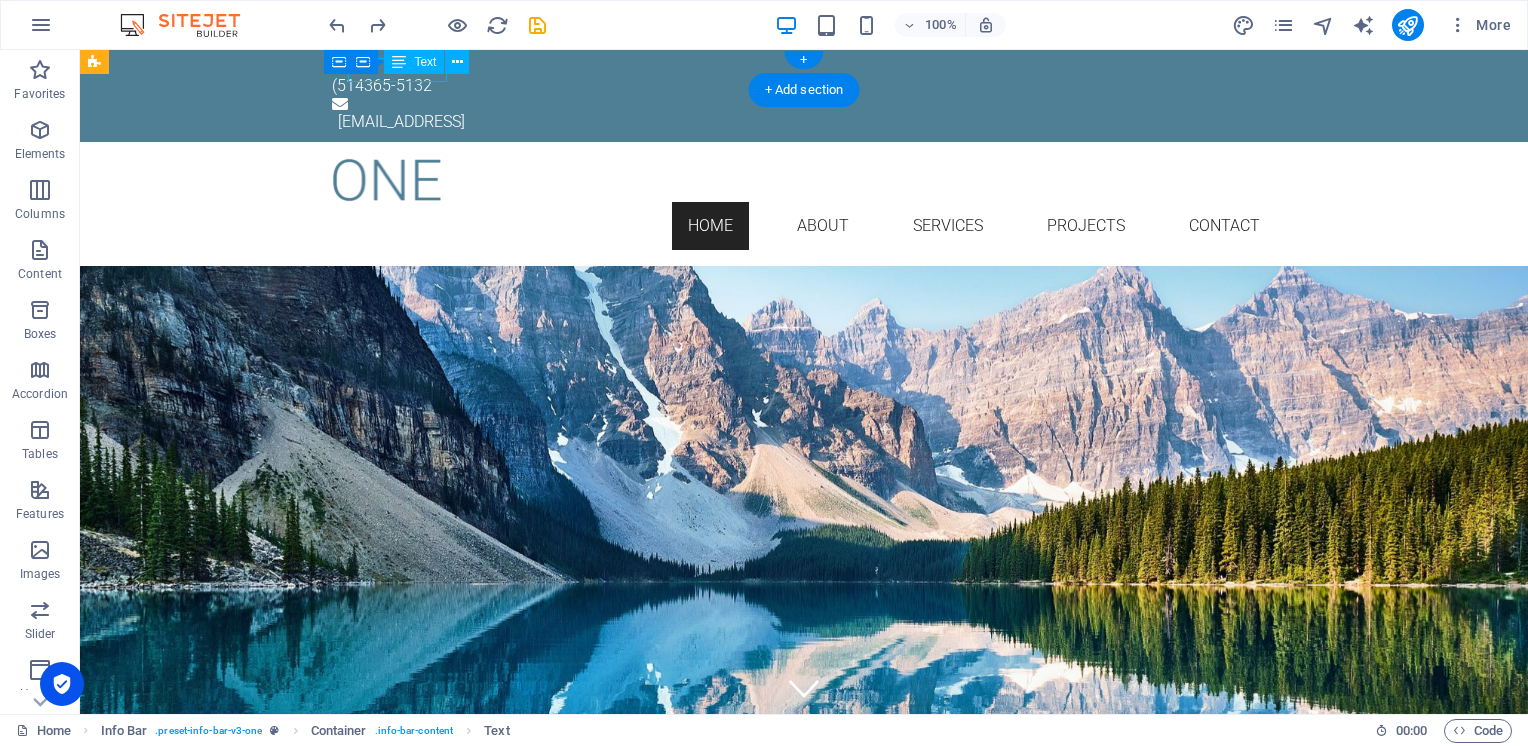 click on "(514365-5132" at bounding box center [796, 86] 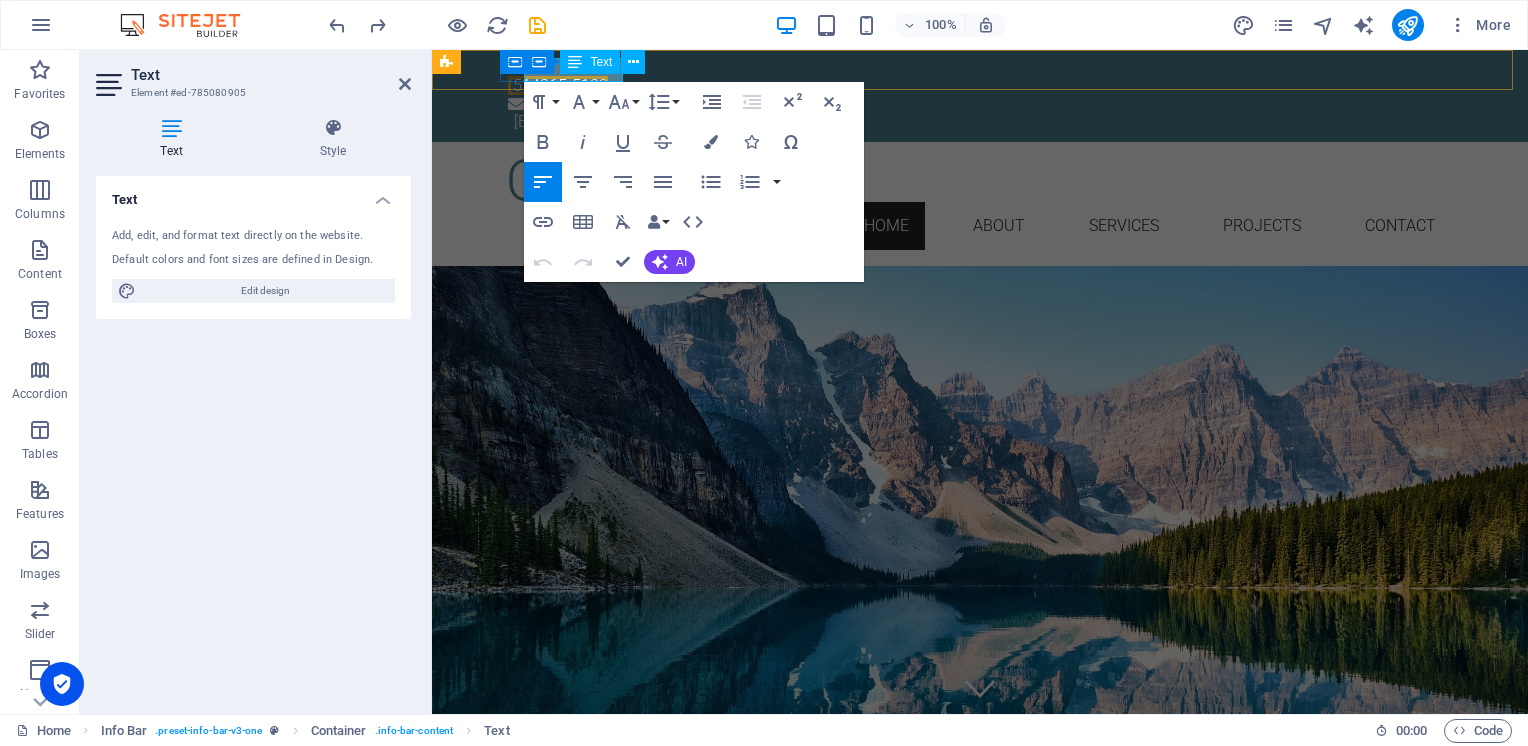 click on "(514365-5132" at bounding box center [558, 85] 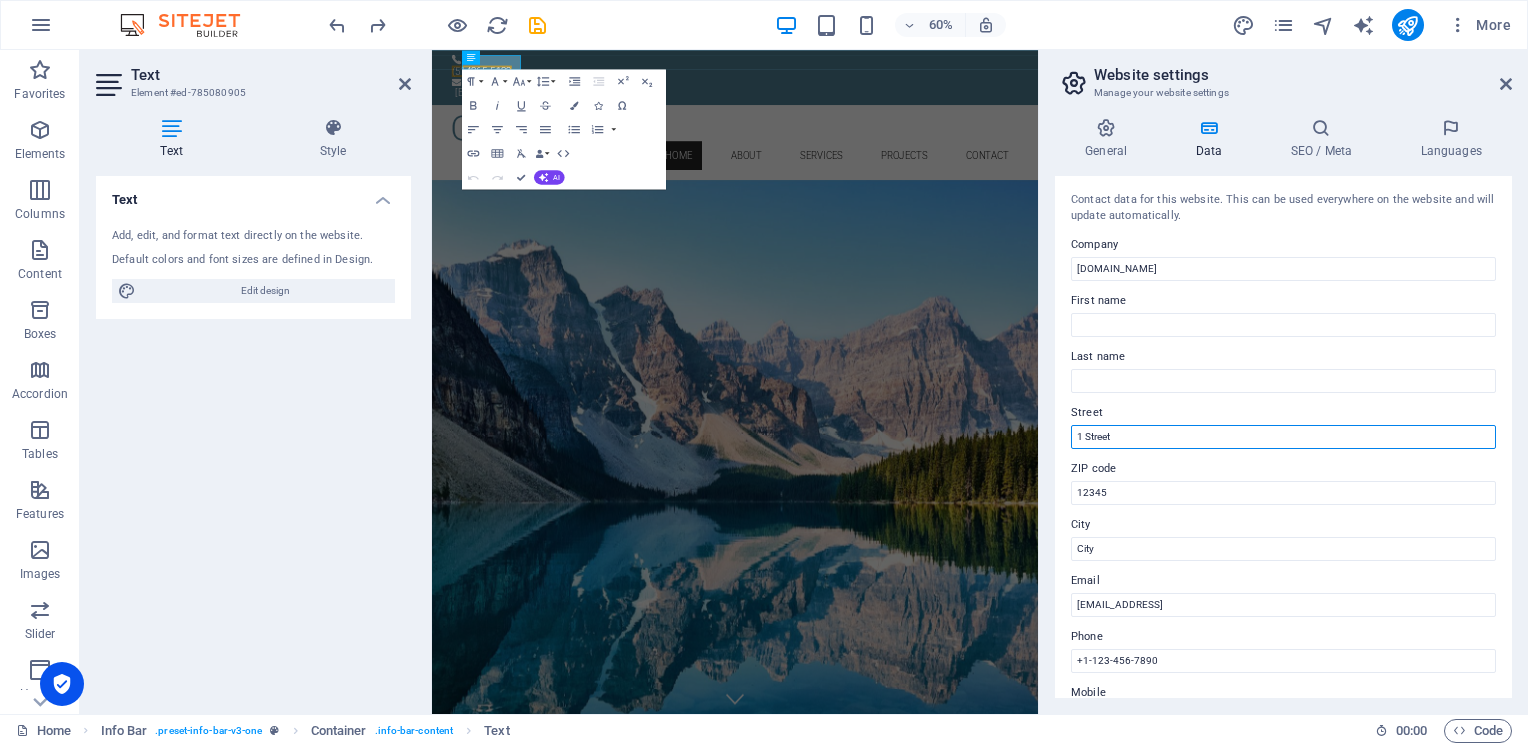 drag, startPoint x: 1118, startPoint y: 434, endPoint x: 1058, endPoint y: 447, distance: 61.39218 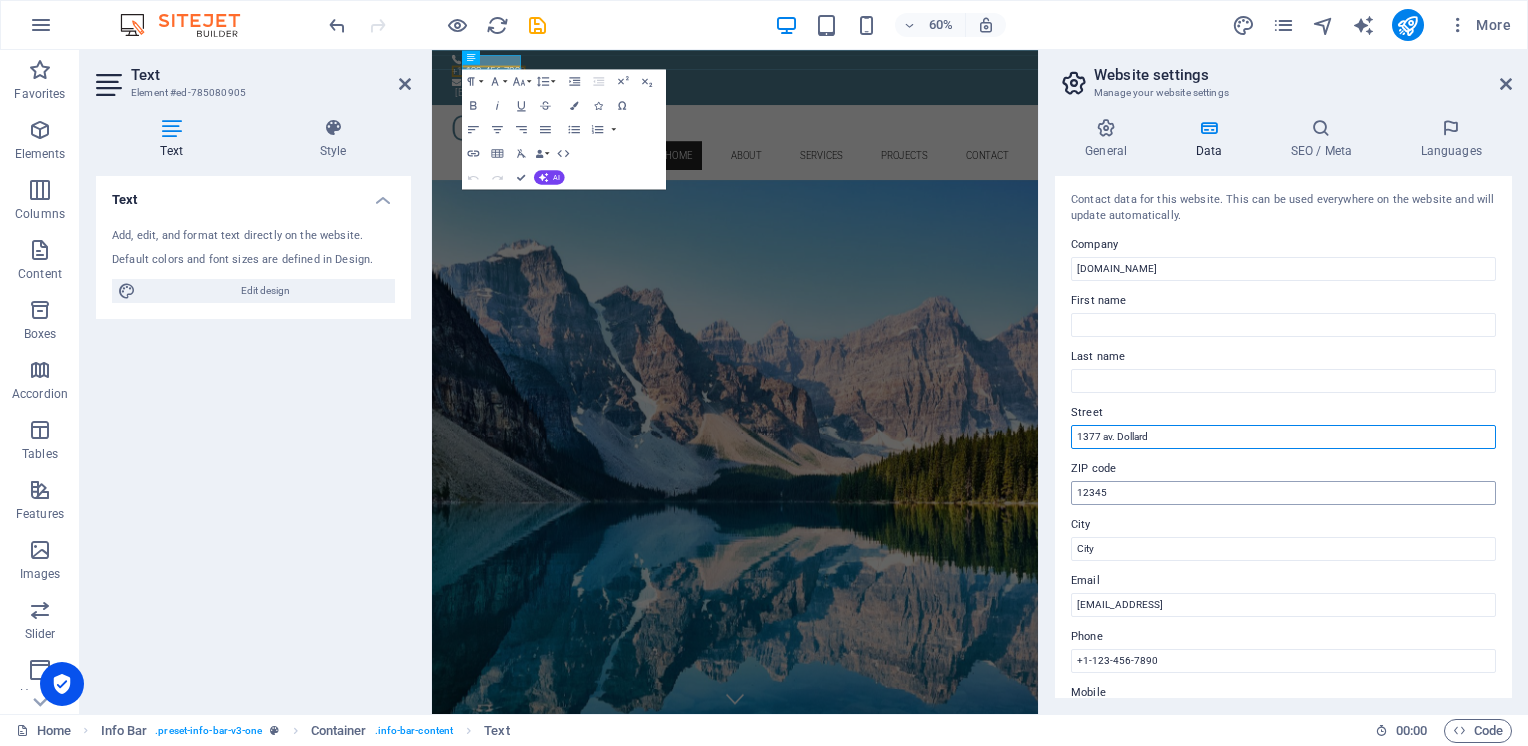 type on "1377 av. Dollard" 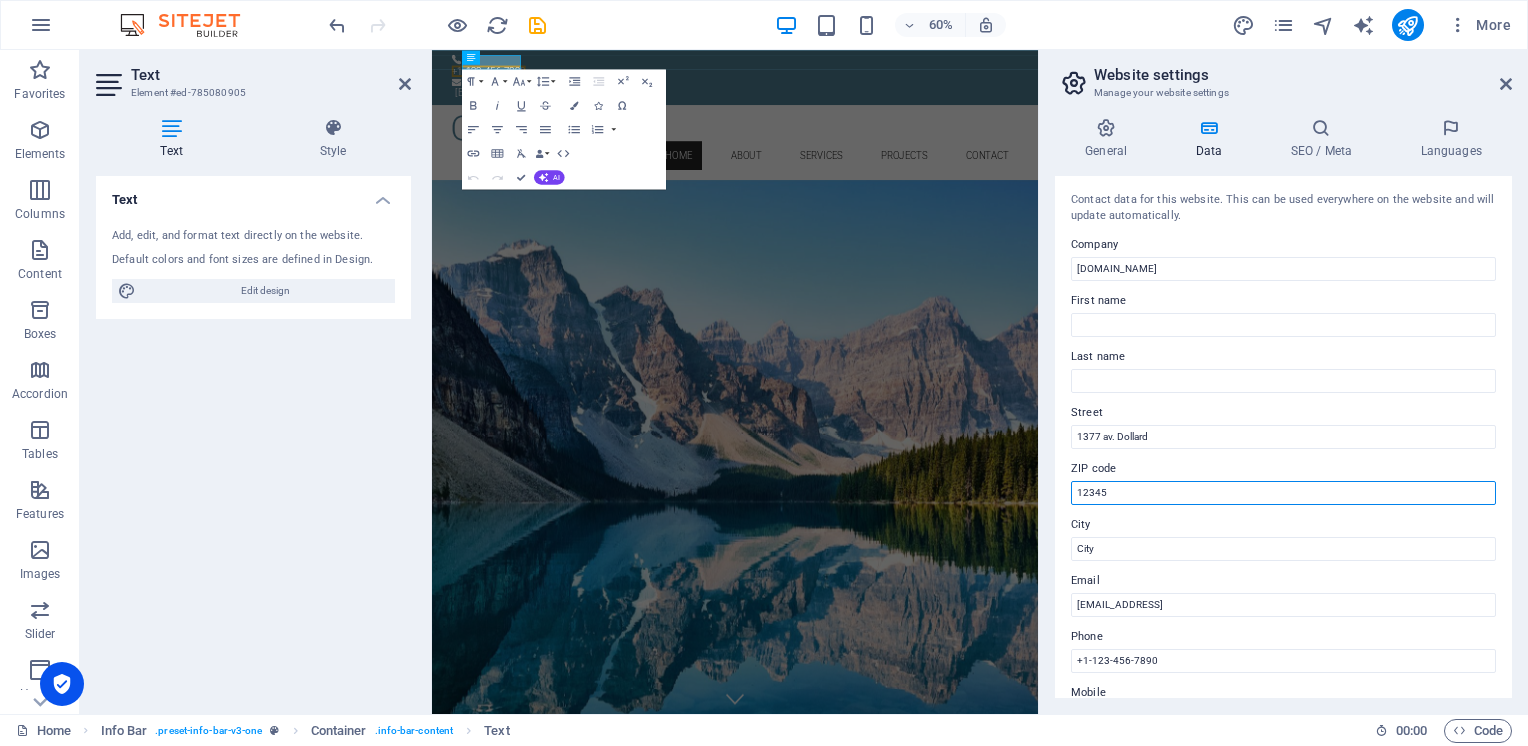 click on "12345" at bounding box center (1283, 493) 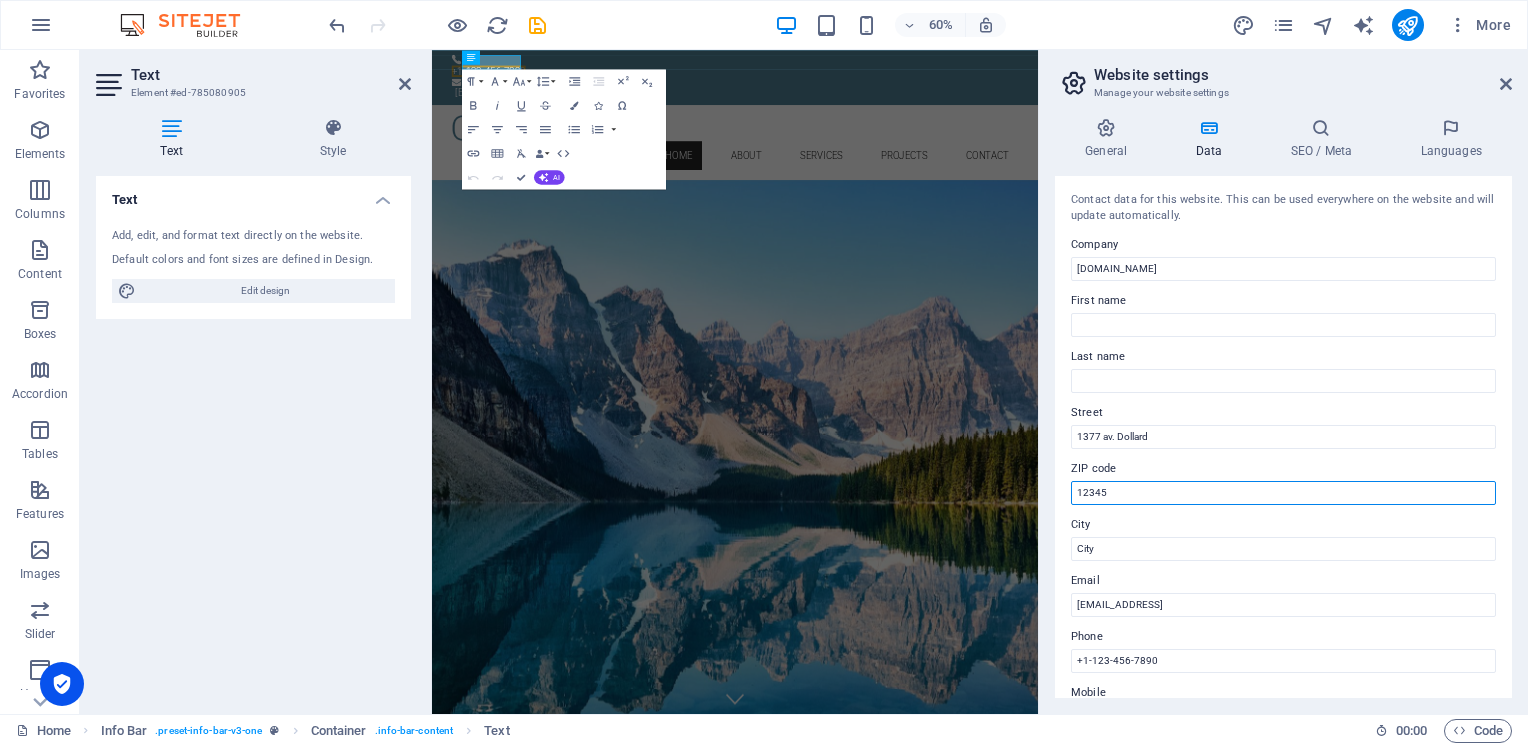 drag, startPoint x: 1118, startPoint y: 495, endPoint x: 1056, endPoint y: 505, distance: 62.801273 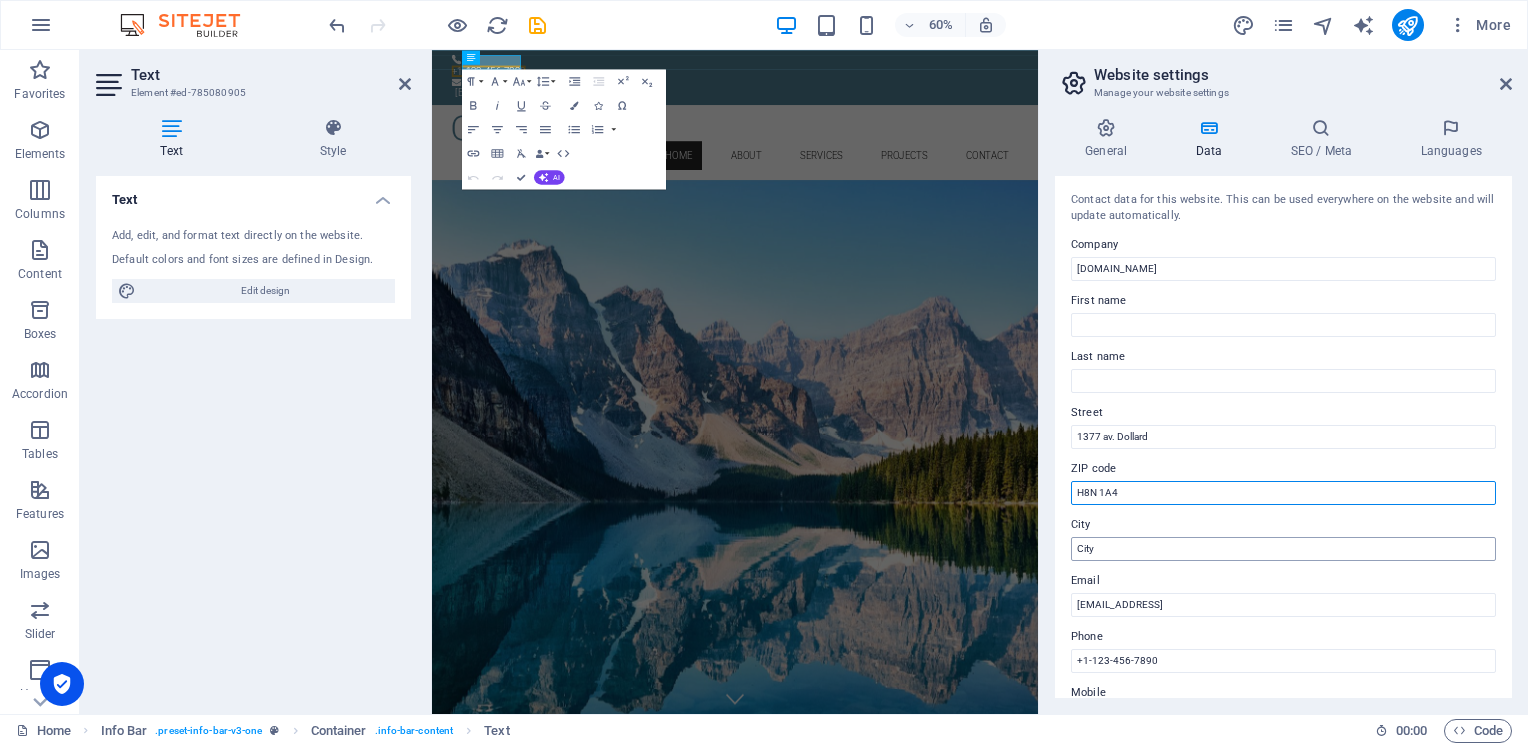 type on "H8N 1A4" 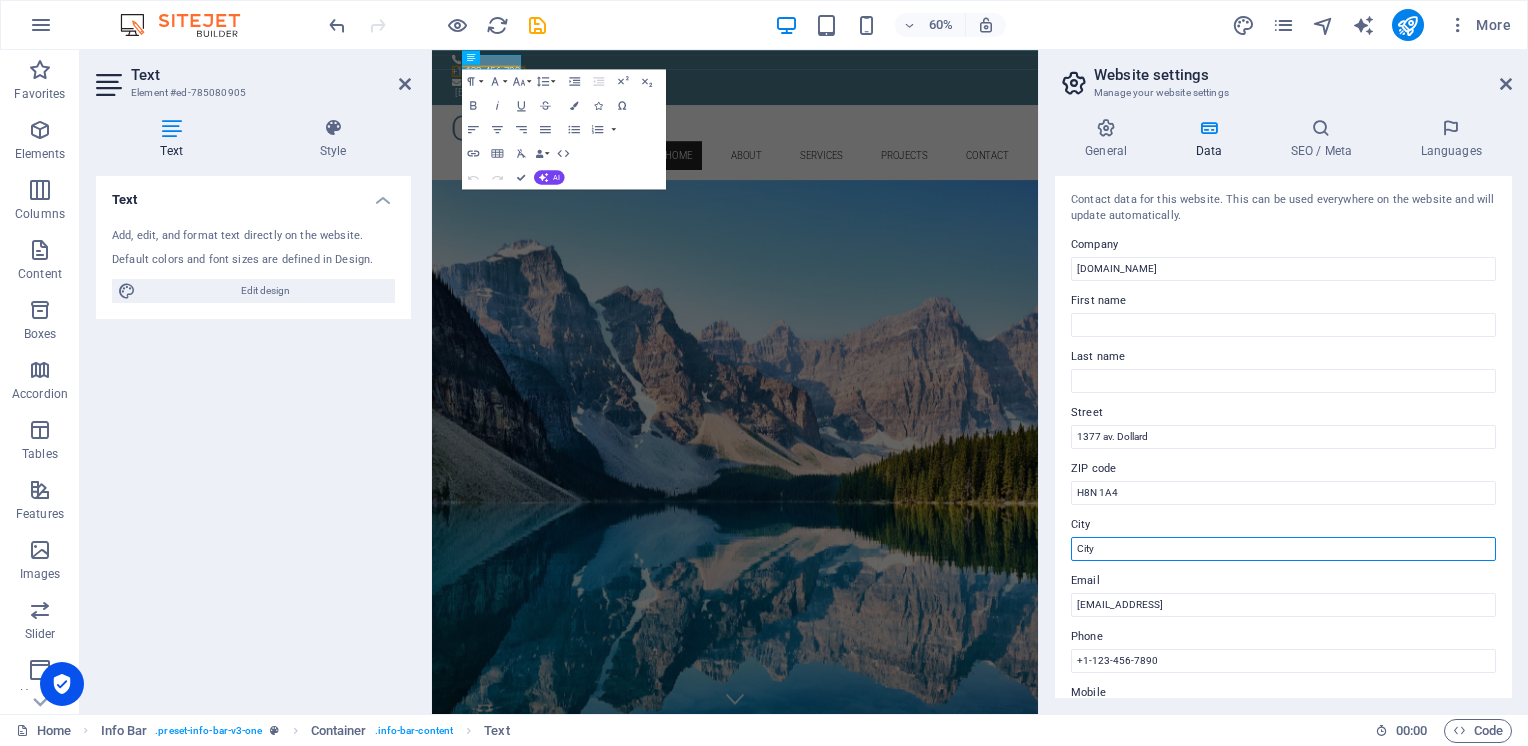 click on "City" at bounding box center (1283, 549) 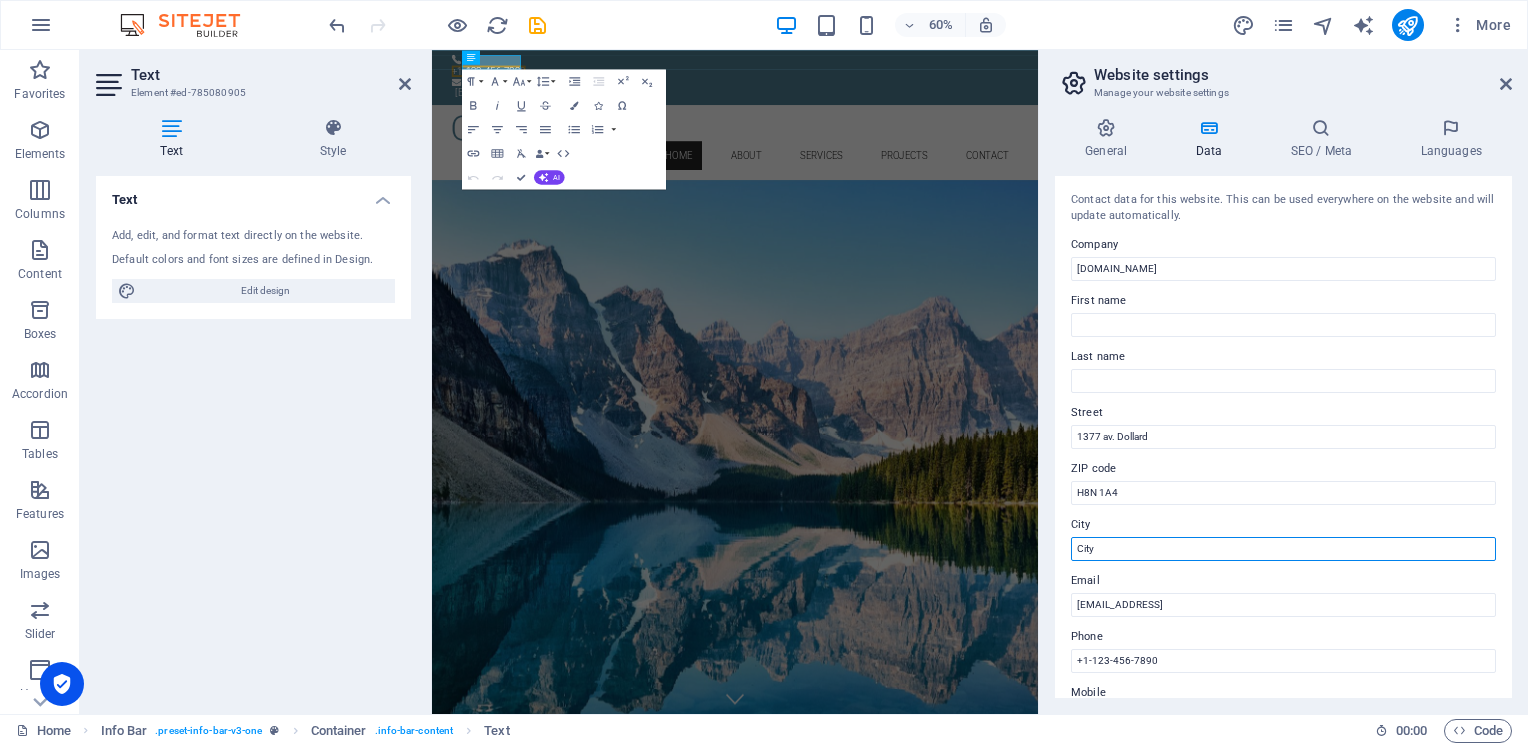 drag, startPoint x: 1104, startPoint y: 544, endPoint x: 1070, endPoint y: 546, distance: 34.058773 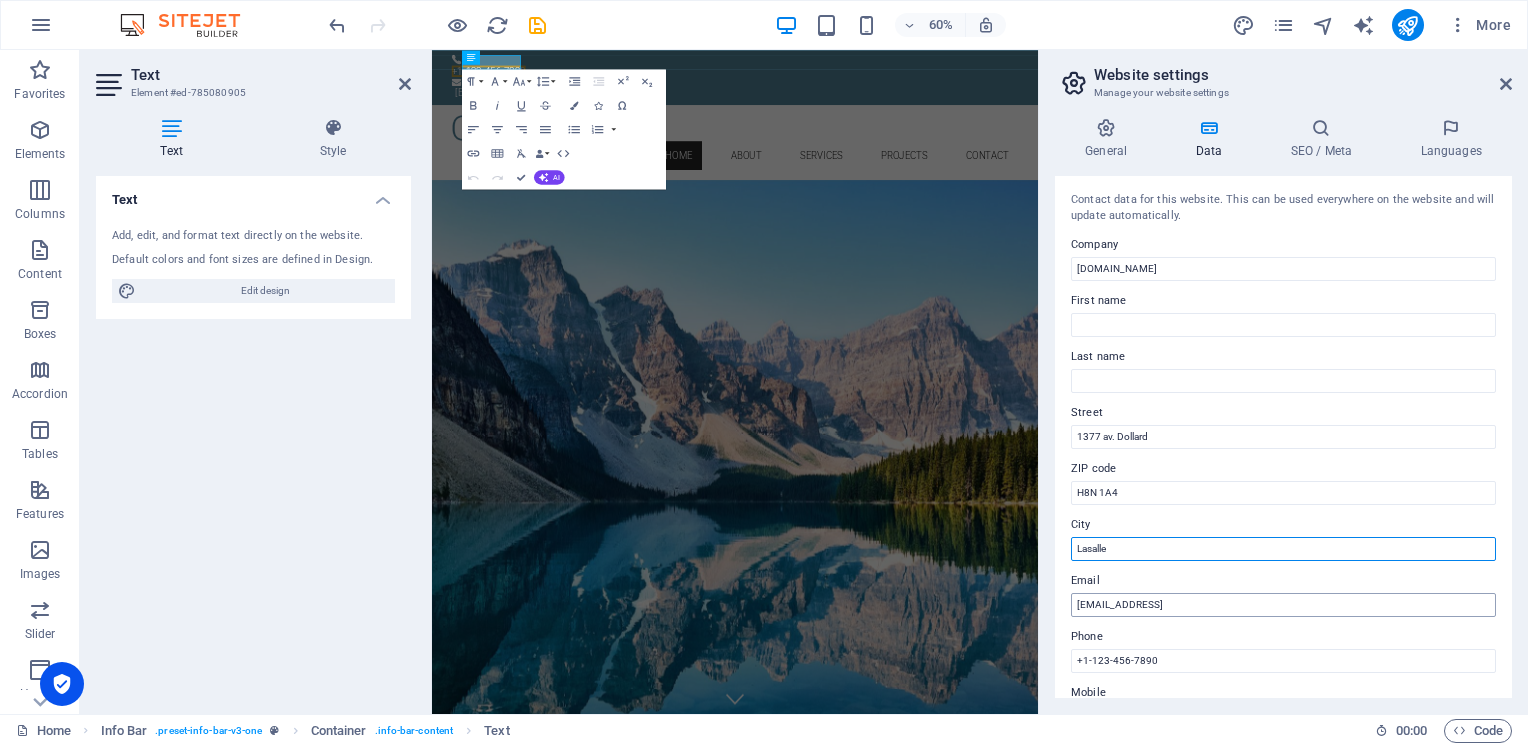 type on "Lasalle" 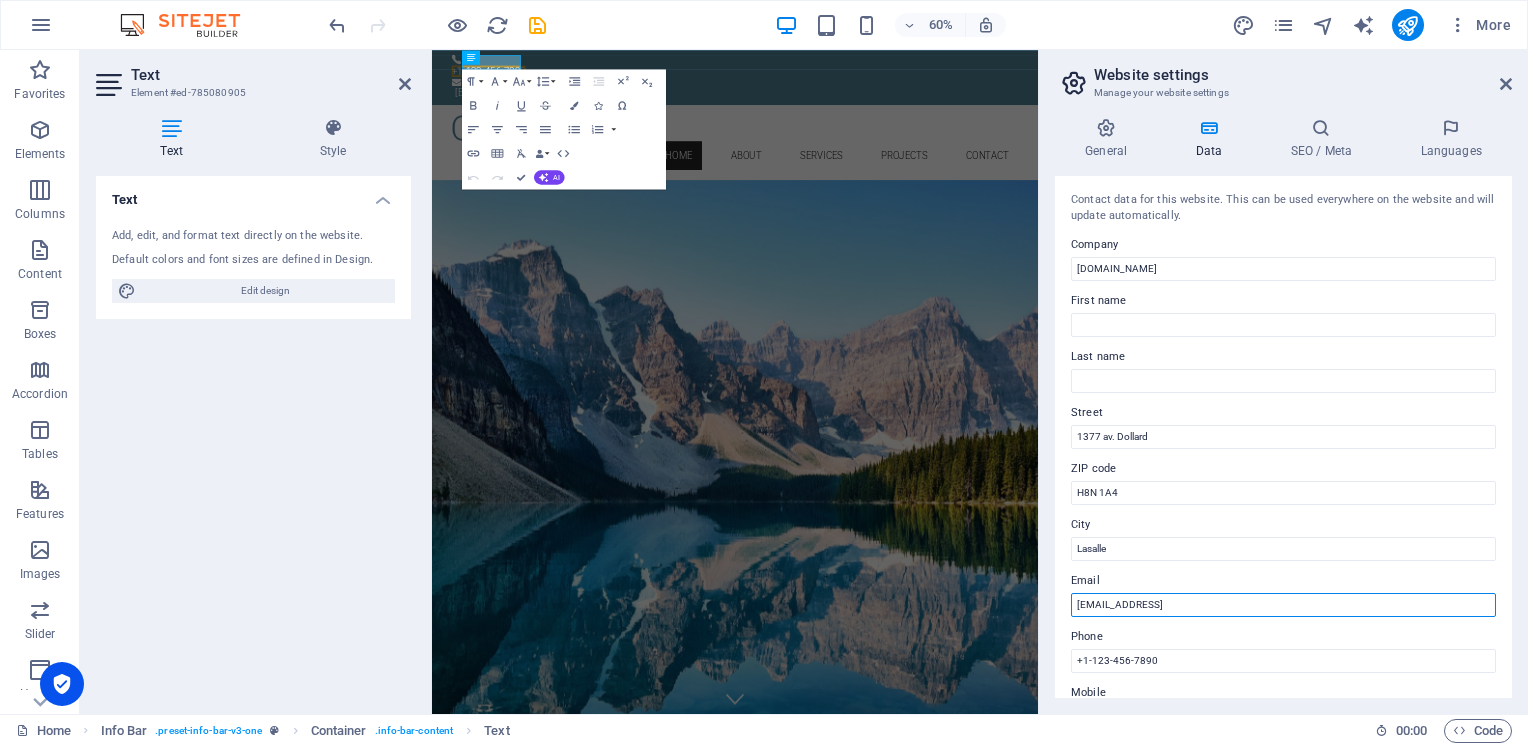 drag, startPoint x: 1744, startPoint y: 656, endPoint x: 1425, endPoint y: 992, distance: 463.3109 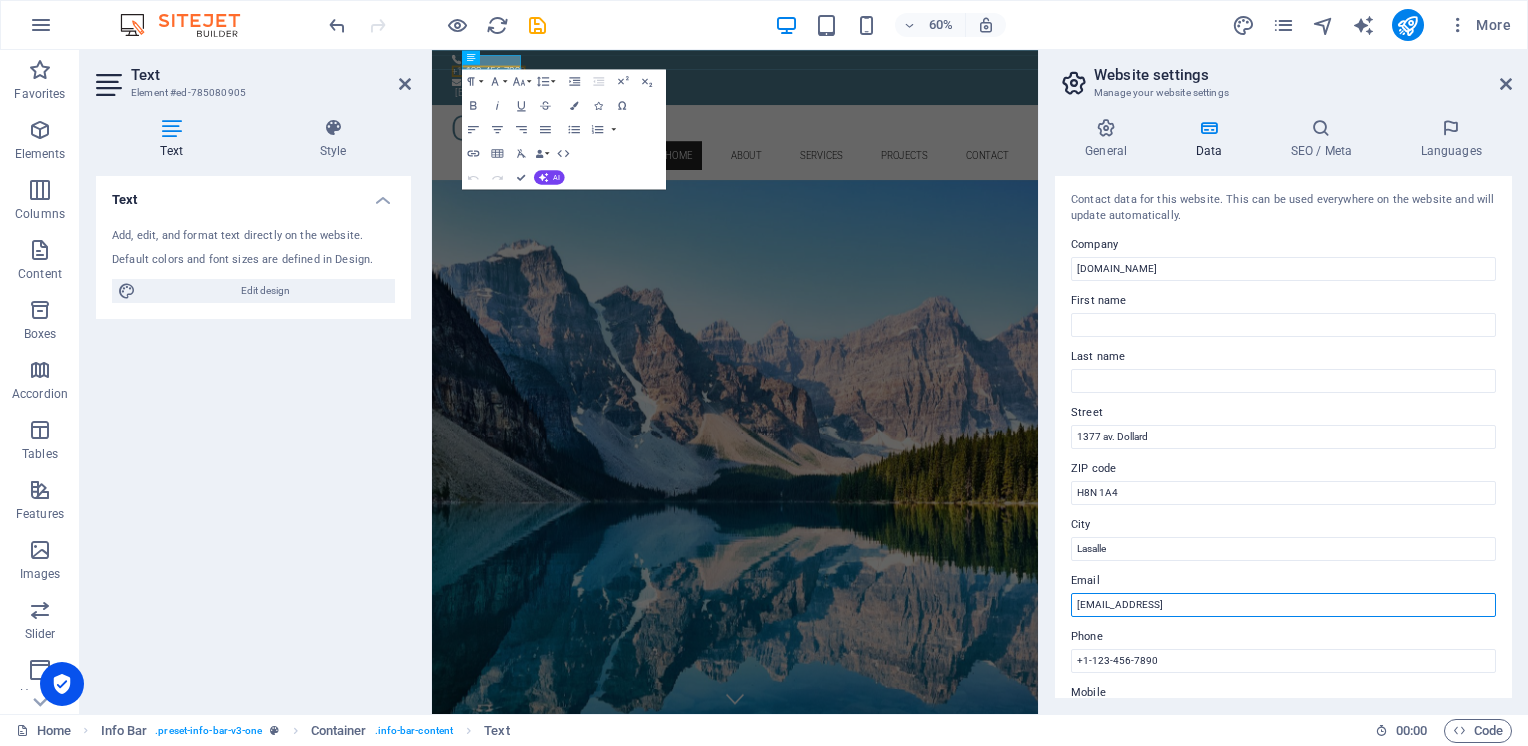 click on "[EMAIL_ADDRESS]" at bounding box center [1283, 605] 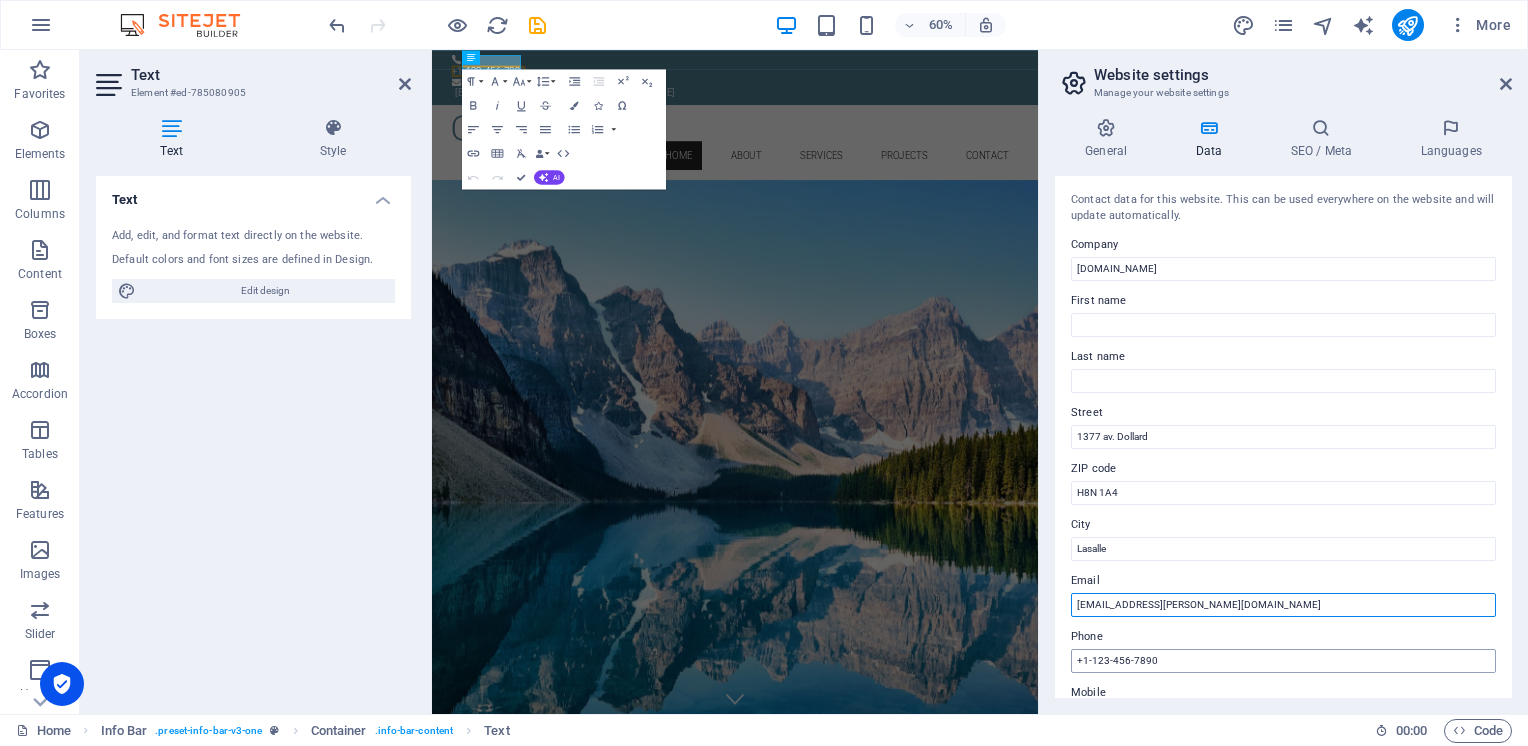 type on "[EMAIL_ADDRESS][PERSON_NAME][DOMAIN_NAME]" 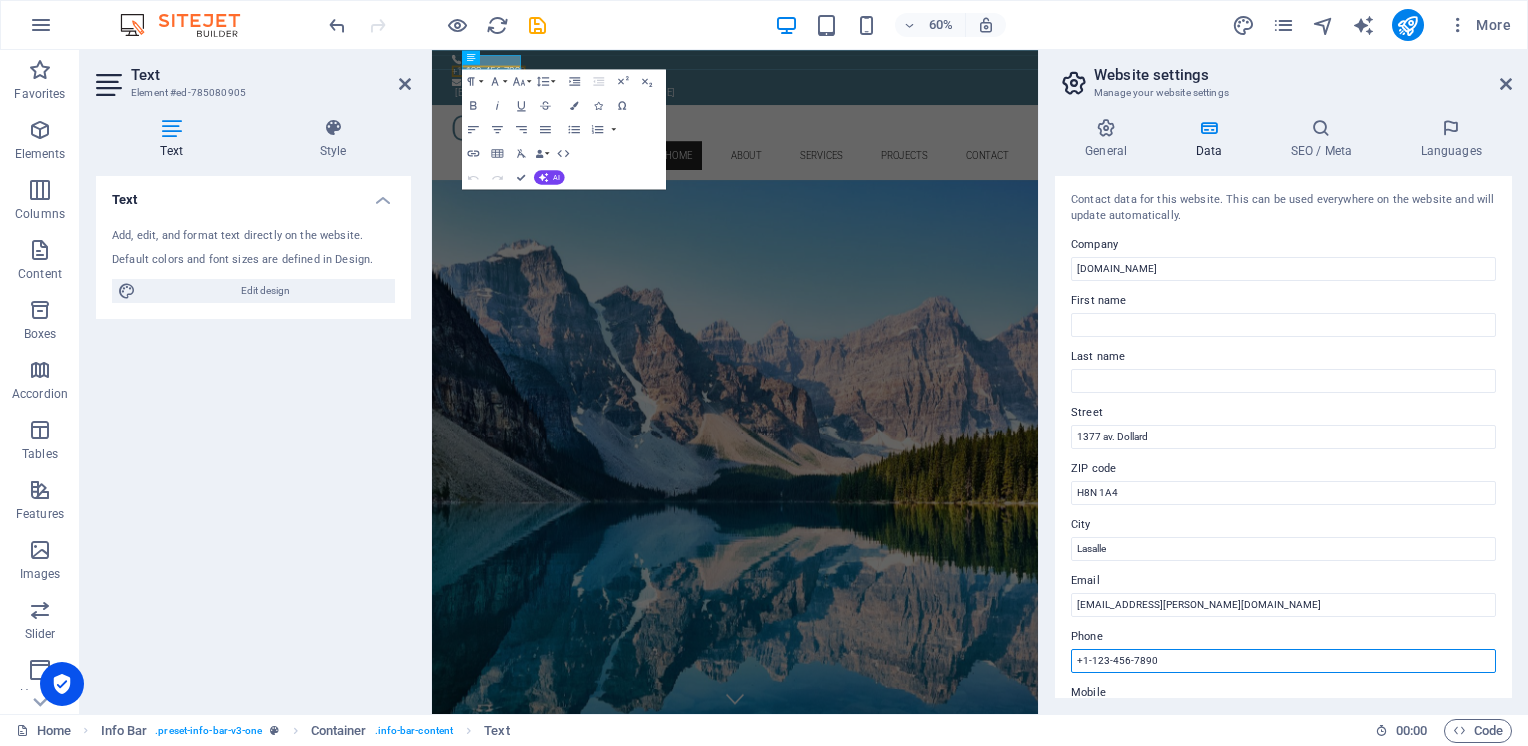 click on "+1-123-456-7890" at bounding box center (1283, 661) 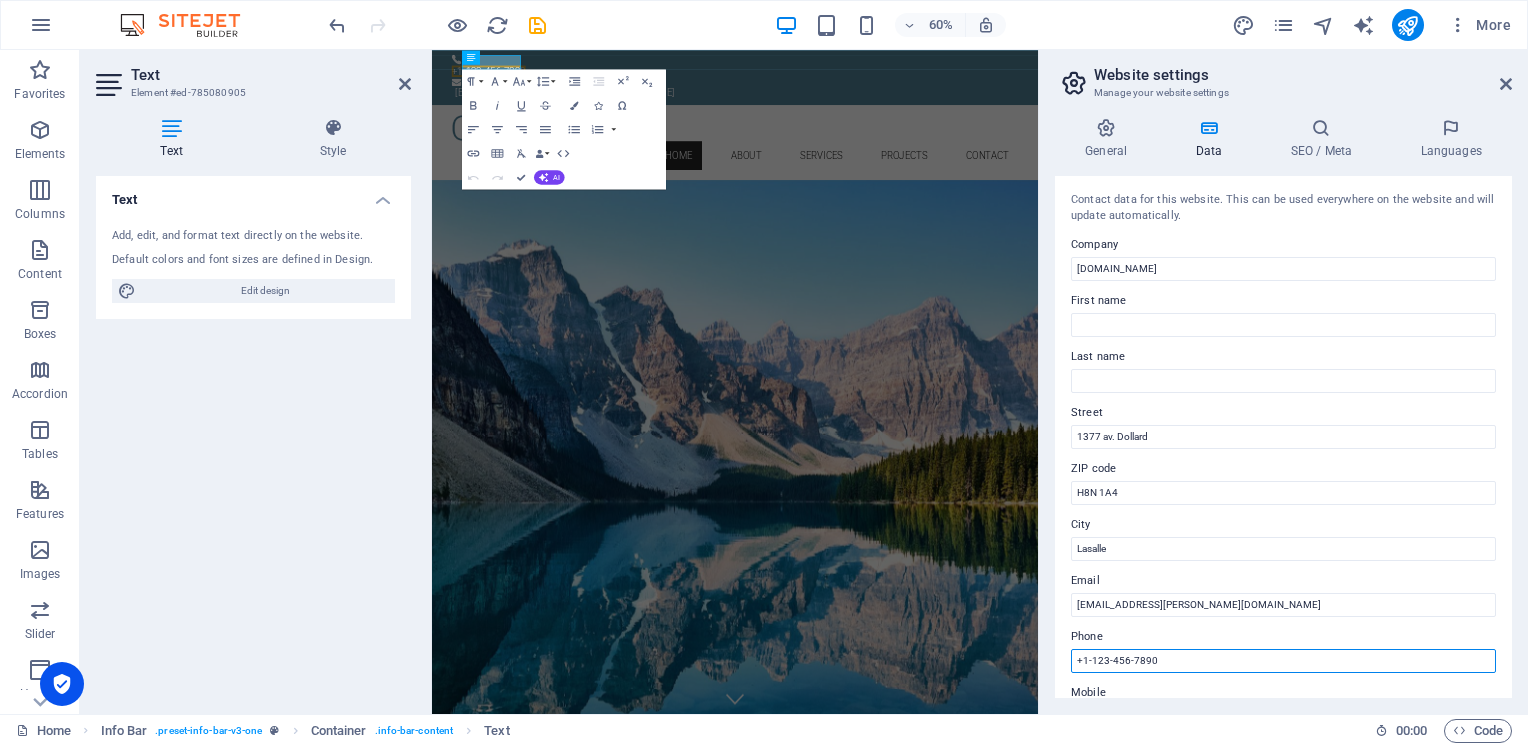 drag, startPoint x: 1165, startPoint y: 663, endPoint x: 1052, endPoint y: 662, distance: 113.004425 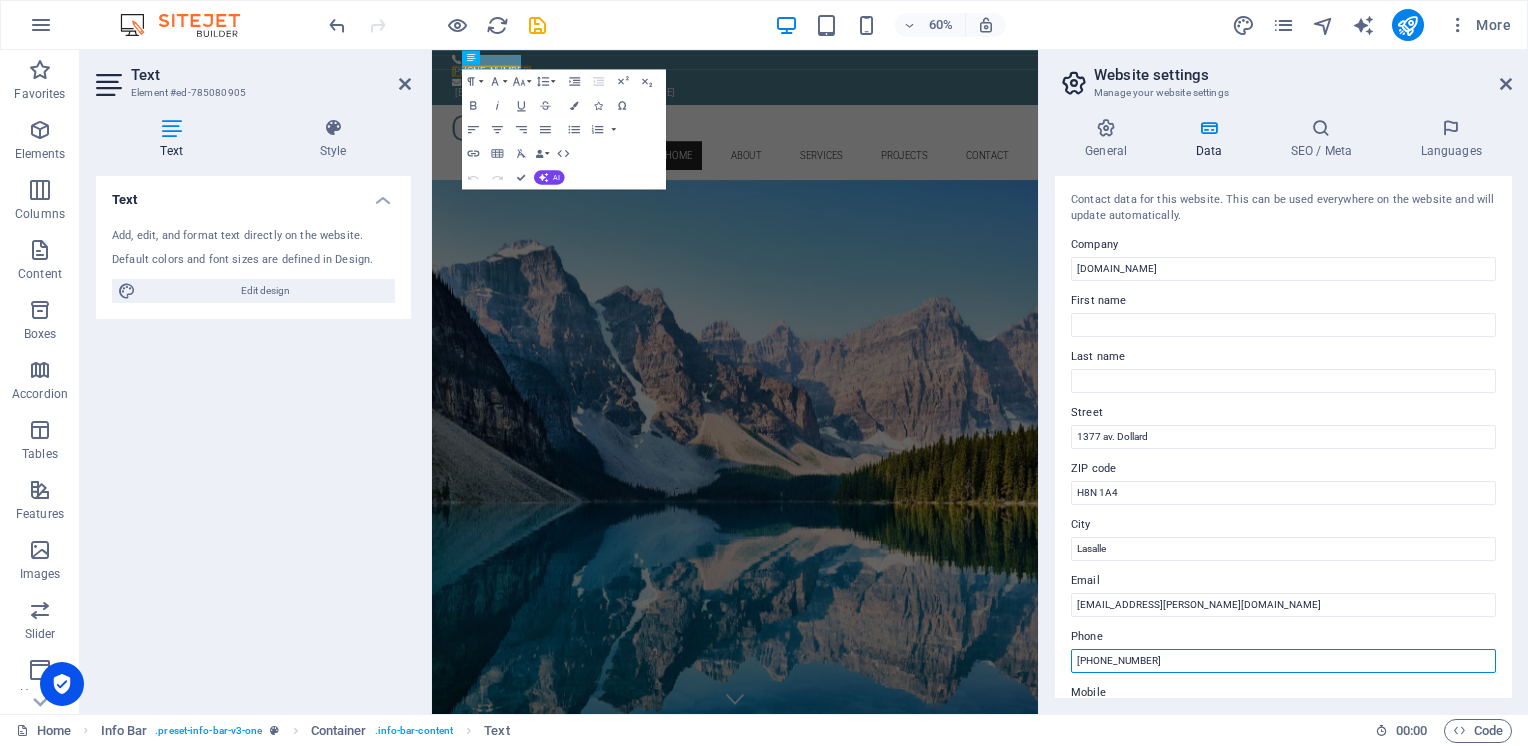 drag, startPoint x: 1151, startPoint y: 664, endPoint x: 1101, endPoint y: 664, distance: 50 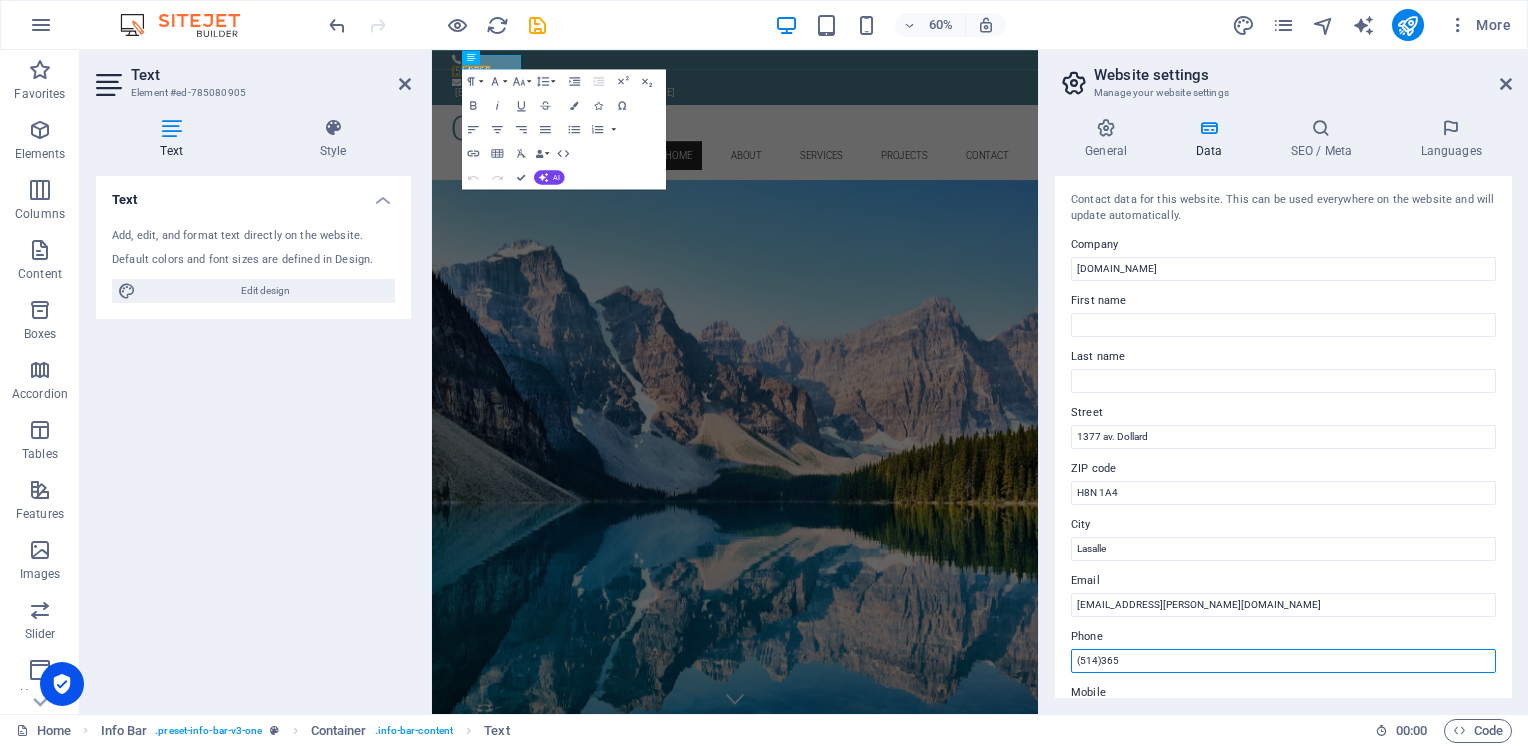 click on "(514)365" at bounding box center [1283, 661] 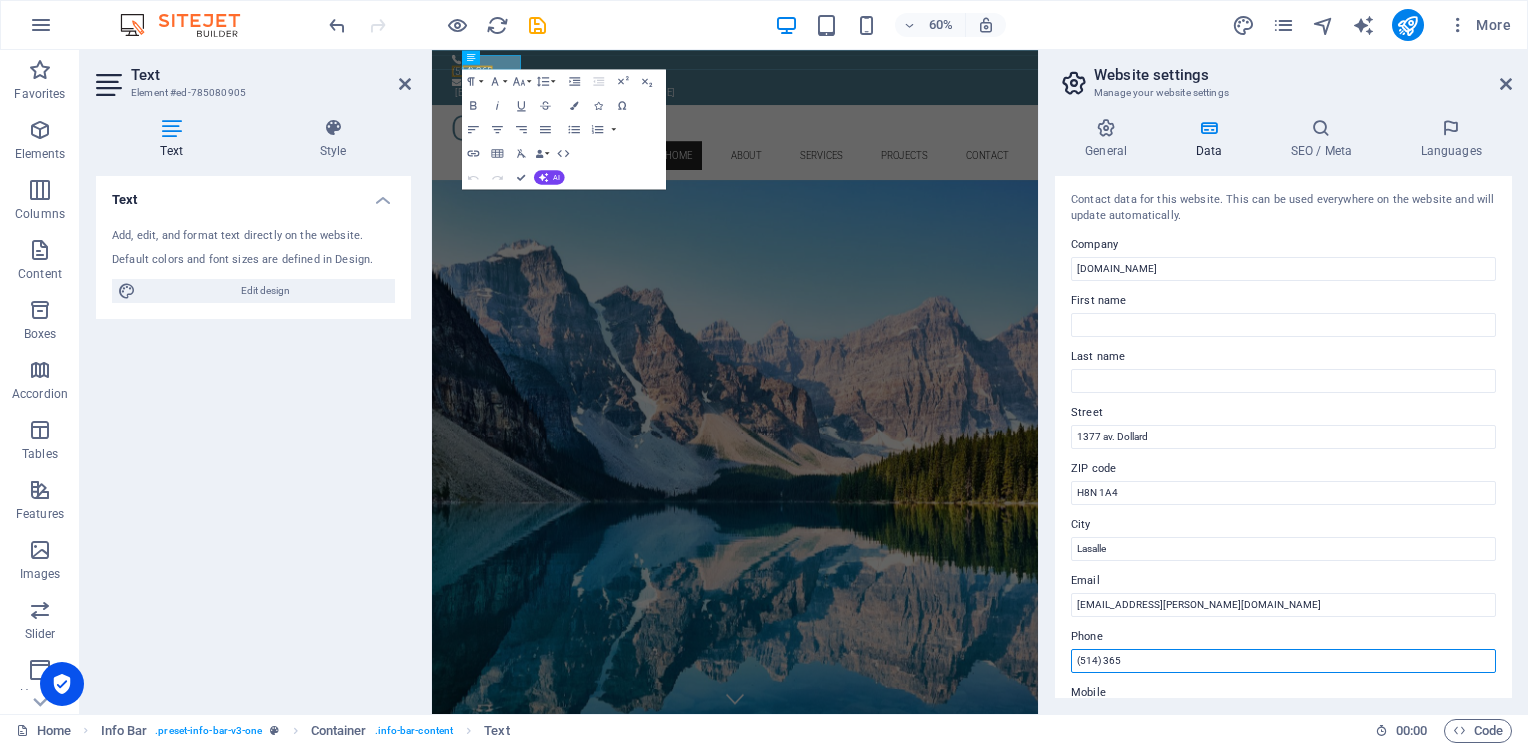 click on "(514) 365" at bounding box center [1283, 661] 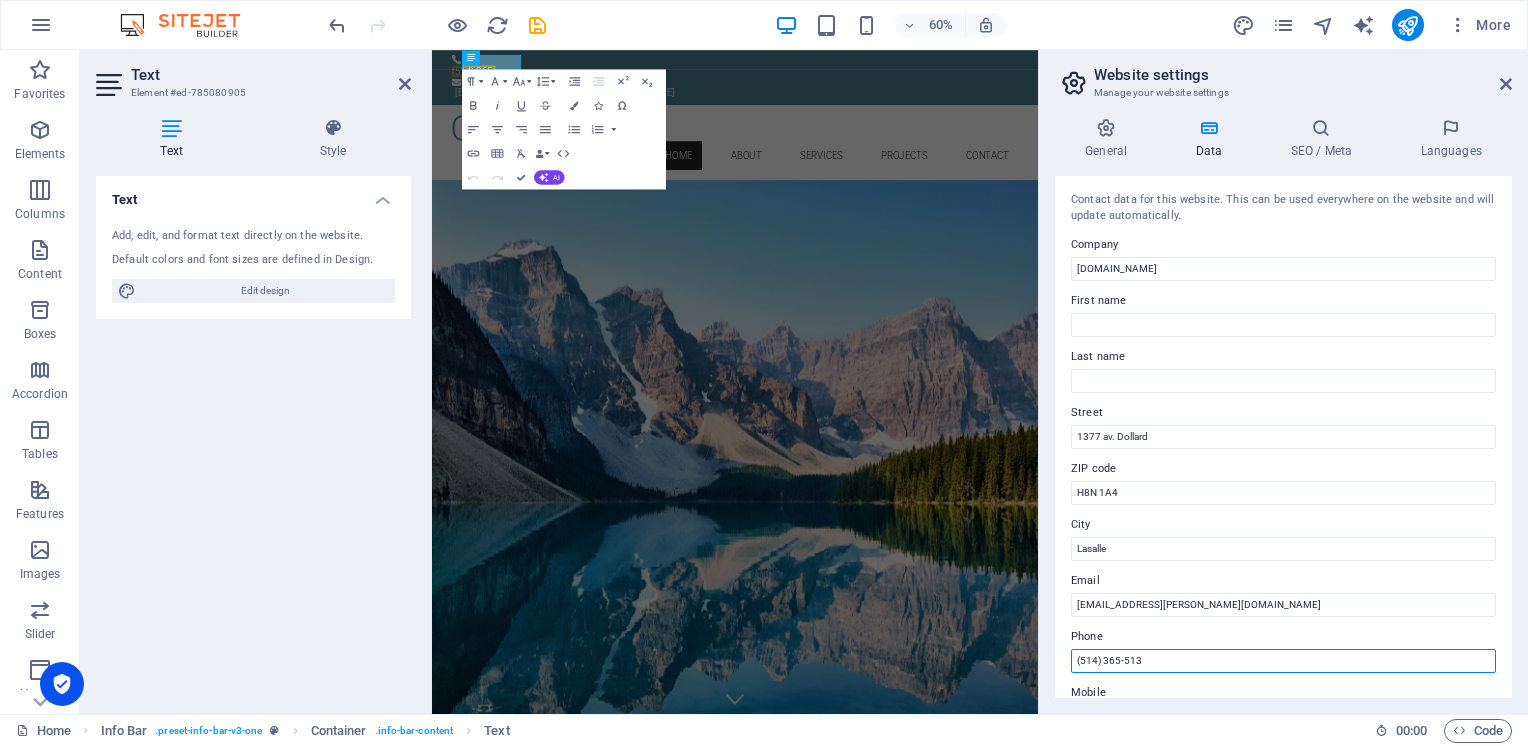 type on "[PHONE_NUMBER]" 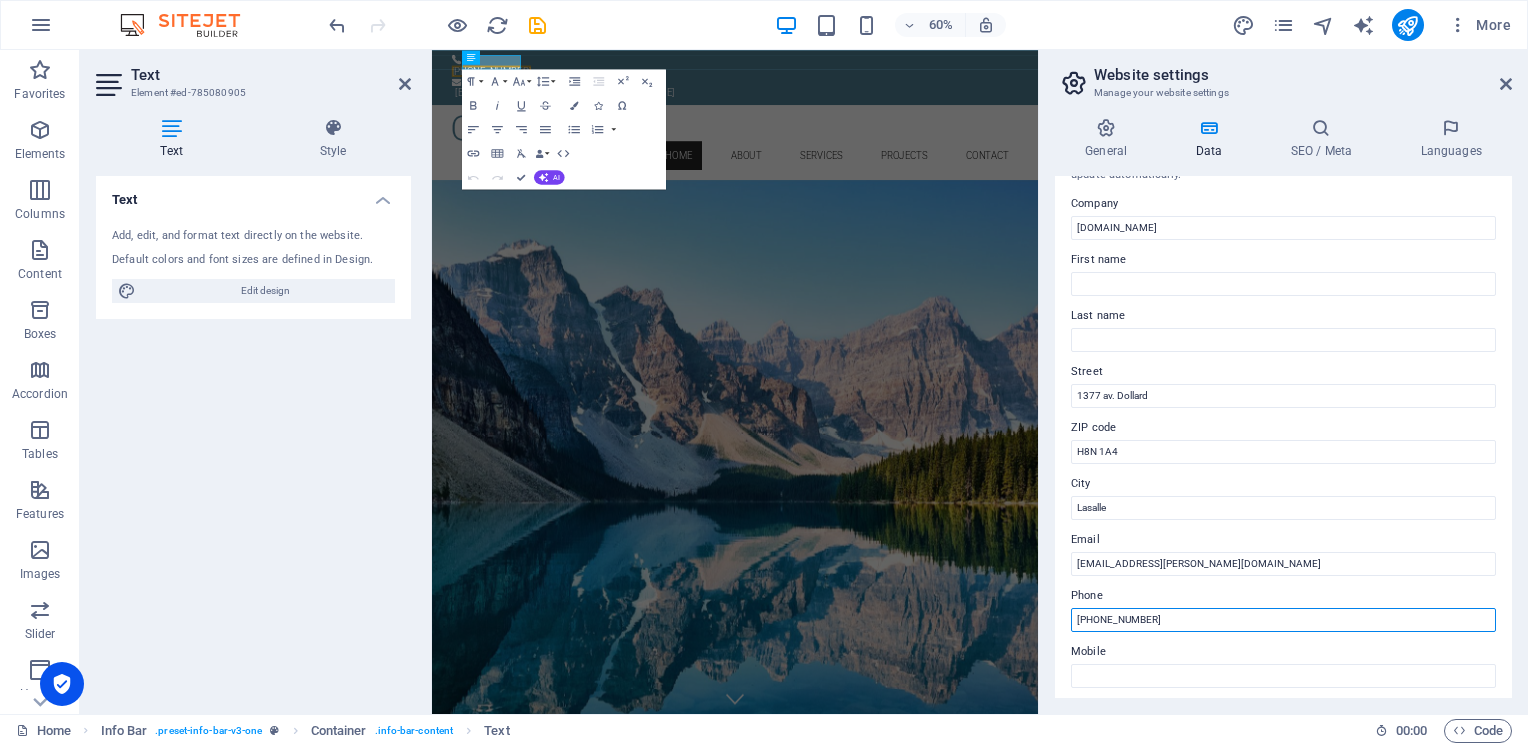 scroll, scrollTop: 0, scrollLeft: 0, axis: both 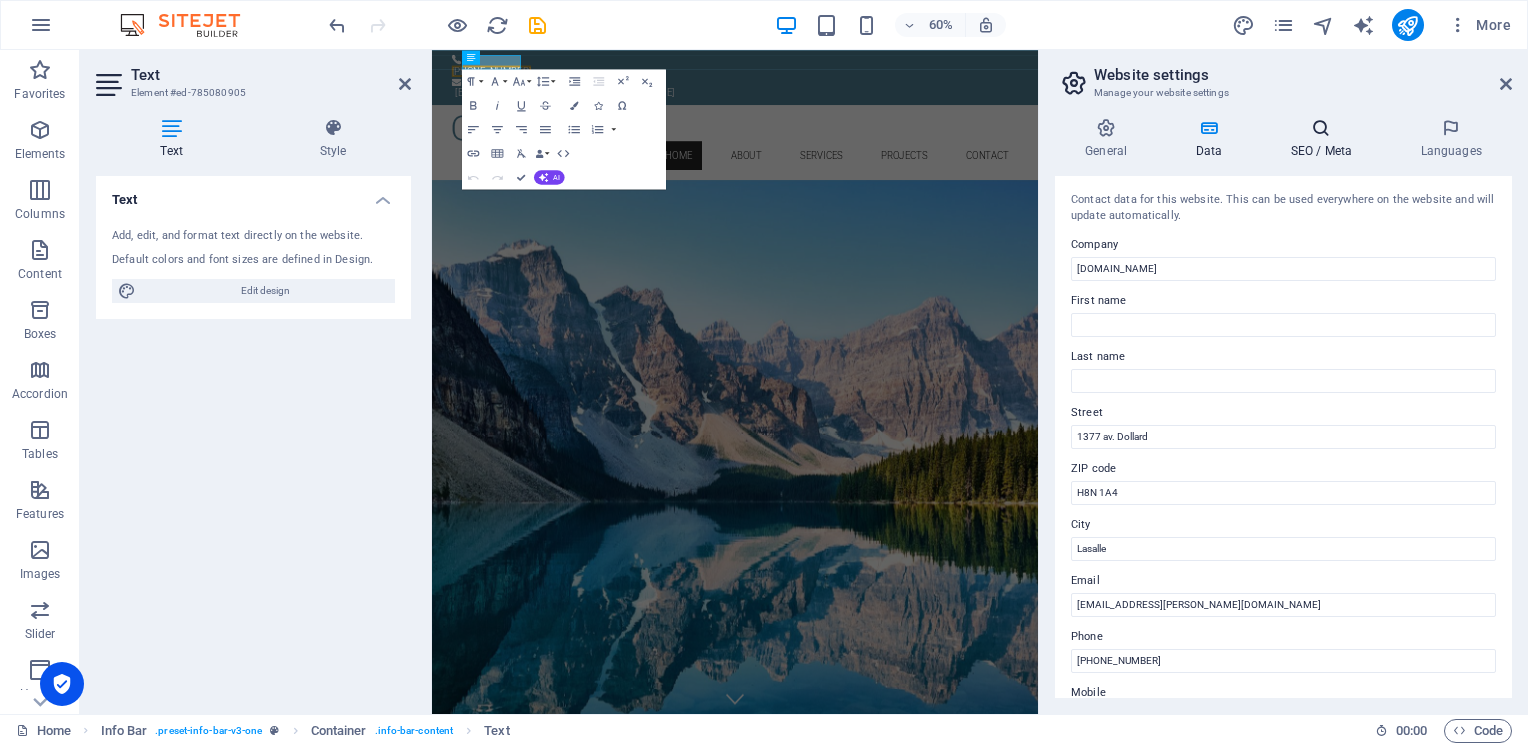 click on "SEO / Meta" at bounding box center [1325, 139] 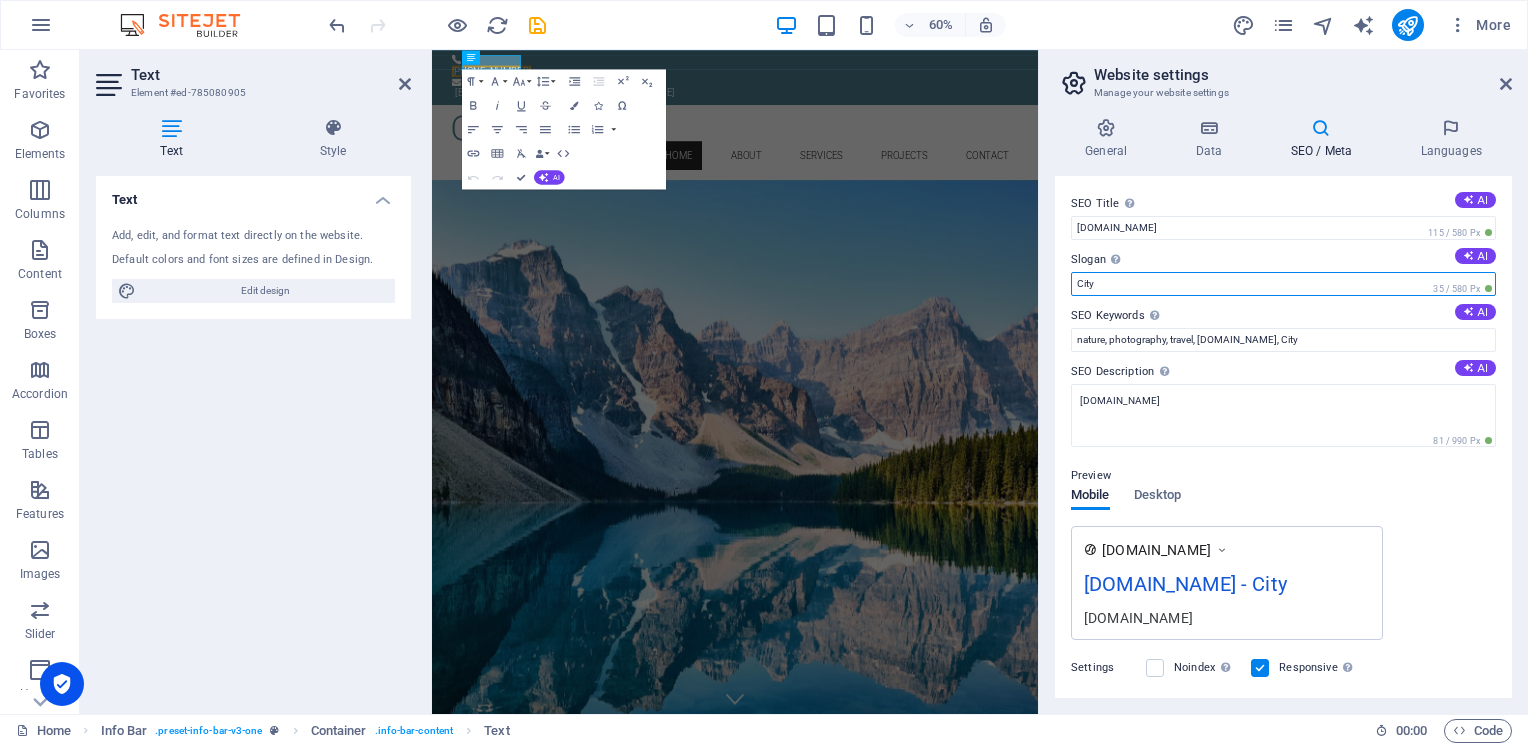 drag, startPoint x: 1104, startPoint y: 286, endPoint x: 1063, endPoint y: 288, distance: 41.04875 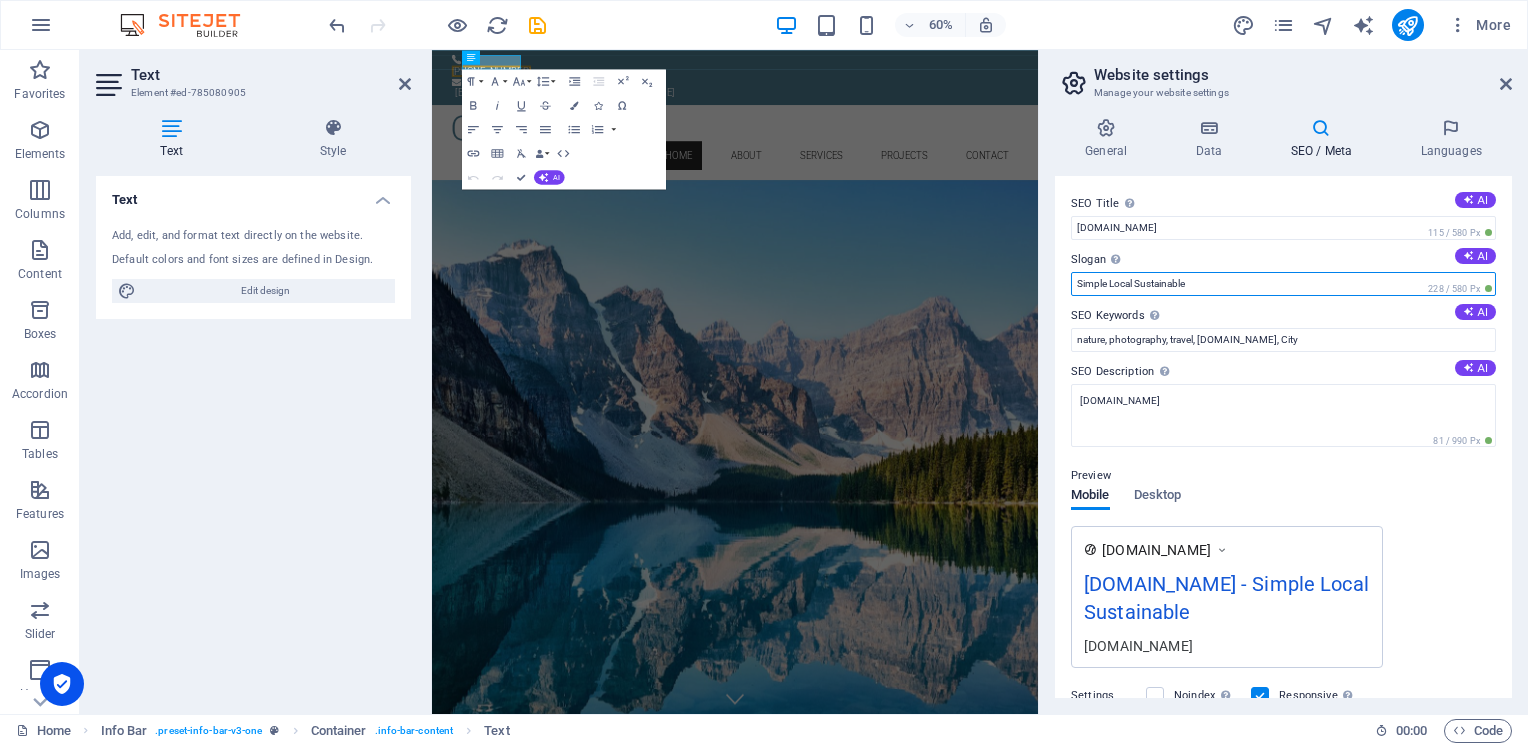 type on "Simple Local Sustainable" 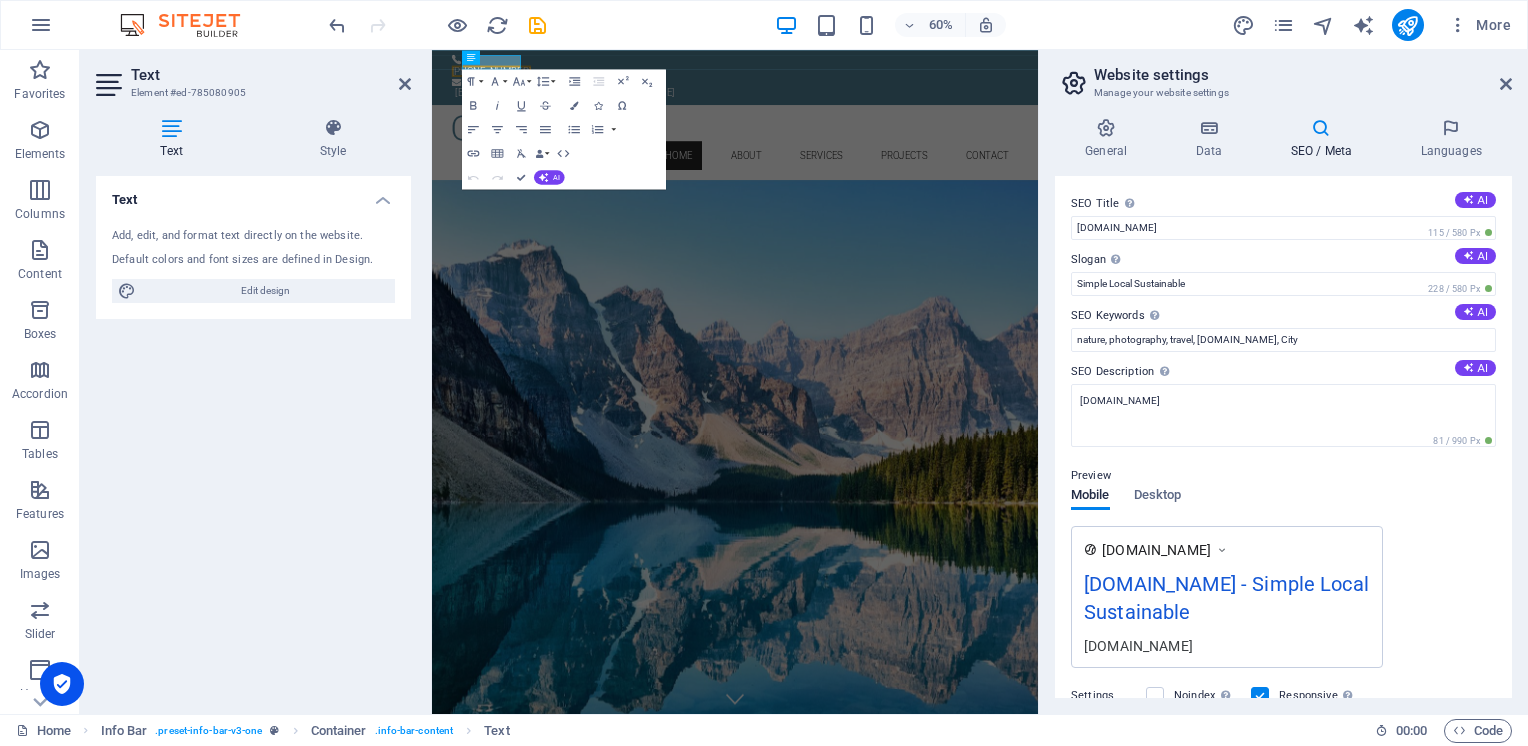 click on "Preview Mobile Desktop [DOMAIN_NAME] [DOMAIN_NAME] - Simple Local Sustainable [DOMAIN_NAME]" at bounding box center (1283, 558) 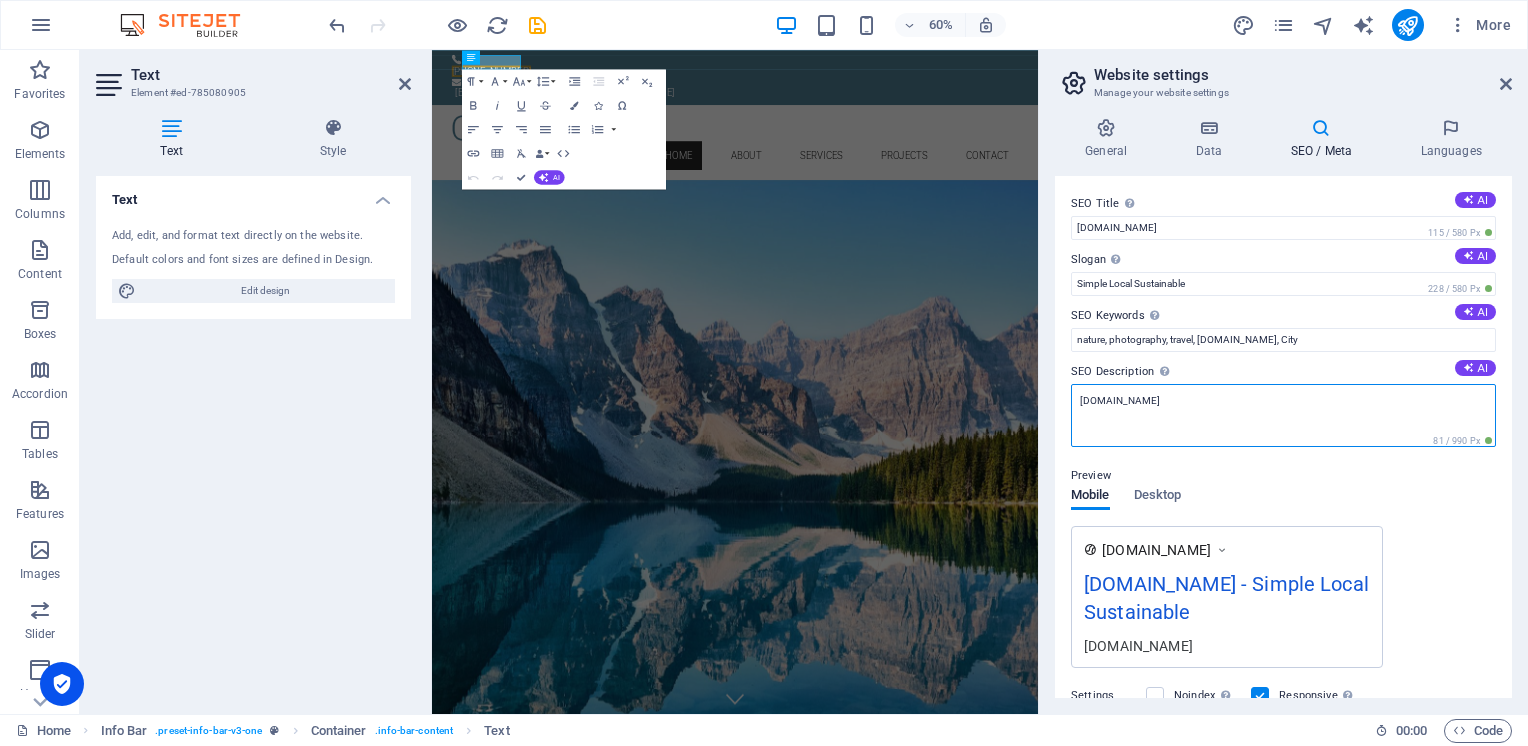 click on "[DOMAIN_NAME]" at bounding box center (1283, 415) 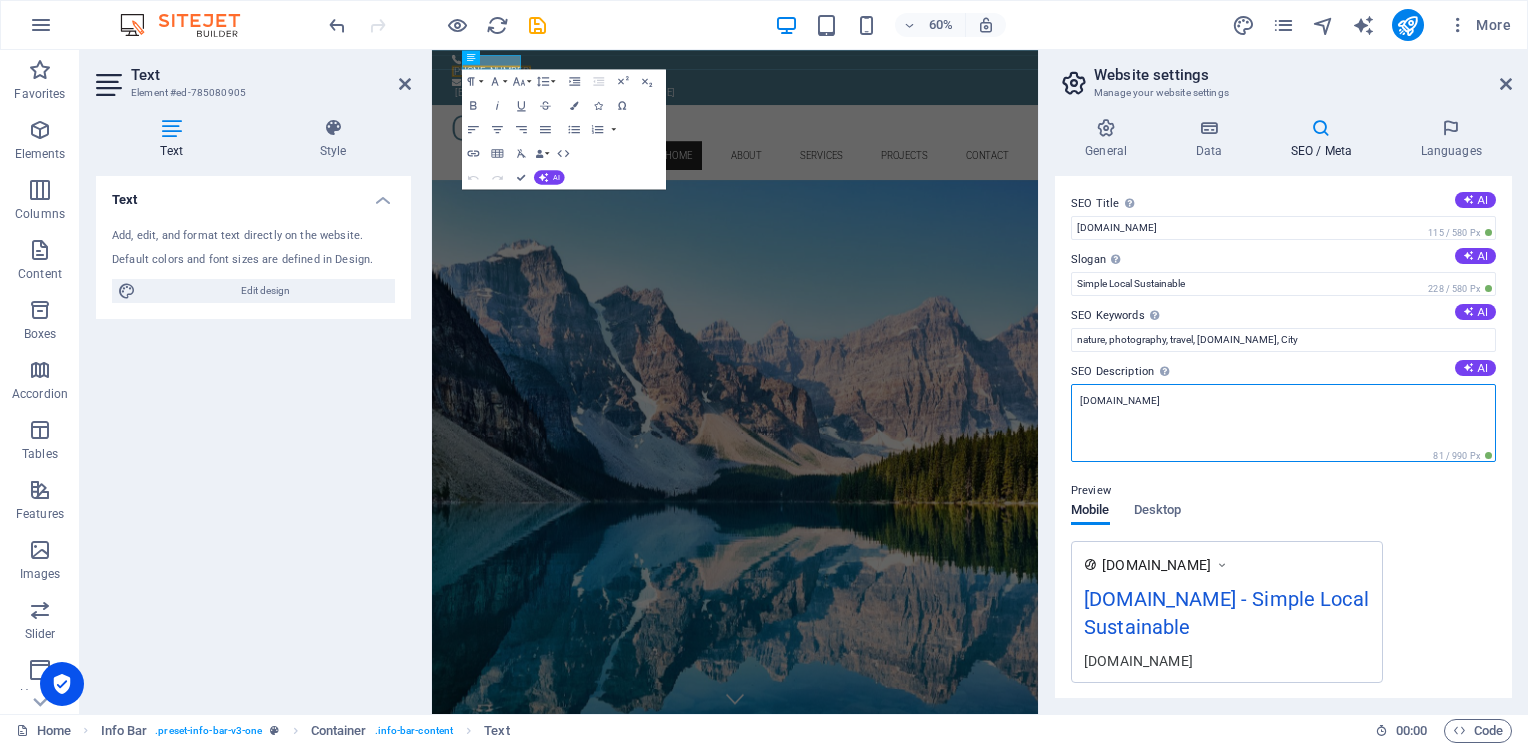 drag, startPoint x: 1184, startPoint y: 447, endPoint x: 1132, endPoint y: 443, distance: 52.153618 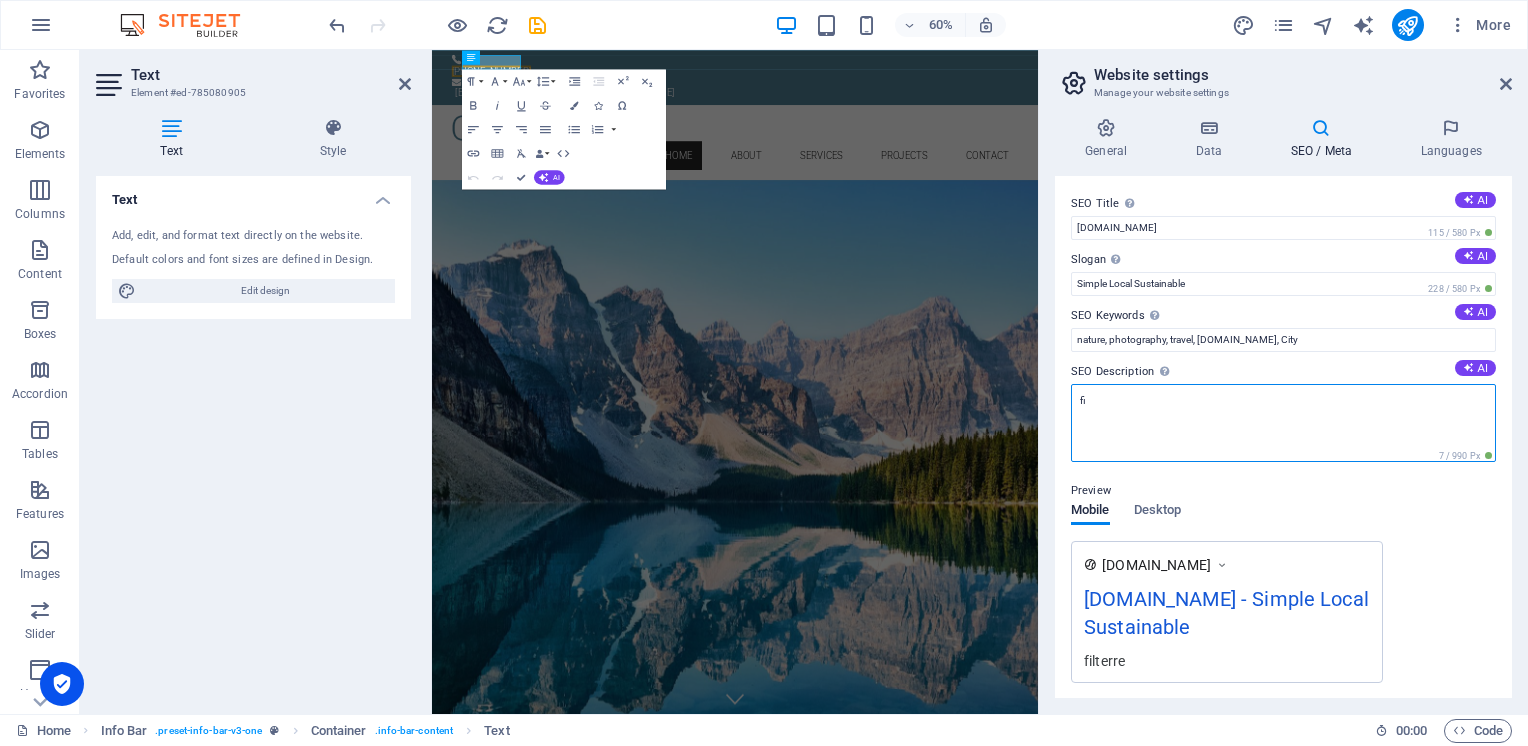 type on "f" 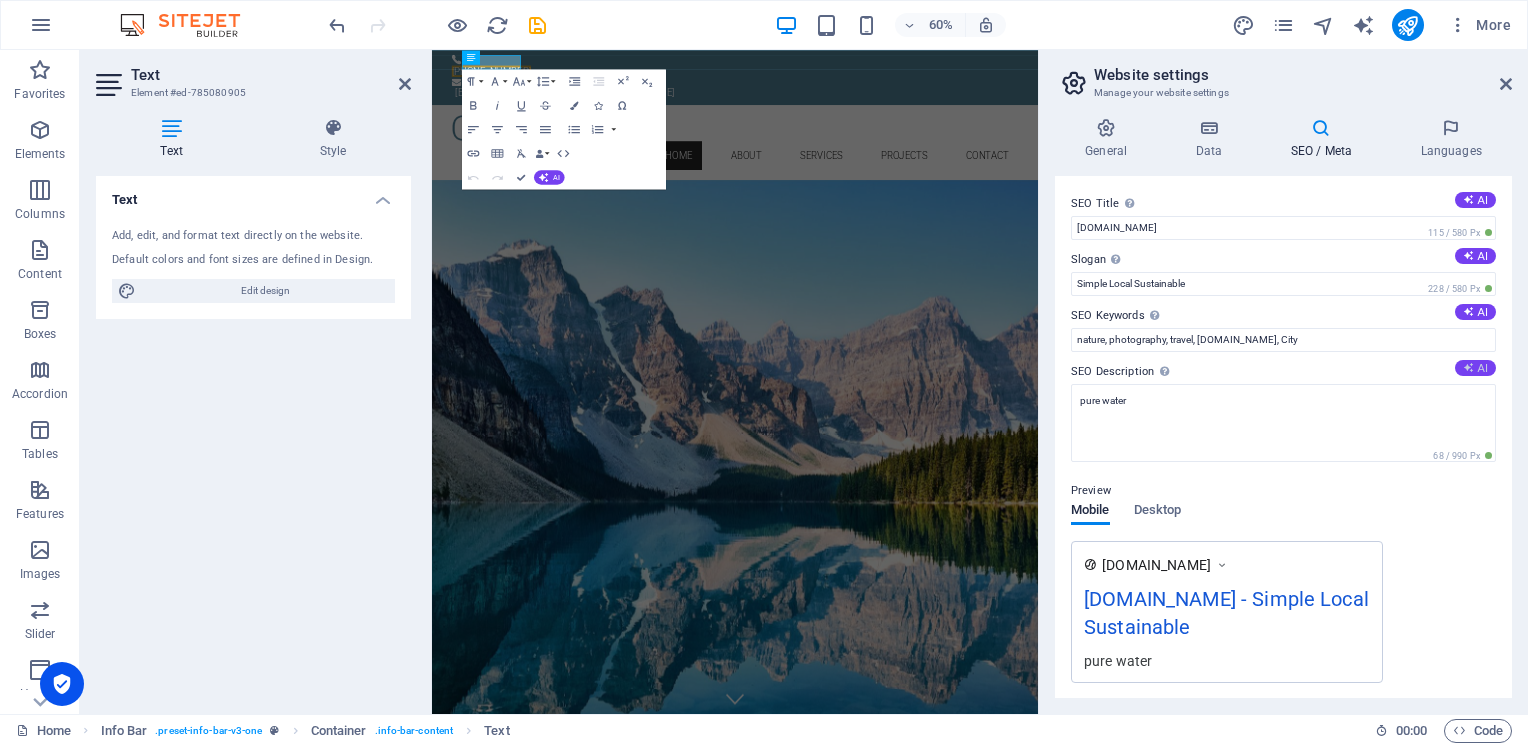 click at bounding box center [1468, 367] 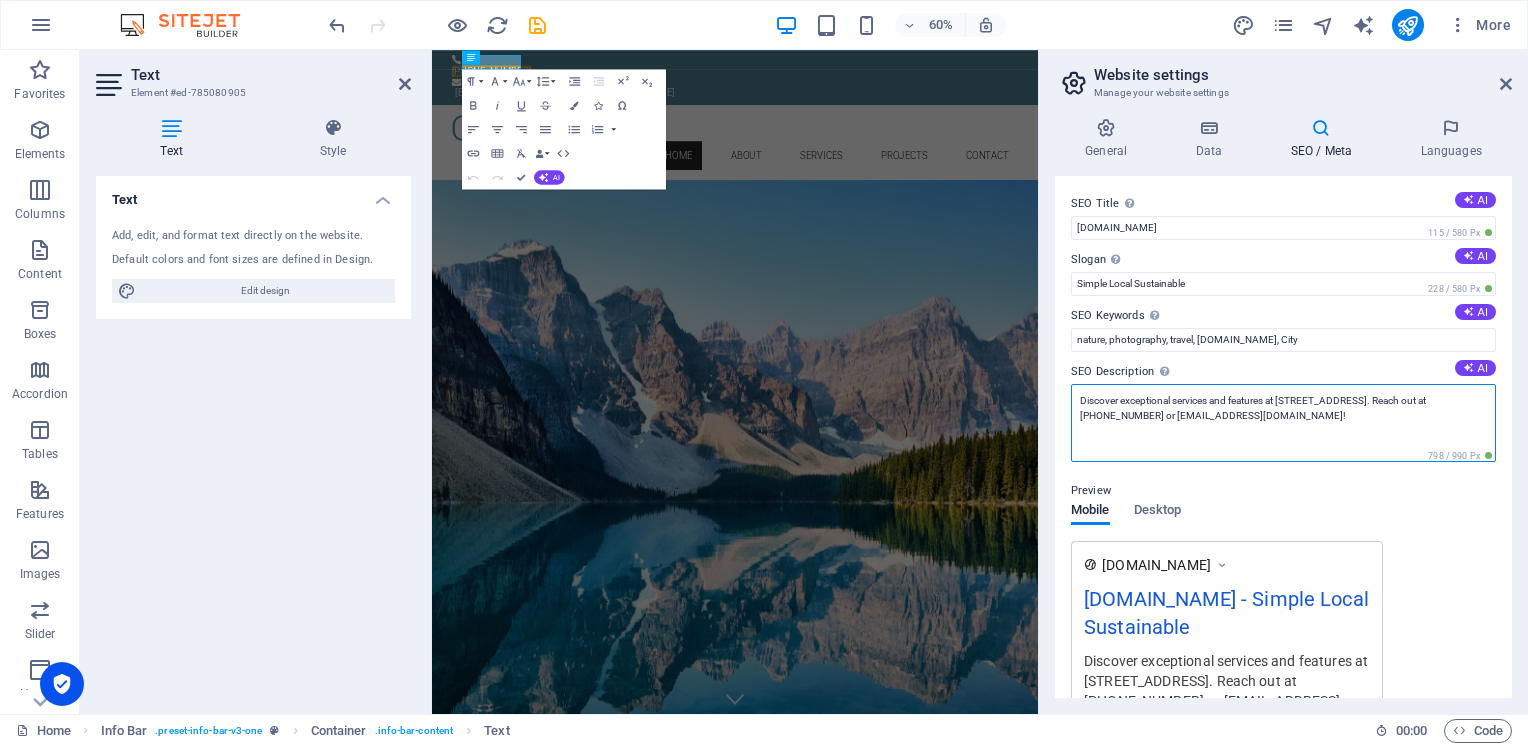 drag, startPoint x: 1080, startPoint y: 400, endPoint x: 1280, endPoint y: 406, distance: 200.08998 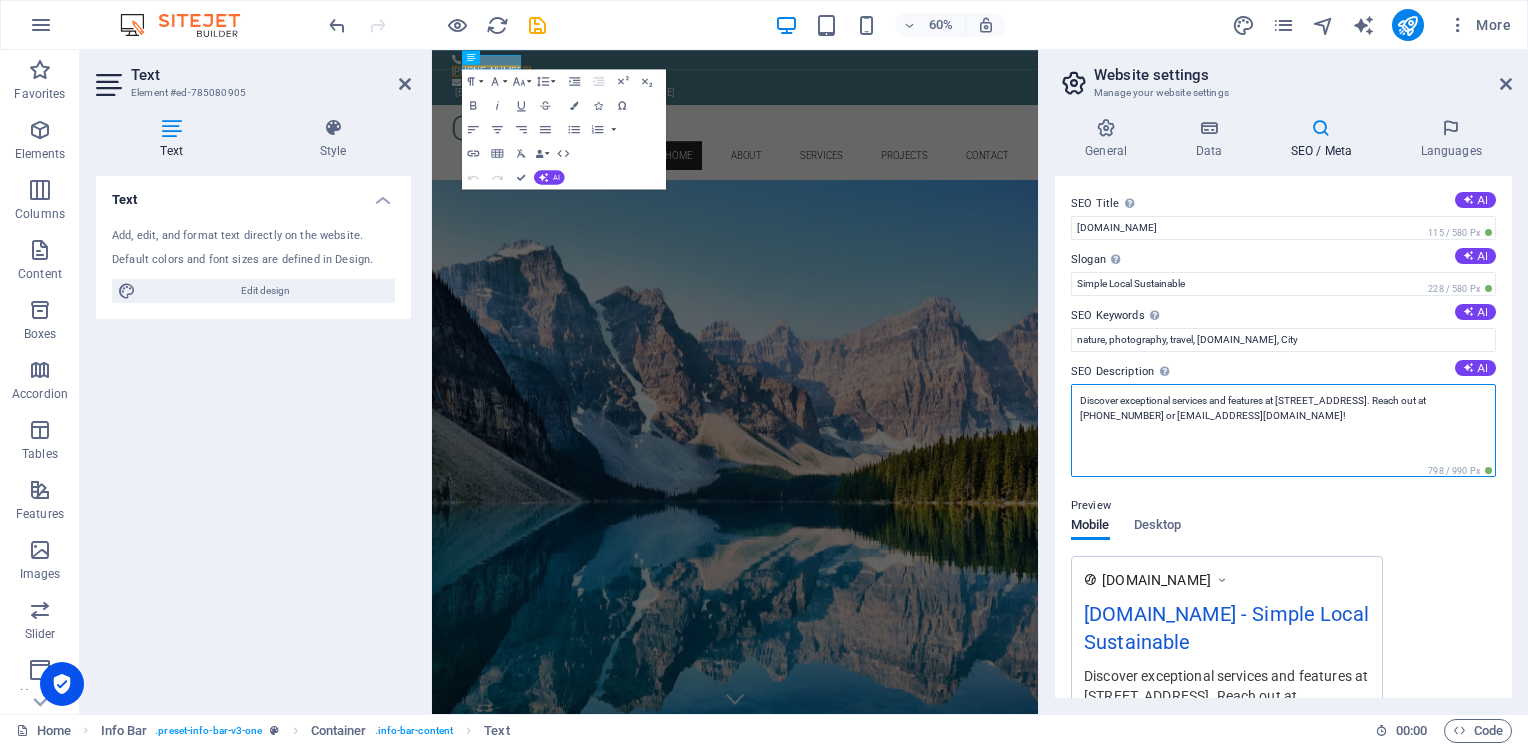 click on "Discover exceptional services and features at [STREET_ADDRESS]. Reach out at [PHONE_NUMBER] or [EMAIL_ADDRESS][DOMAIN_NAME]!" at bounding box center (1283, 430) 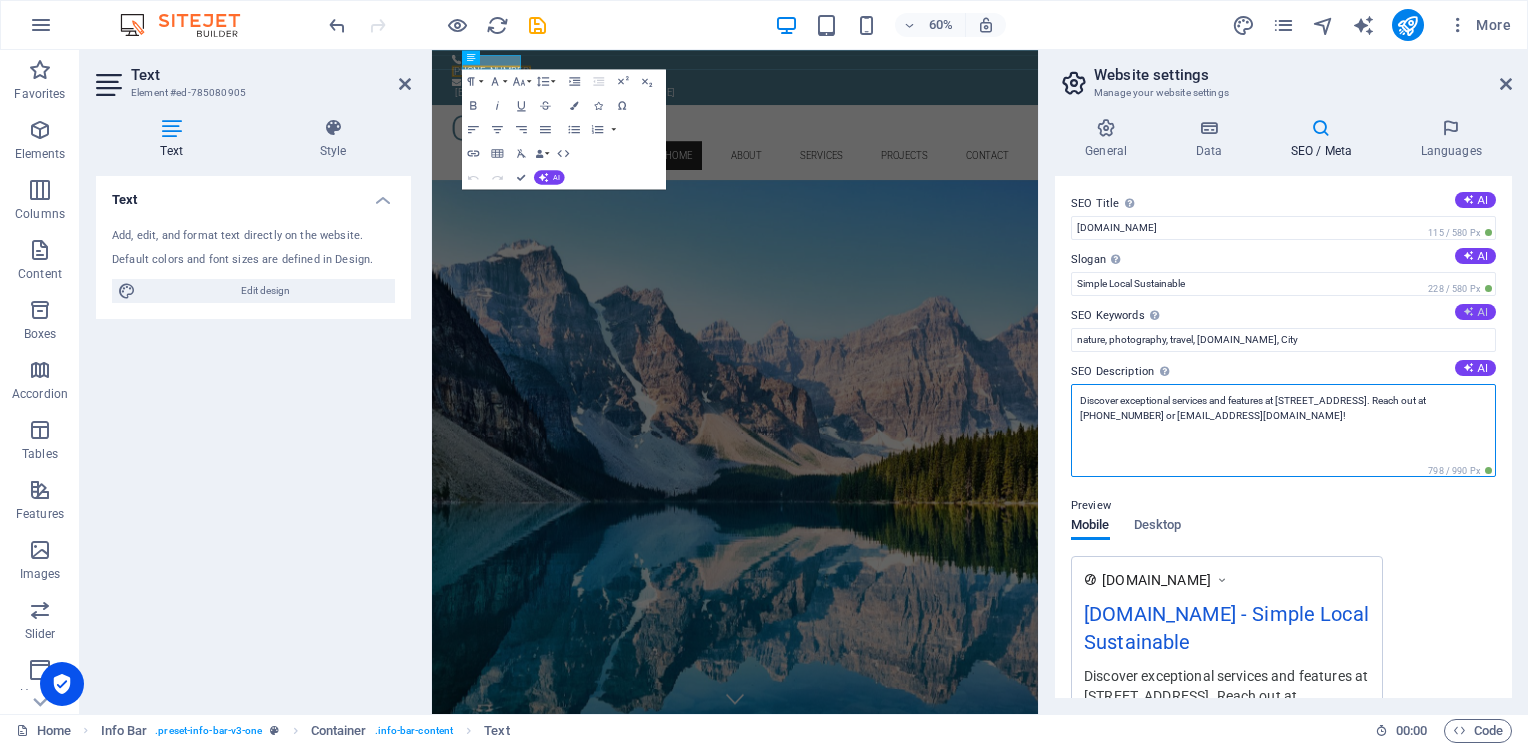 type on "Discover exceptional services and features at [STREET_ADDRESS]. Reach out at [PHONE_NUMBER] or [EMAIL_ADDRESS][DOMAIN_NAME]!" 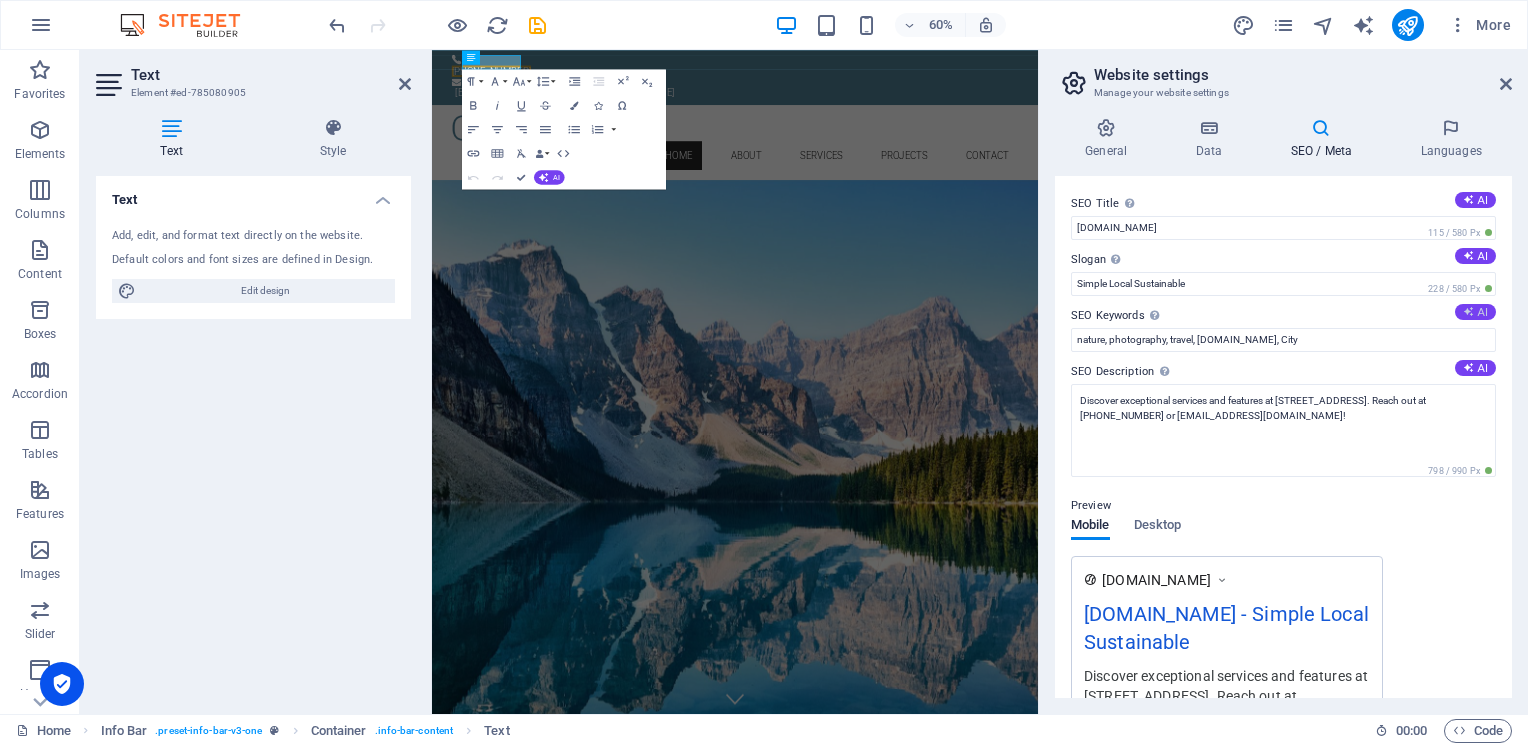 click on "AI" at bounding box center (1475, 312) 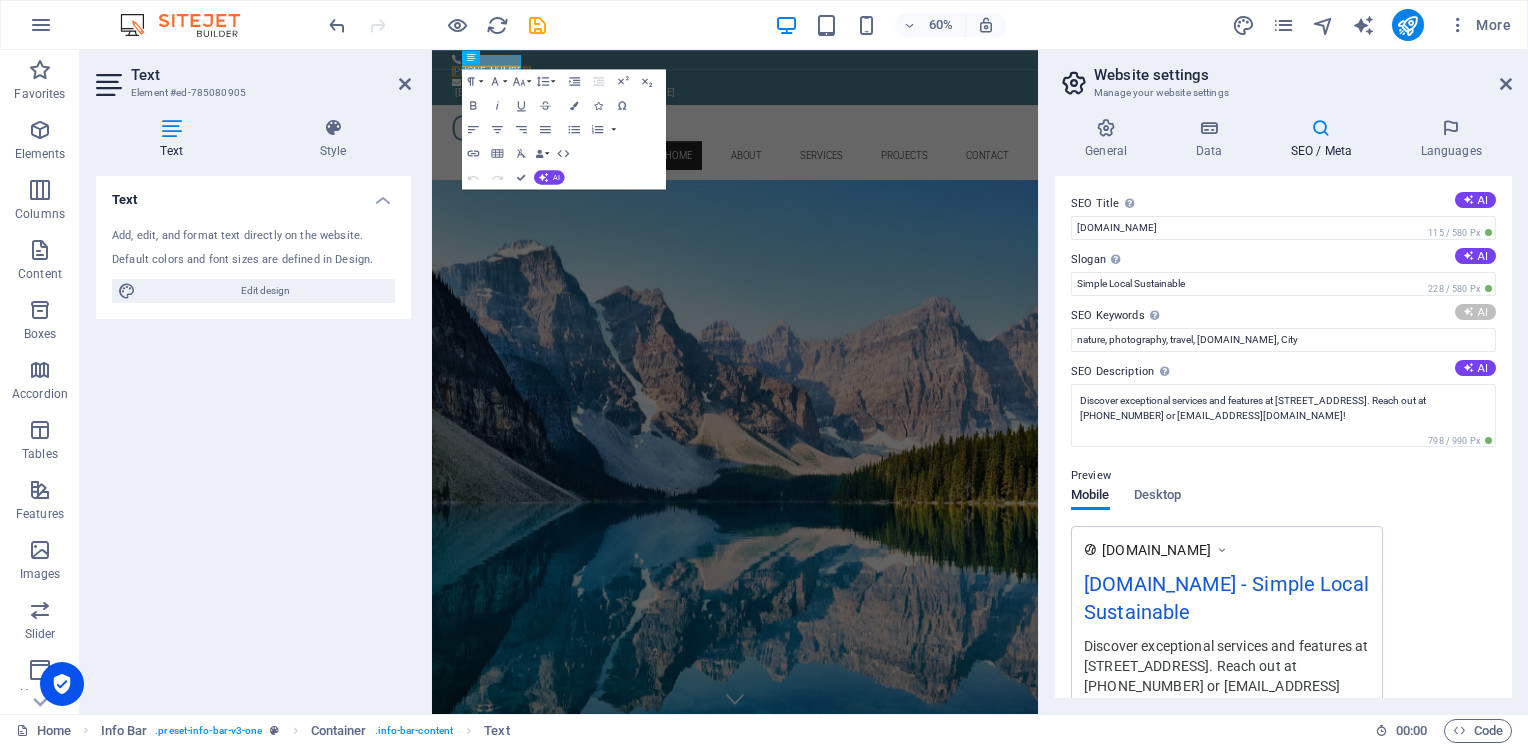 type on "[STREET_ADDRESS][US_STATE] services, [US_STATE] projects, contact [US_STATE] business, [GEOGRAPHIC_DATA] business services, [GEOGRAPHIC_DATA] information" 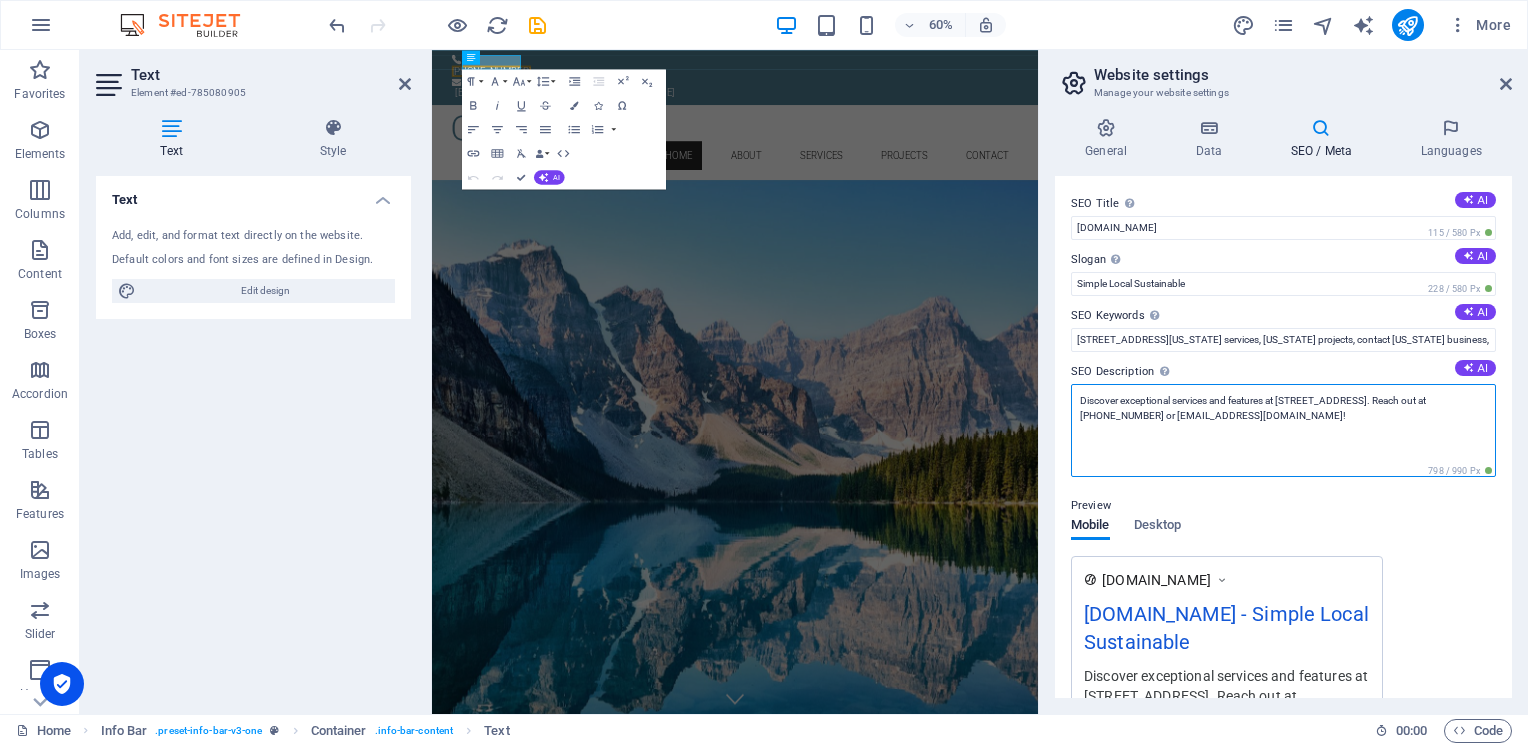 drag, startPoint x: 1080, startPoint y: 410, endPoint x: 1246, endPoint y: 430, distance: 167.20049 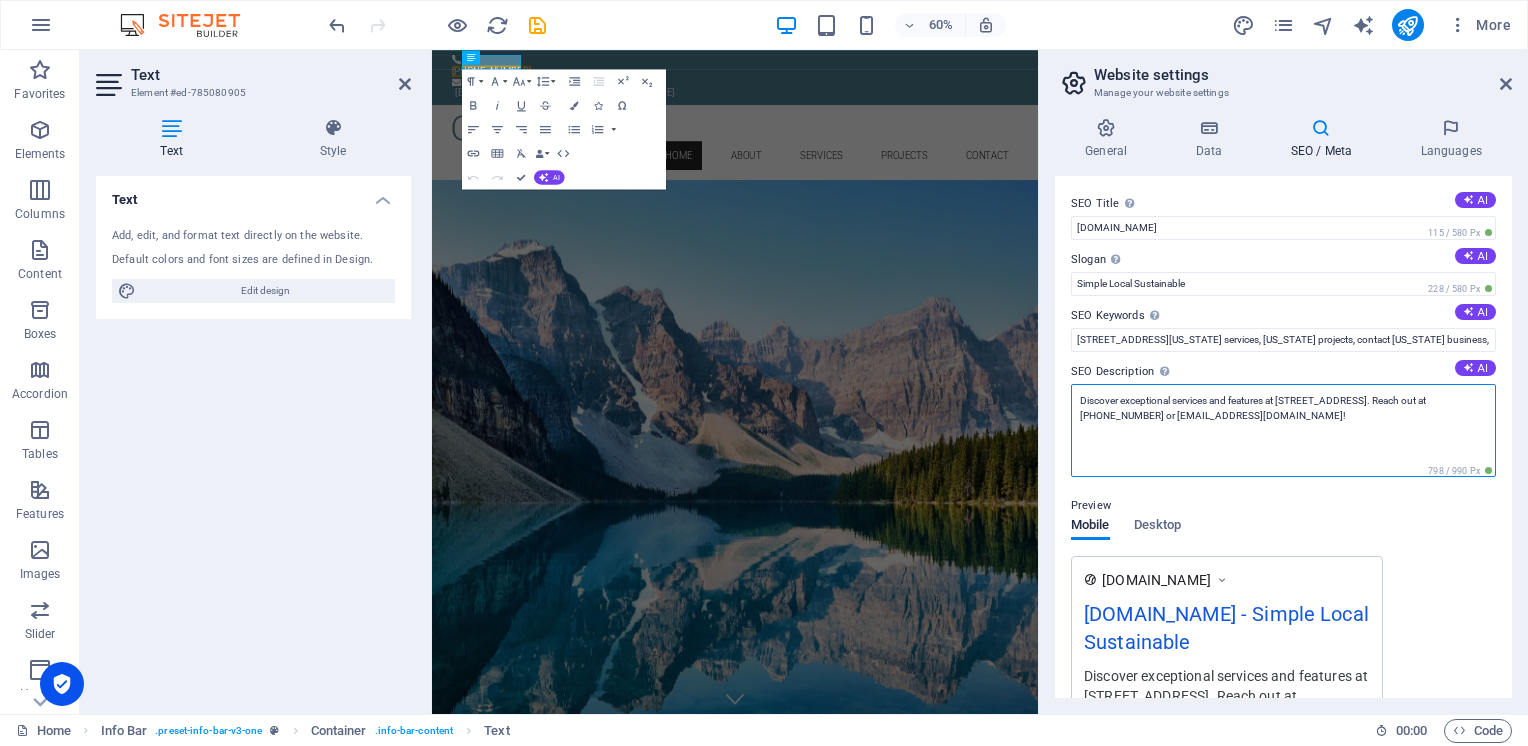 click on "Discover exceptional services and features at [STREET_ADDRESS]. Reach out at [PHONE_NUMBER] or [EMAIL_ADDRESS][DOMAIN_NAME]!" at bounding box center [1283, 430] 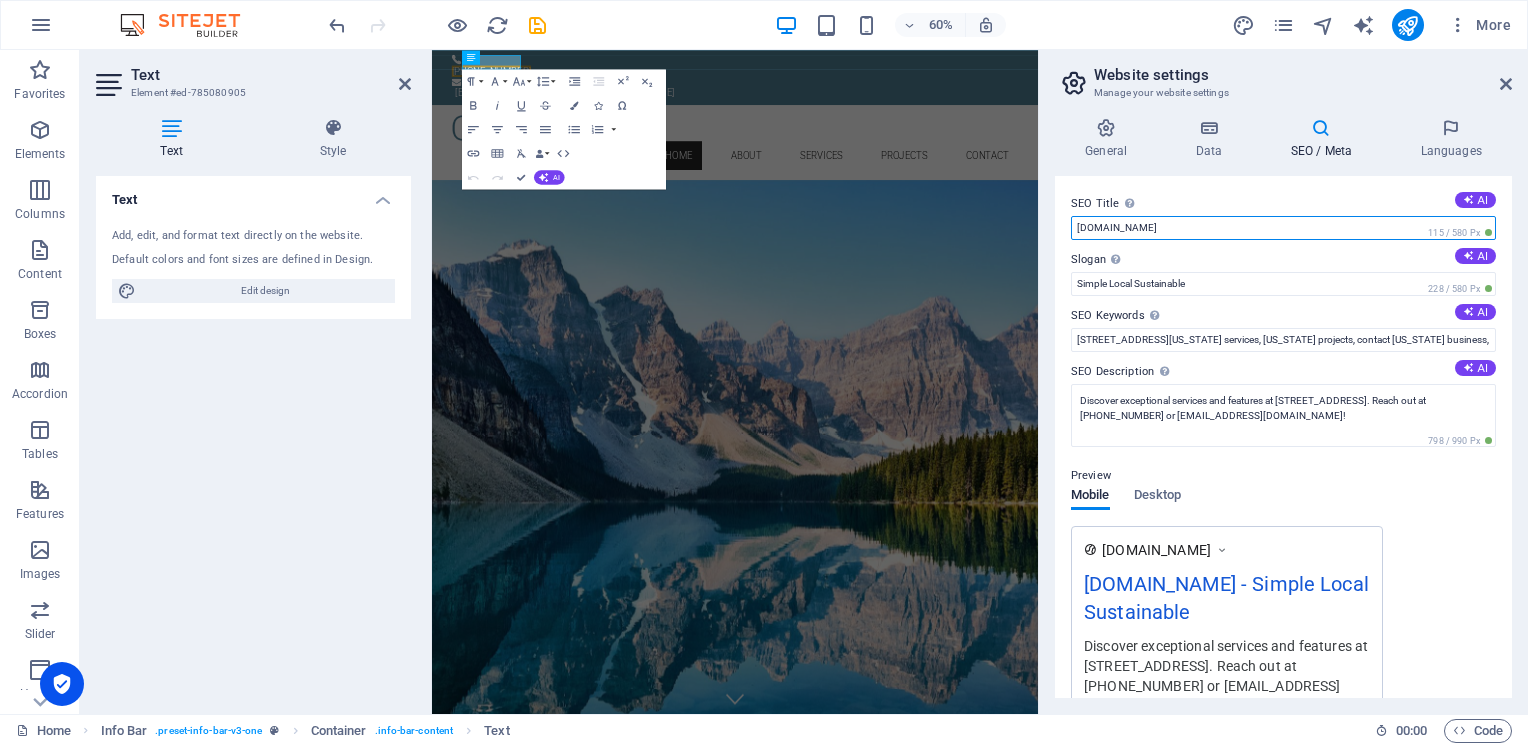 drag, startPoint x: 1150, startPoint y: 230, endPoint x: 1065, endPoint y: 226, distance: 85.09406 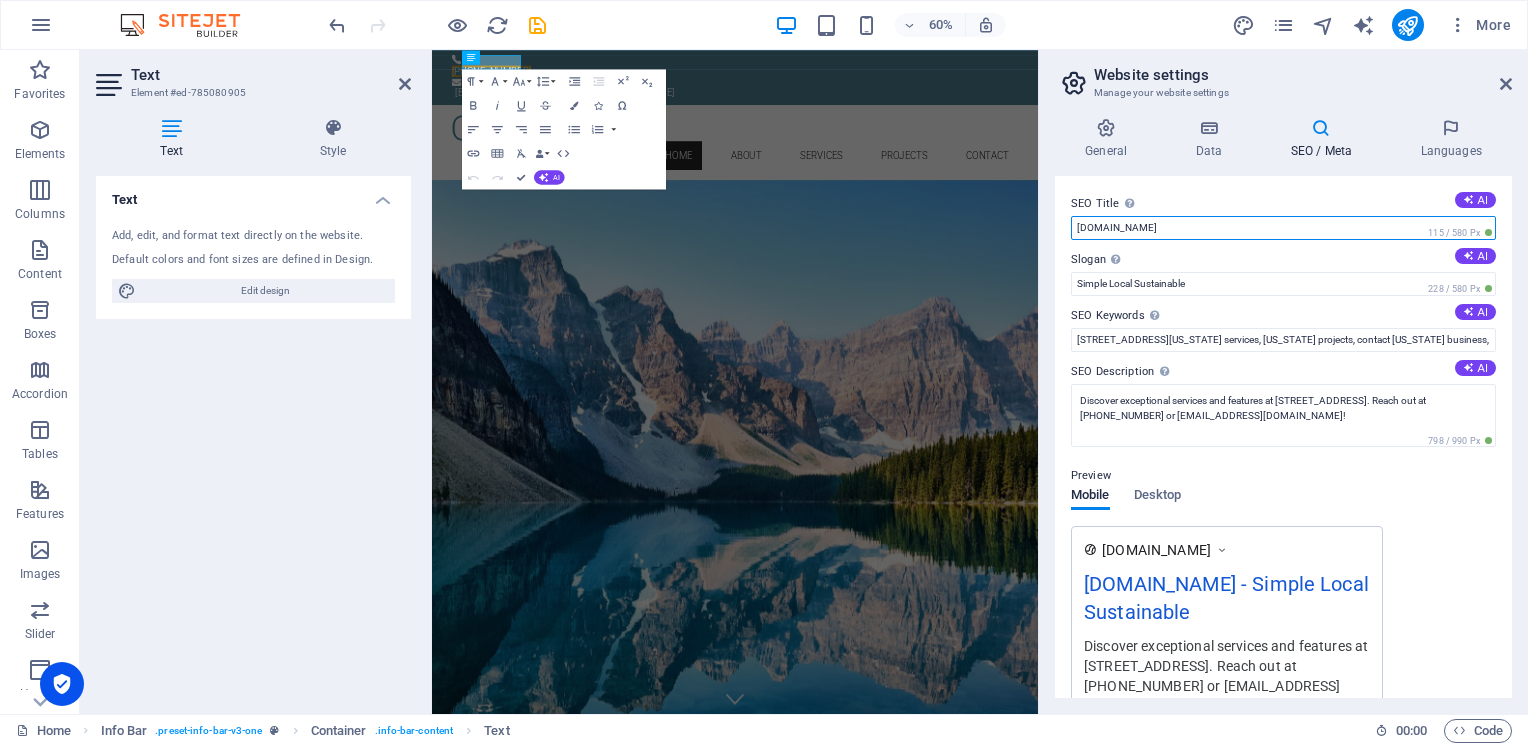 click on "SEO Title The title of your website - make it something that stands out in search engine results. AI [DOMAIN_NAME] 115 / 580 Px Slogan The slogan of your website. AI Simple Local Sustainable 228 / 580 Px SEO Keywords Comma-separated list of keywords representing your website. AI [STREET_ADDRESS][US_STATE] services, [US_STATE] projects, contact [US_STATE] business, [GEOGRAPHIC_DATA] business services, [GEOGRAPHIC_DATA] Circle information SEO Description Describe the contents of your website - this is crucial for search engines and SEO! AI Discover exceptional services and features at [STREET_ADDRESS]. Reach out at [PHONE_NUMBER] or [EMAIL_ADDRESS][DOMAIN_NAME]! 798 / 990 Px Preview Mobile Desktop [DOMAIN_NAME] [DOMAIN_NAME] - Simple Local Sustainable
Discover exceptional services and features at [STREET_ADDRESS]. Reach out at [PHONE_NUMBER] or [EMAIL_ADDRESS][DOMAIN_NAME]! Settings Noindex Instruct search engines to exclude this website from search results. Responsive Determine whether the website should be responsive based on screen resolution." at bounding box center [1283, 437] 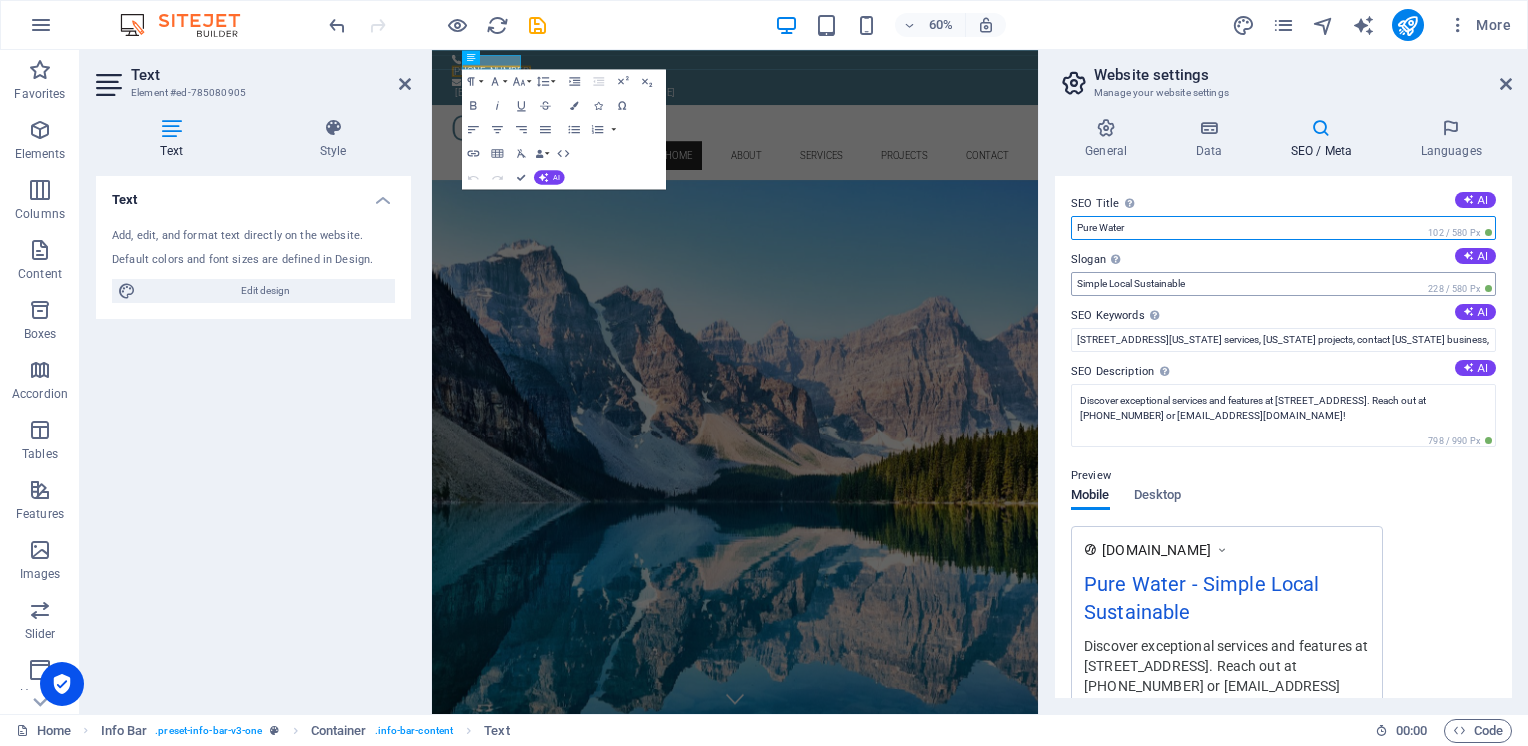 type on "Pure Water" 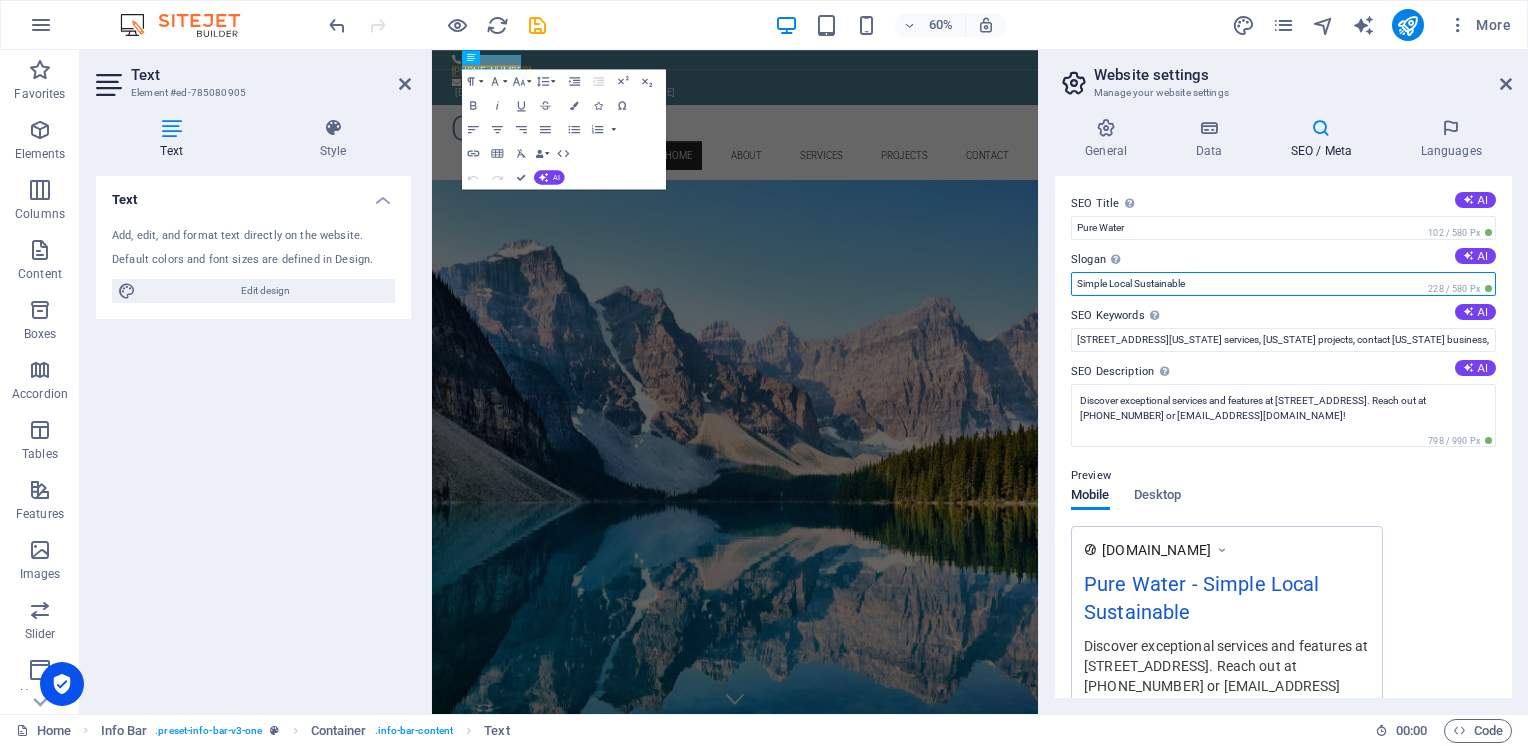 click on "Simple Local Sustainable" at bounding box center [1283, 284] 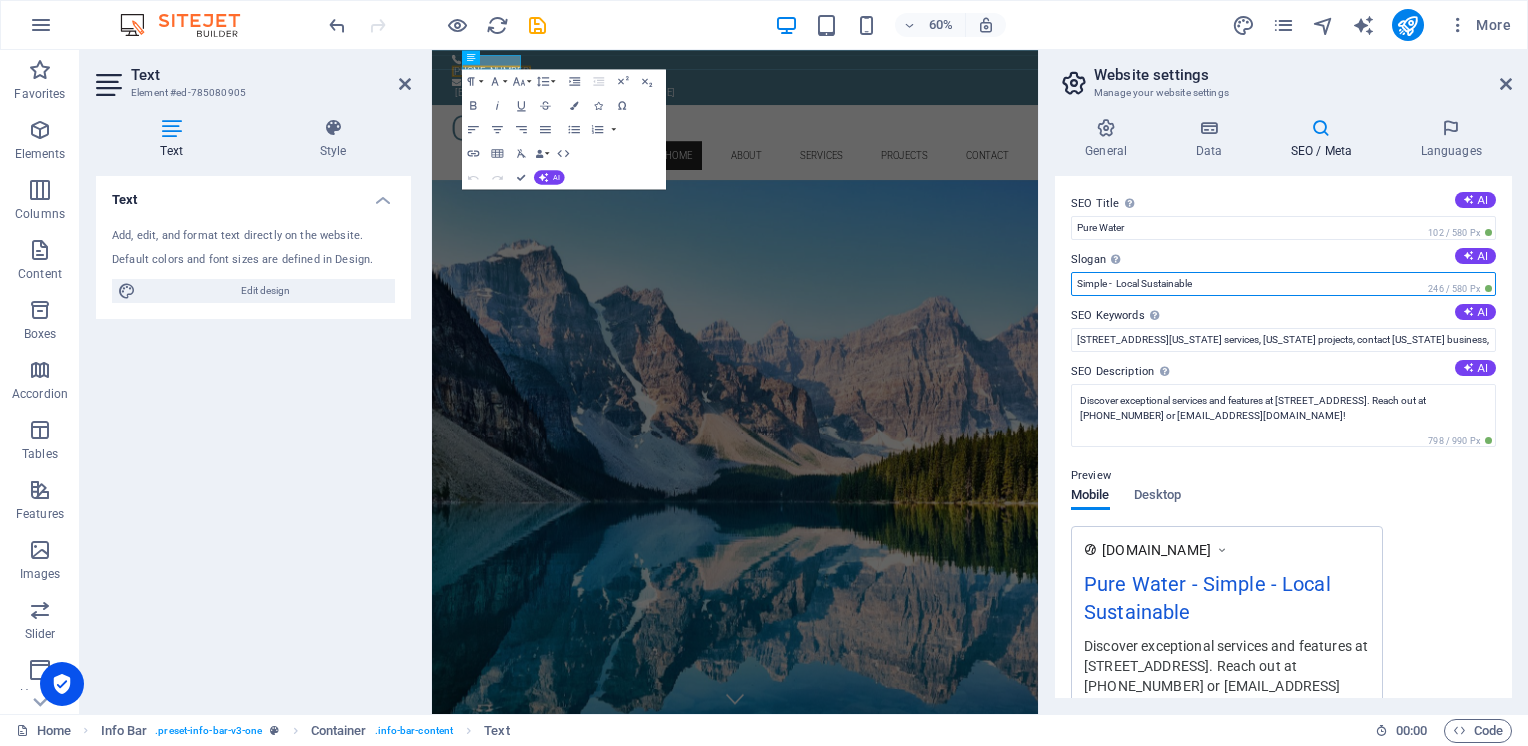 click on "Simple -  Local Sustainable" at bounding box center (1283, 284) 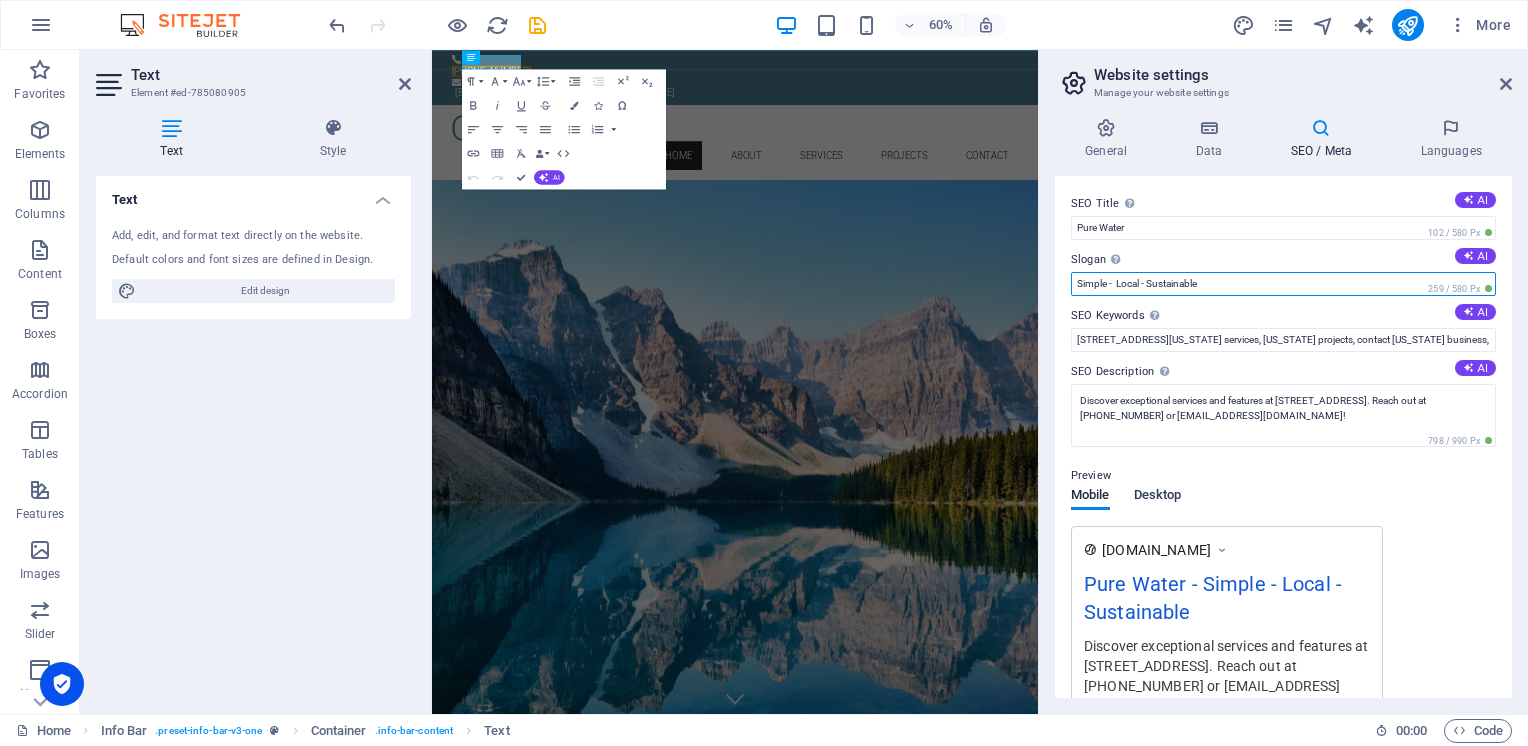 type on "Simple -  Local - Sustainable" 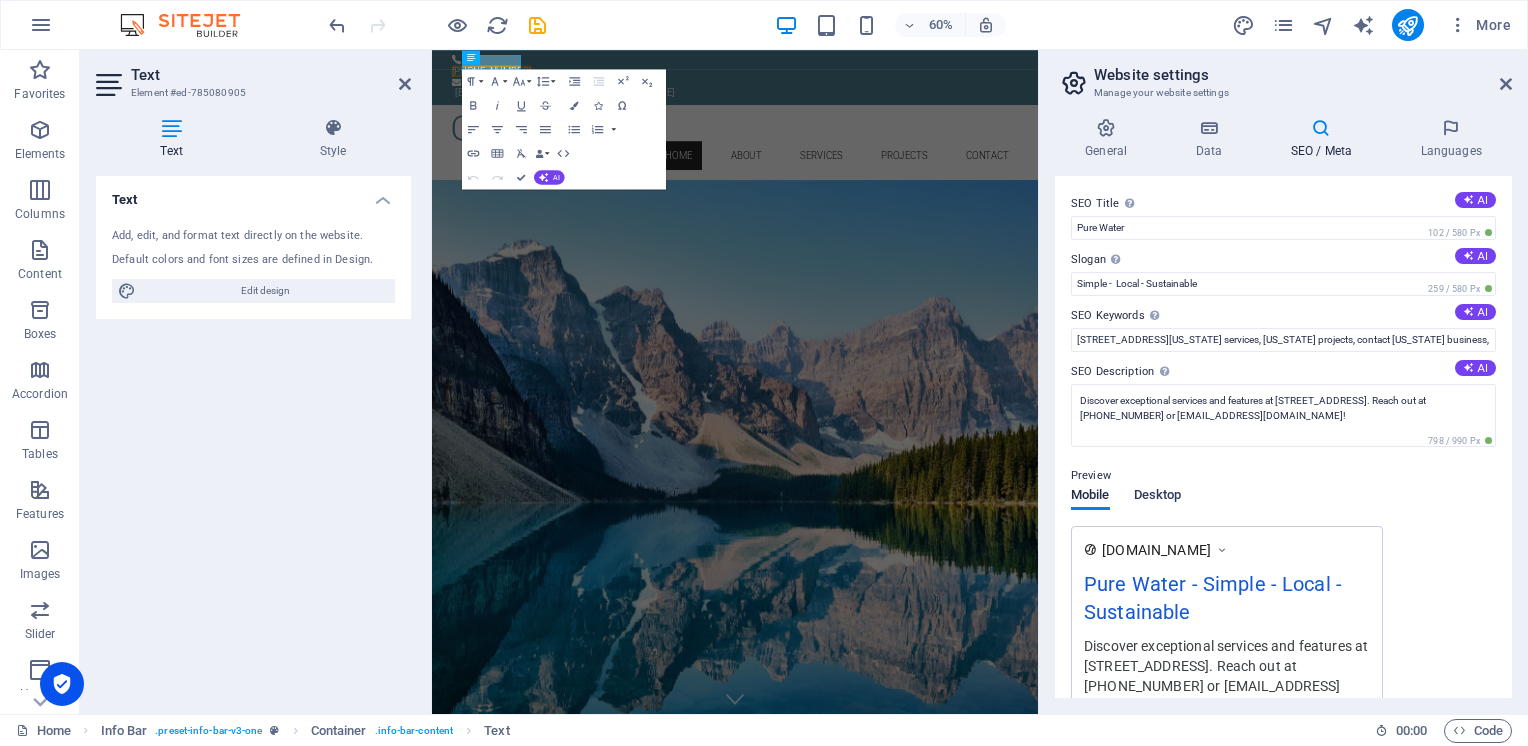 click on "Desktop" at bounding box center [1158, 497] 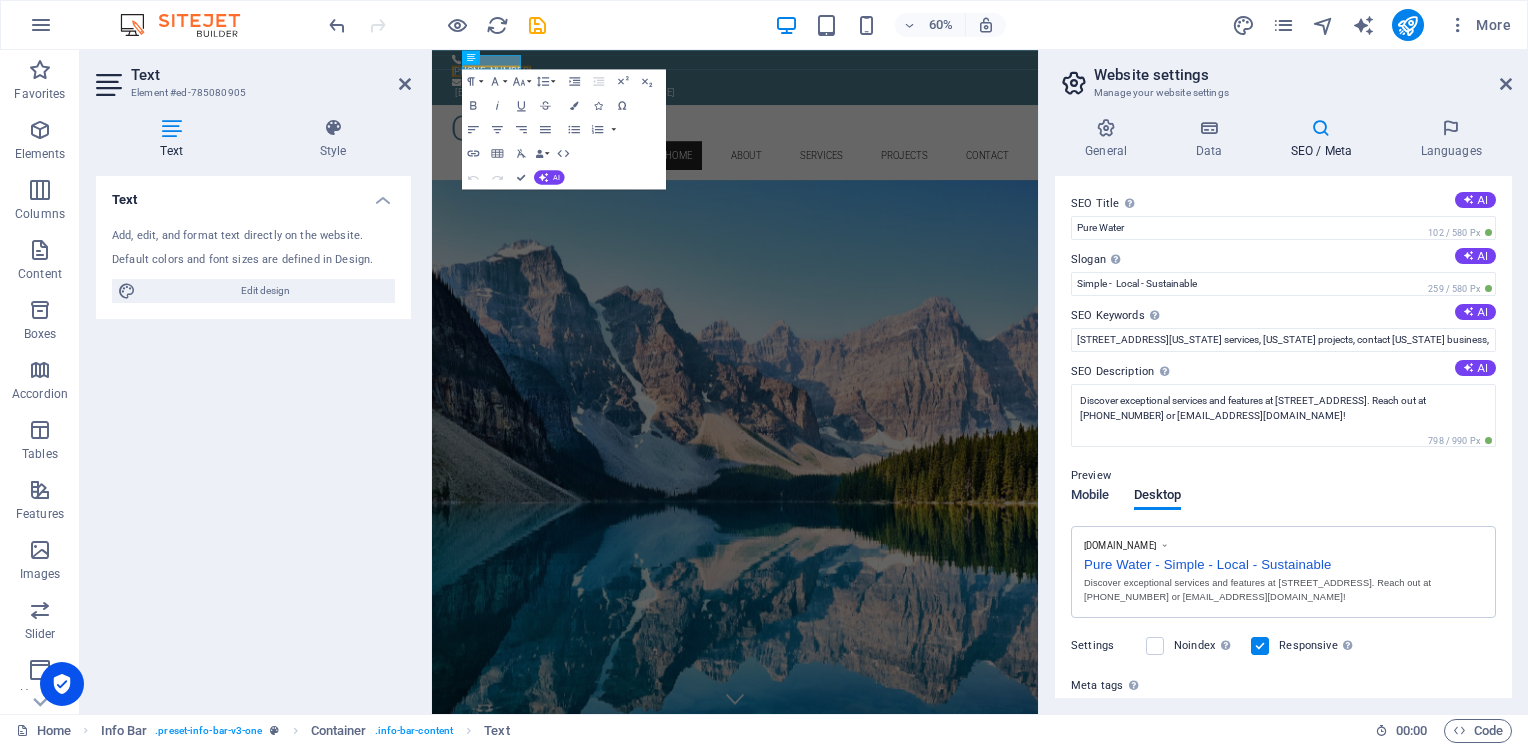 click on "Mobile" at bounding box center [1090, 497] 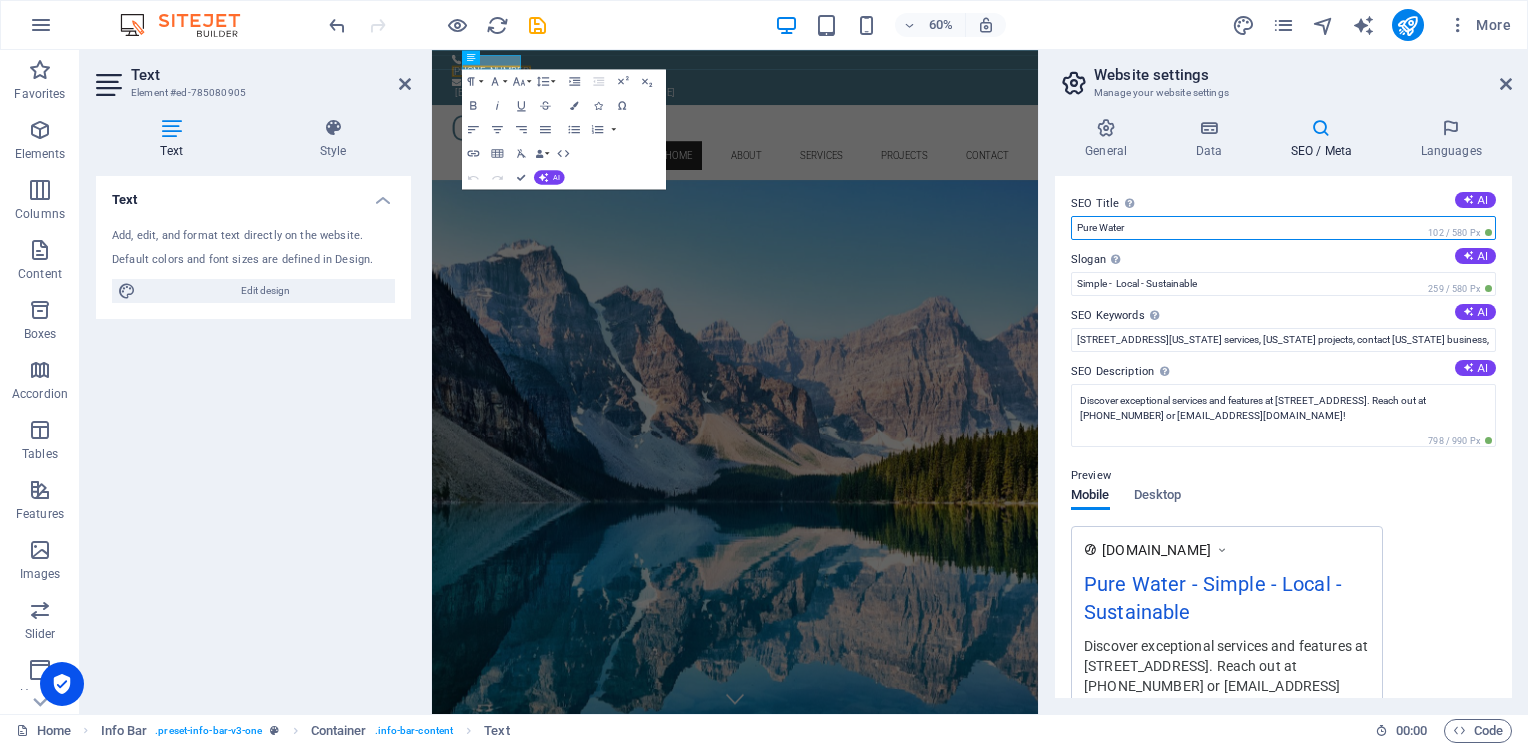 drag, startPoint x: 1140, startPoint y: 230, endPoint x: 1069, endPoint y: 232, distance: 71.02816 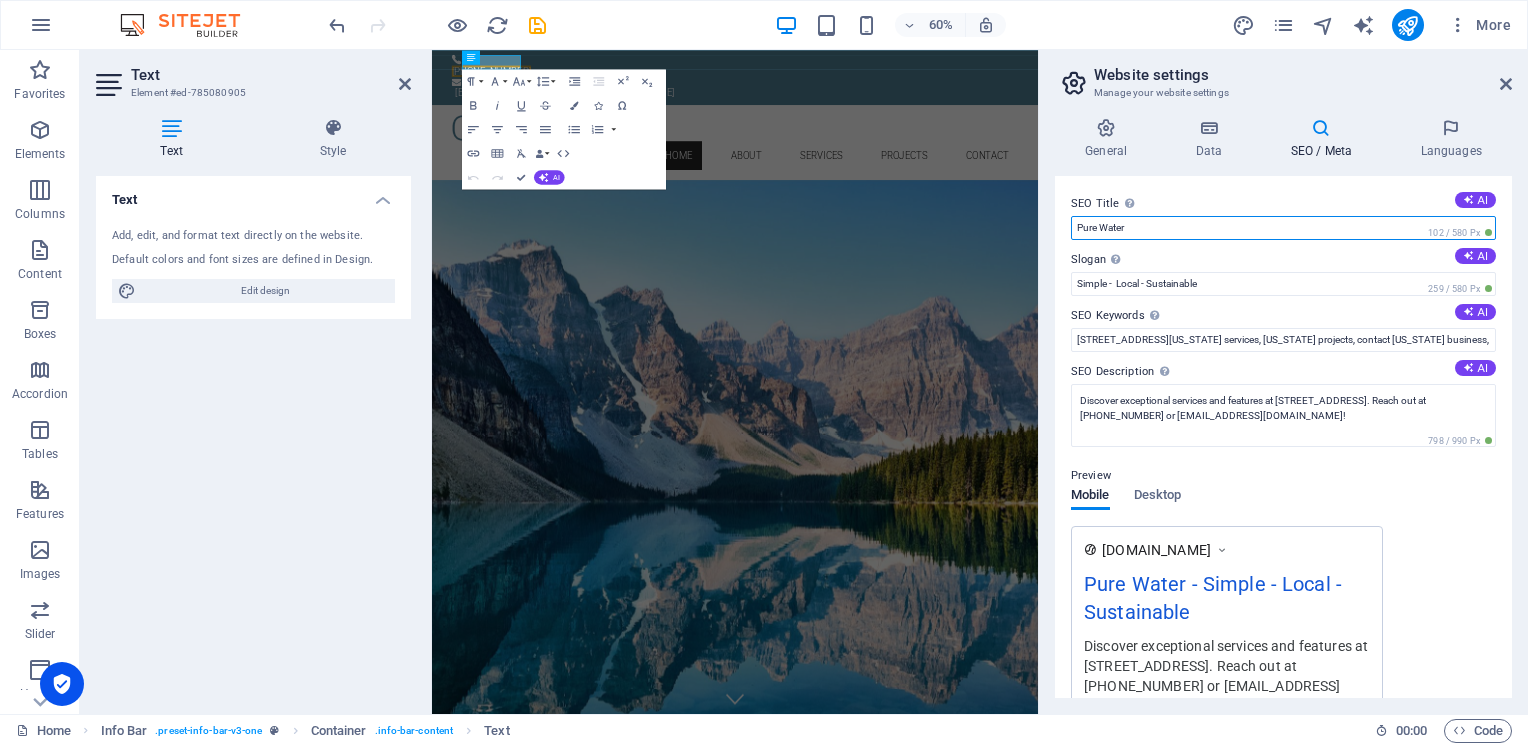 click on "SEO Title The title of your website - make it something that stands out in search engine results. AI Pure Water 102 / 580 Px Slogan The slogan of your website. AI Simple -  Local - Sustainable 259 / 580 Px SEO Keywords Comma-separated list of keywords representing your website. AI [STREET_ADDRESS][US_STATE] services, [US_STATE] projects, contact [US_STATE] business, [GEOGRAPHIC_DATA] business services, [GEOGRAPHIC_DATA] Circle information SEO Description Describe the contents of your website - this is crucial for search engines and SEO! AI Discover exceptional services and features at [STREET_ADDRESS]. Reach out at [PHONE_NUMBER] or [EMAIL_ADDRESS][DOMAIN_NAME]! 798 / 990 Px Preview Mobile Desktop [DOMAIN_NAME] Pure Water - Simple -  Local - Sustainable
Discover exceptional services and features at [STREET_ADDRESS]. Reach out at [PHONE_NUMBER] or [EMAIL_ADDRESS][DOMAIN_NAME]! Settings Noindex Instruct search engines to exclude this website from search results. Responsive Meta tags Google Analytics ID Google Maps API key" at bounding box center (1283, 437) 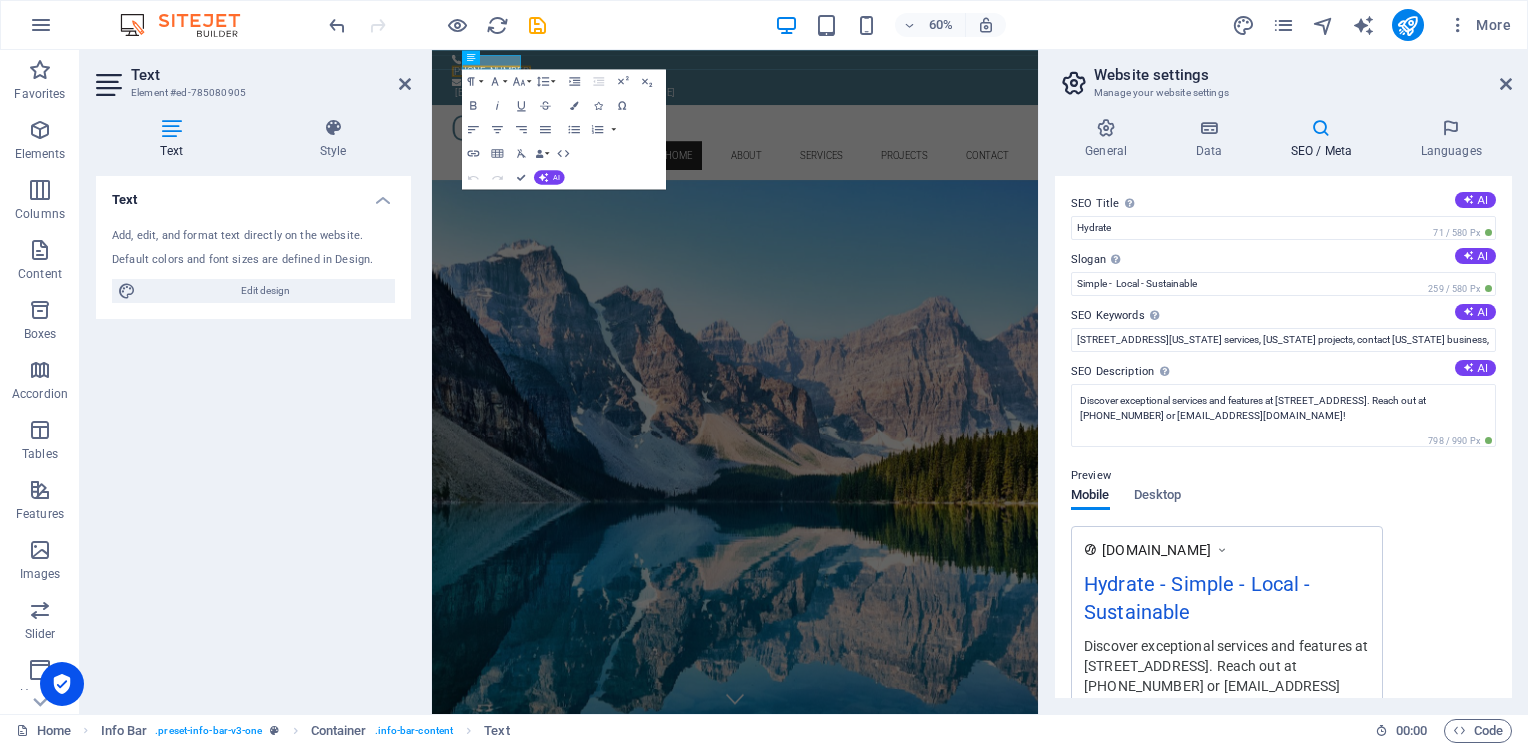 drag, startPoint x: 1468, startPoint y: 198, endPoint x: 1344, endPoint y: 187, distance: 124.486946 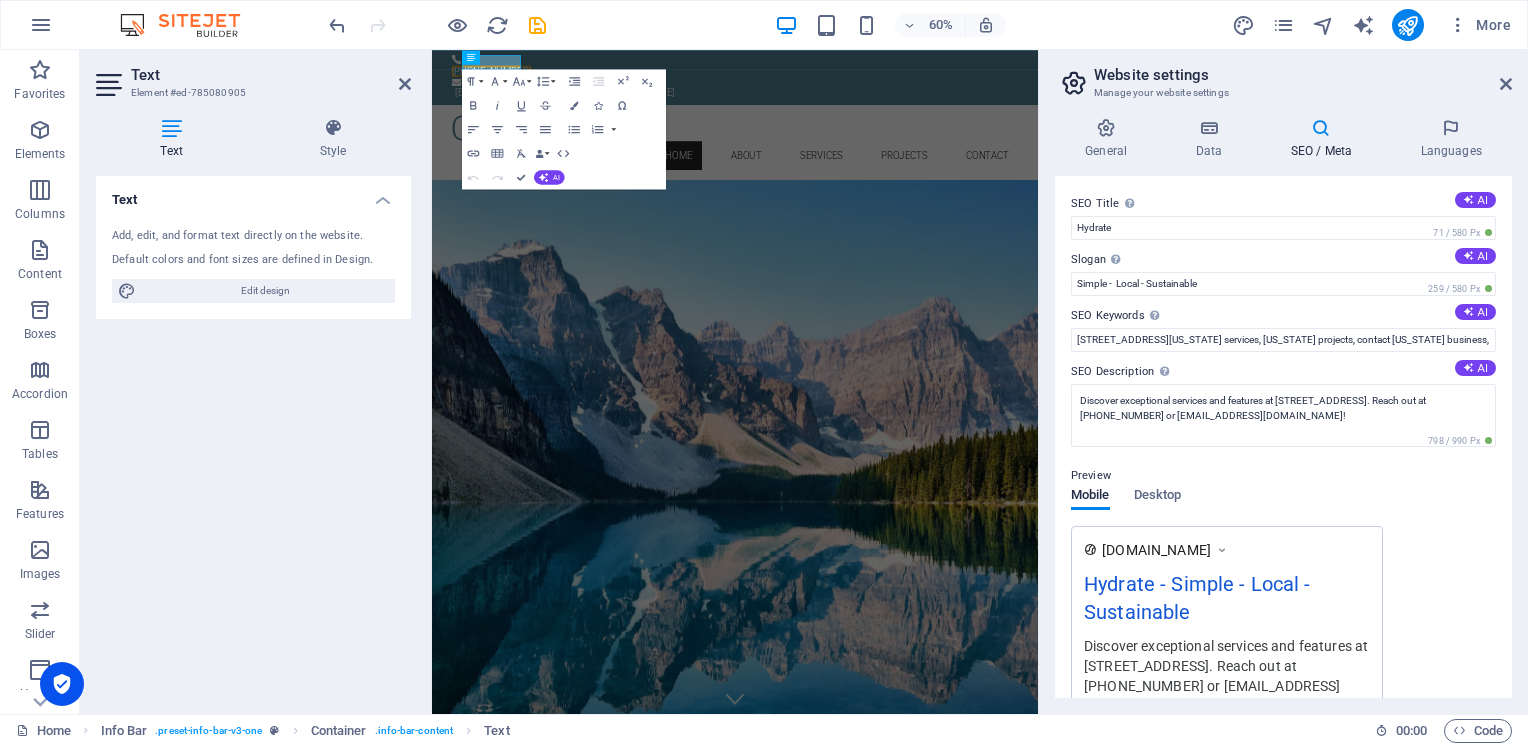 click on "SEO Title The title of your website - make it something that stands out in search engine results. AI Hydrate 71 / 580 Px Slogan The slogan of your website. AI Simple -  Local - Sustainable 259 / 580 Px SEO Keywords Comma-separated list of keywords representing your website. AI [STREET_ADDRESS][US_STATE] services, [US_STATE] projects, contact [US_STATE] business, [GEOGRAPHIC_DATA] business services, [GEOGRAPHIC_DATA] Circle information SEO Description Describe the contents of your website - this is crucial for search engines and SEO! AI Discover exceptional services and features at [STREET_ADDRESS]. Reach out at [PHONE_NUMBER] or [EMAIL_ADDRESS][DOMAIN_NAME]! 798 / 990 Px Preview Mobile Desktop [DOMAIN_NAME] Hydrate - Simple -  Local - Sustainable
Discover exceptional services and features at [STREET_ADDRESS]. Reach out at [PHONE_NUMBER] or [EMAIL_ADDRESS][DOMAIN_NAME]! Settings Noindex Instruct search engines to exclude this website from search results. Responsive Determine whether the website should be responsive based on screen resolution." at bounding box center (1283, 437) 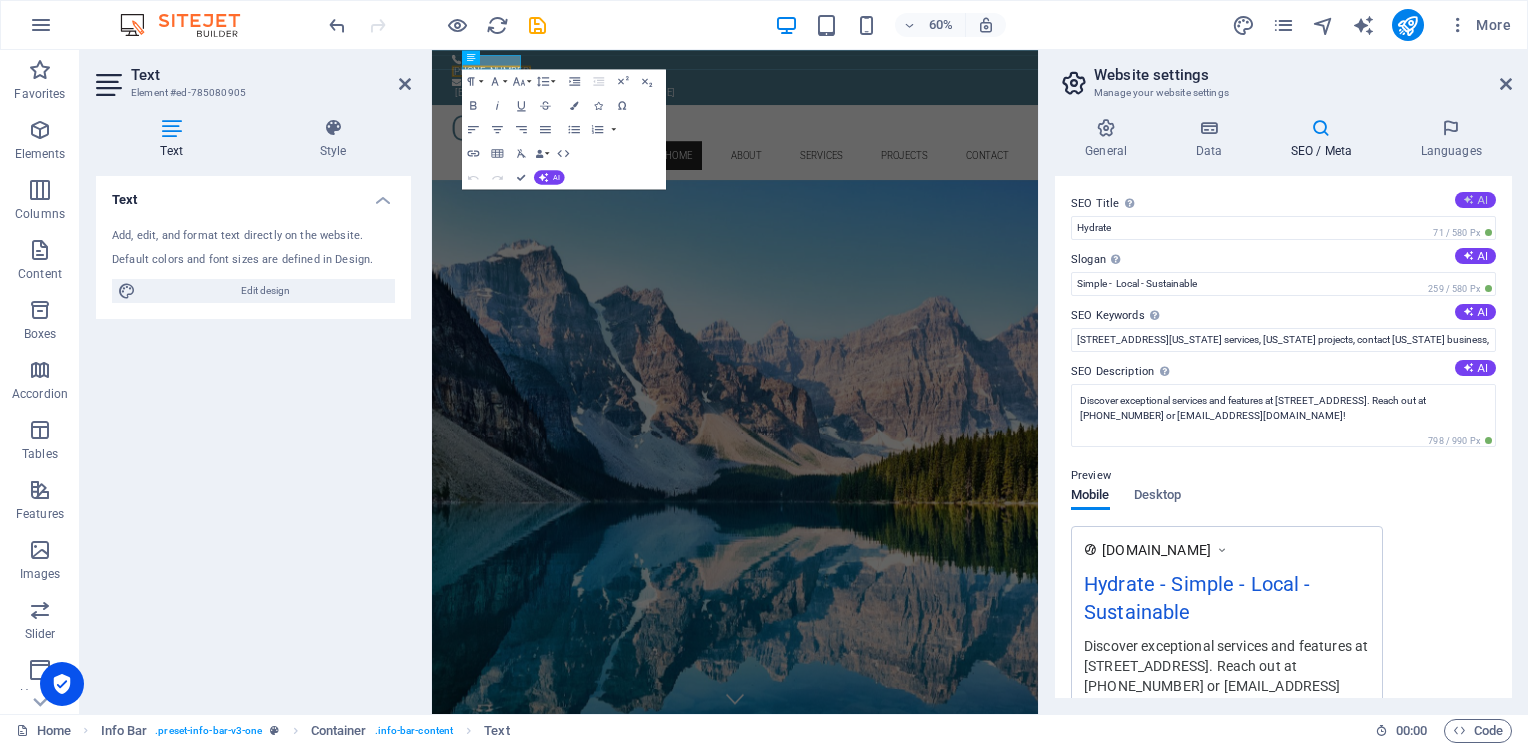 click at bounding box center (1468, 199) 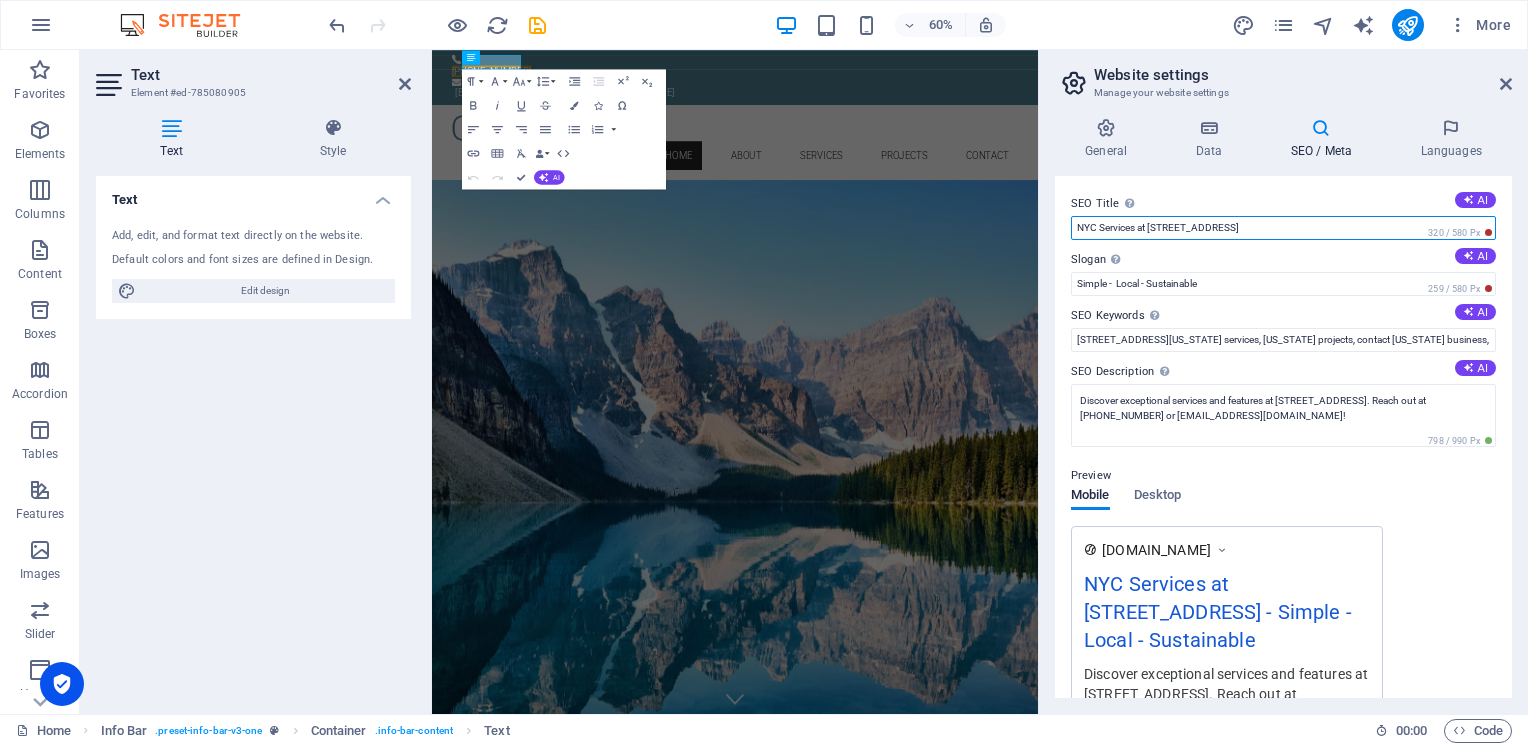 drag, startPoint x: 1243, startPoint y: 232, endPoint x: 1131, endPoint y: 235, distance: 112.04017 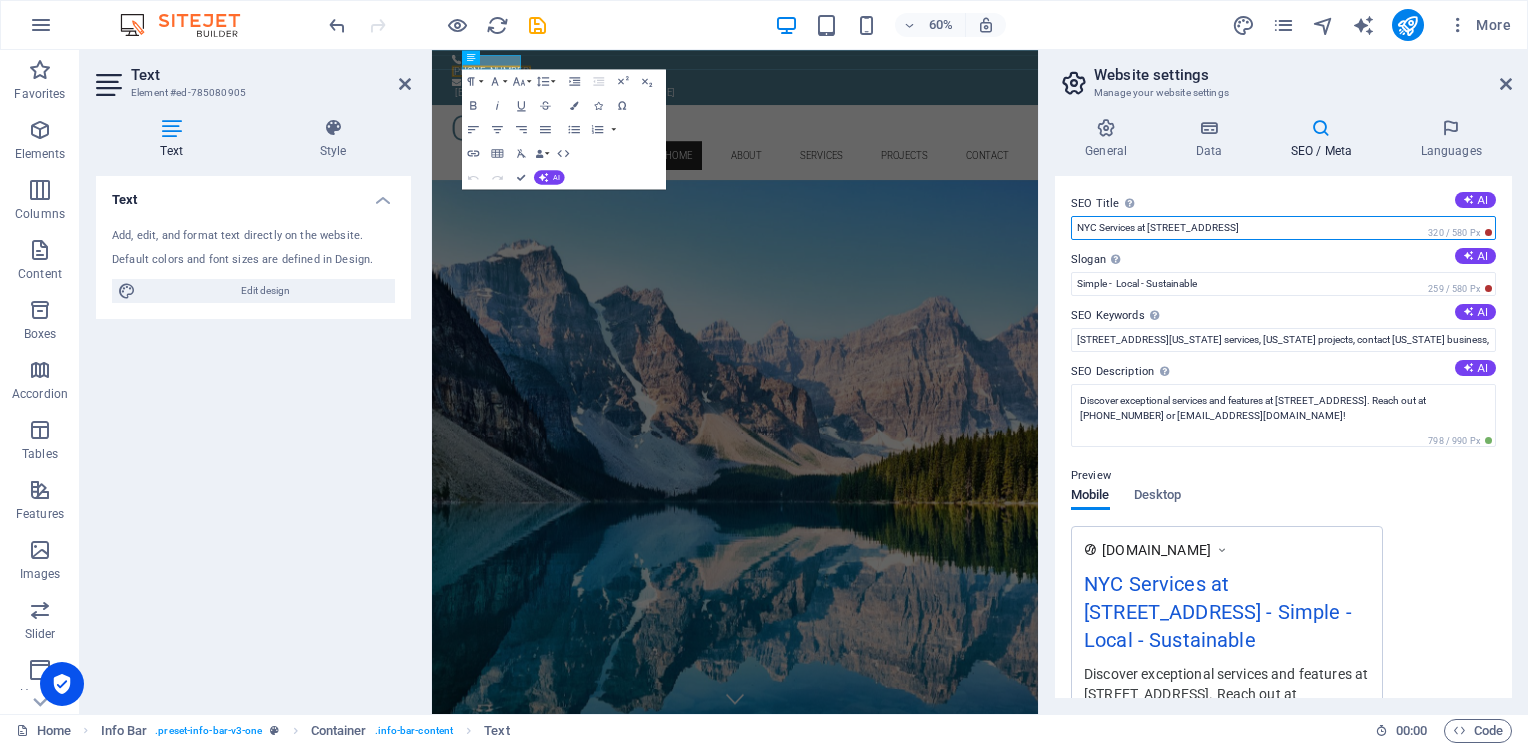 drag, startPoint x: 1131, startPoint y: 235, endPoint x: 1244, endPoint y: 218, distance: 114.27161 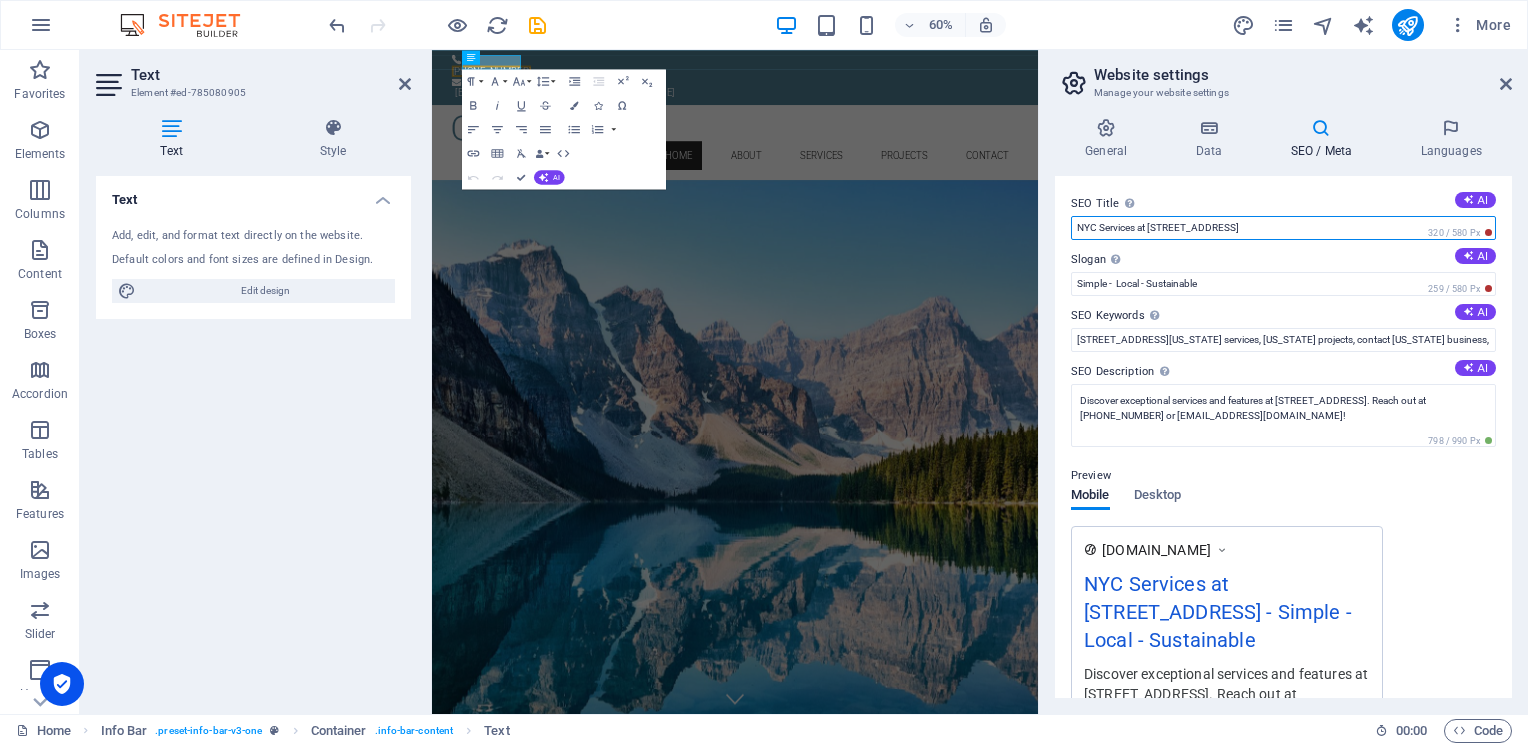 drag, startPoint x: 1244, startPoint y: 218, endPoint x: 1235, endPoint y: 227, distance: 12.727922 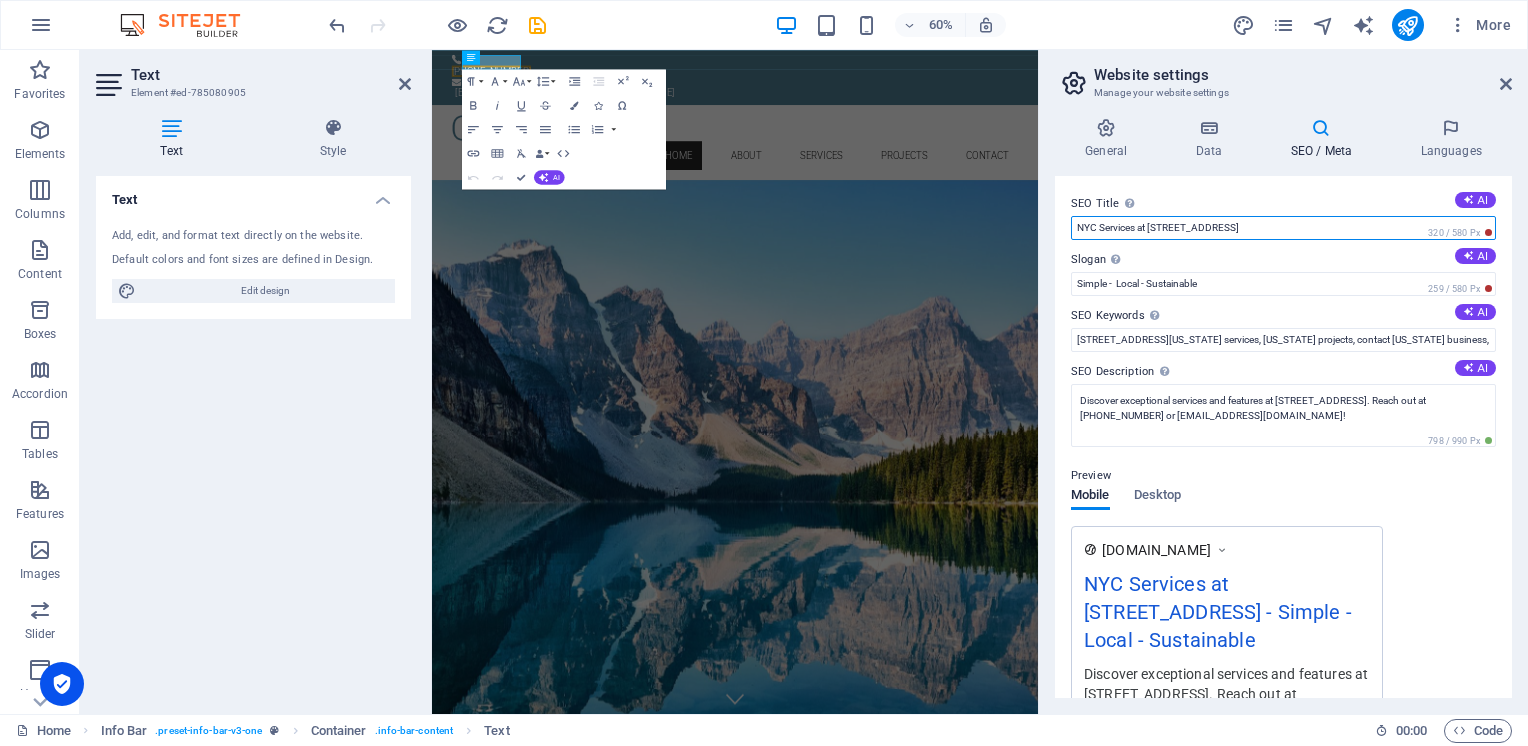 drag, startPoint x: 1235, startPoint y: 227, endPoint x: 1083, endPoint y: 231, distance: 152.05263 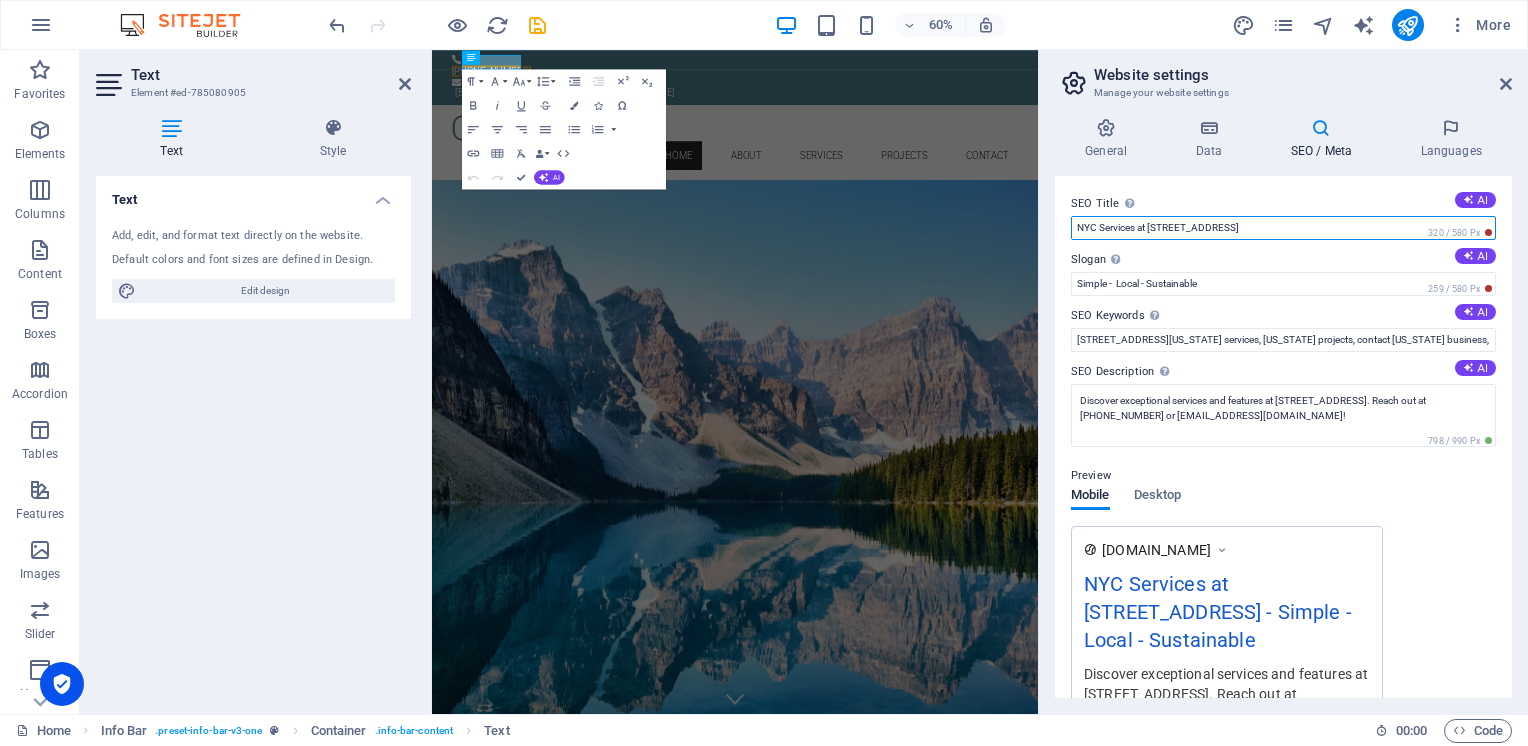 click on "NYC Services at [STREET_ADDRESS]" at bounding box center (1283, 228) 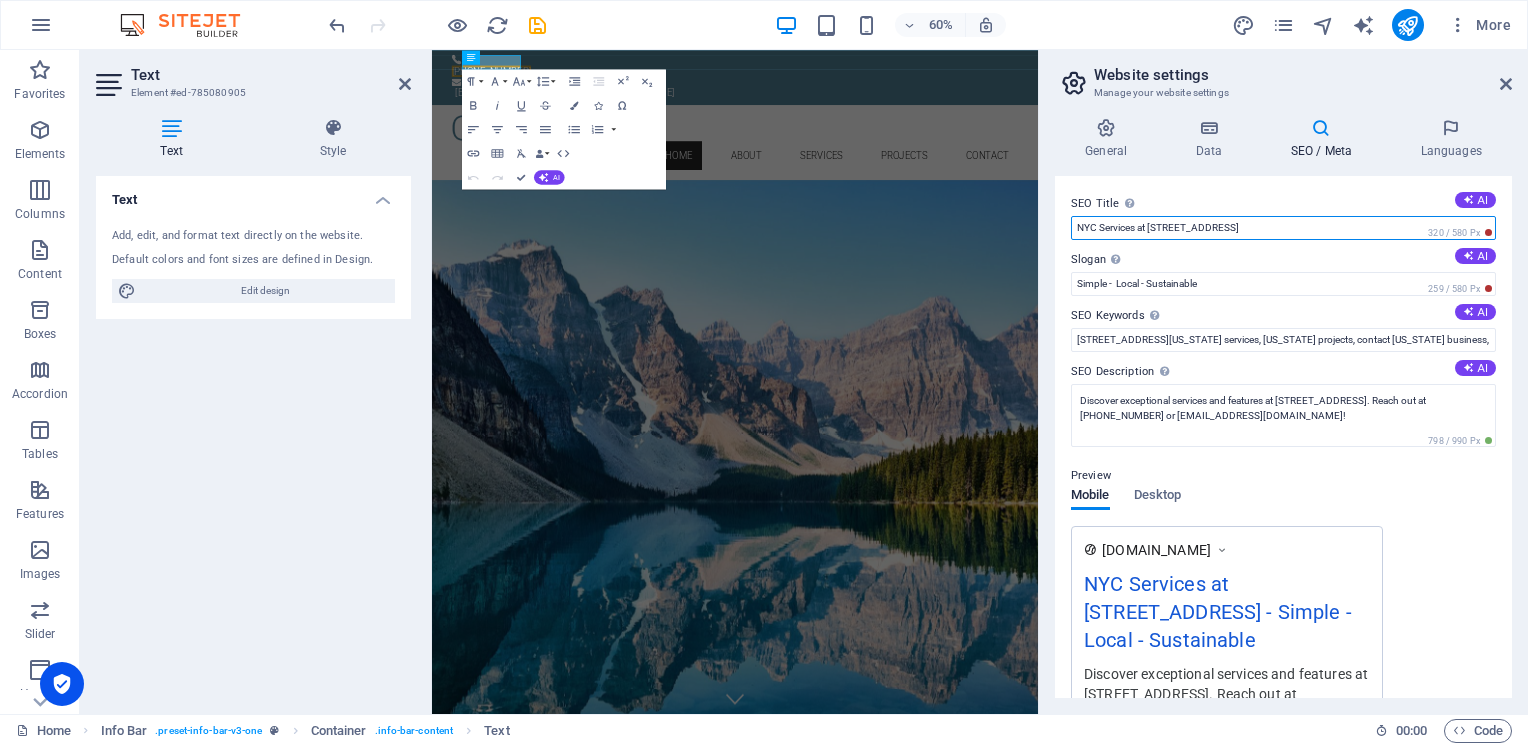 paste on "[PERSON_NAME] Pur  Ultra-Pure Refill Water & CO₂ Cylinder Exchange for Sustainable Hydration" 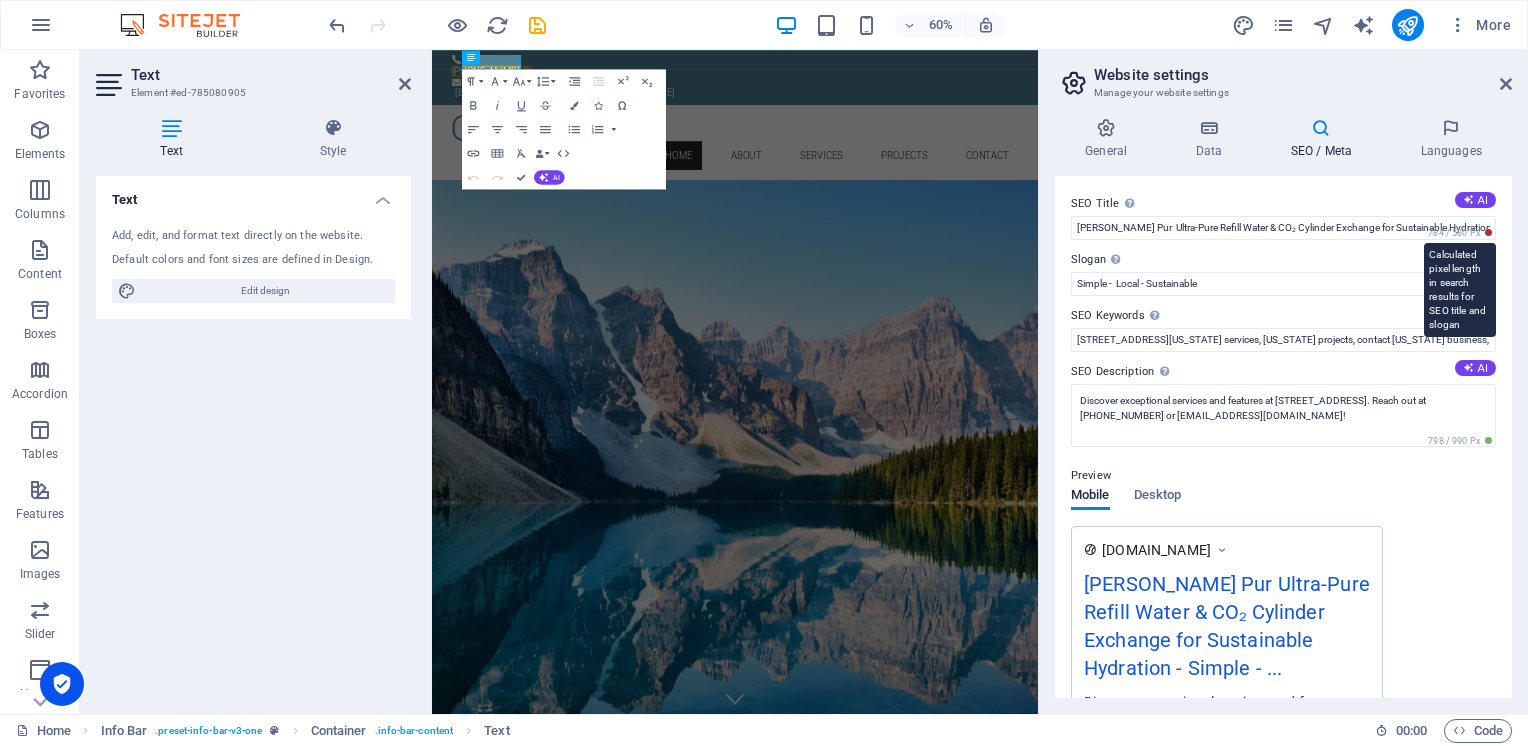 click on "784 / 580 Px" at bounding box center [1460, 233] 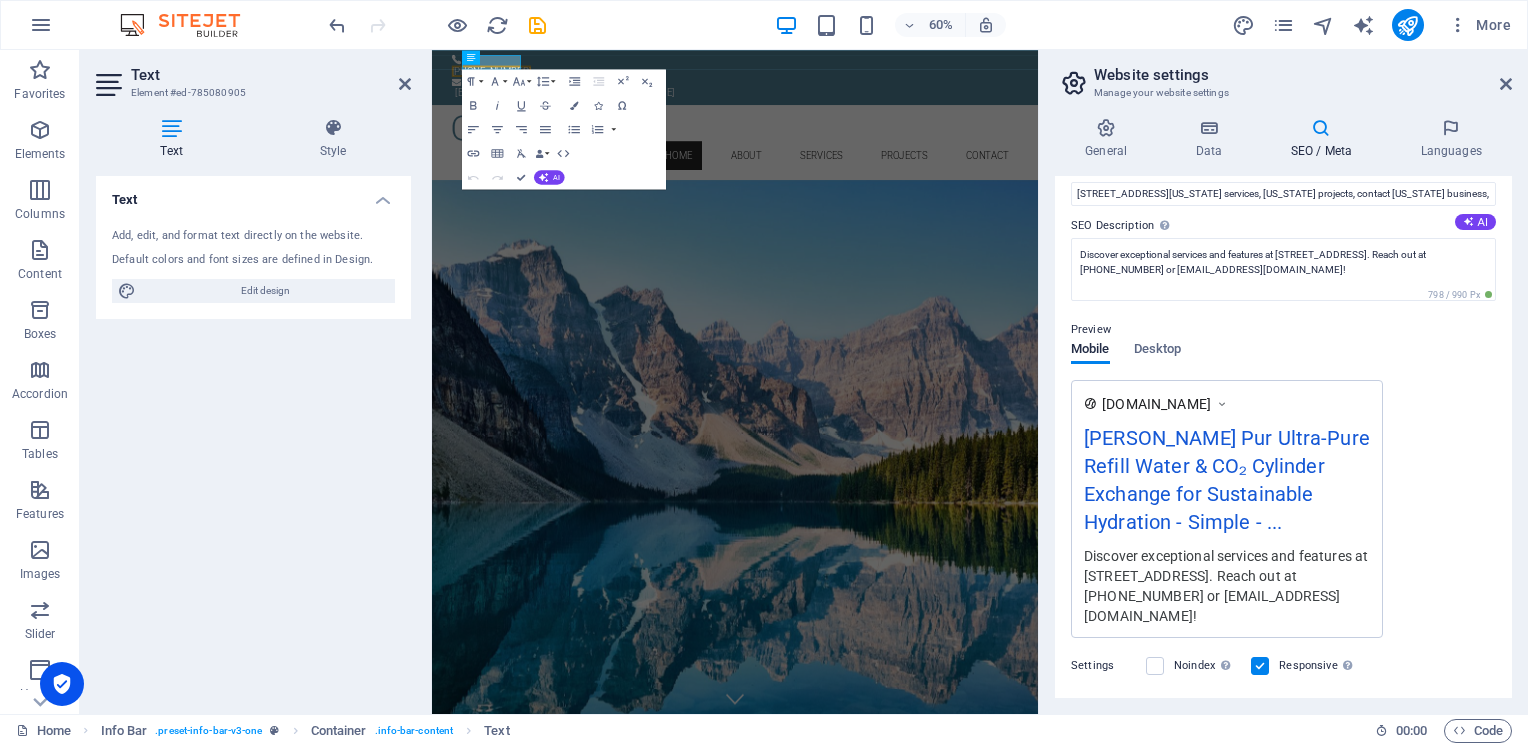 scroll, scrollTop: 148, scrollLeft: 0, axis: vertical 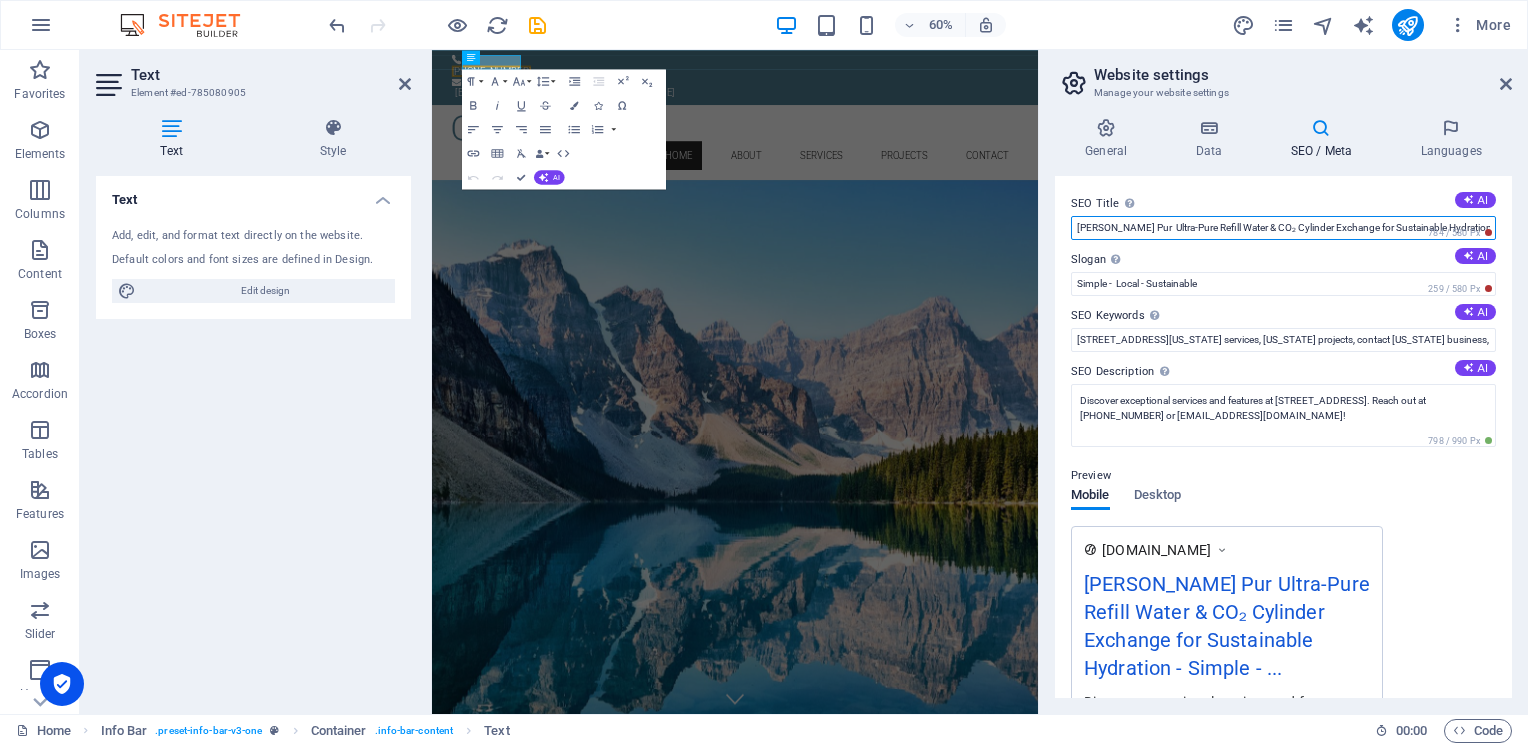drag, startPoint x: 1131, startPoint y: 232, endPoint x: 1224, endPoint y: 233, distance: 93.00538 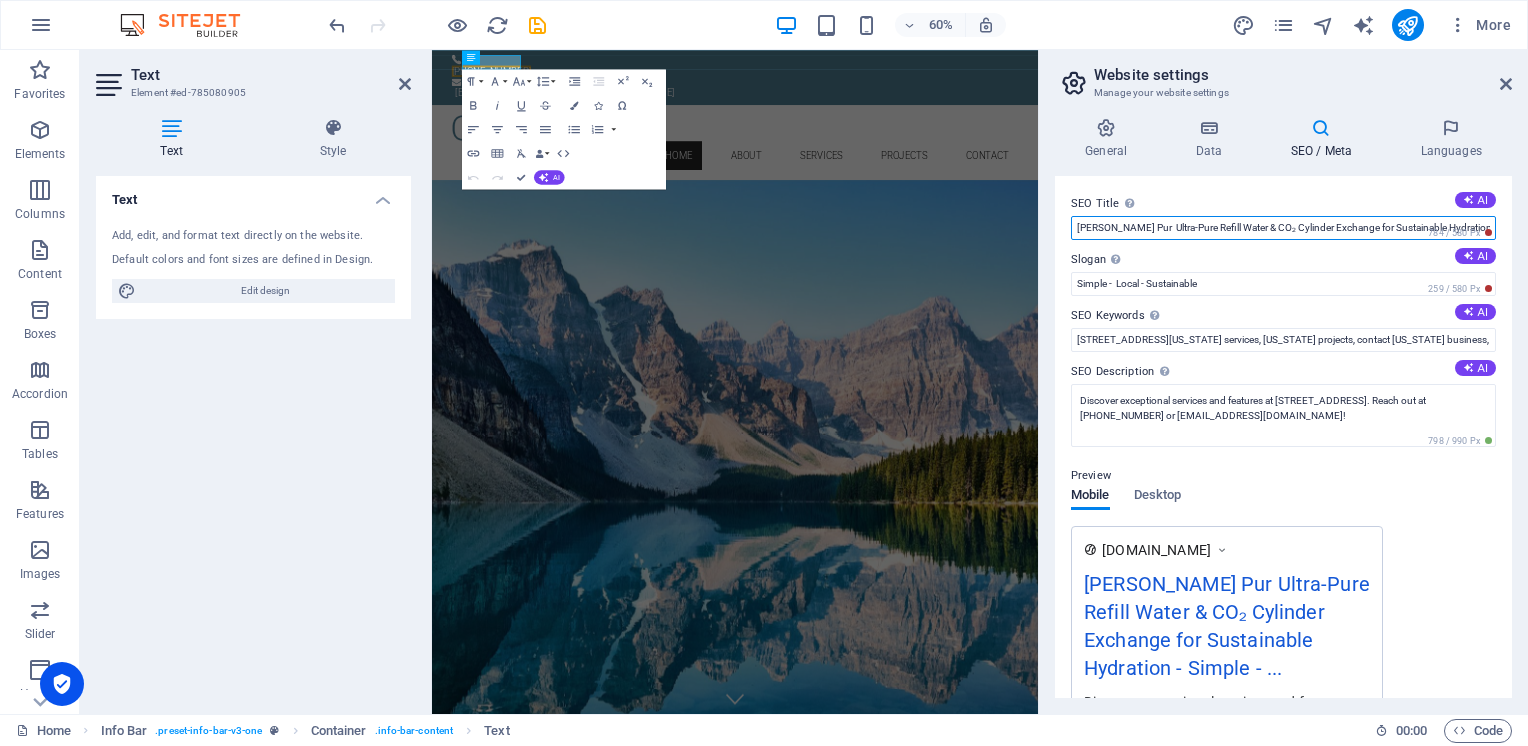 click on "[PERSON_NAME] Pur  Ultra-Pure Refill Water & CO₂ Cylinder Exchange for Sustainable Hydration" at bounding box center (1283, 228) 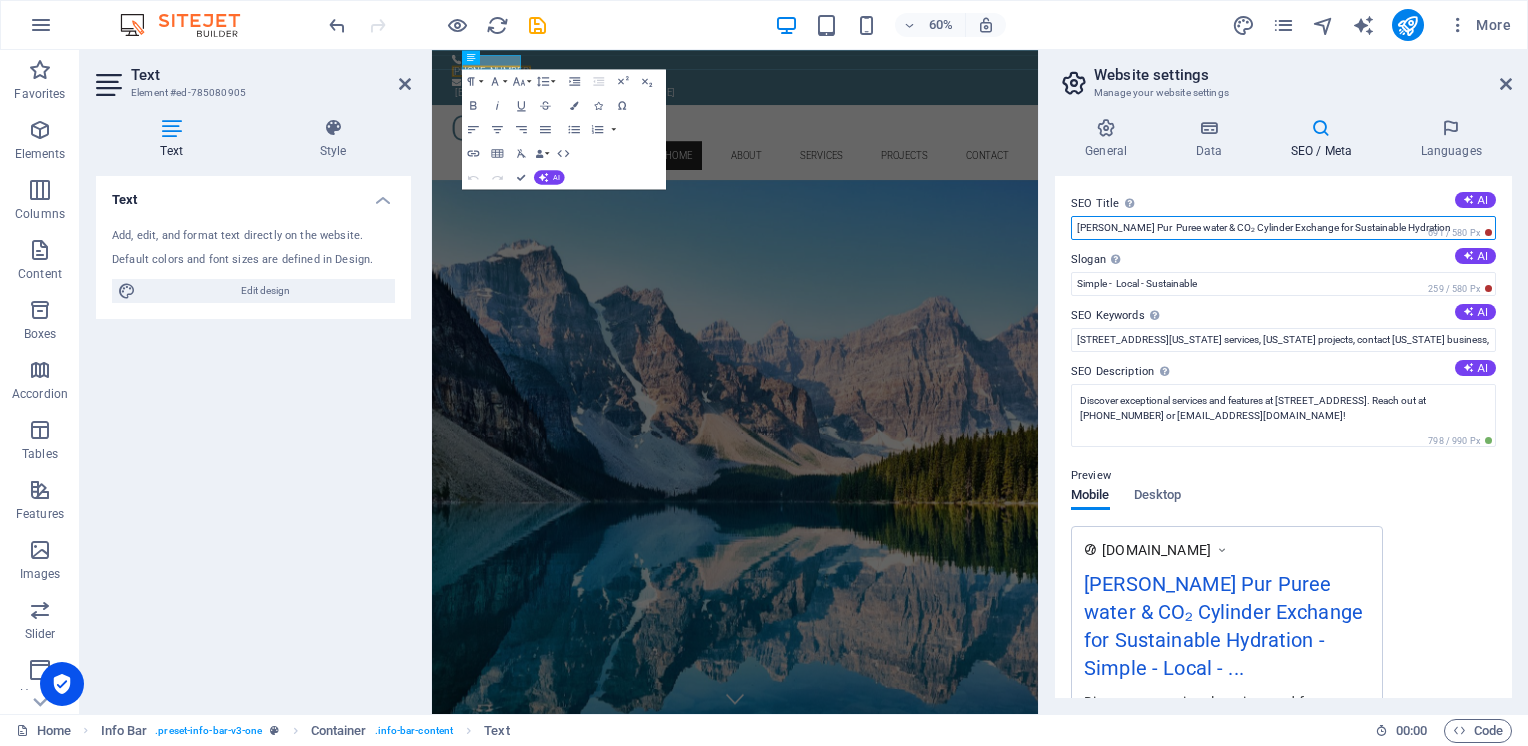 click on "[PERSON_NAME] Pur  Puree water & CO₂ Cylinder Exchange for Sustainable Hydration" at bounding box center (1283, 228) 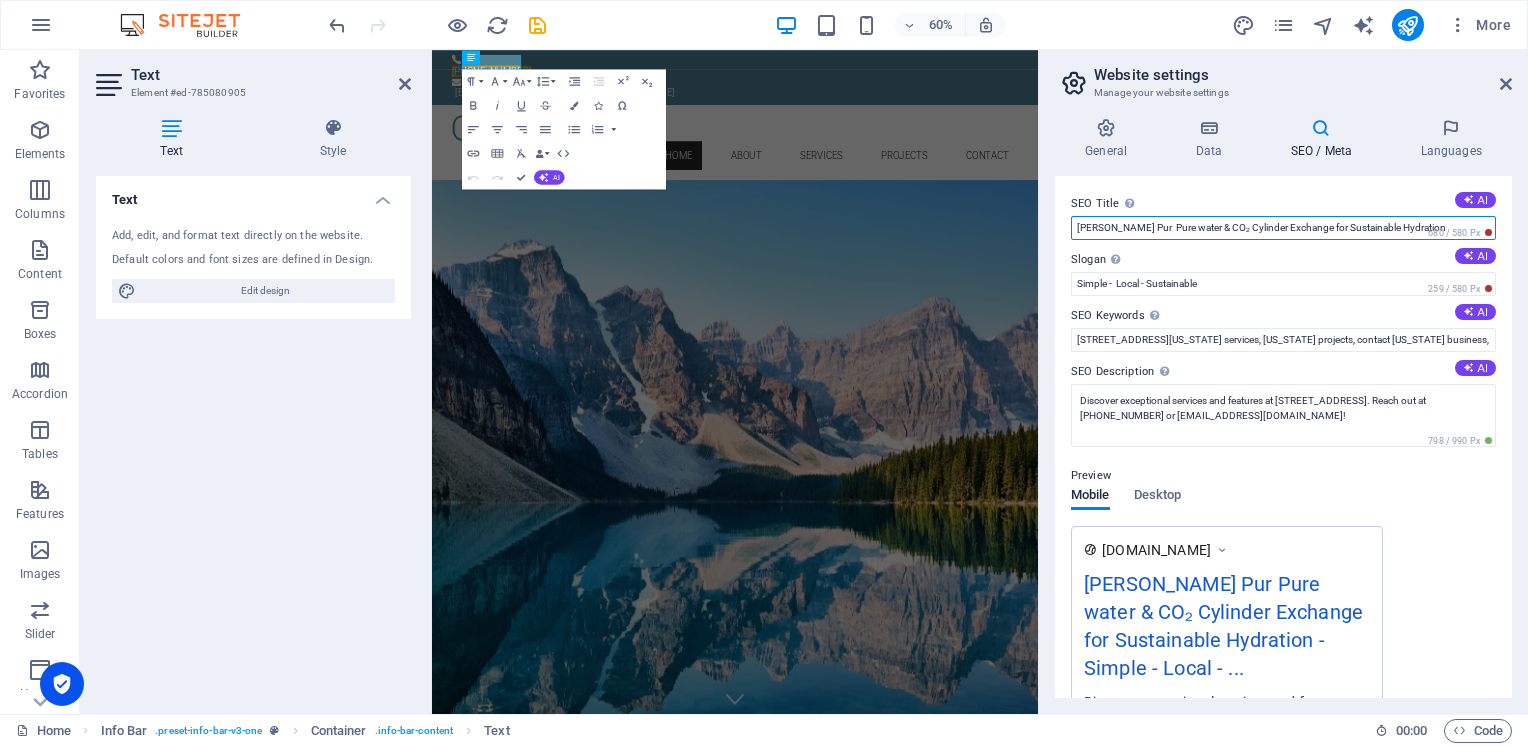 click on "[PERSON_NAME] Pur  Pure water & CO₂ Cylinder Exchange for Sustainable Hydration" at bounding box center [1283, 228] 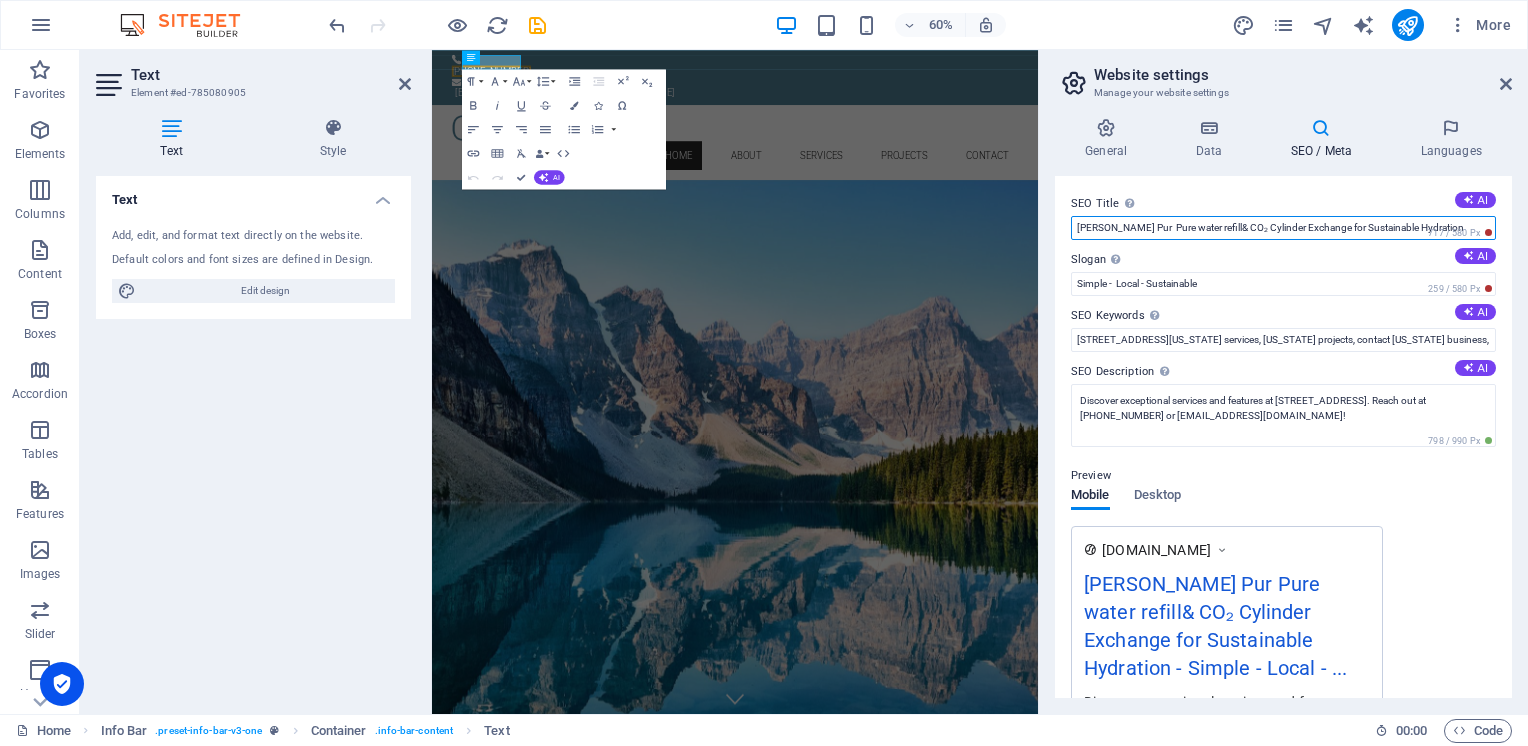 click on "[PERSON_NAME] Pur  Pure water refill& CO₂ Cylinder Exchange for Sustainable Hydration" at bounding box center [1283, 228] 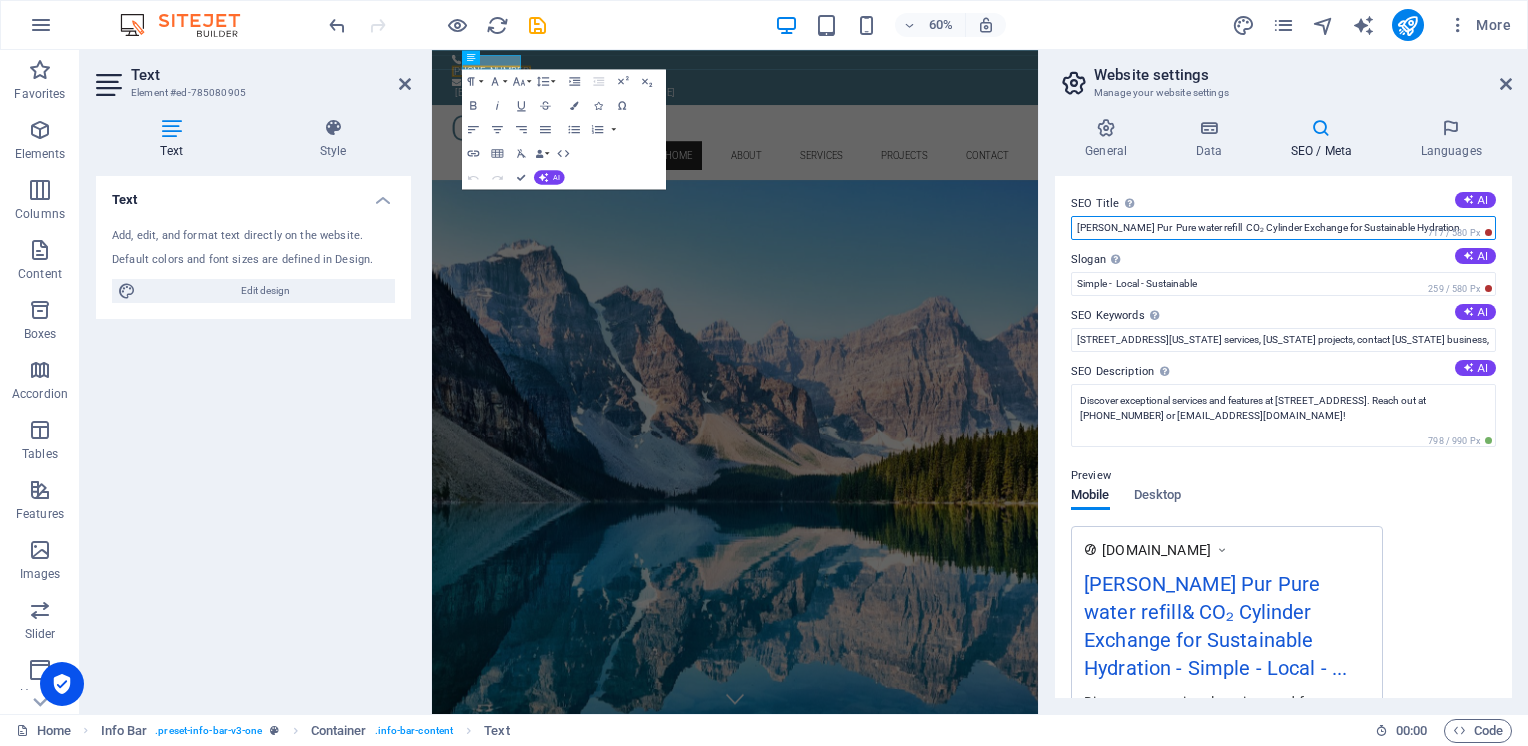 click on "[PERSON_NAME] Pur  Pure water refill  CO₂ Cylinder Exchange for Sustainable Hydration" at bounding box center [1283, 228] 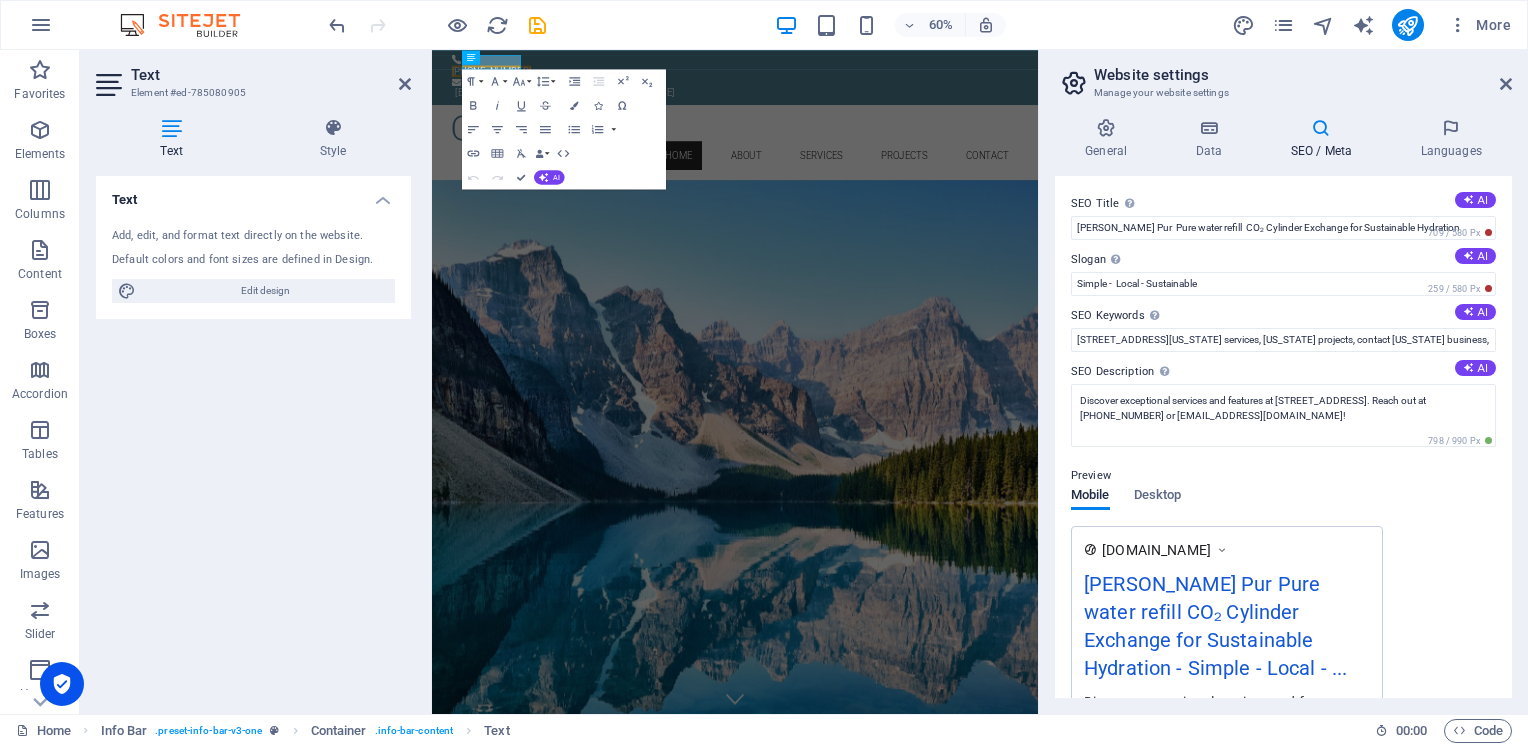 click on "[DOMAIN_NAME] [PERSON_NAME] Pur  Pure water refill  CO₂ Cylinder Exchange for Sustainable Hydration - Simple -  Local - ...
Discover exceptional services and features at [STREET_ADDRESS]. Reach out at [PHONE_NUMBER] or [EMAIL_ADDRESS][DOMAIN_NAME]!" at bounding box center [1283, 655] 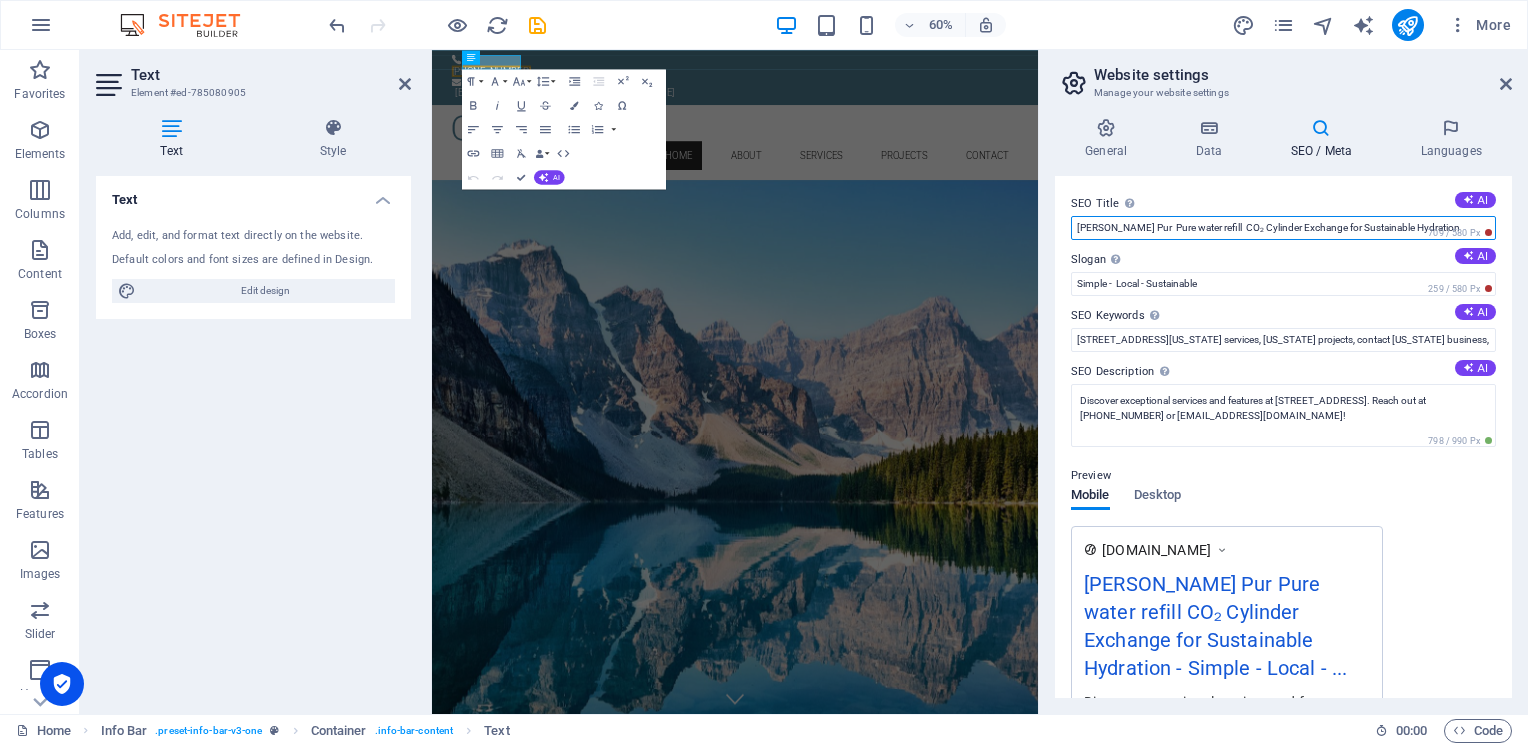 click on "[PERSON_NAME] Pur  Pure water refill  CO₂ Cylinder Exchange for Sustainable Hydration" at bounding box center [1283, 228] 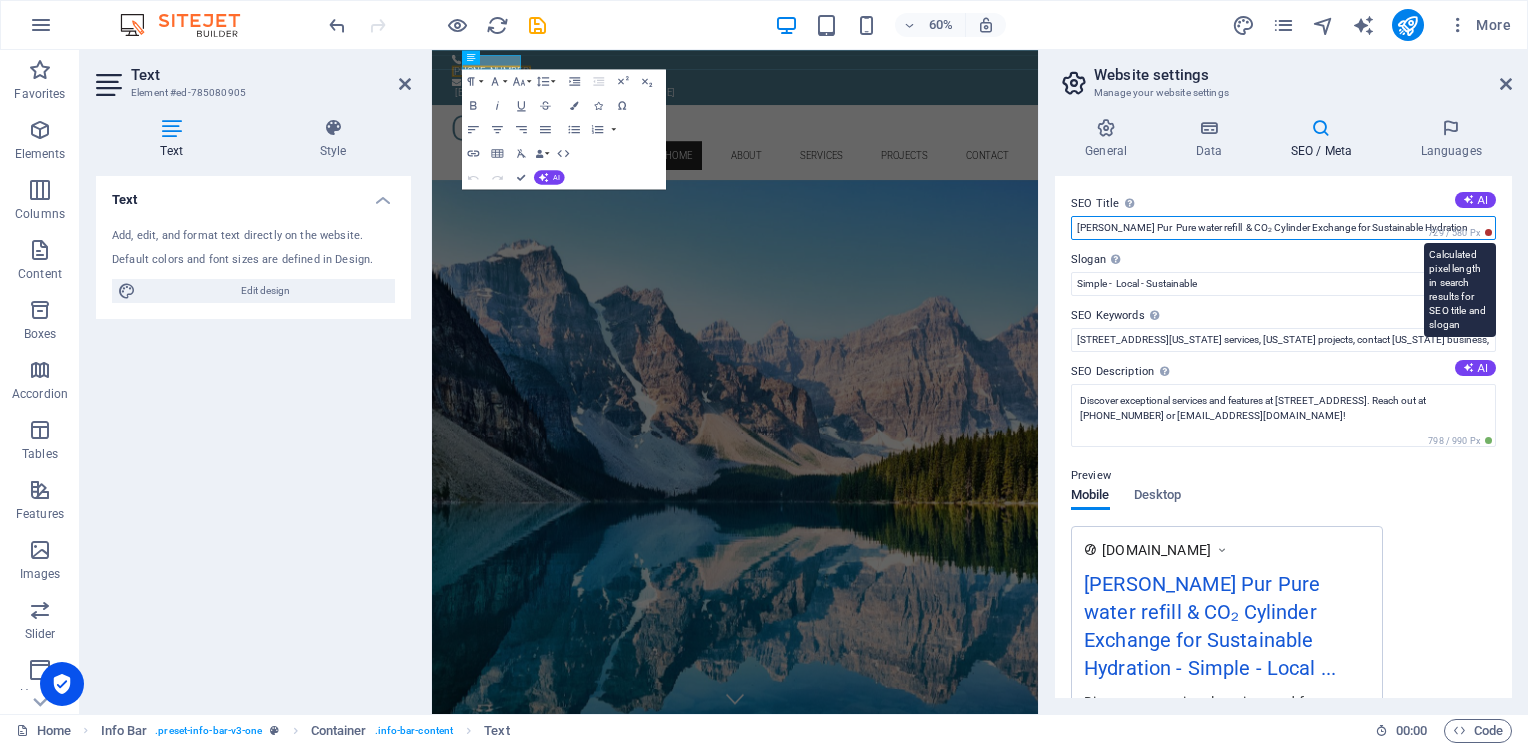 drag, startPoint x: 1316, startPoint y: 231, endPoint x: 1440, endPoint y: 235, distance: 124.0645 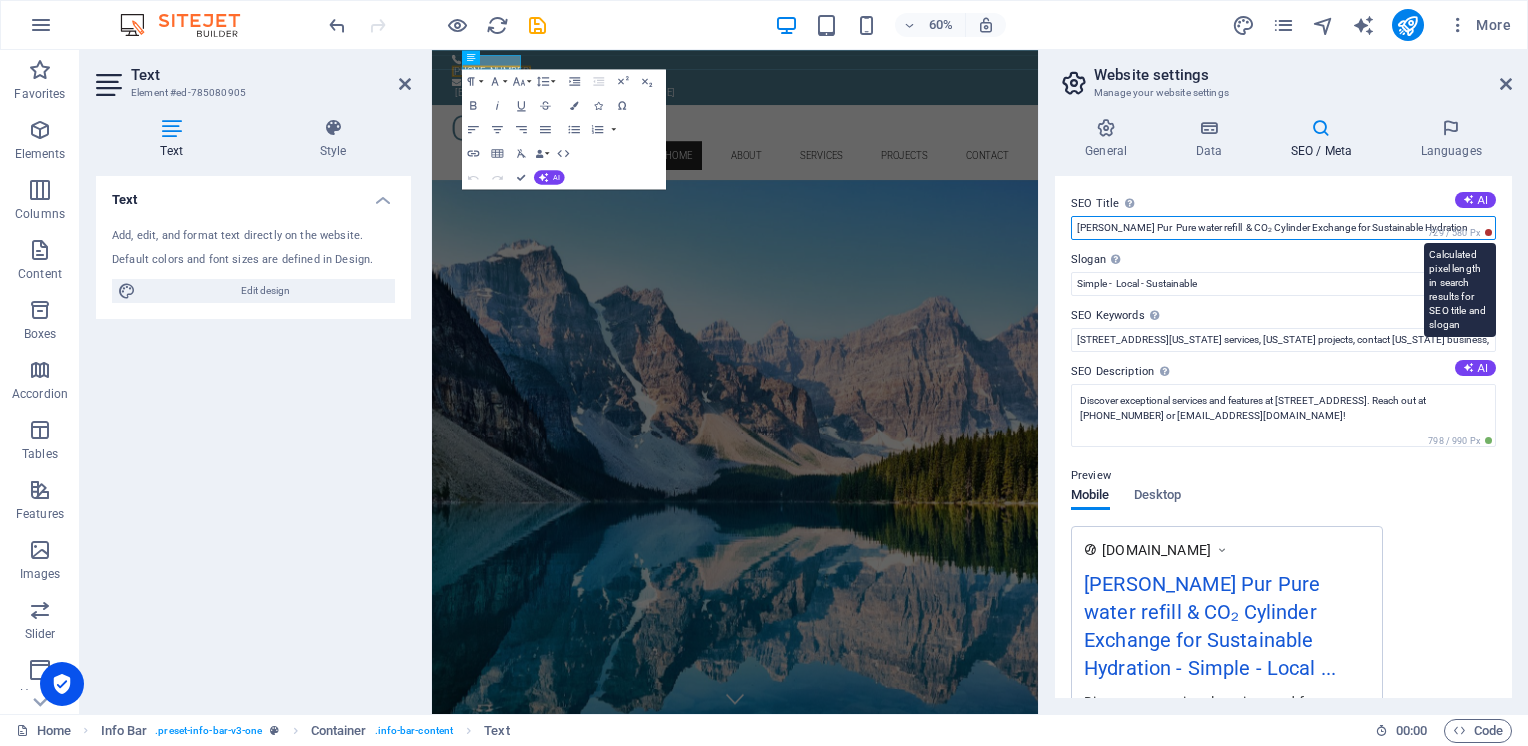 click on "SEO Title The title of your website - make it something that stands out in search engine results. [PERSON_NAME] Pur  Pure water refill  & CO₂ Cylinder Exchange for Sustainable Hydration 729 / 580 Px" at bounding box center [1283, 216] 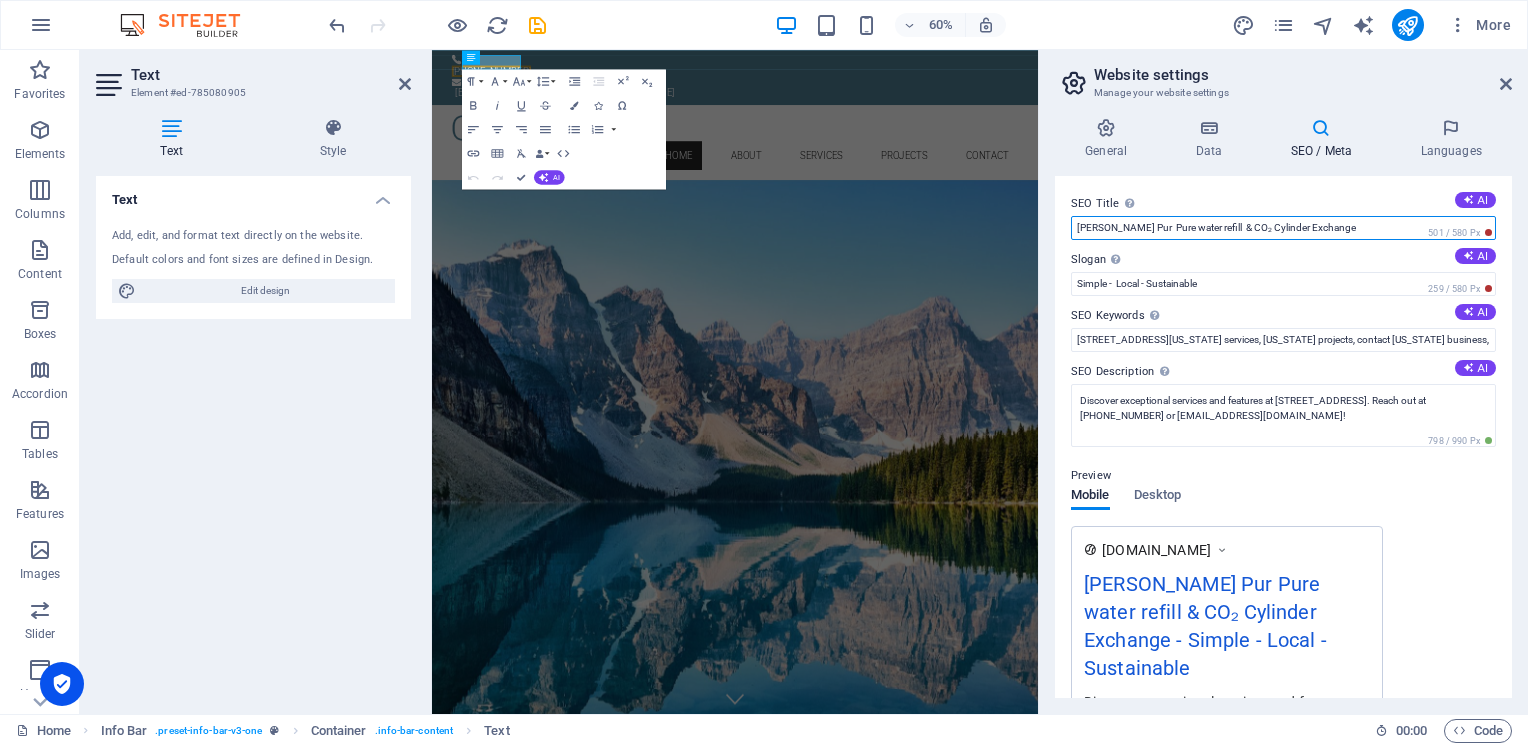 click on "[PERSON_NAME] Pur  Pure water refill  & CO₂ Cylinder Exchange" at bounding box center (1283, 228) 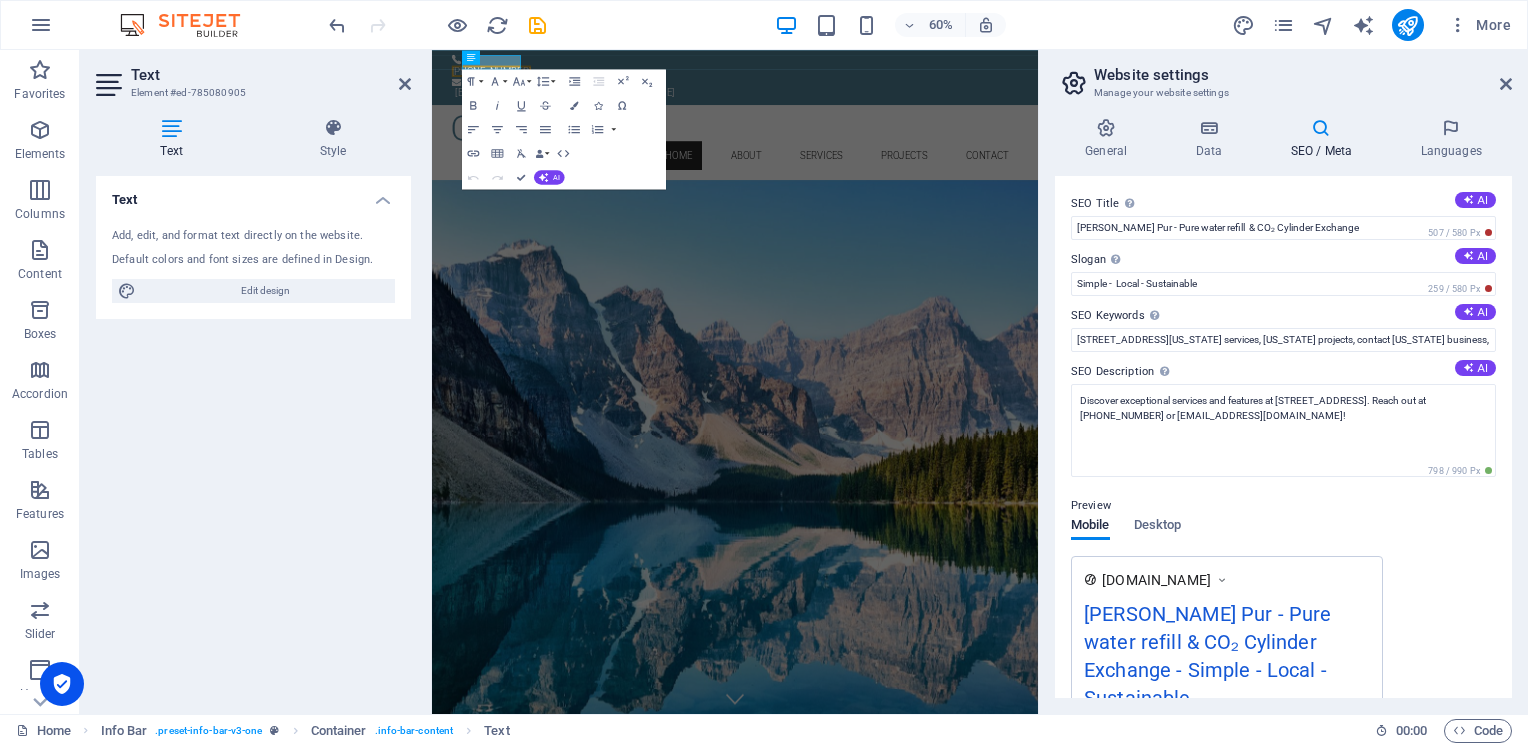 drag, startPoint x: 1276, startPoint y: 420, endPoint x: 1432, endPoint y: 584, distance: 226.34486 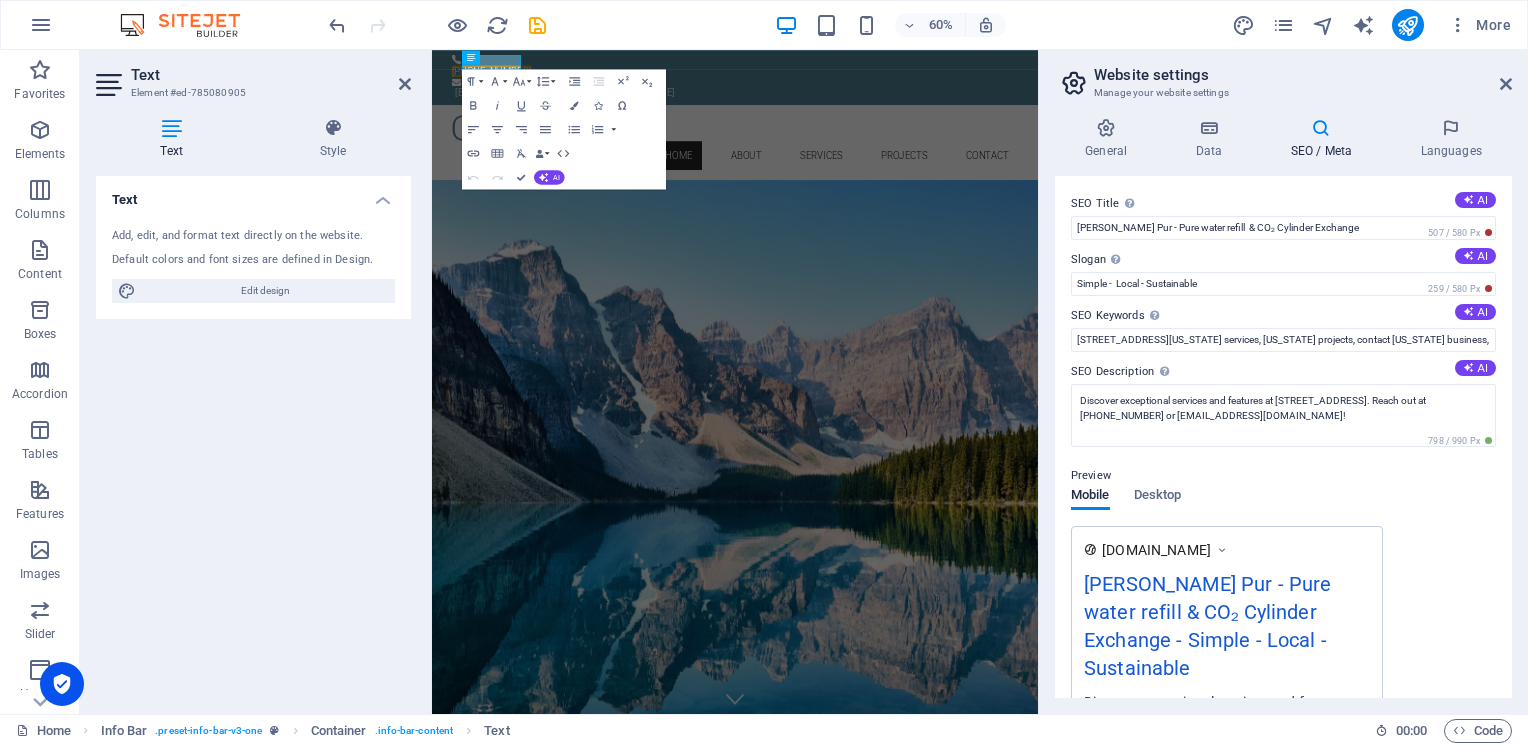 drag, startPoint x: 1432, startPoint y: 584, endPoint x: 1133, endPoint y: 454, distance: 326.03833 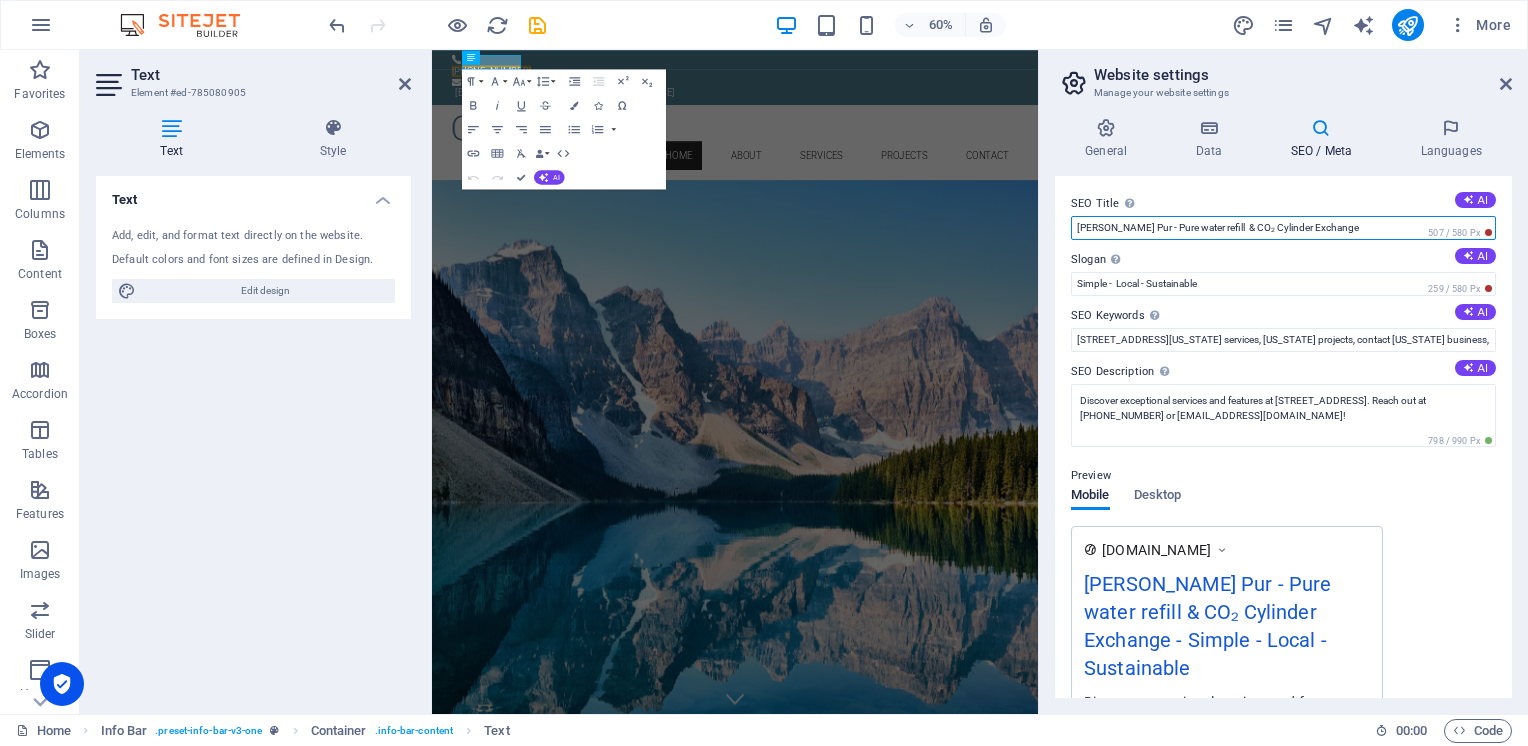 drag, startPoint x: 1158, startPoint y: 230, endPoint x: 1145, endPoint y: 228, distance: 13.152946 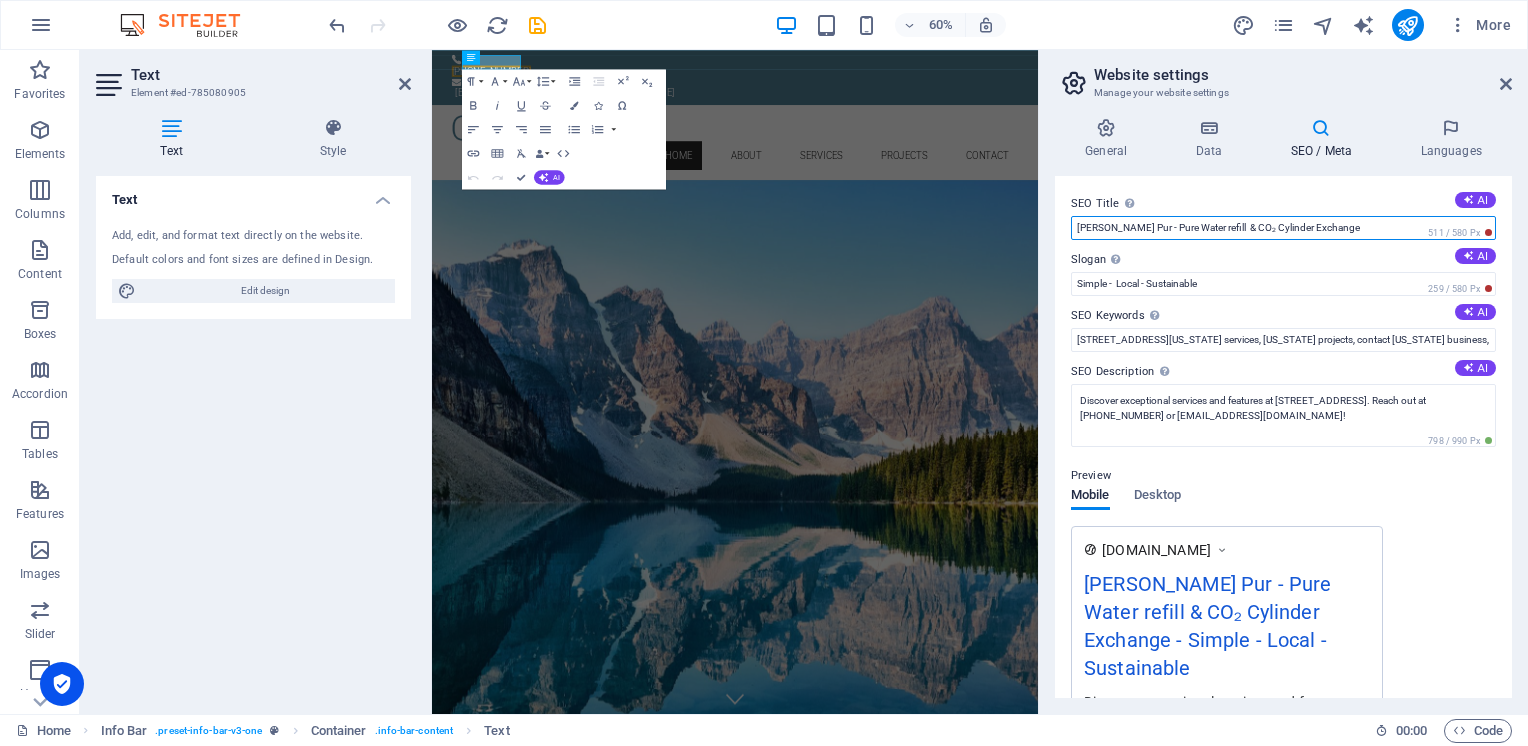 click on "[PERSON_NAME] Pur - Pure Water refill  & CO₂ Cylinder Exchange" at bounding box center [1283, 228] 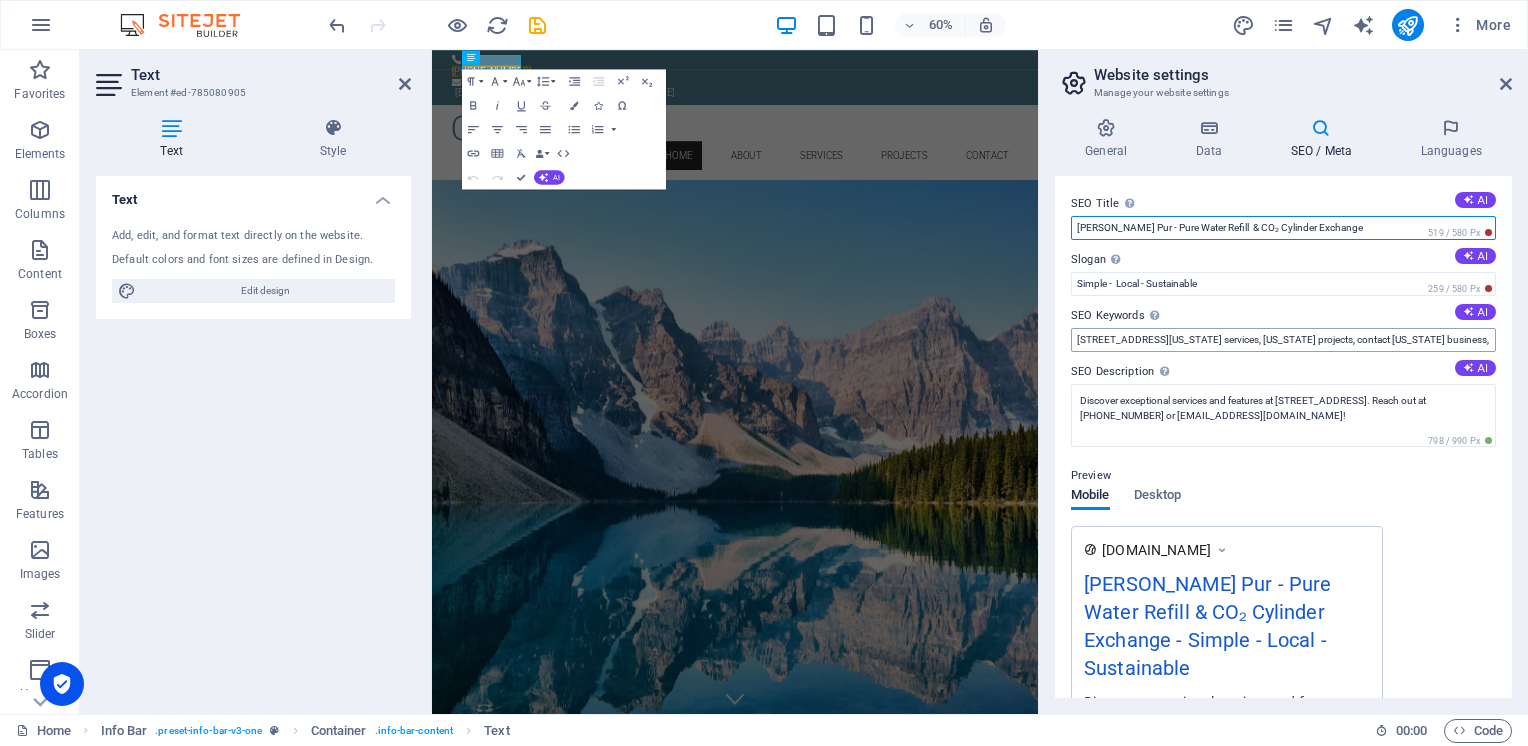 type on "[PERSON_NAME] Pur - Pure Water Refill  & CO₂ Cylinder Exchange" 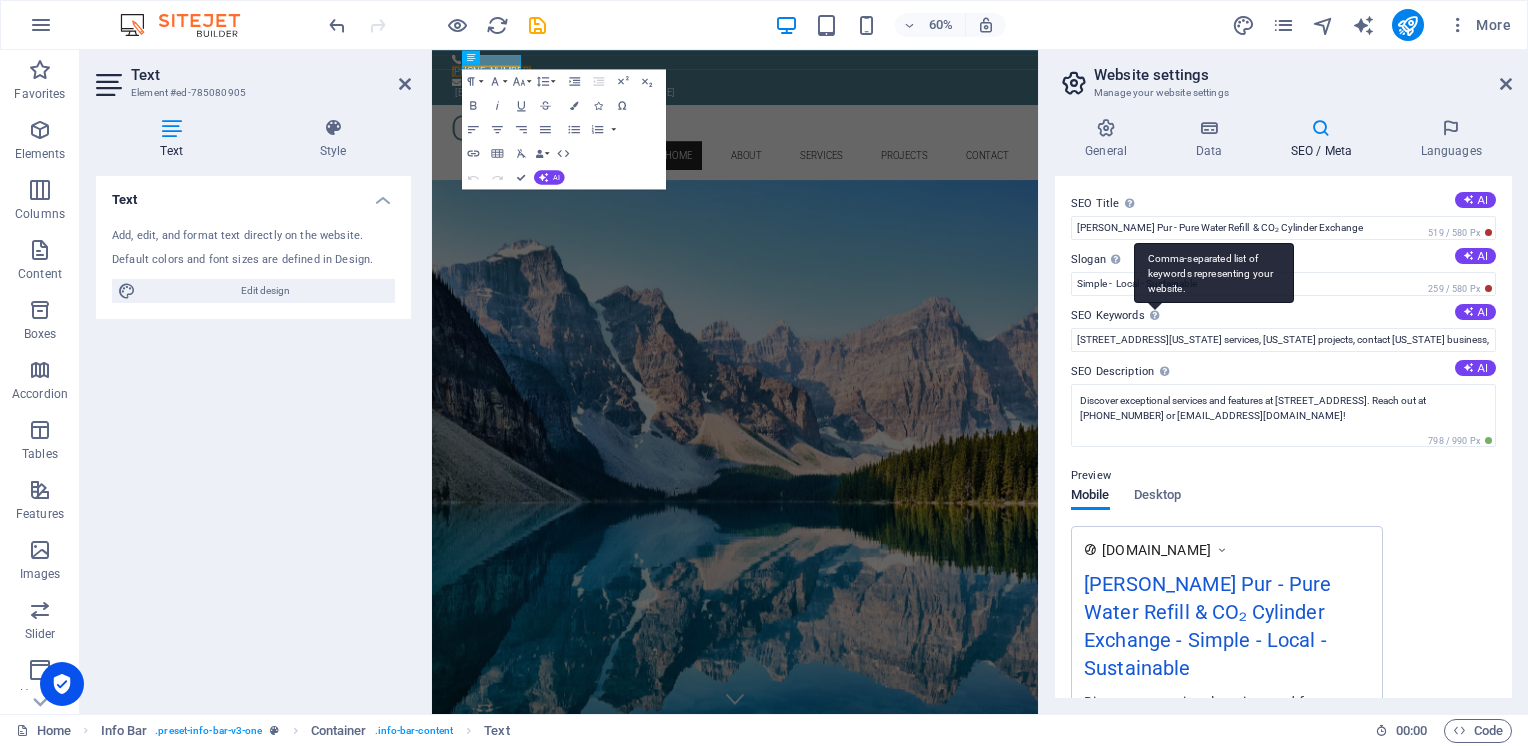 drag, startPoint x: 1168, startPoint y: 339, endPoint x: 1156, endPoint y: 318, distance: 24.186773 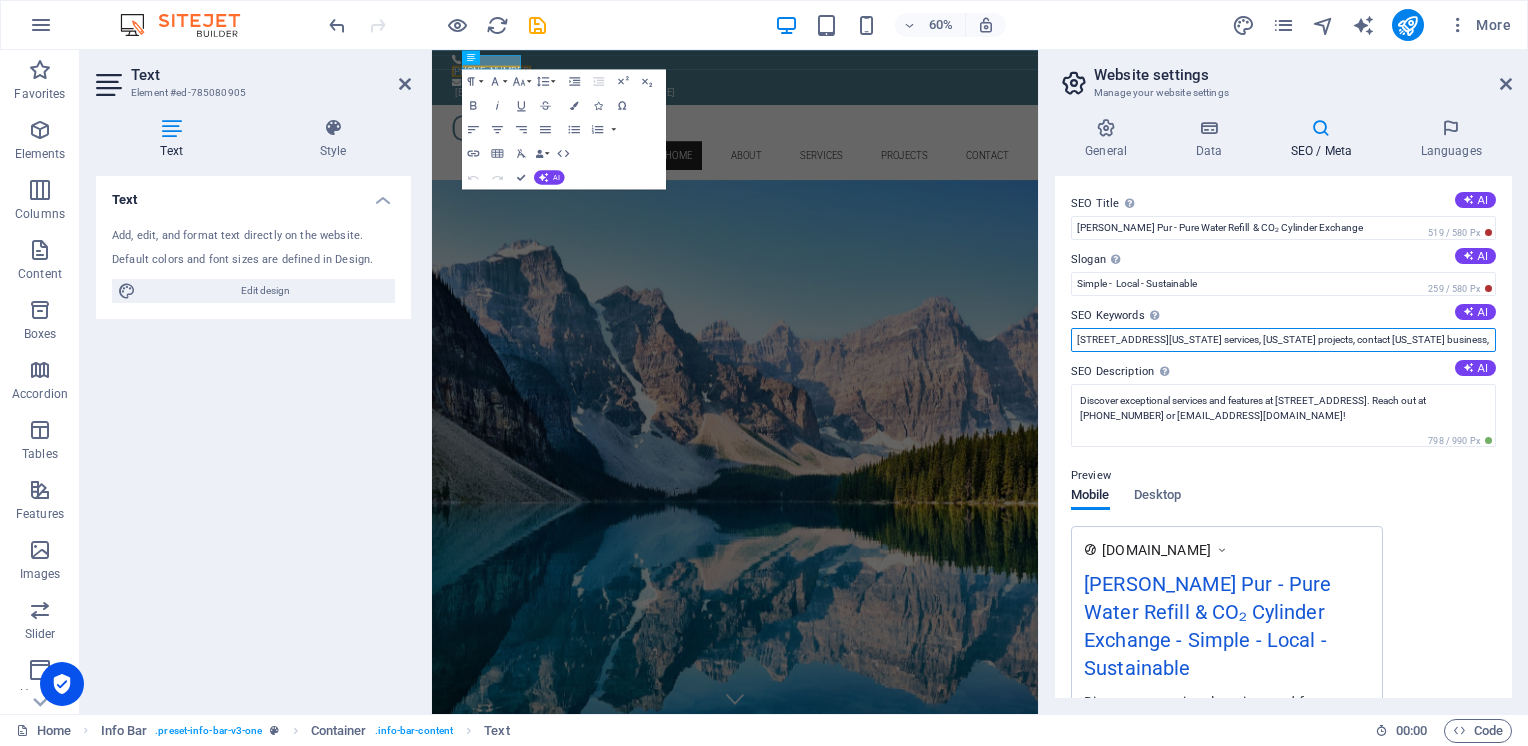 drag, startPoint x: 1156, startPoint y: 318, endPoint x: 1073, endPoint y: 350, distance: 88.95505 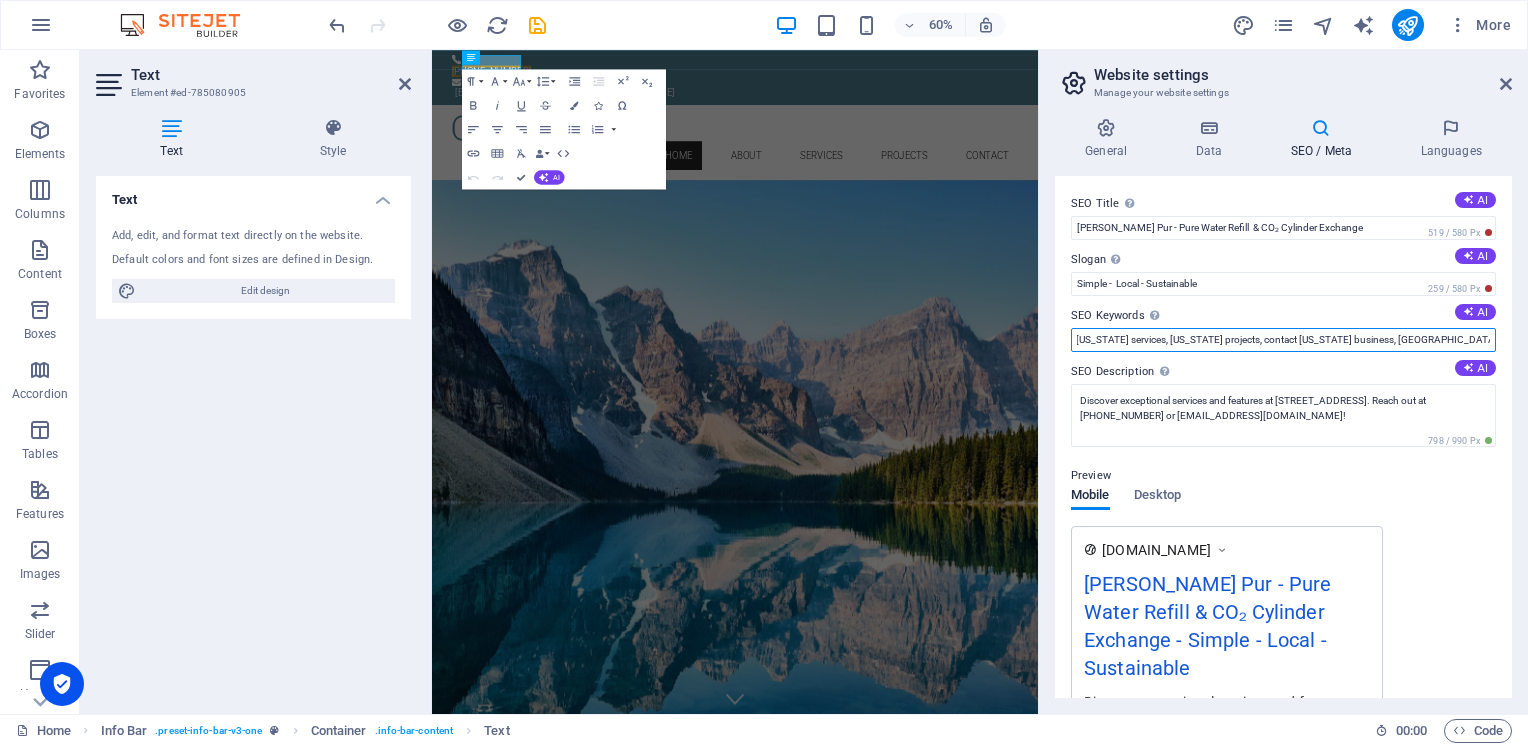scroll, scrollTop: 0, scrollLeft: 204, axis: horizontal 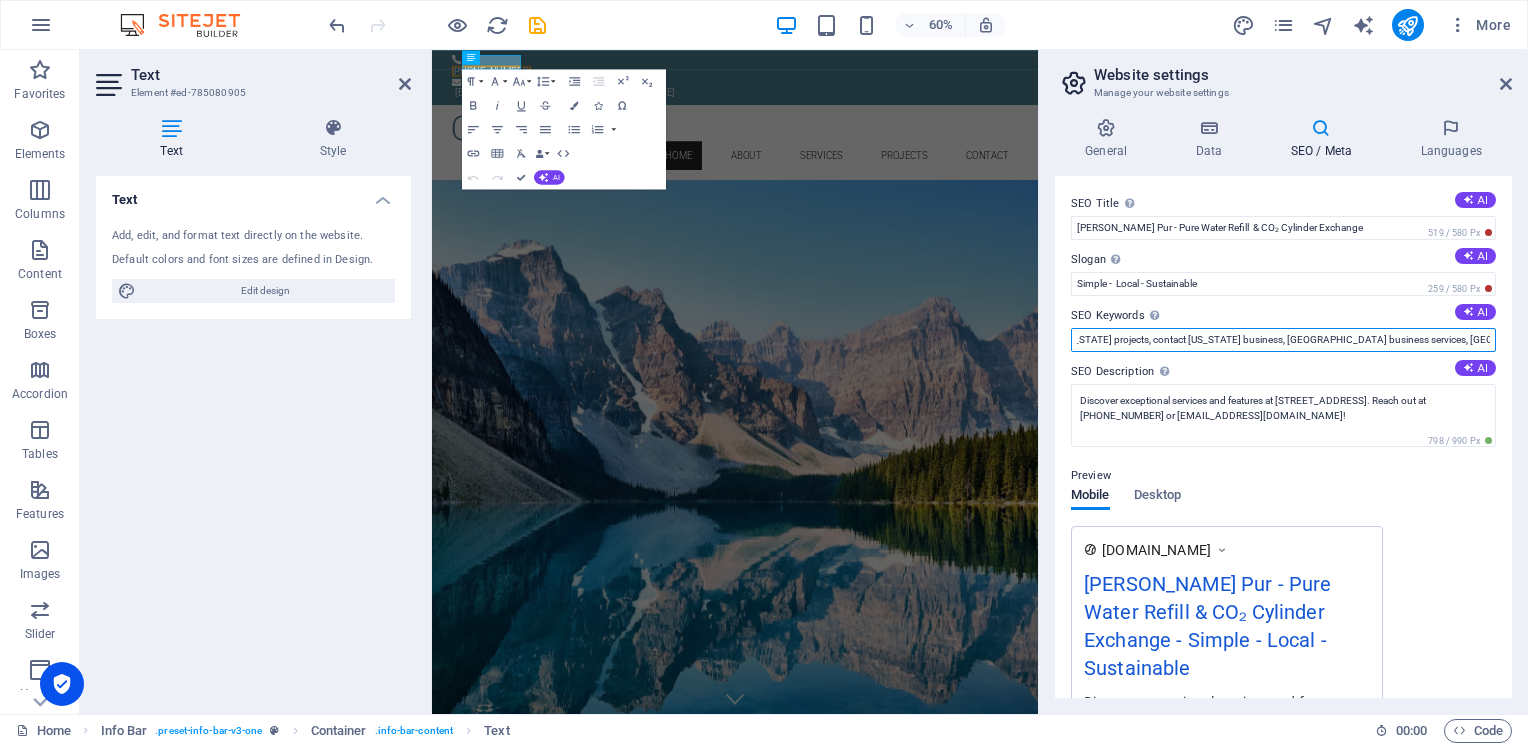 drag, startPoint x: 1073, startPoint y: 346, endPoint x: 1496, endPoint y: 343, distance: 423.01065 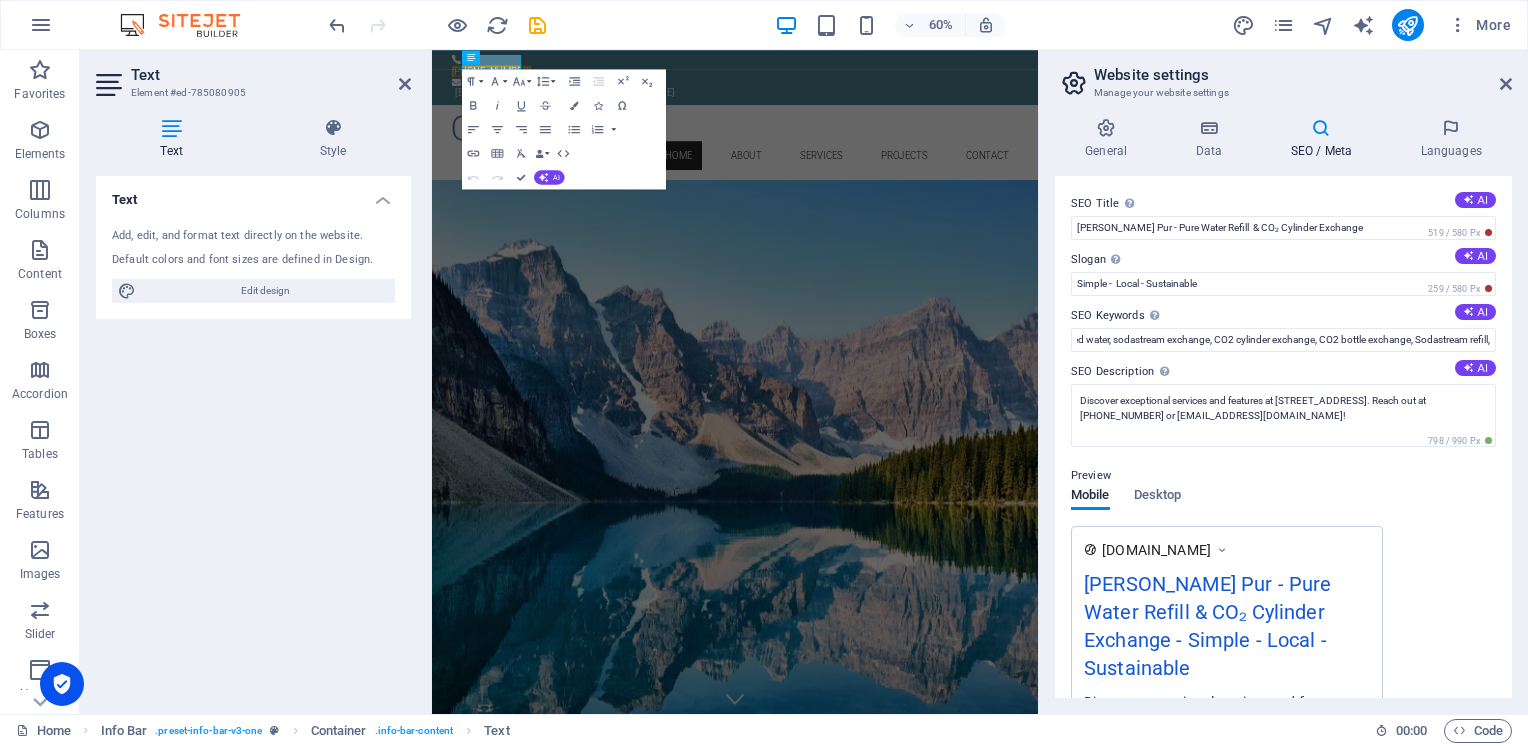 scroll, scrollTop: 0, scrollLeft: 0, axis: both 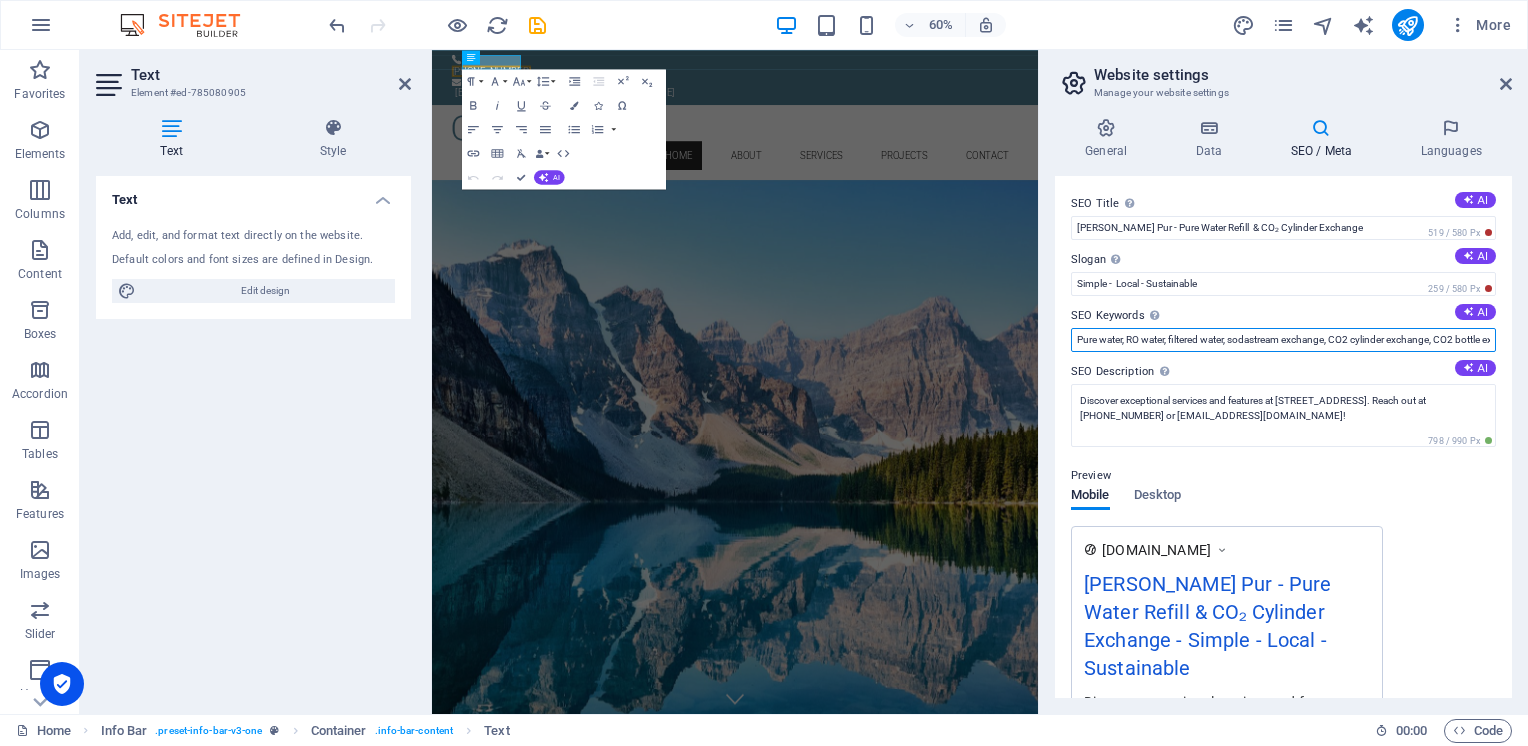 click on "Pure water, RO water, filtered water, sodastream exchange, CO2 cylinder exchange, CO2 bottle exchange, Sodastream refill," at bounding box center [1283, 340] 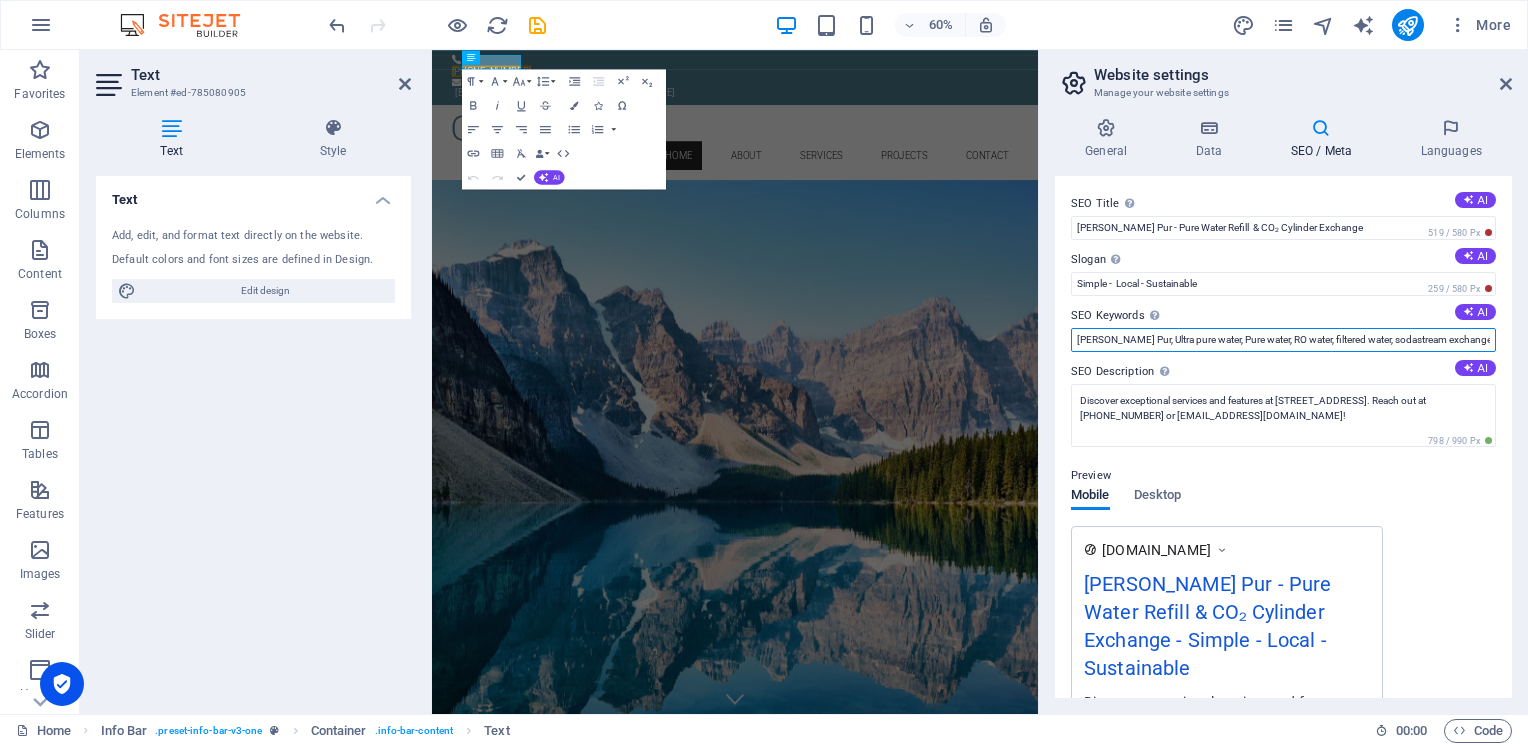 click on "[PERSON_NAME] Pur, Ultra pure water, Pure water, RO water, filtered water, sodastream exchange, CO2 cylinder exchange, CO2 bottle exchange, Sodastream refill," at bounding box center [1283, 340] 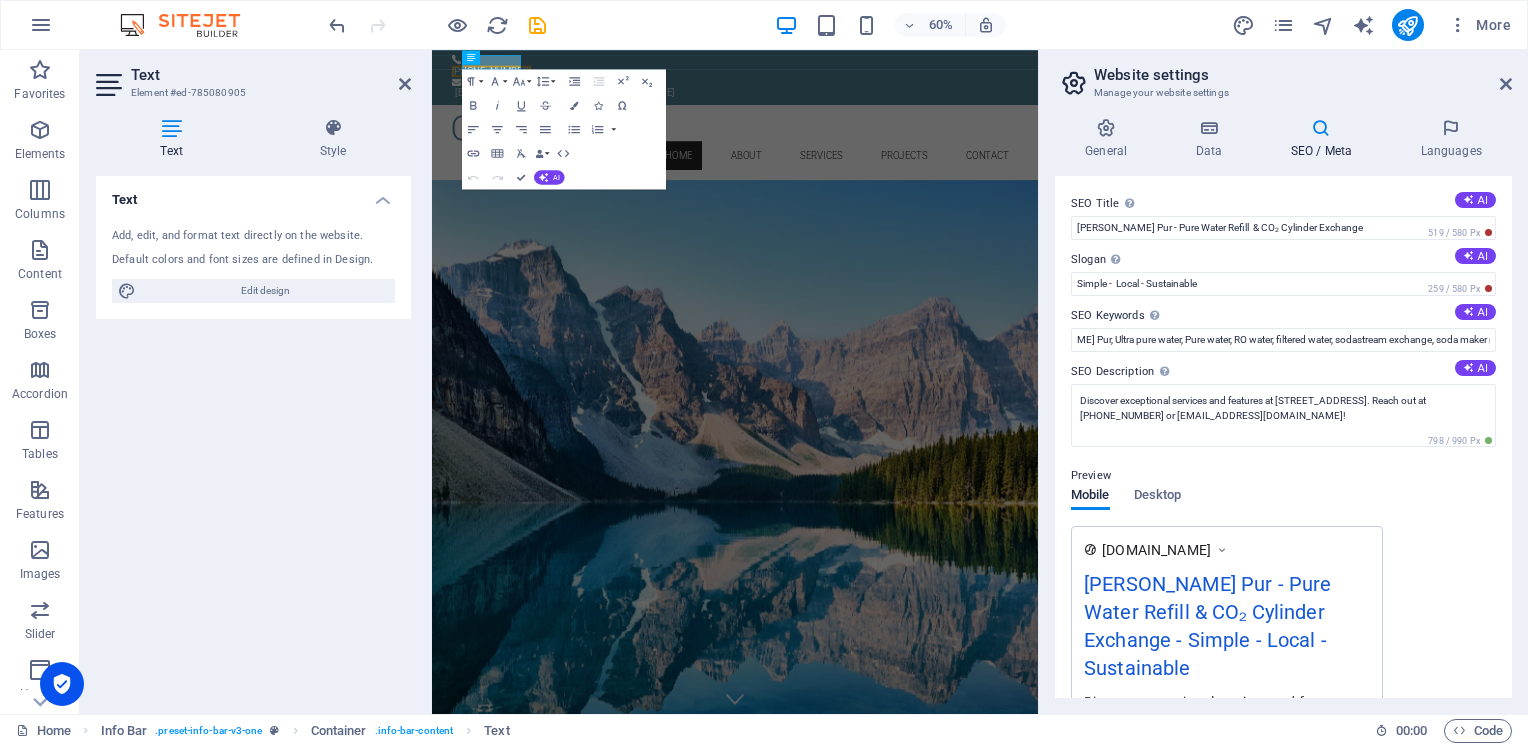 scroll, scrollTop: 0, scrollLeft: 0, axis: both 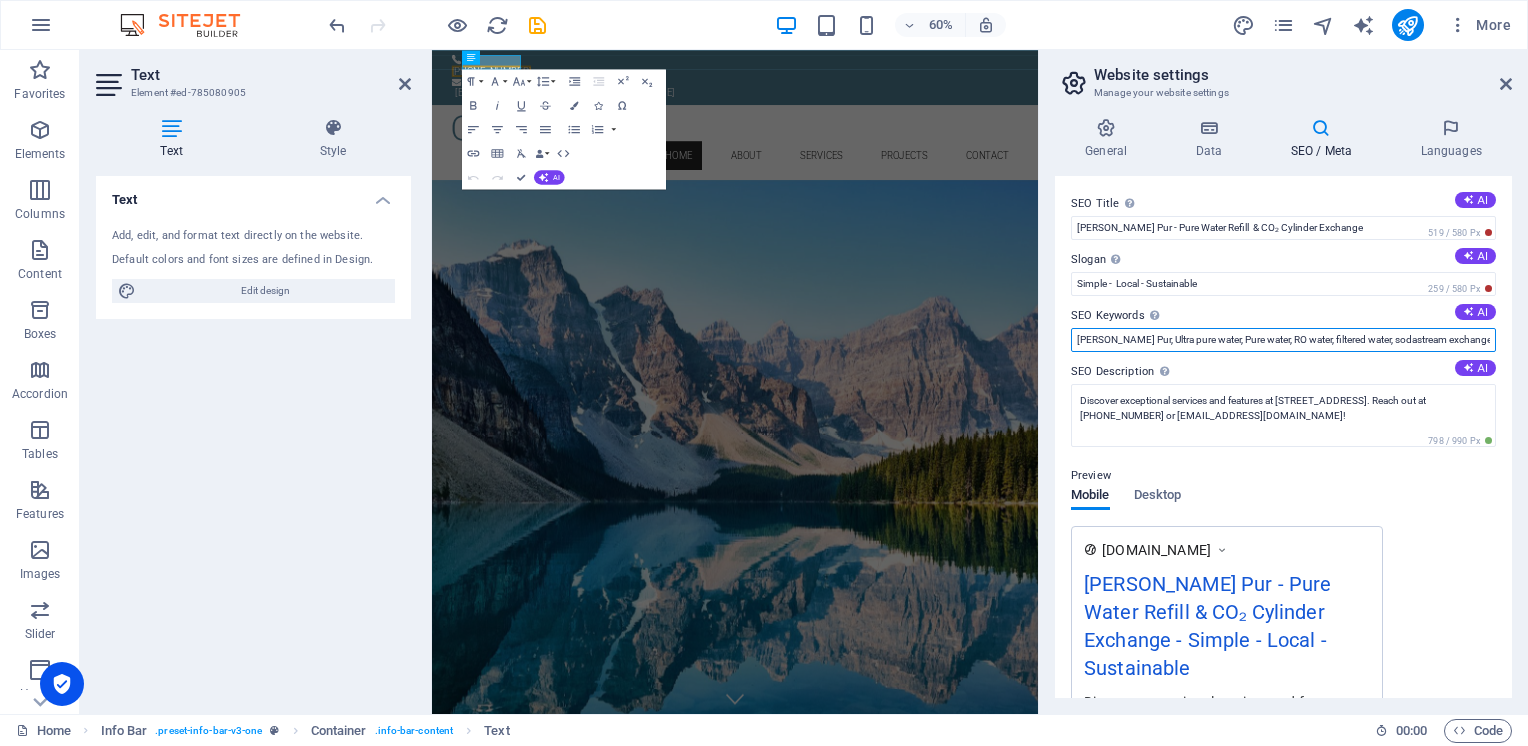 click on "[PERSON_NAME] Pur, Ultra pure water, Pure water, RO water, filtered water, sodastream exchange, soda maker refills,  CO2 cylinder exchange, CO2 bottle exchange, Sodastream refill," at bounding box center (1283, 340) 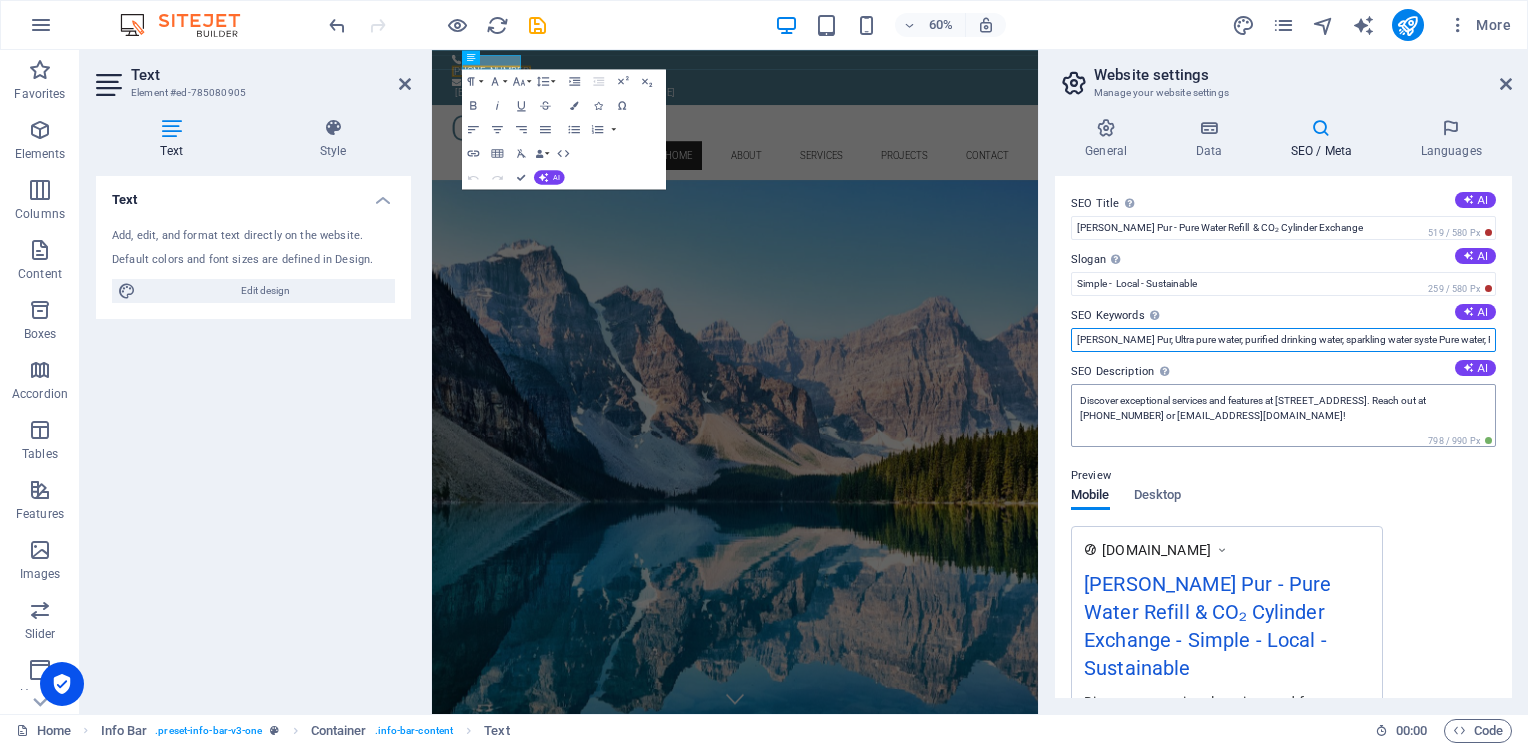 type on "[PERSON_NAME] Pur, Ultra pure water, purified drinking water, sparkling water system Pure water, RO water, filtered water, sodastream exchange, soda maker refills,  CO2 cylinder exchange, CO2 bottle exchange, Sodastream refill," 